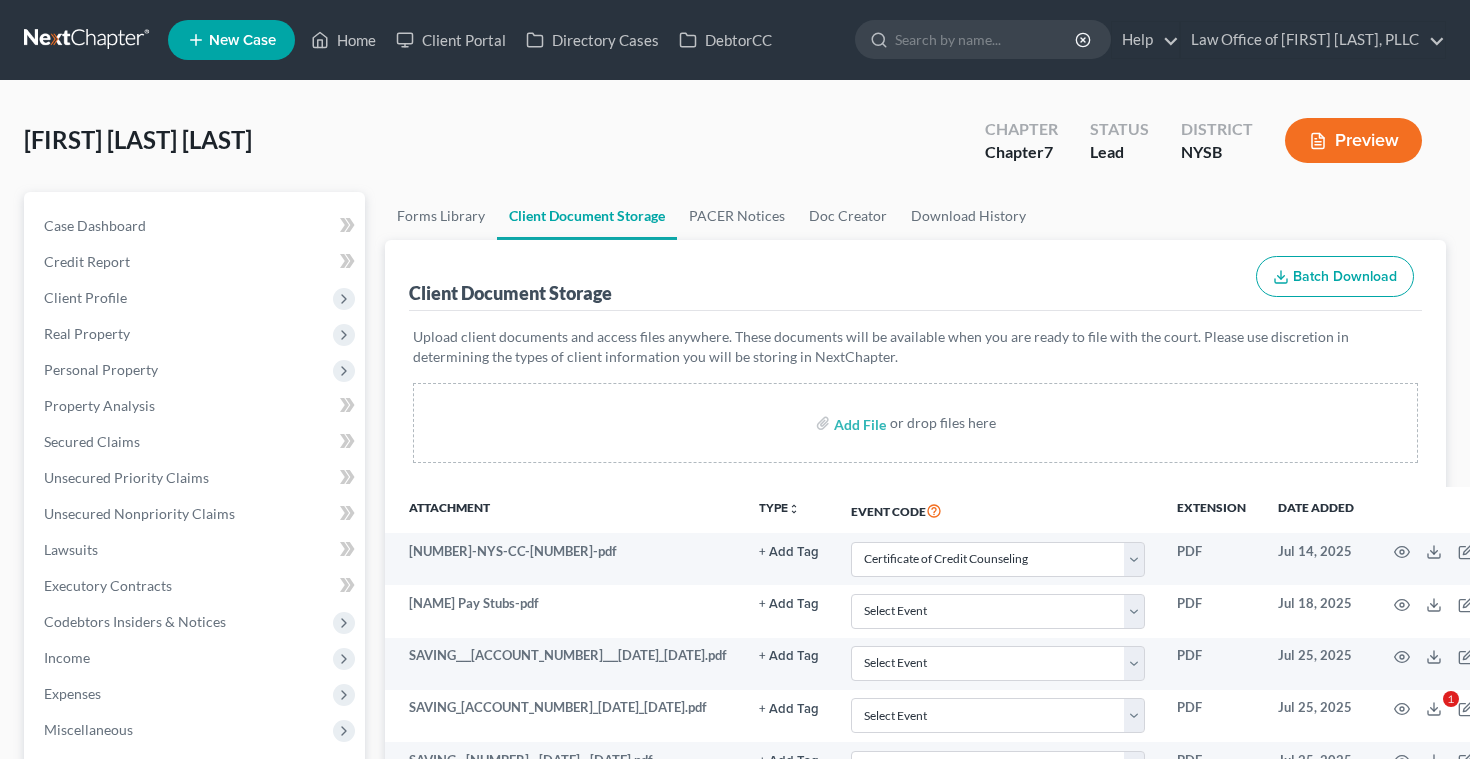select on "0" 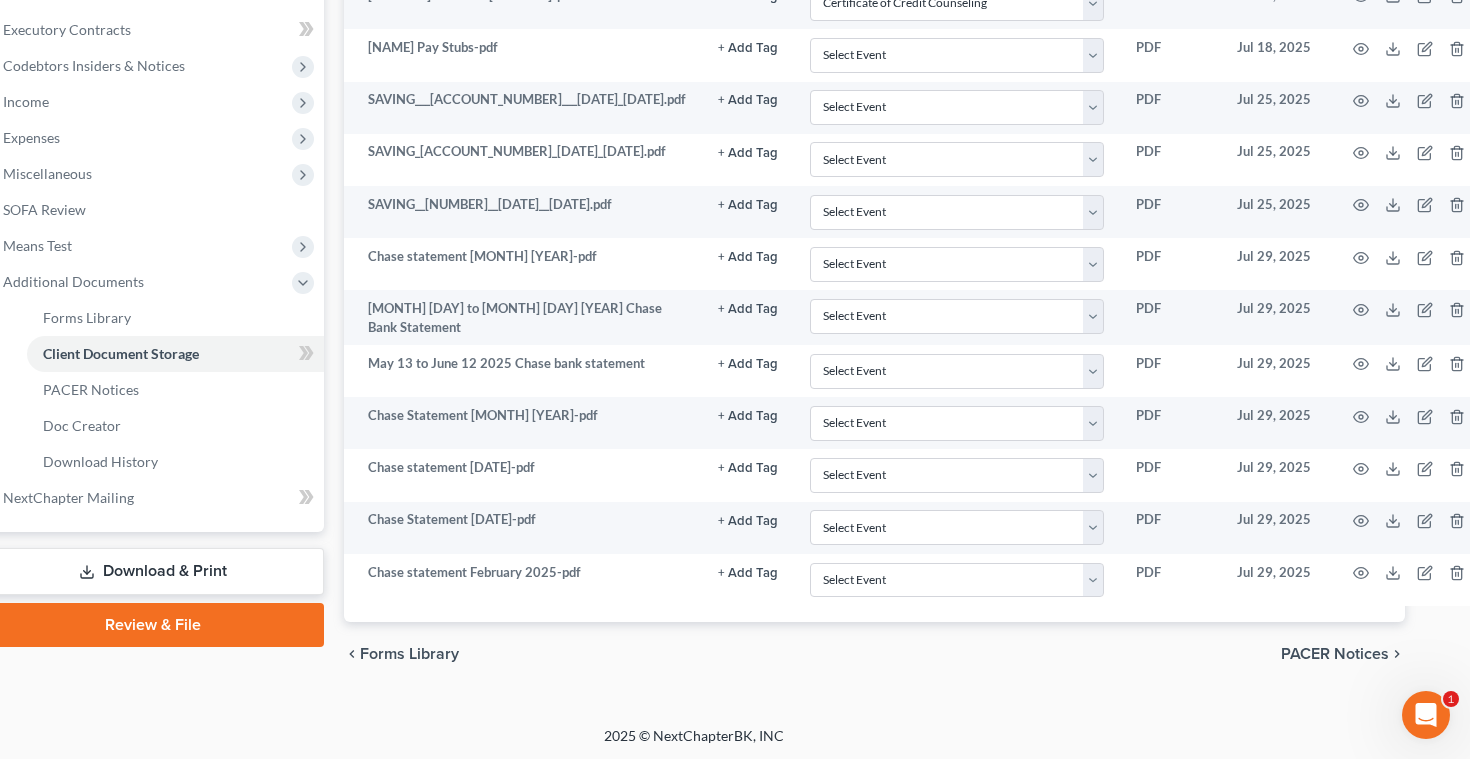 scroll, scrollTop: 0, scrollLeft: 0, axis: both 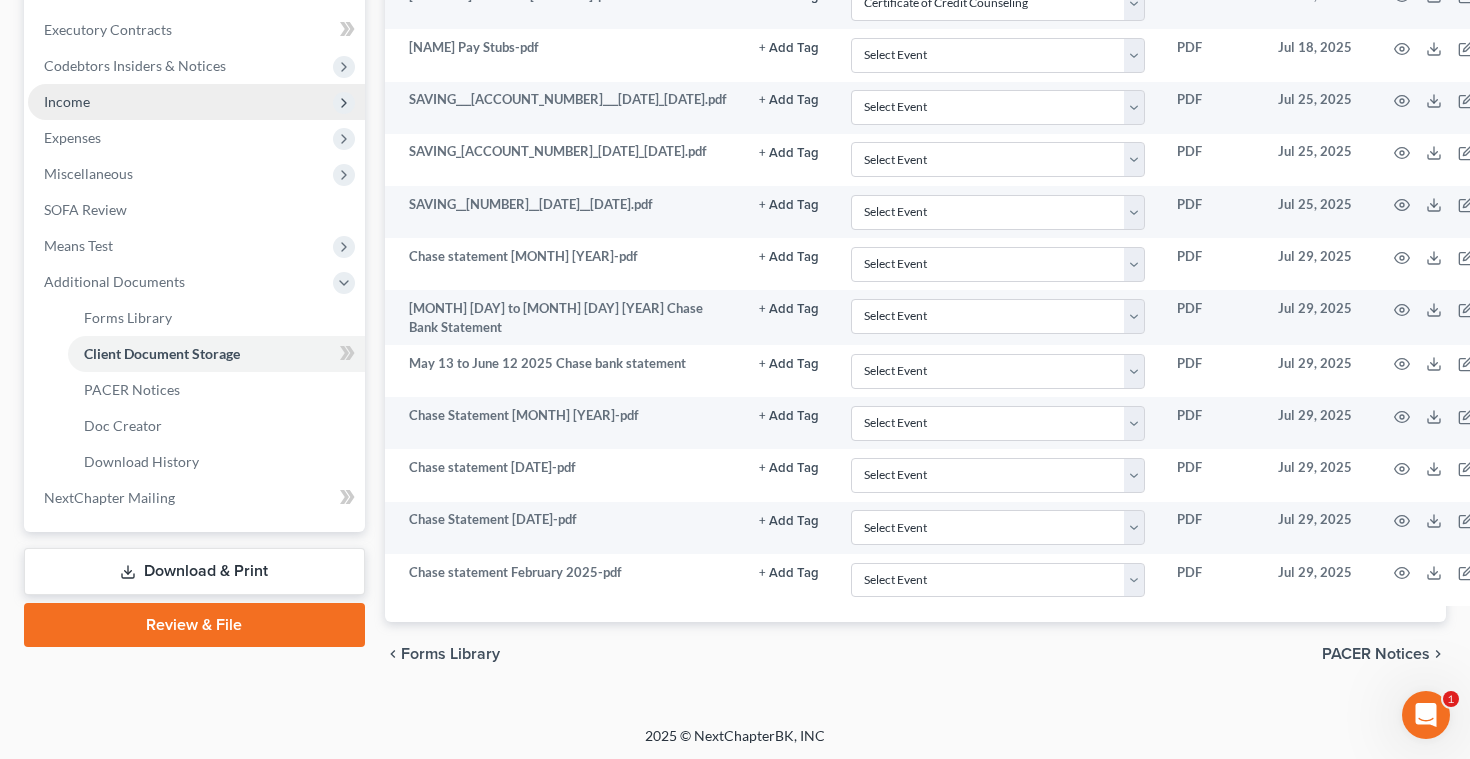 click on "Income" at bounding box center (196, 102) 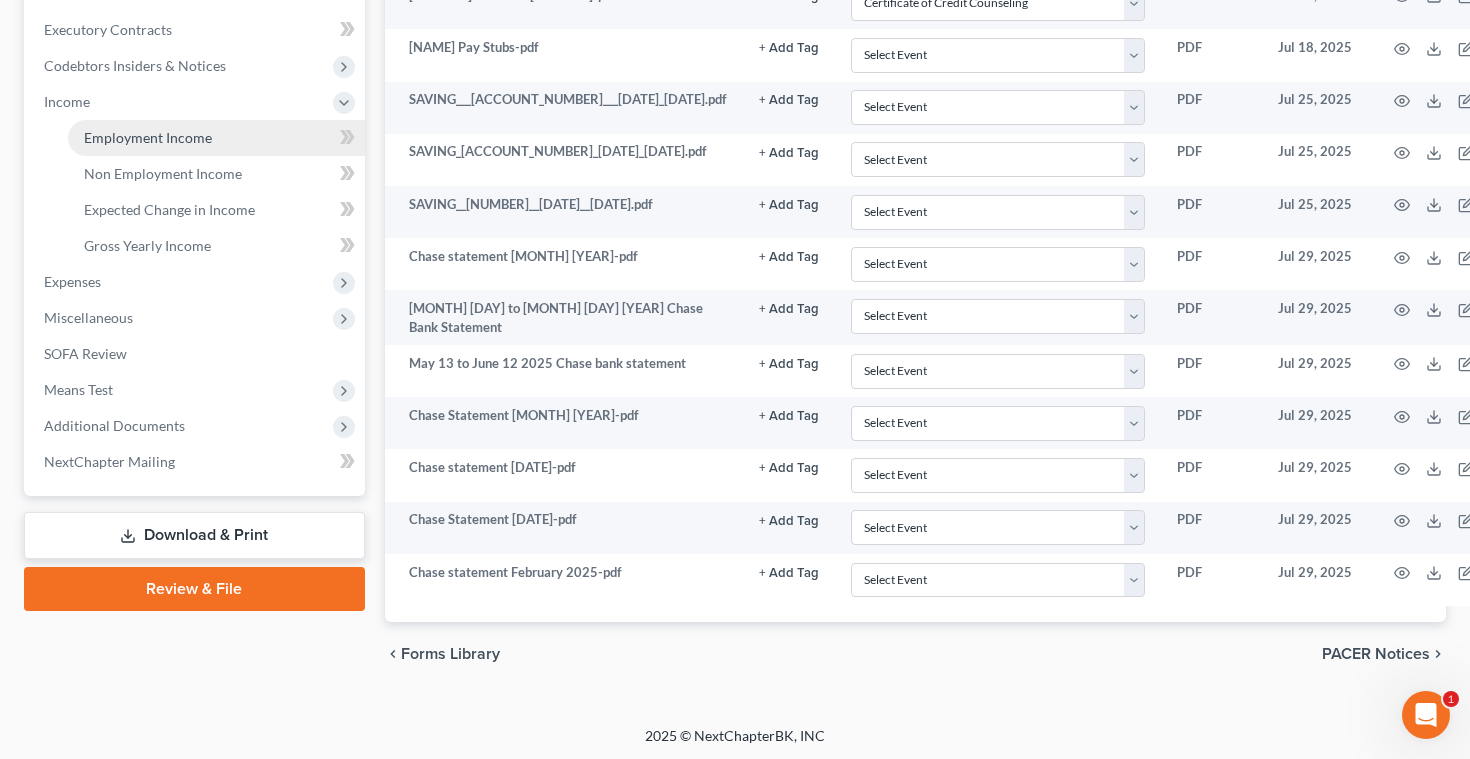 click on "Employment Income" at bounding box center (148, 137) 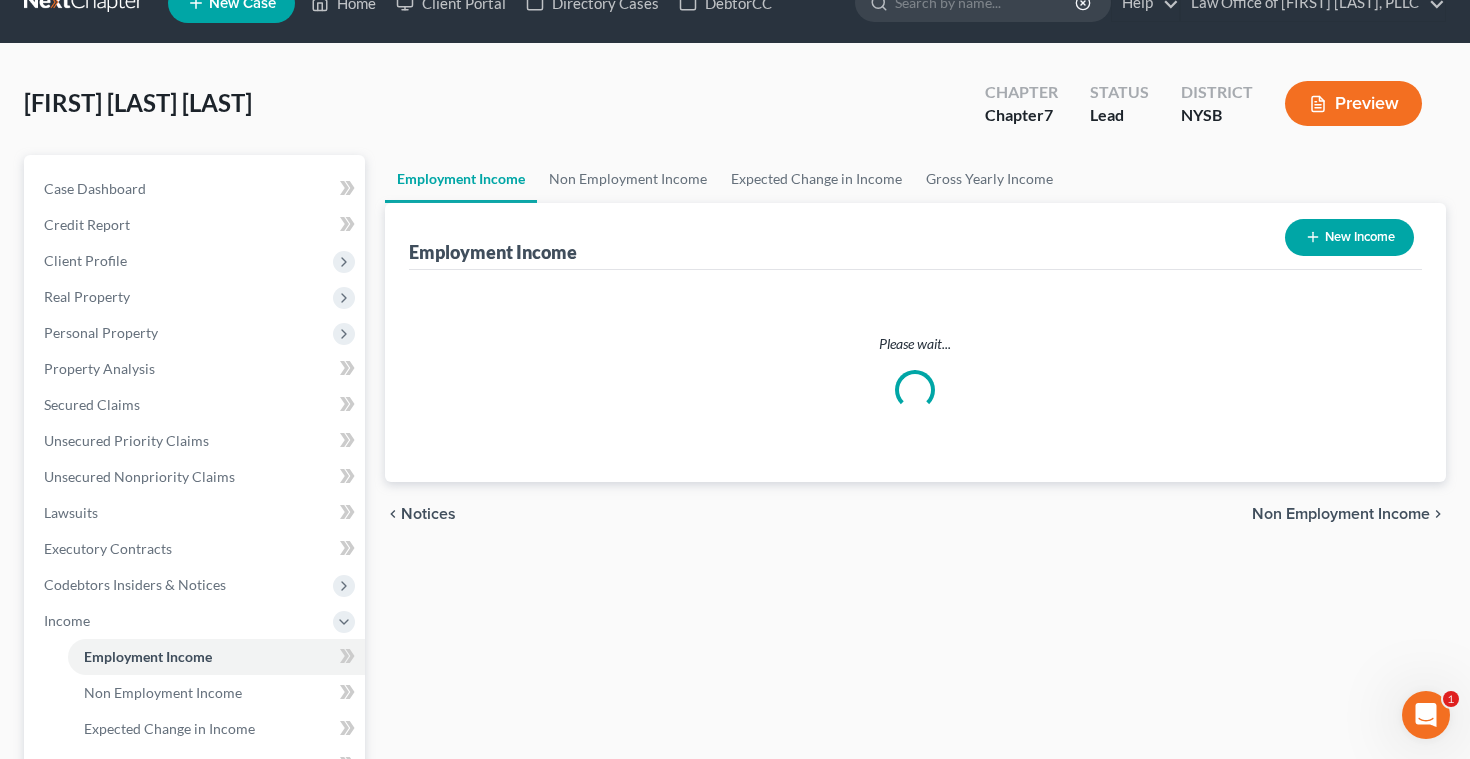 scroll, scrollTop: 0, scrollLeft: 0, axis: both 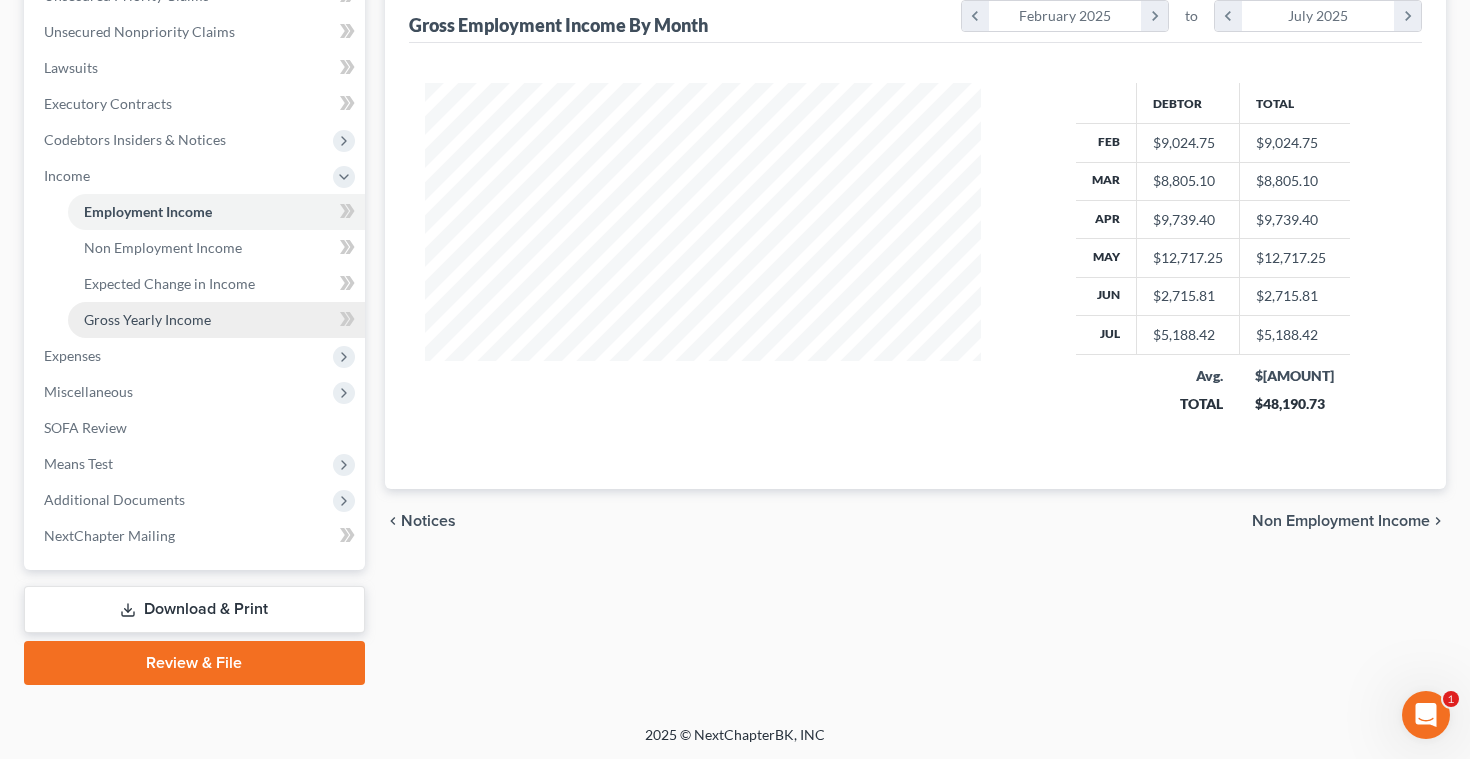 click on "Gross Yearly Income" at bounding box center (147, 319) 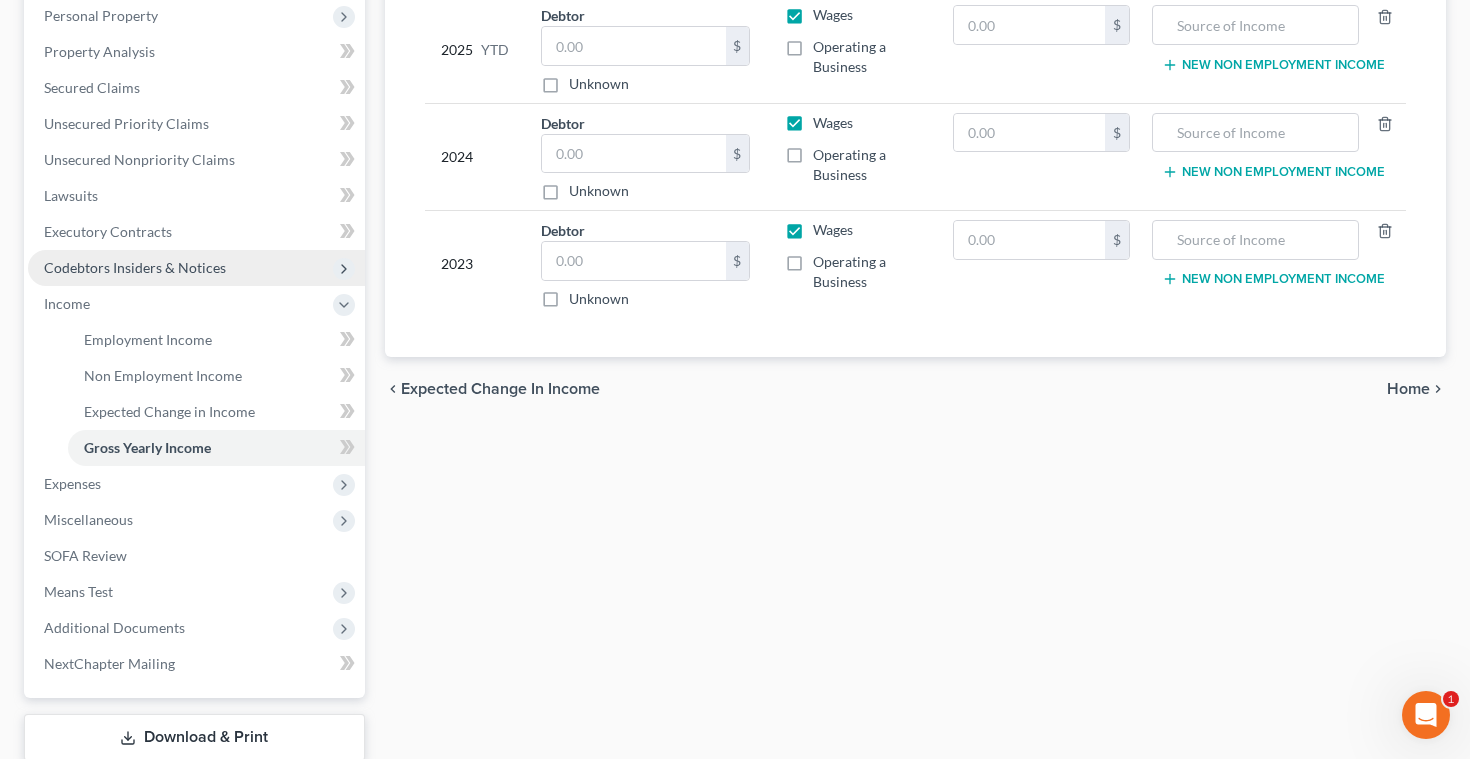 scroll, scrollTop: 364, scrollLeft: 0, axis: vertical 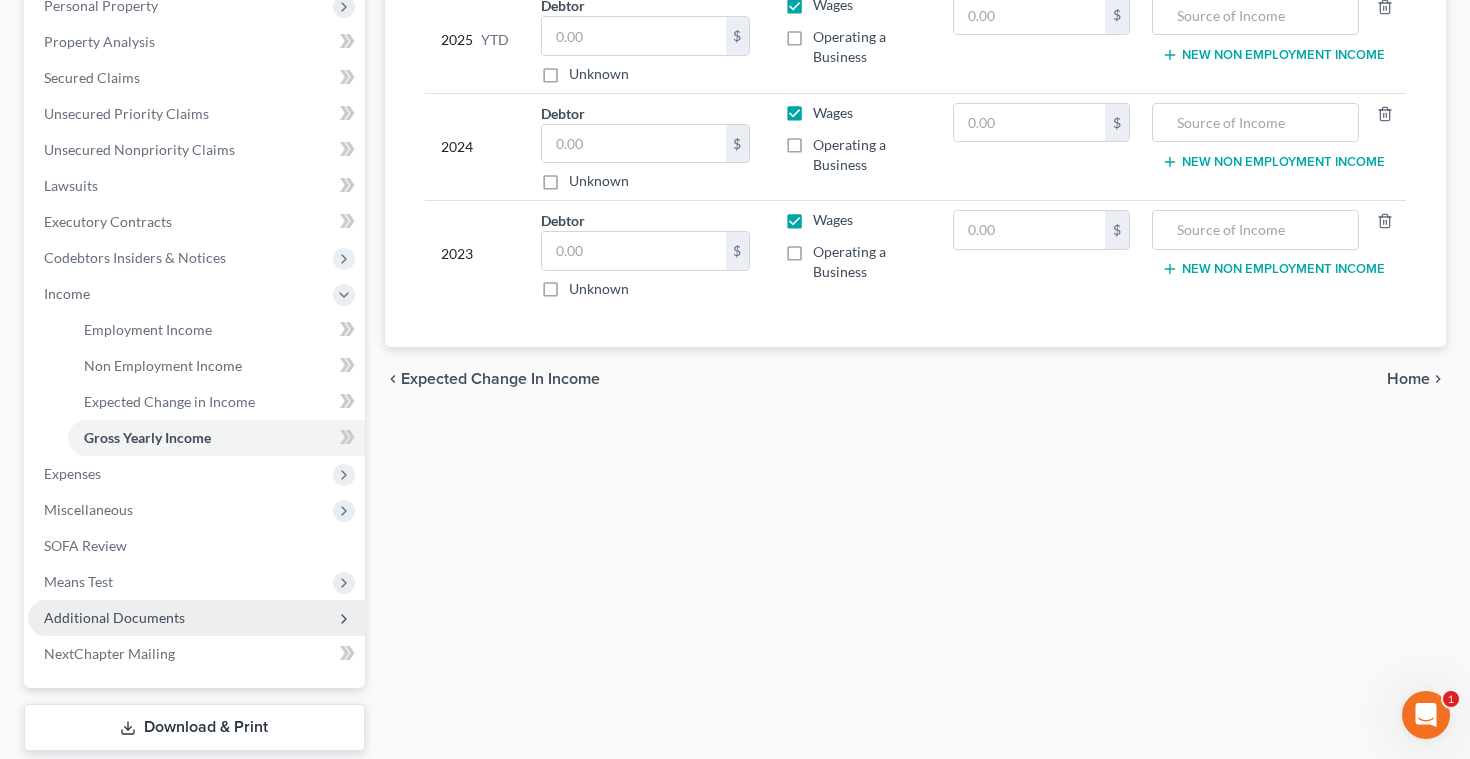 click on "Additional Documents" at bounding box center [114, 617] 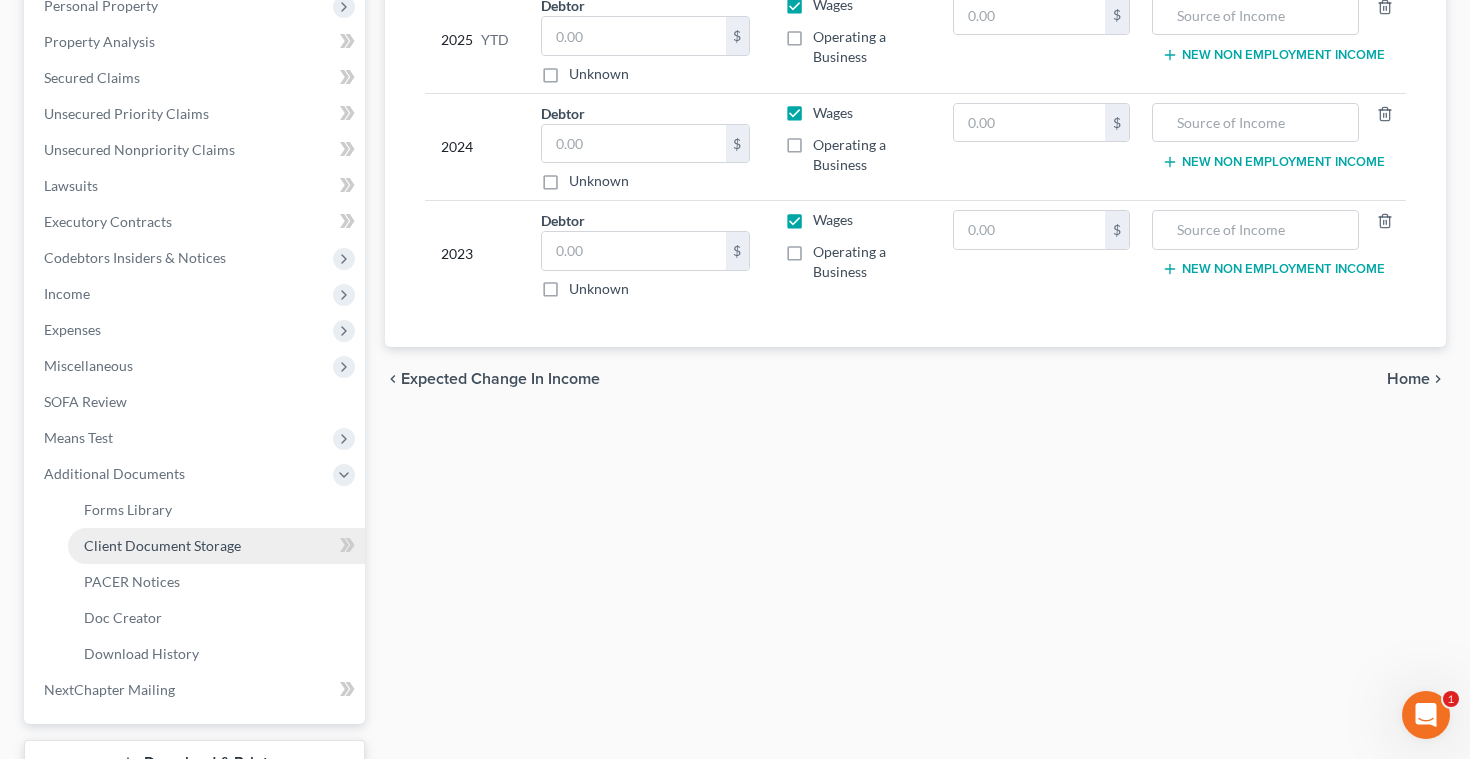 click on "Client Document Storage" at bounding box center [162, 545] 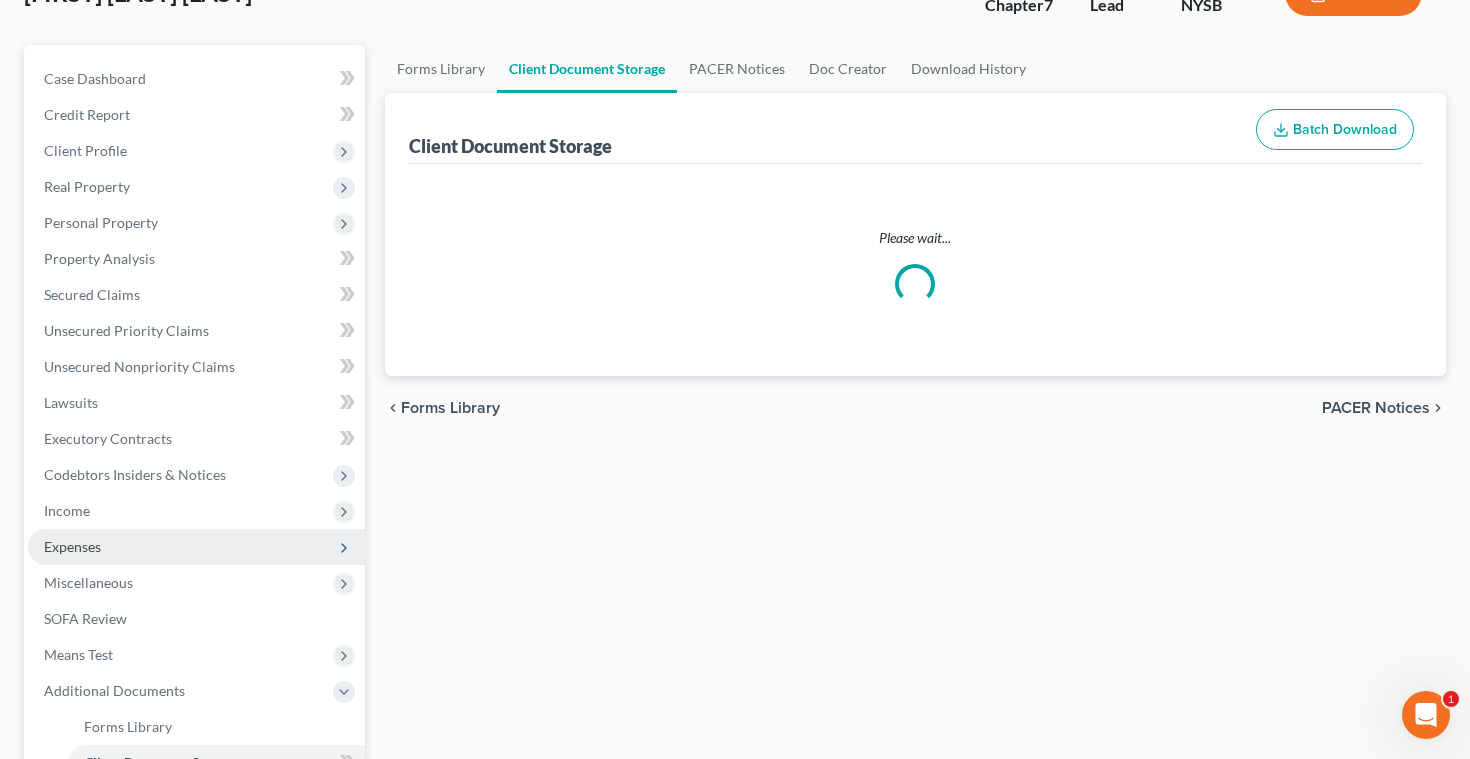select on "0" 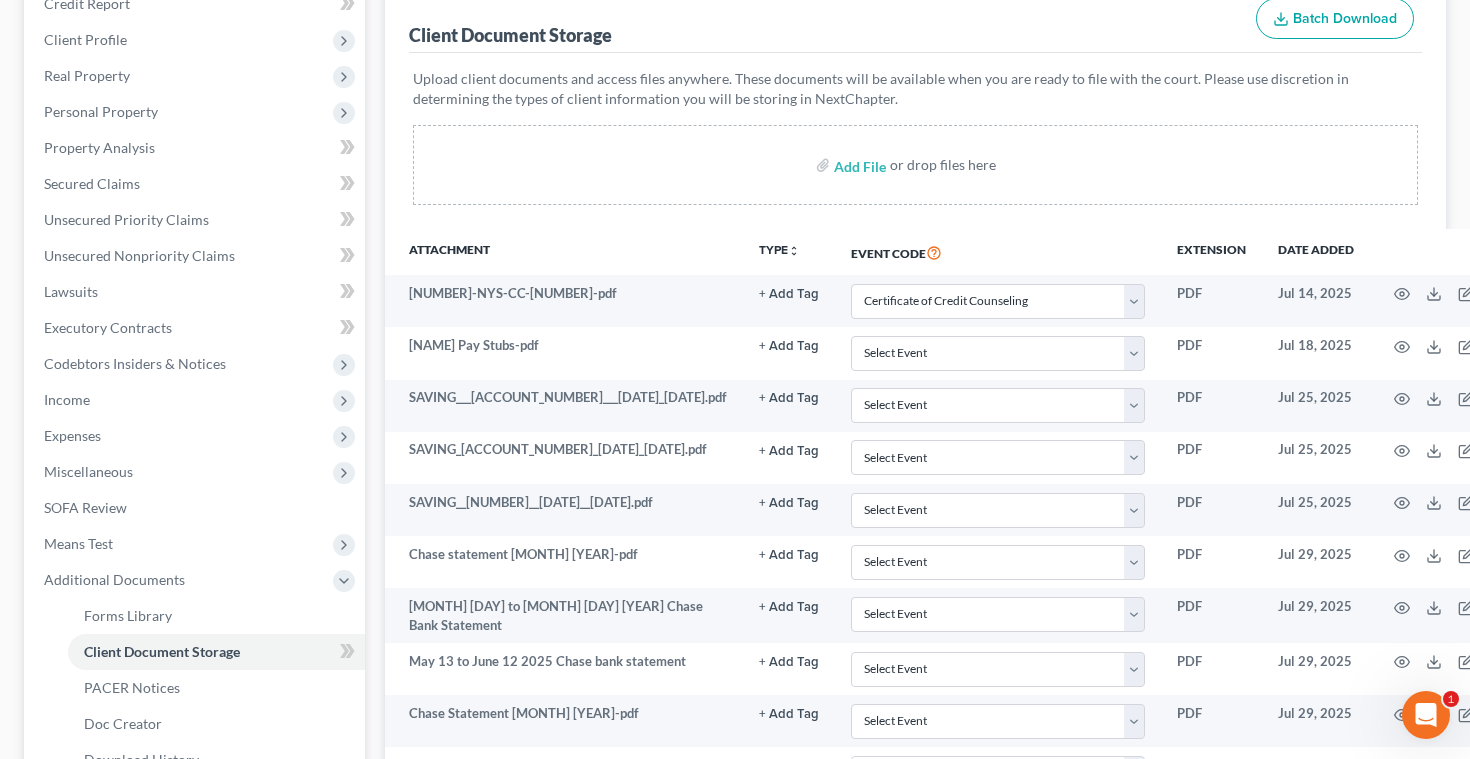 scroll, scrollTop: 255, scrollLeft: 0, axis: vertical 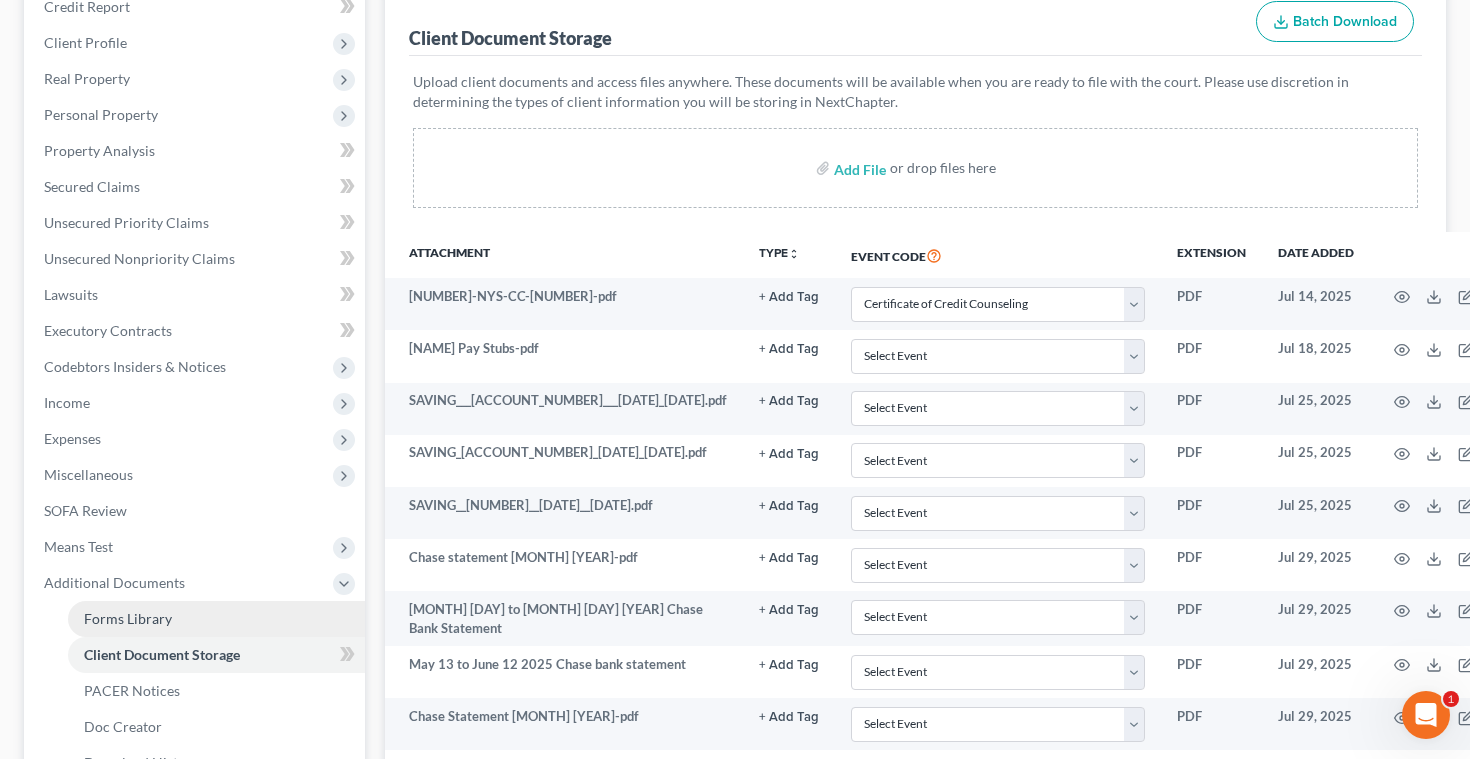 click on "Forms Library" at bounding box center (128, 618) 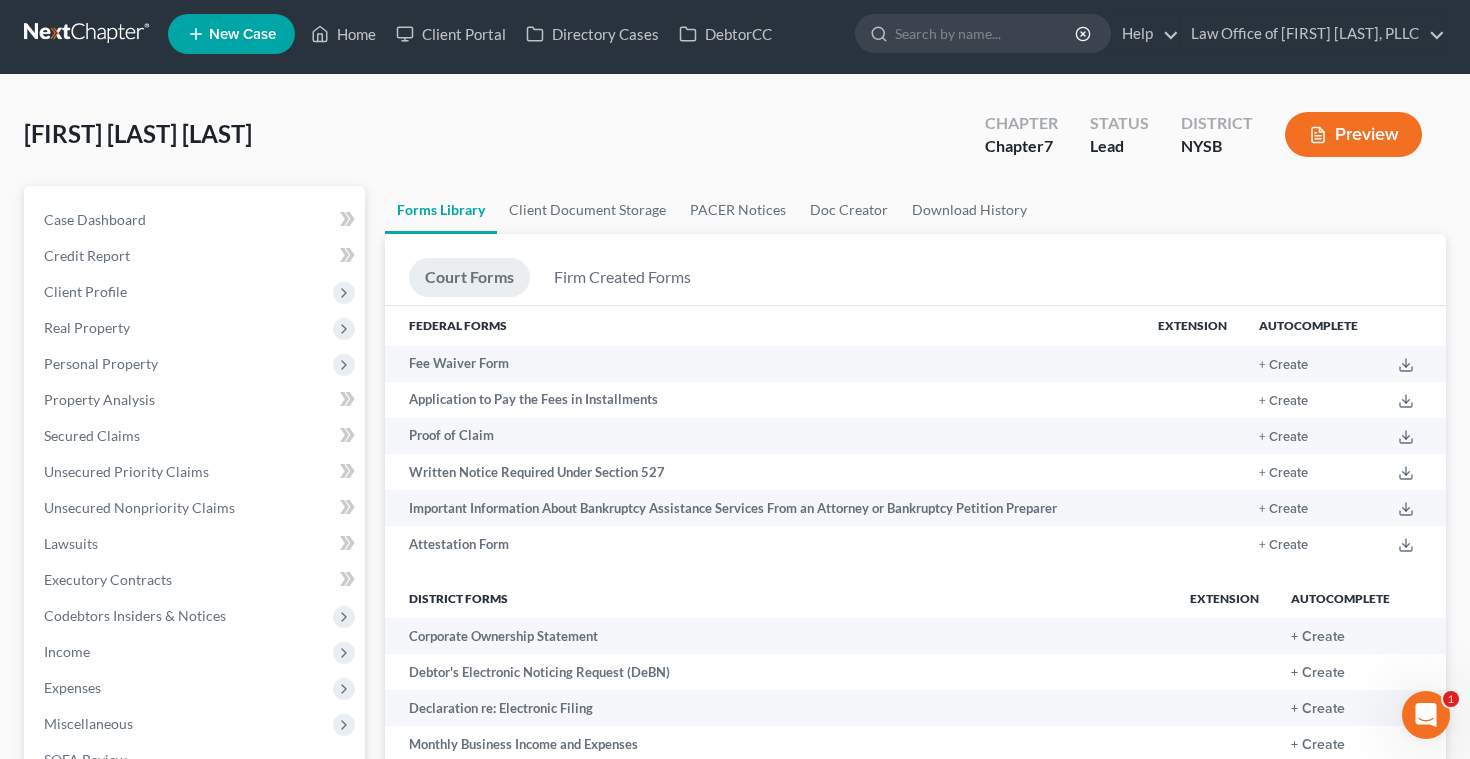 scroll, scrollTop: 0, scrollLeft: 0, axis: both 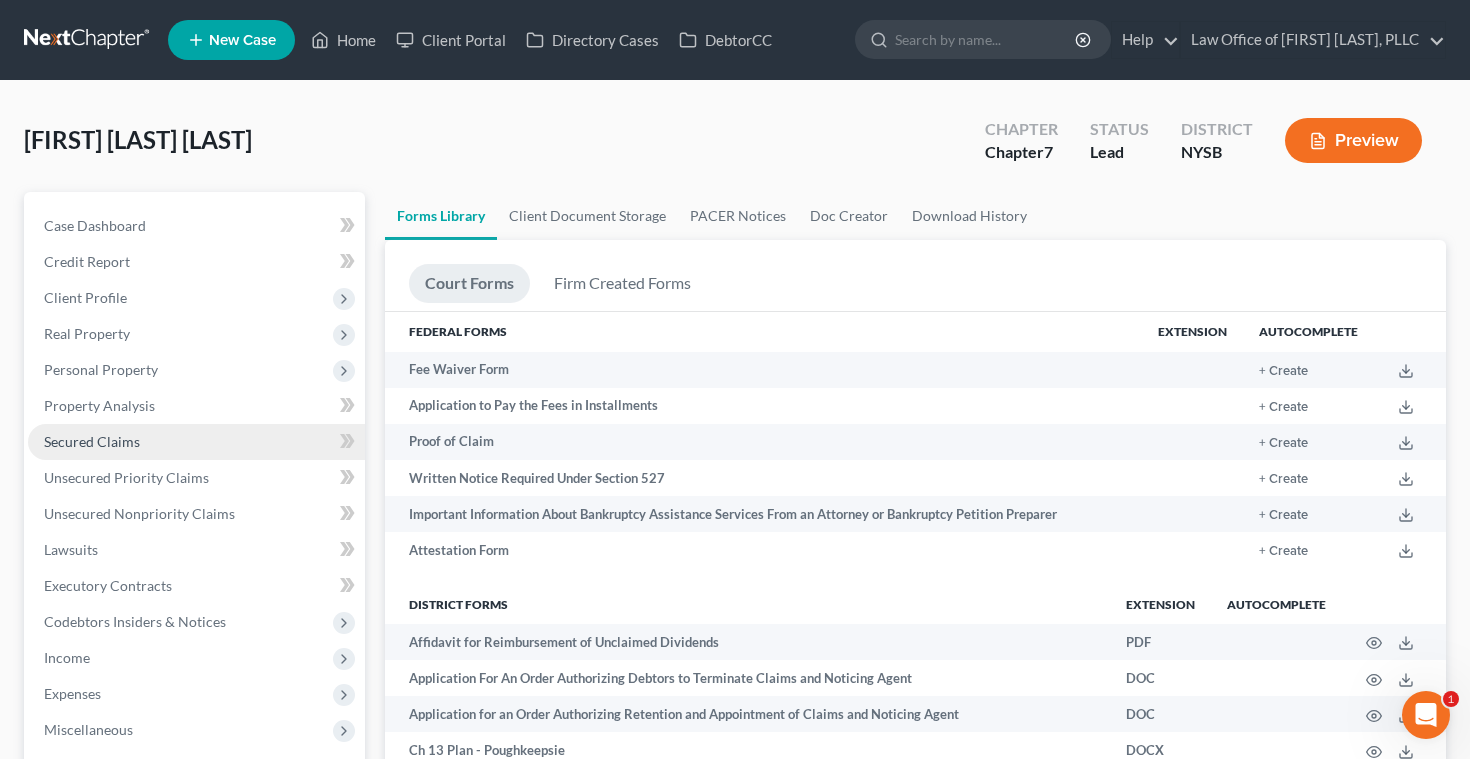 click on "Secured Claims" at bounding box center [92, 441] 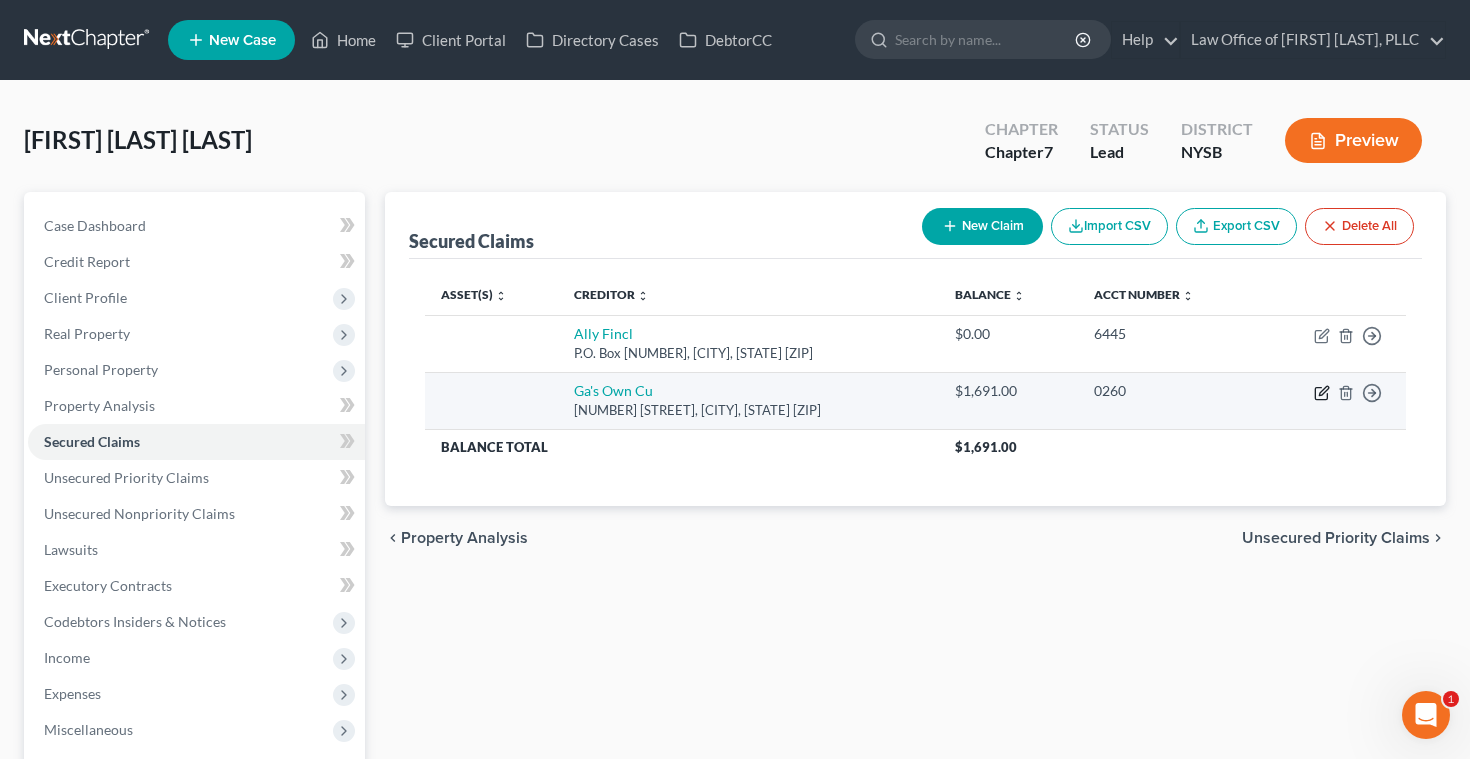 click 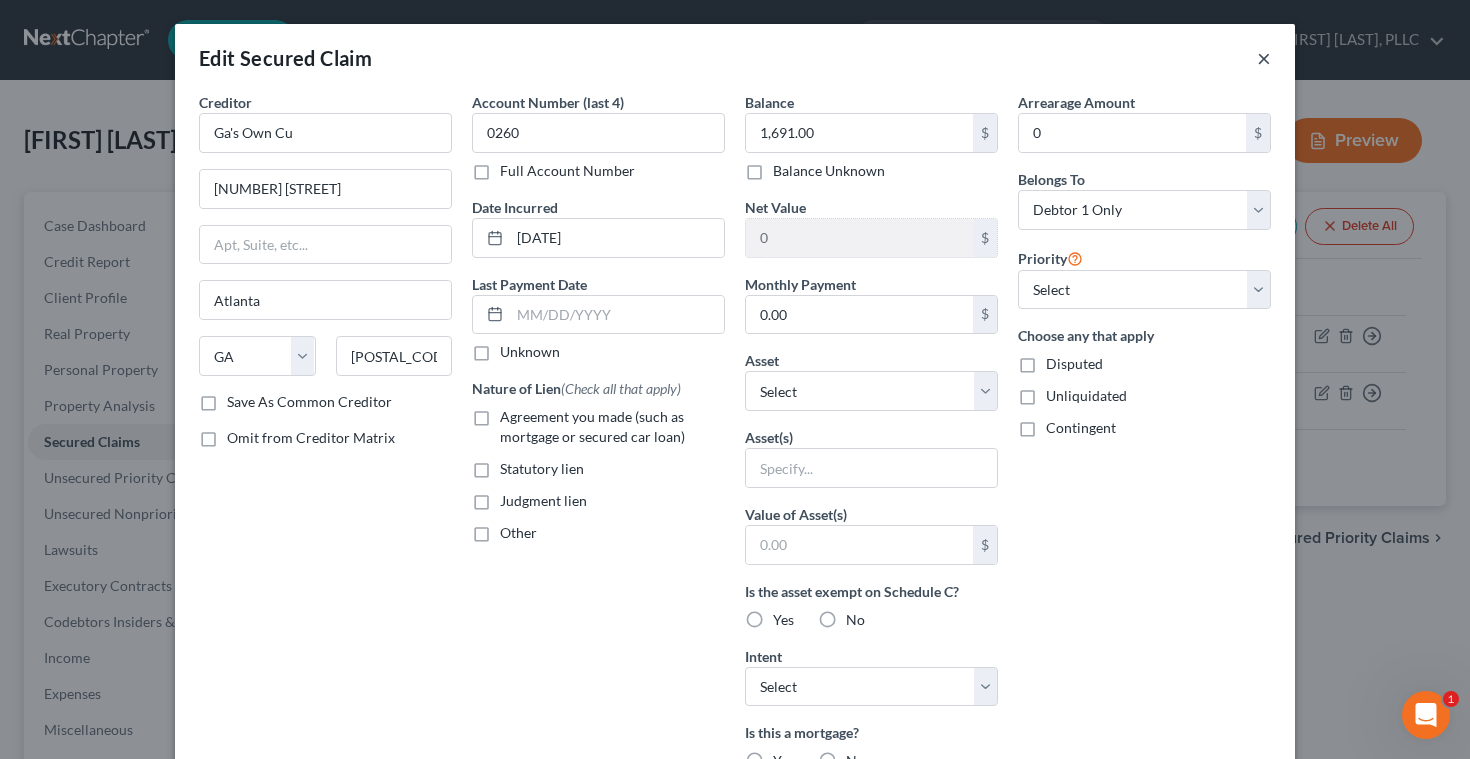 click on "×" at bounding box center [1264, 58] 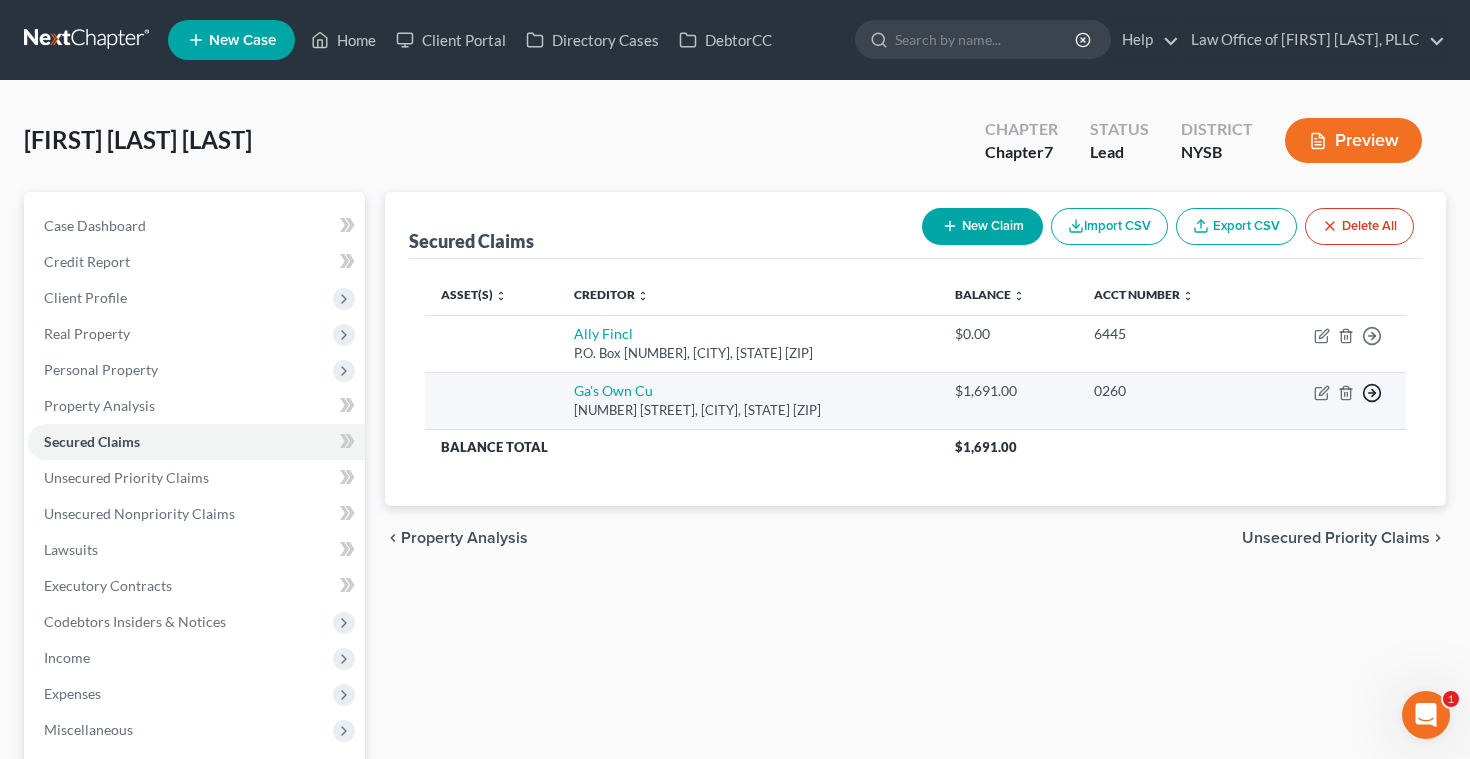 click 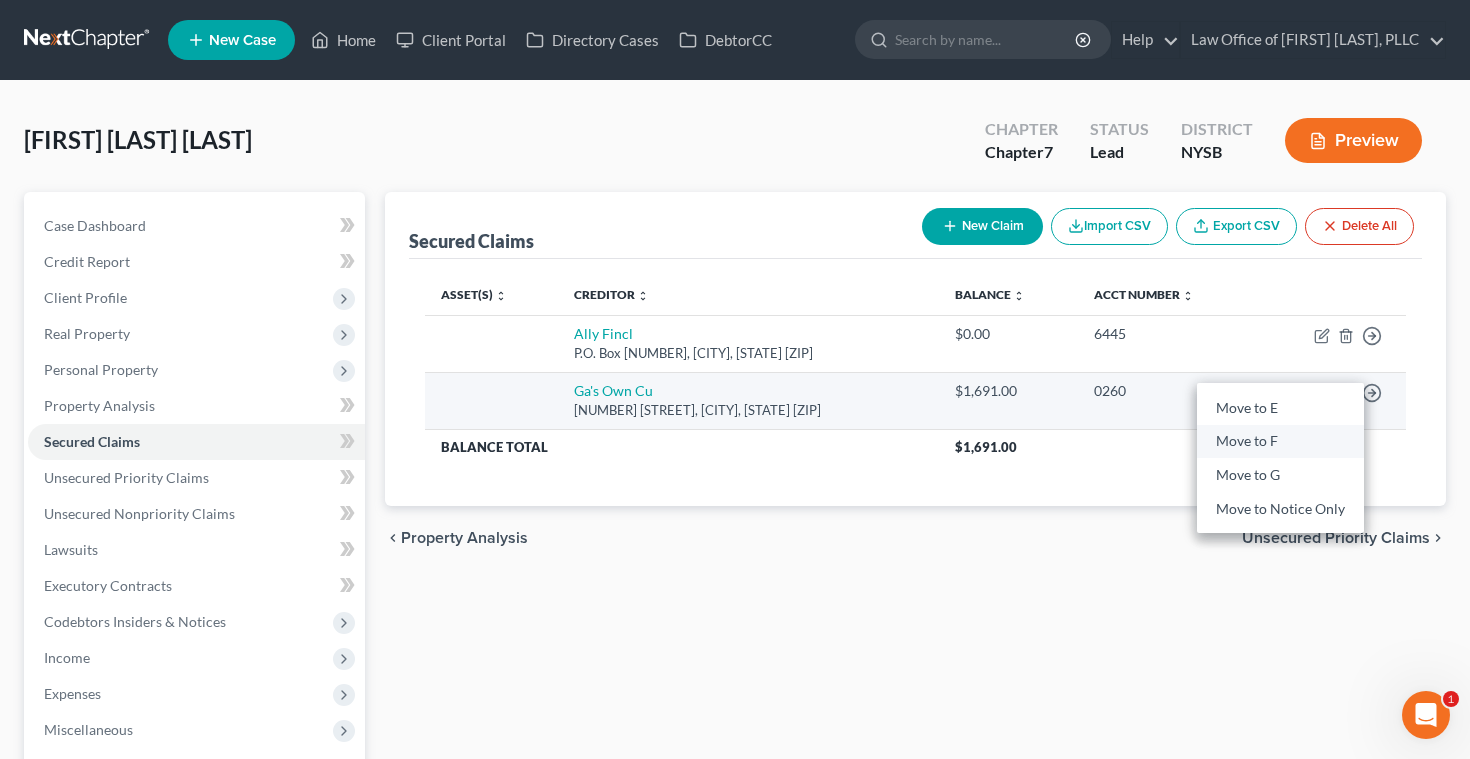 click on "Move to F" at bounding box center [1280, 442] 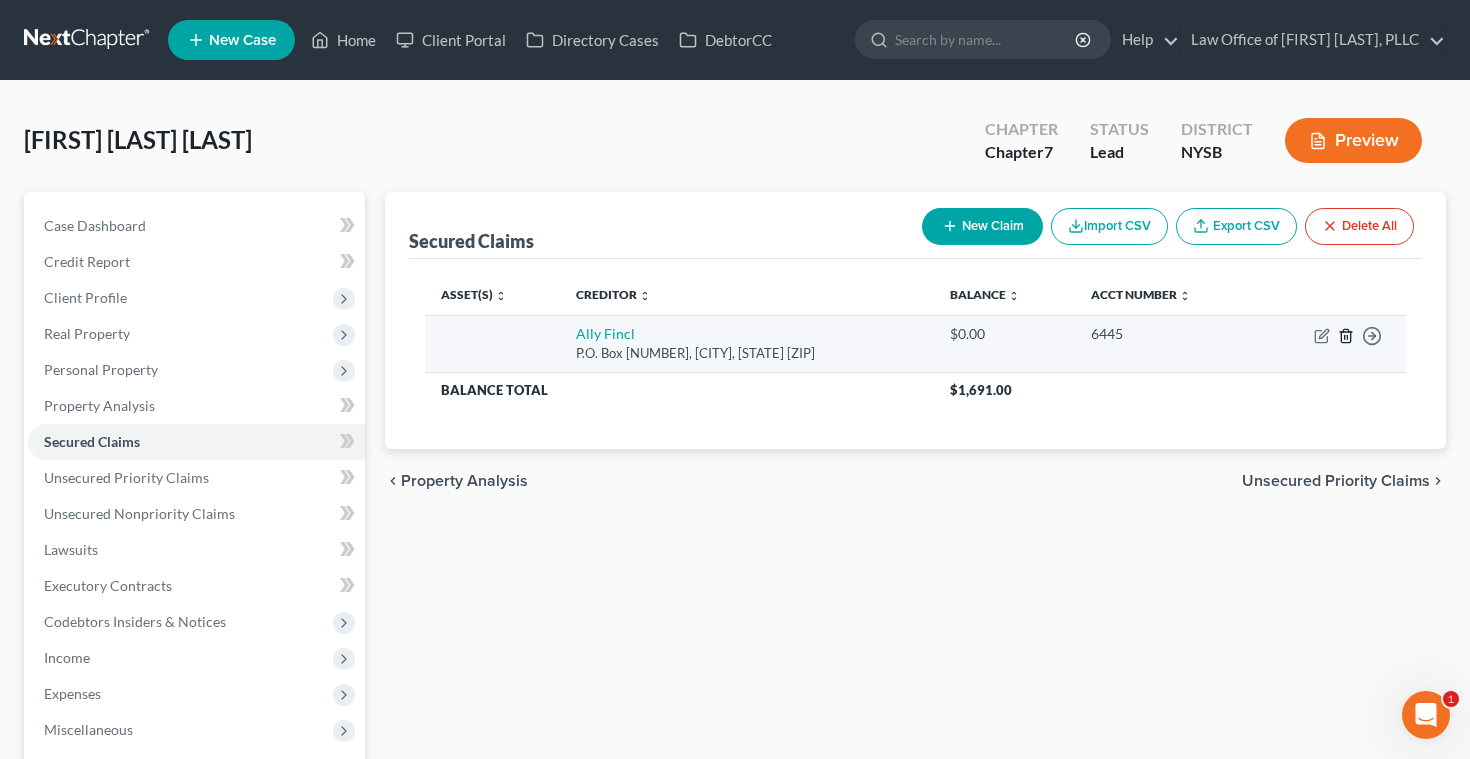 click 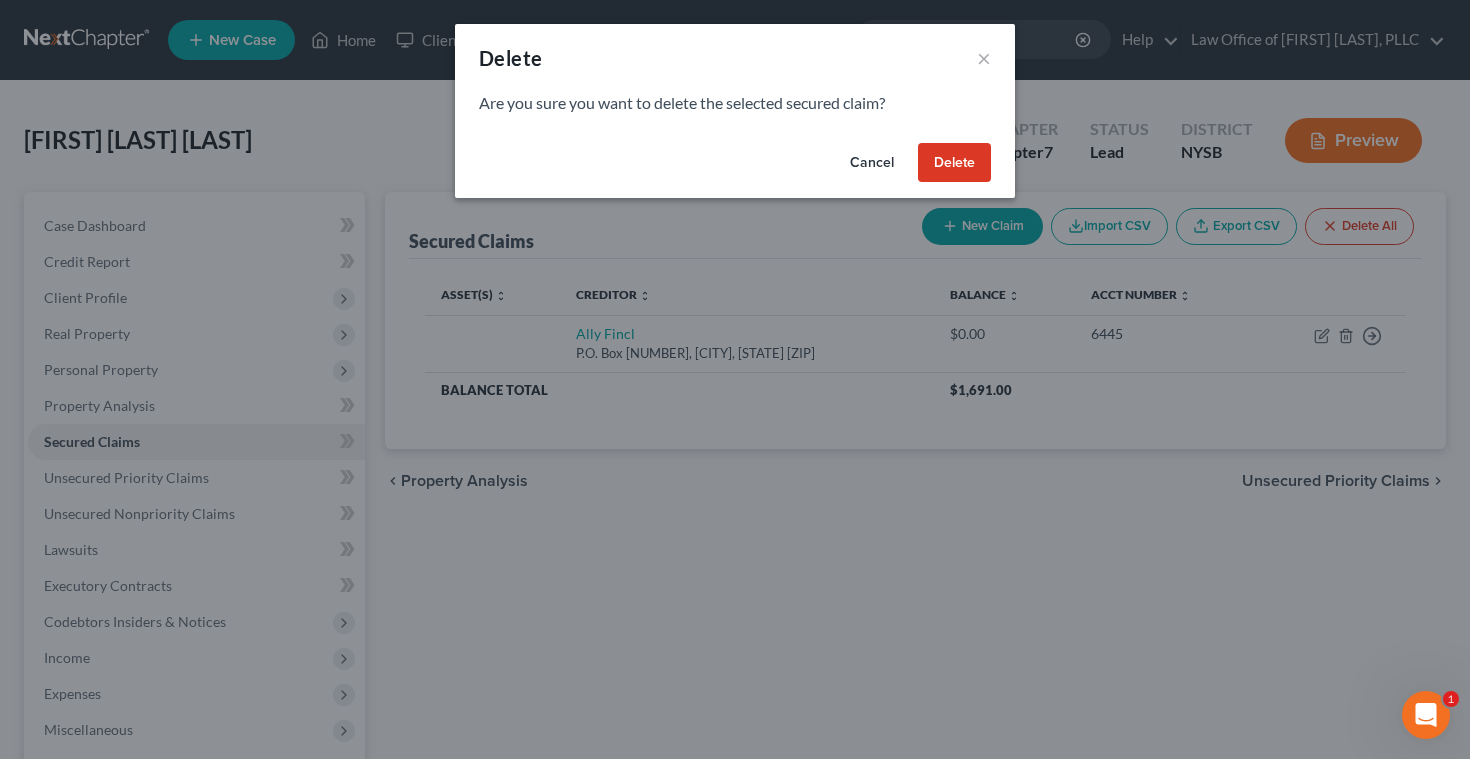 click on "Delete" at bounding box center (954, 163) 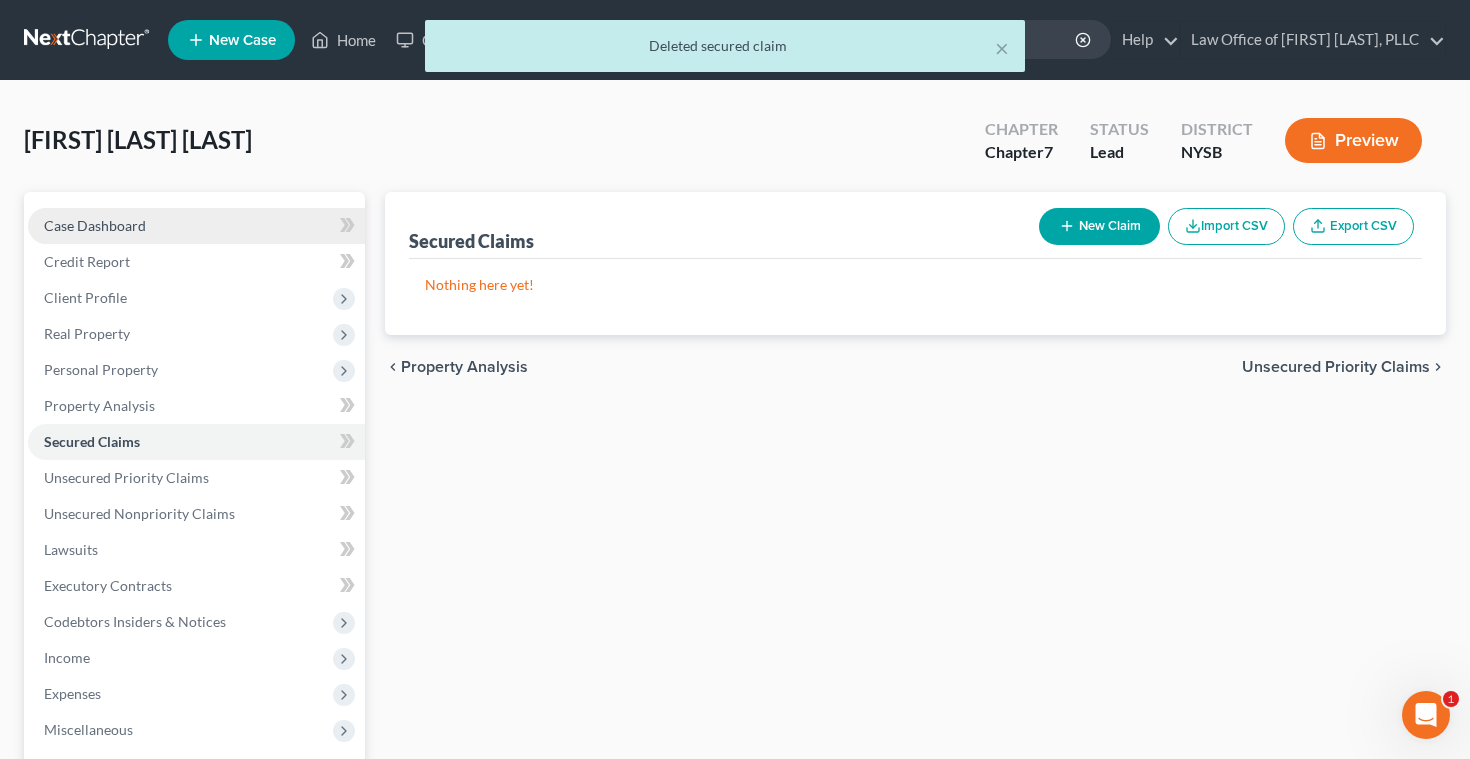 click on "Case Dashboard" at bounding box center [95, 225] 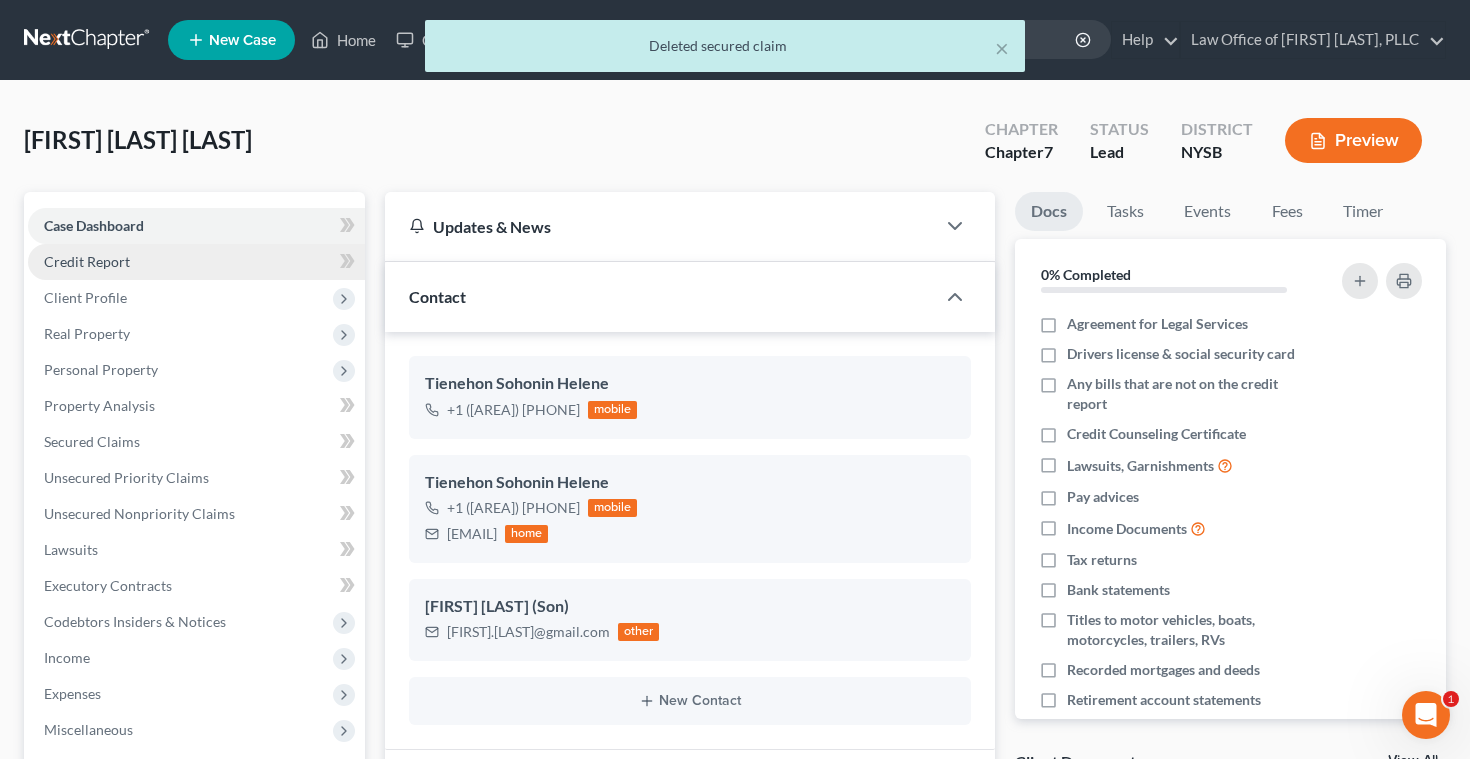 click on "Credit Report" at bounding box center [87, 261] 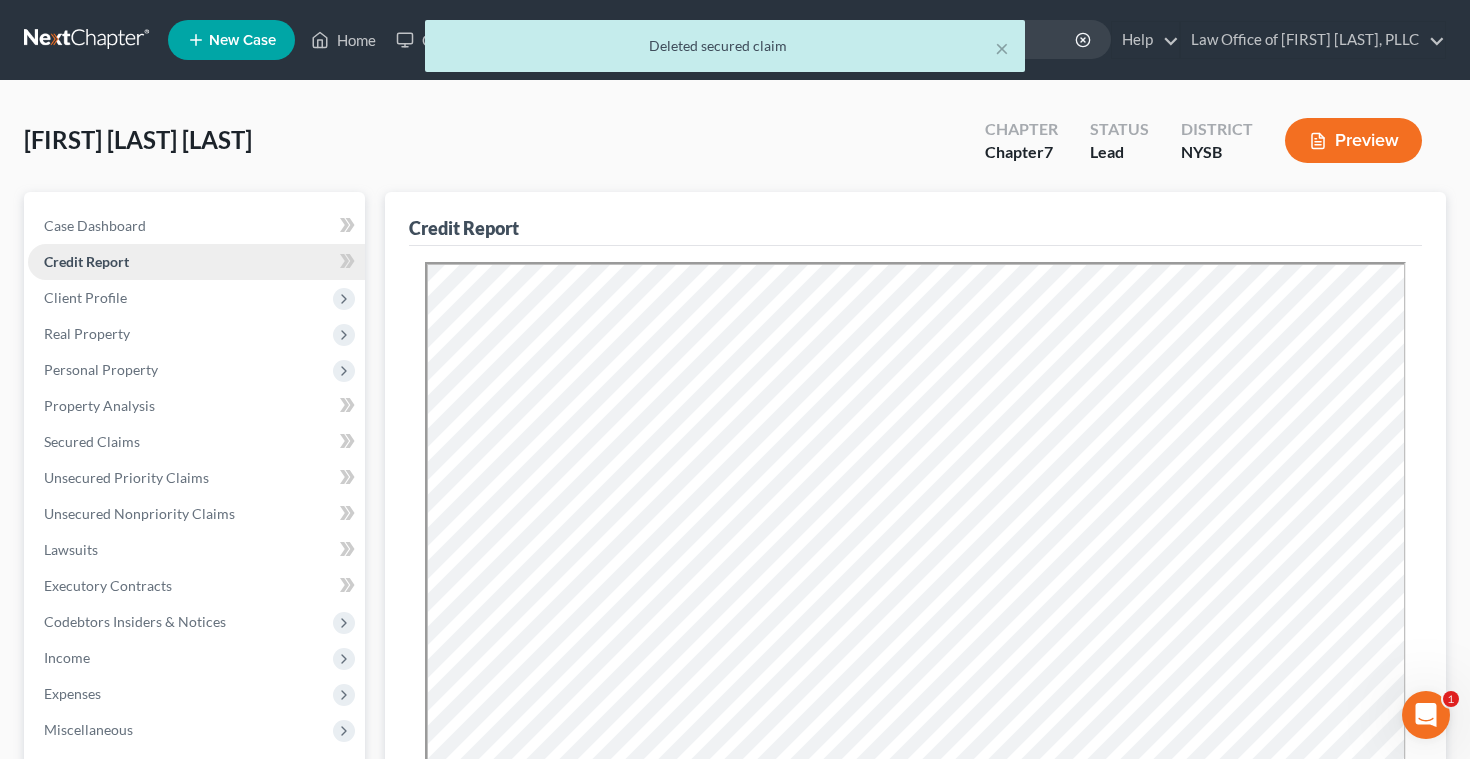 scroll, scrollTop: 0, scrollLeft: 0, axis: both 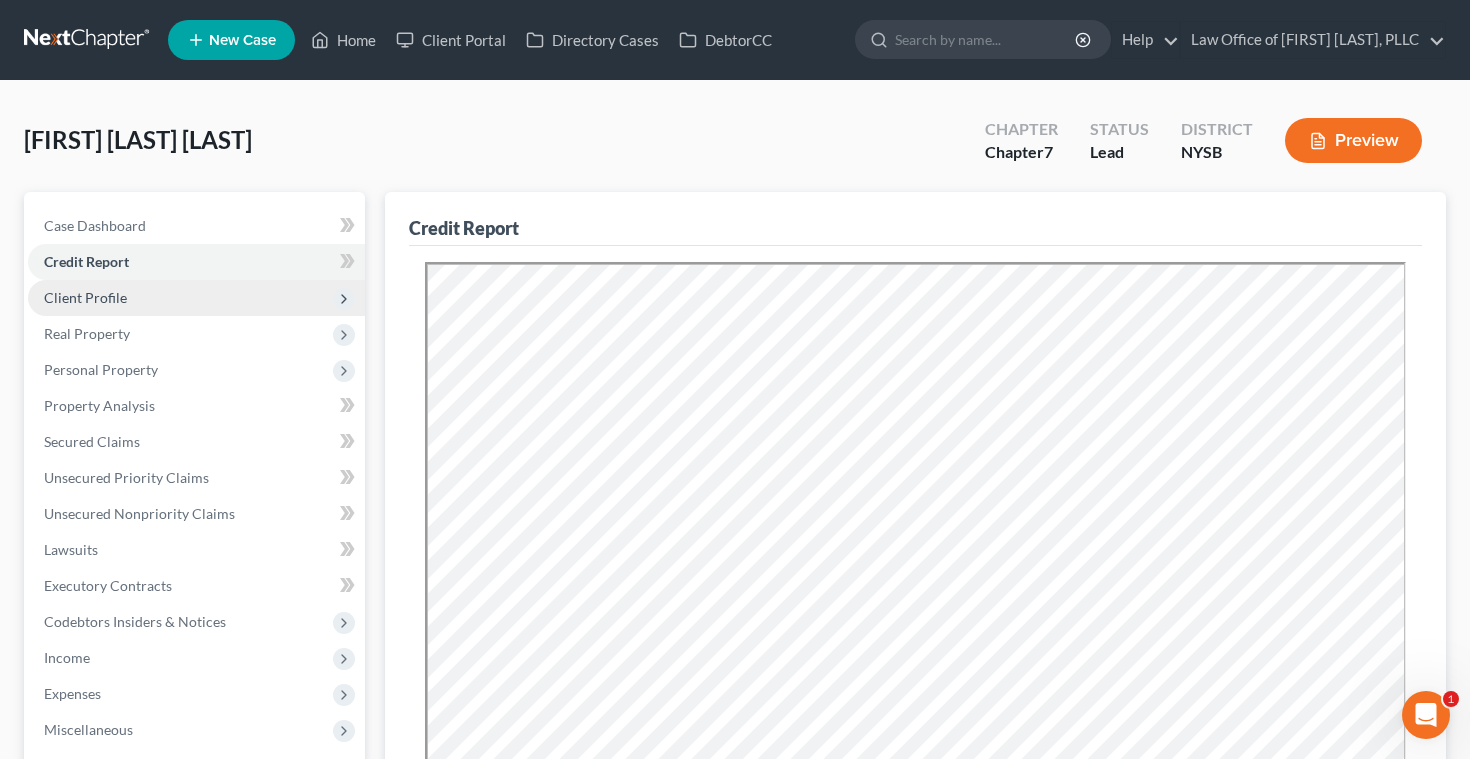 click on "Client Profile" at bounding box center [196, 298] 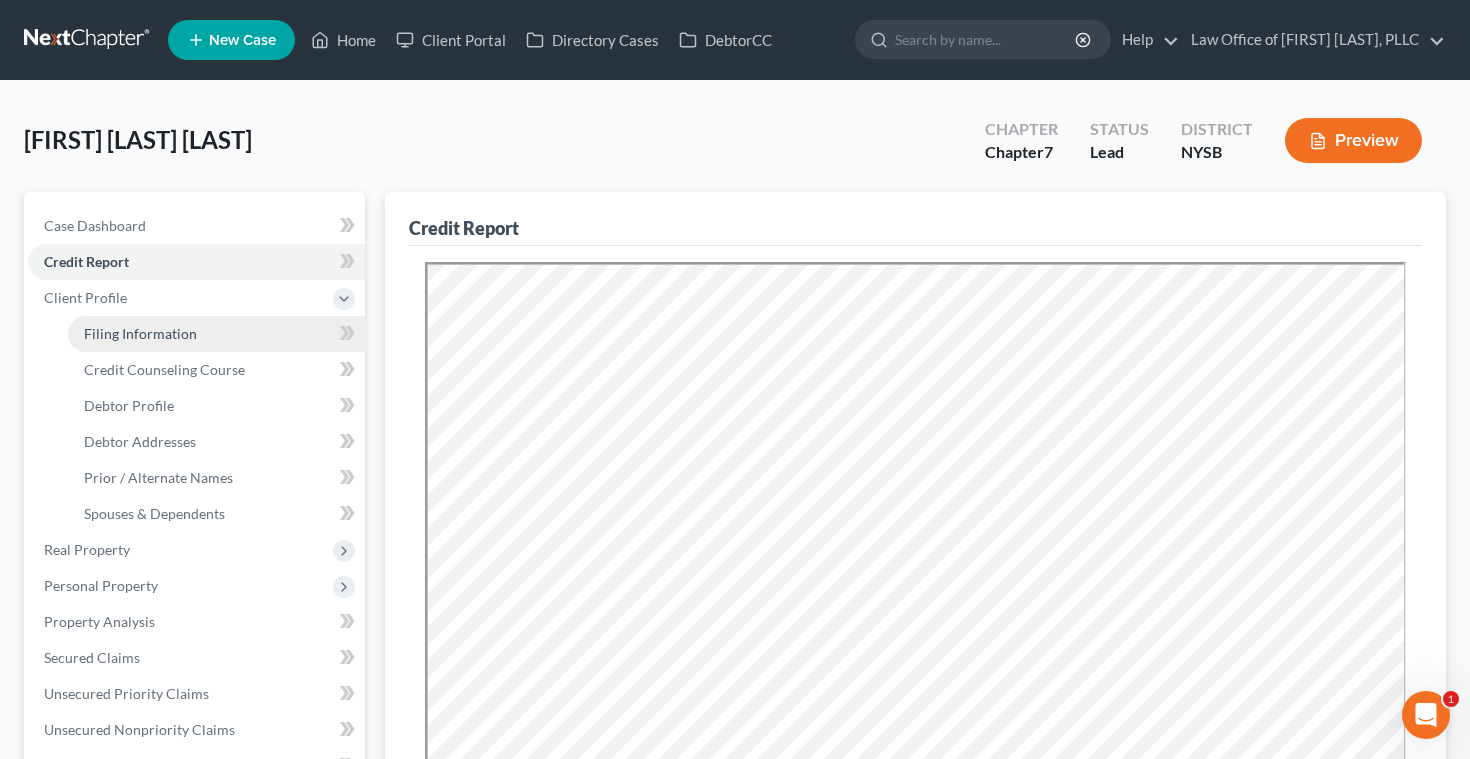 click on "Filing Information" at bounding box center (140, 333) 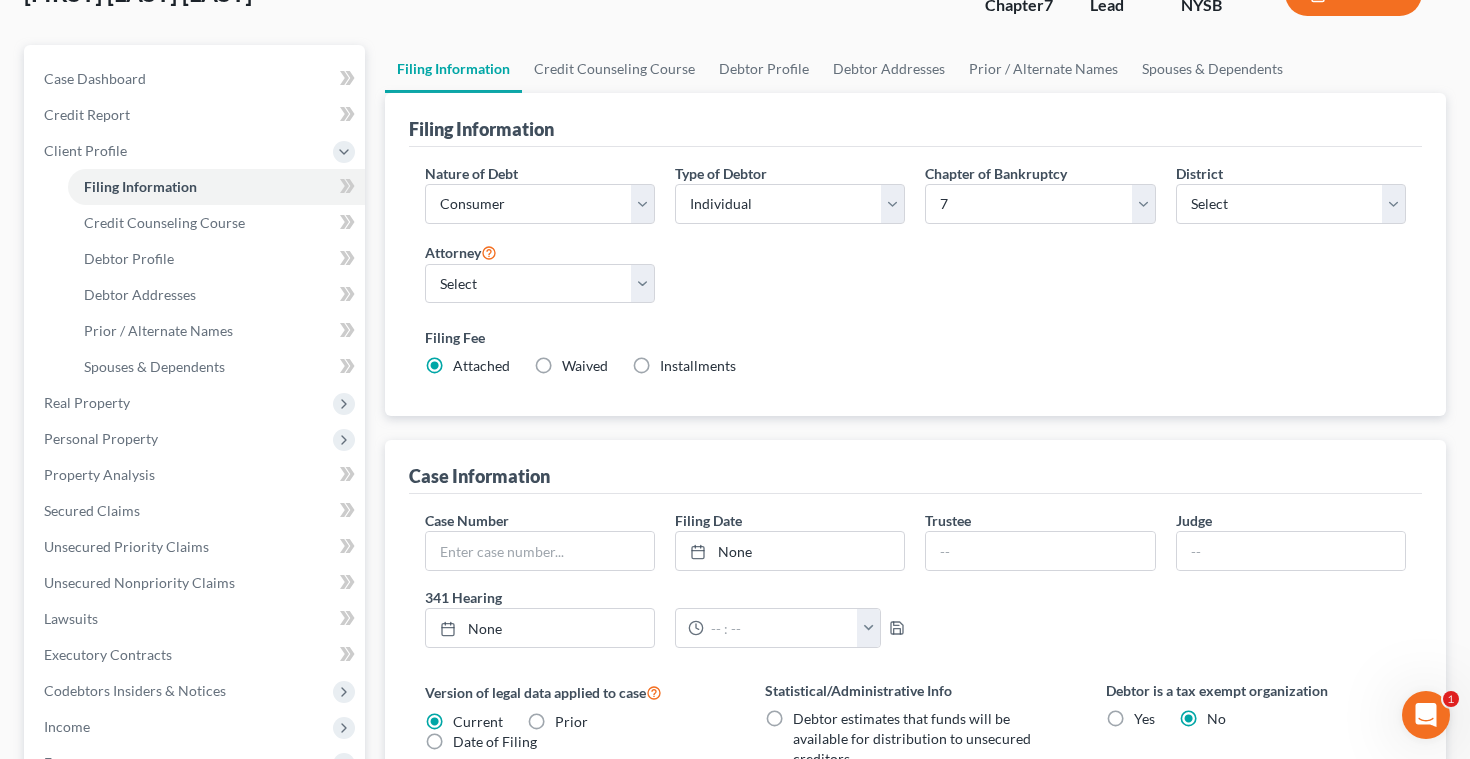 scroll, scrollTop: 109, scrollLeft: 0, axis: vertical 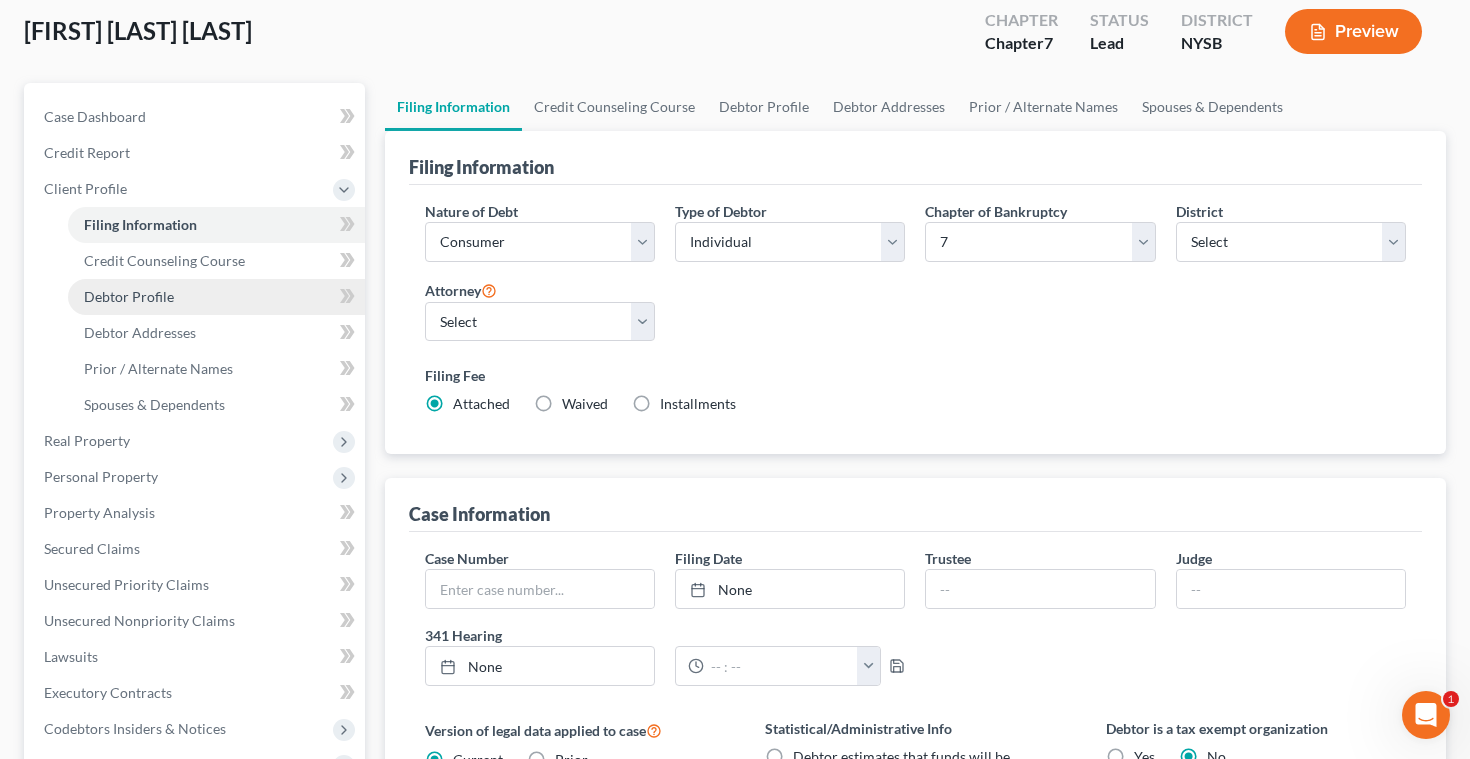 click on "Debtor Profile" at bounding box center [129, 296] 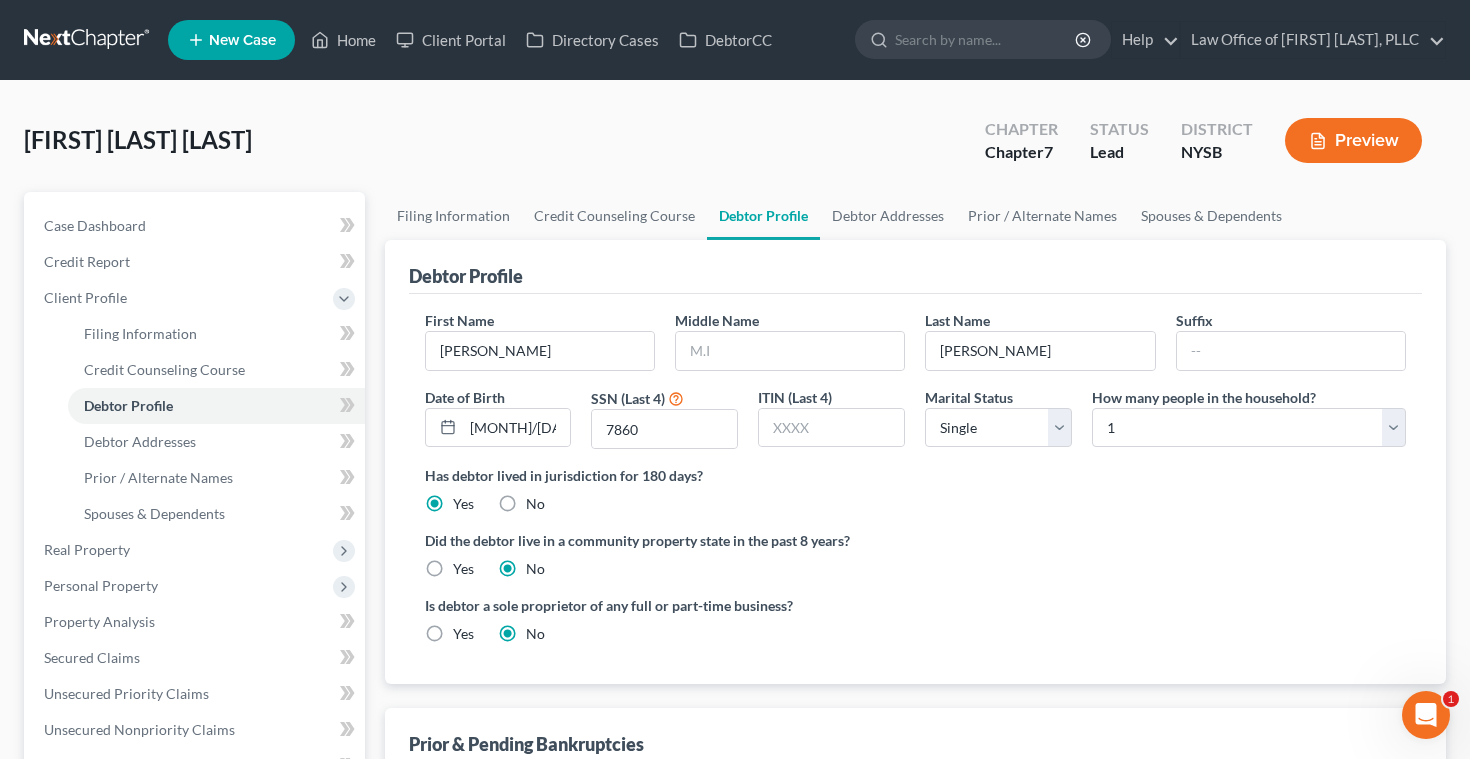 scroll, scrollTop: 0, scrollLeft: 0, axis: both 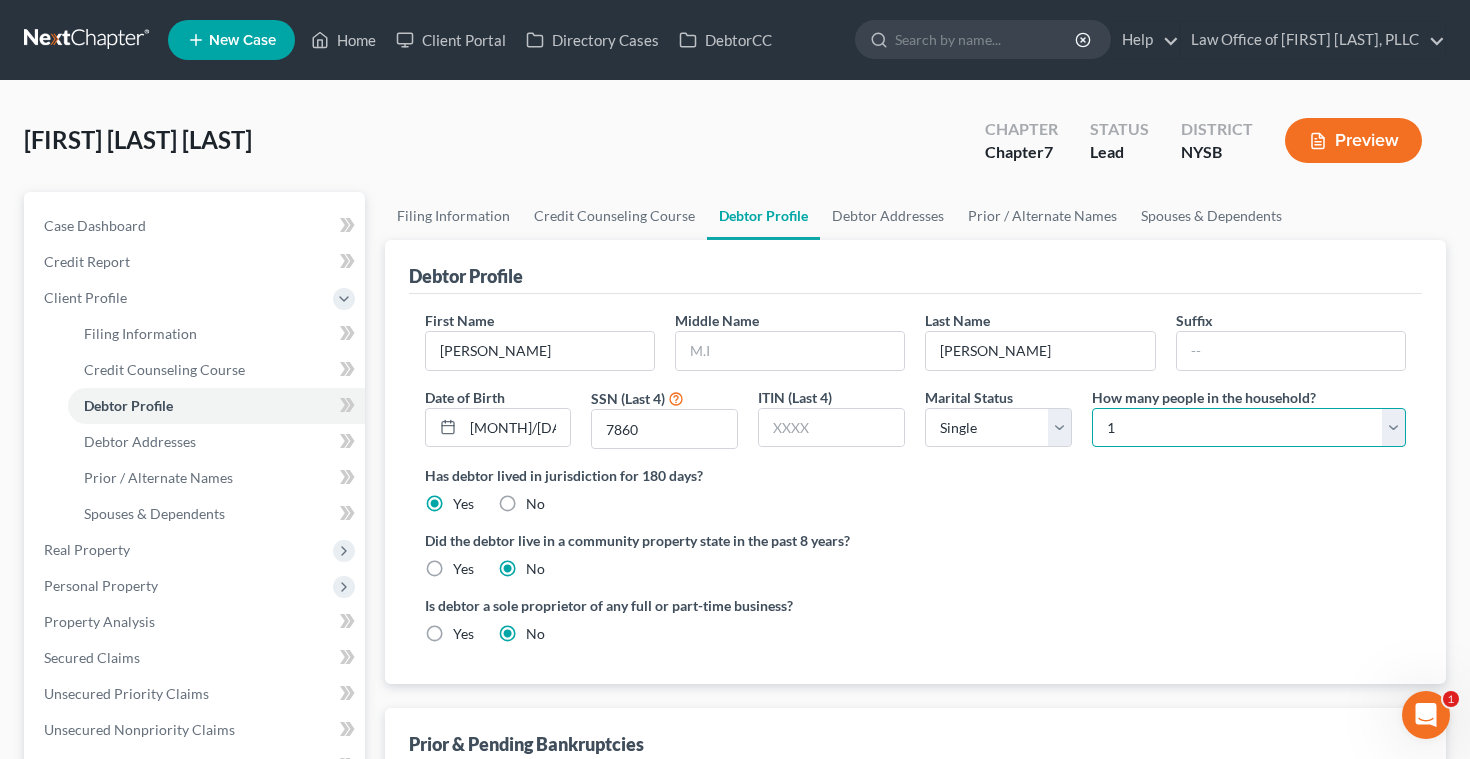 click on "Select 1 2 3 4 5 6 7 8 9 10 11 12 13 14 15 16 17 18 19 20" at bounding box center [1249, 428] 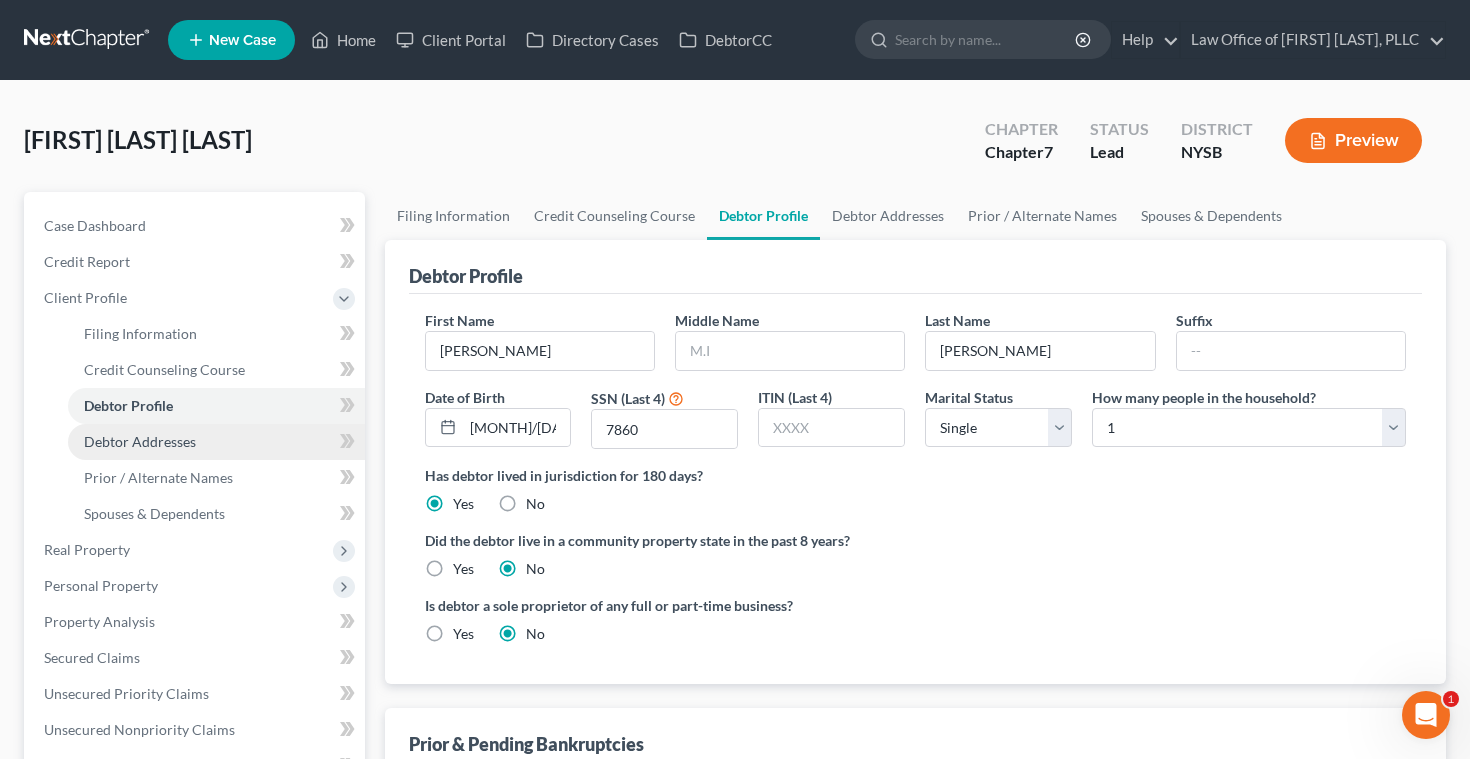 click on "Debtor Addresses" at bounding box center [216, 442] 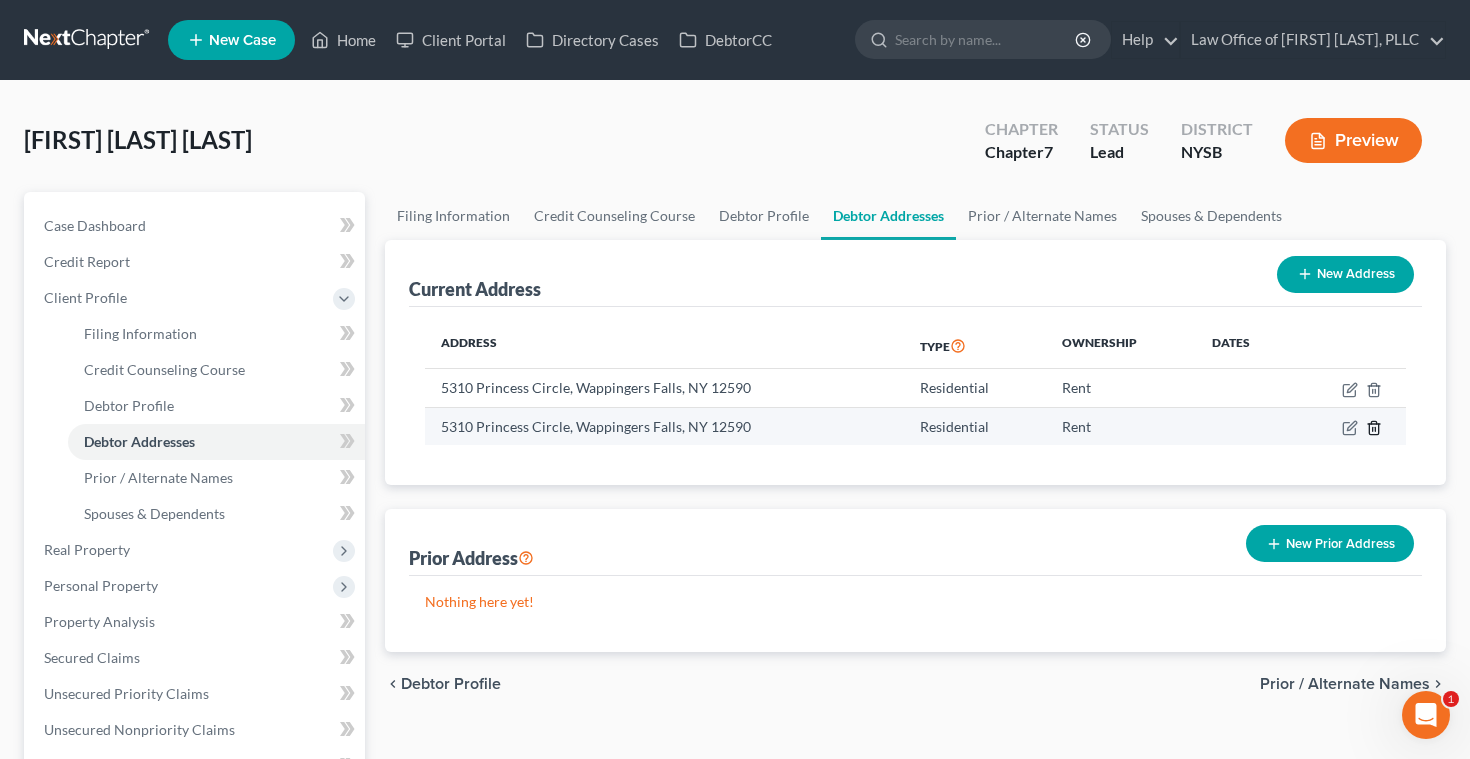 click 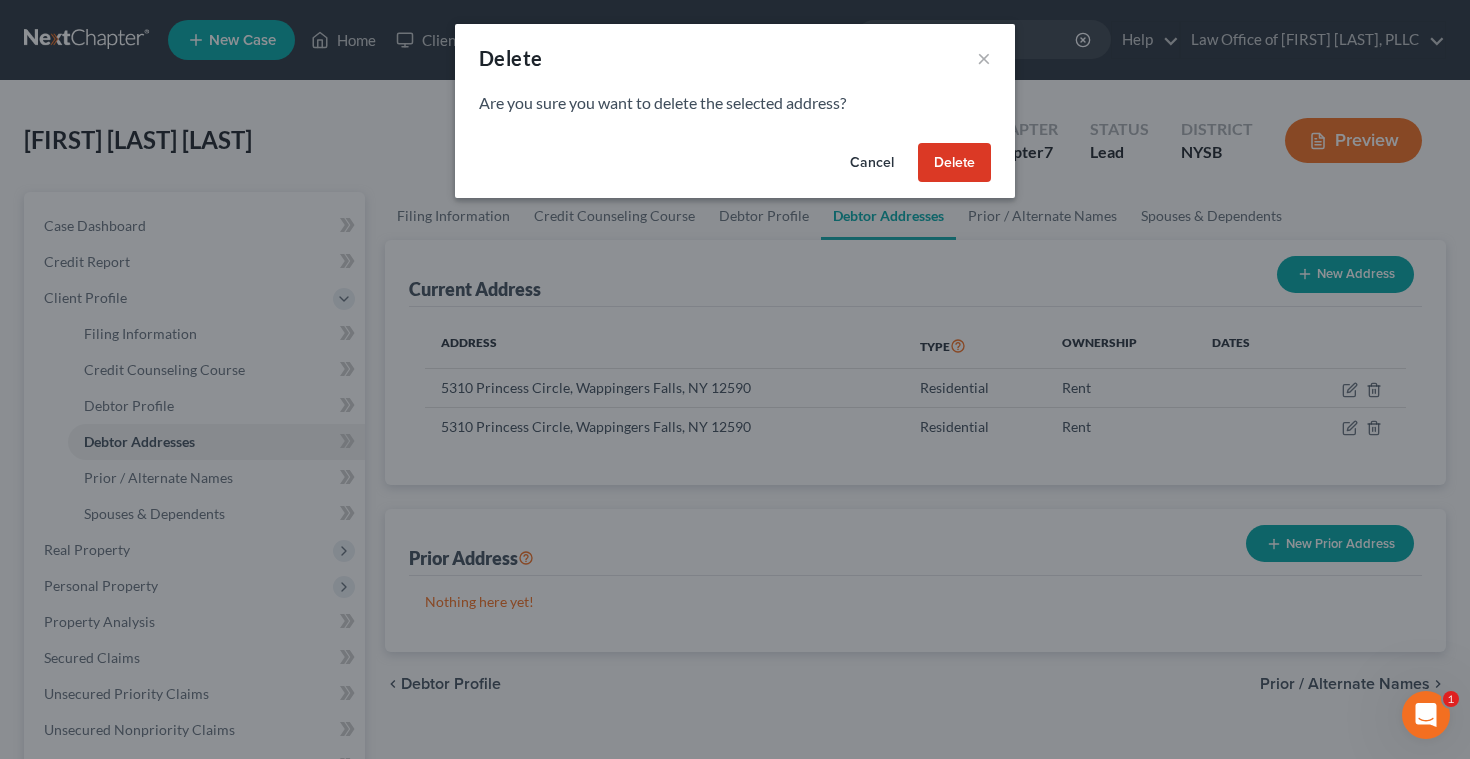 click on "Delete" at bounding box center [954, 163] 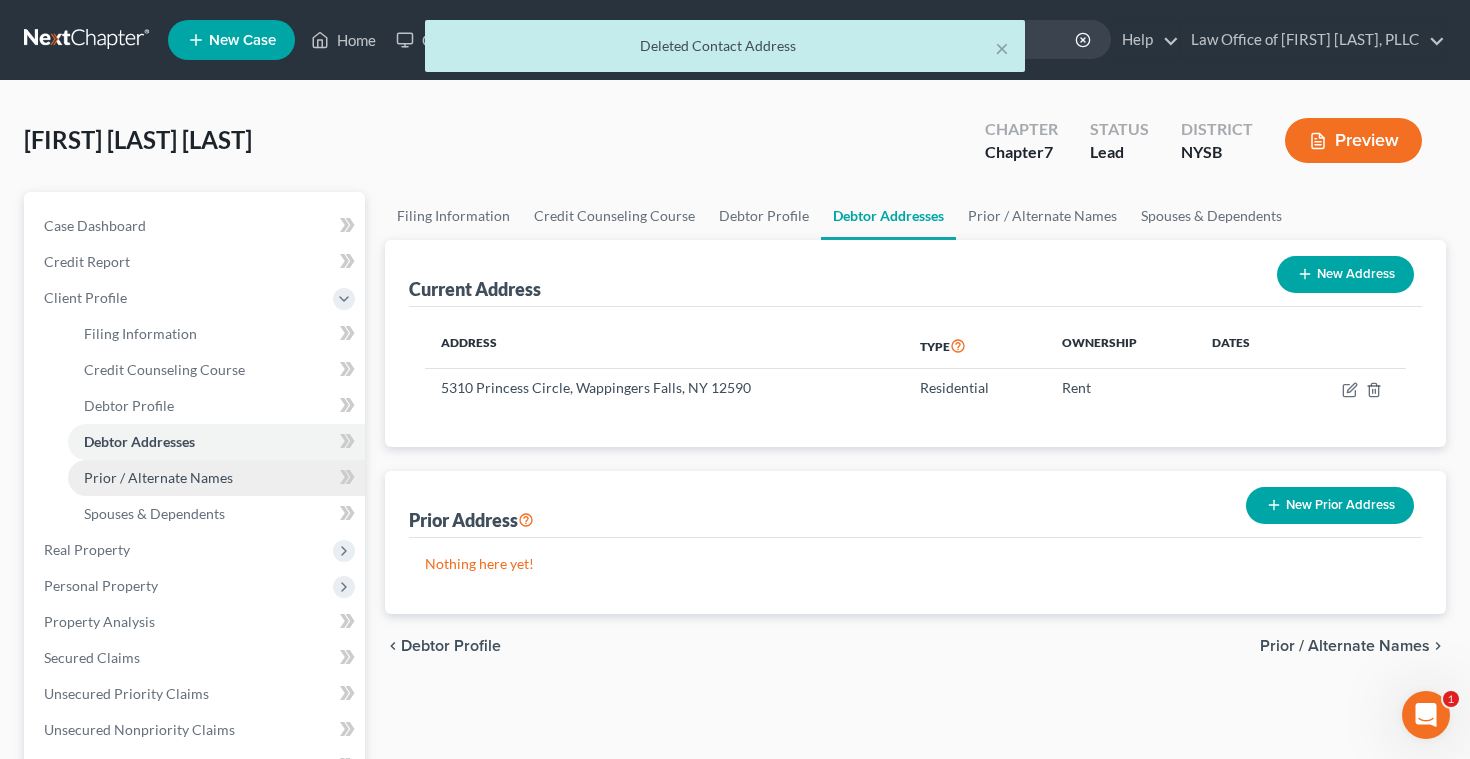 click on "Prior / Alternate Names" at bounding box center [158, 477] 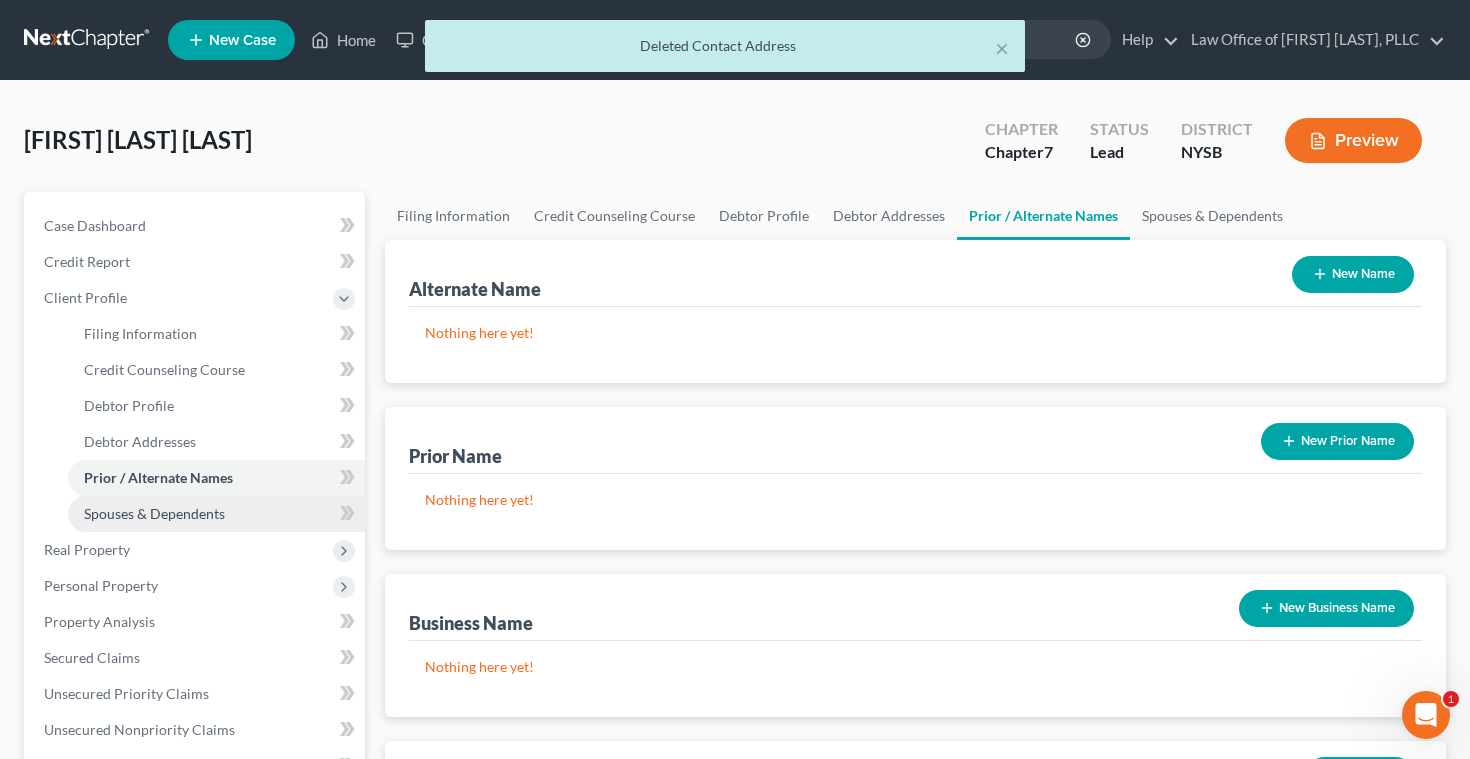click on "Spouses & Dependents" at bounding box center [154, 513] 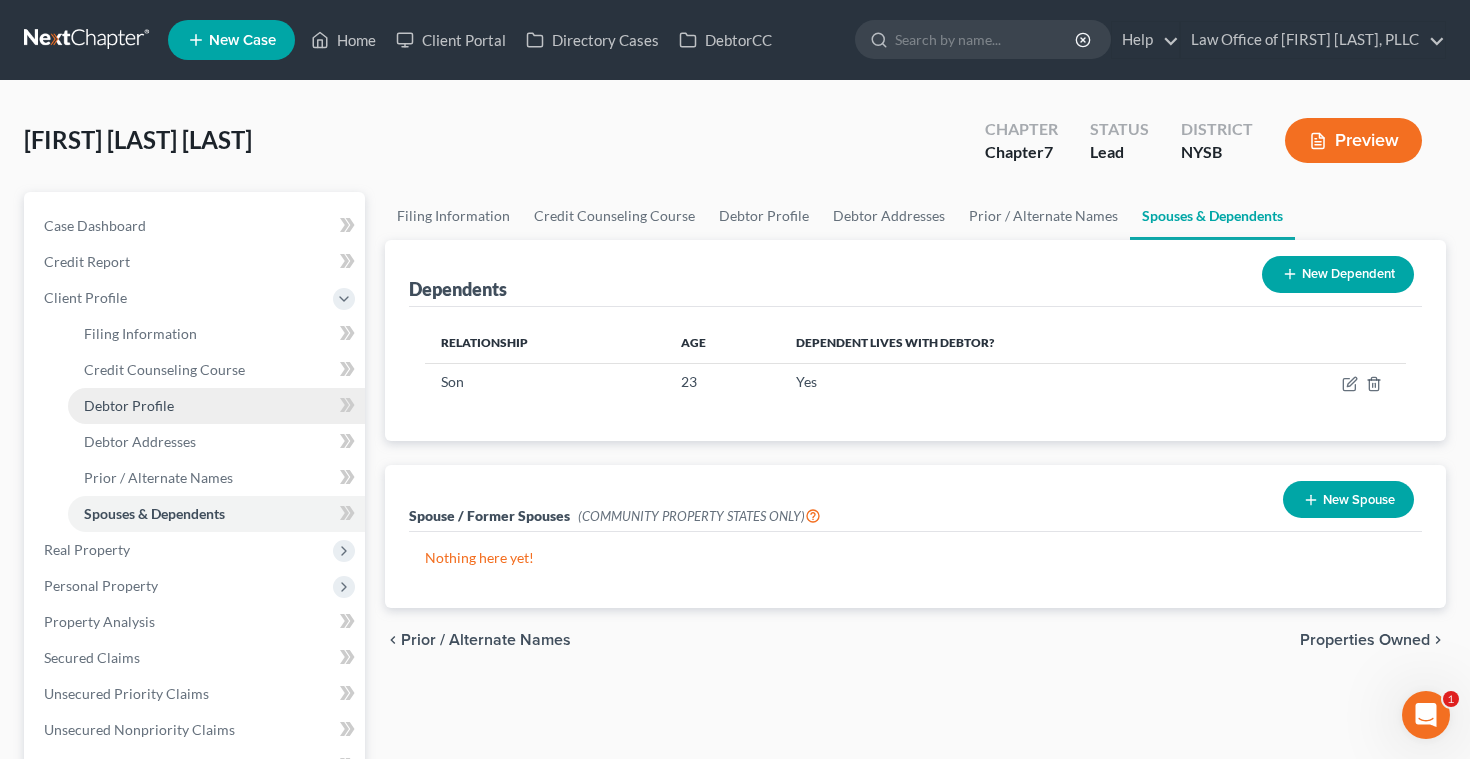 click on "Debtor Profile" at bounding box center [216, 406] 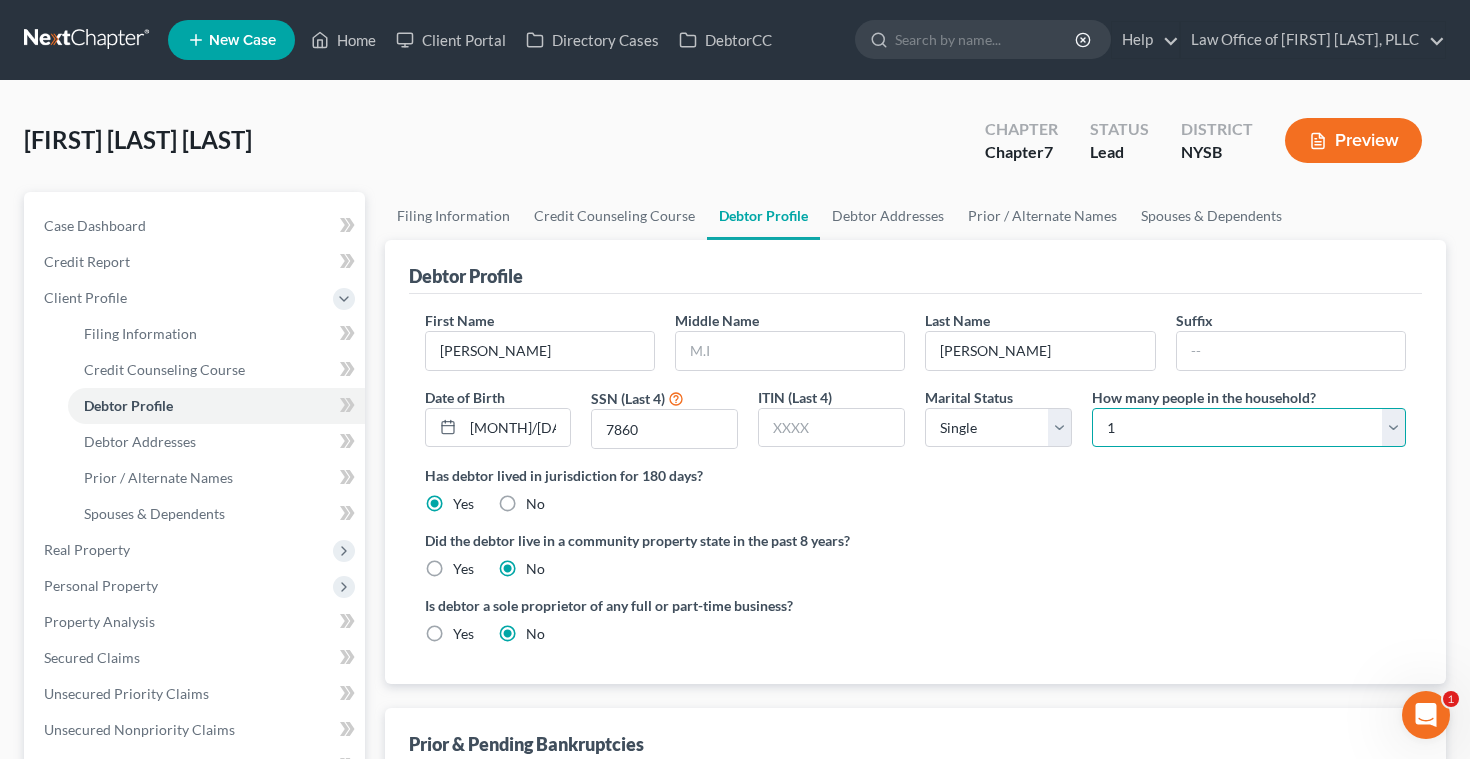 click on "Select 1 2 3 4 5 6 7 8 9 10 11 12 13 14 15 16 17 18 19 20" at bounding box center (1249, 428) 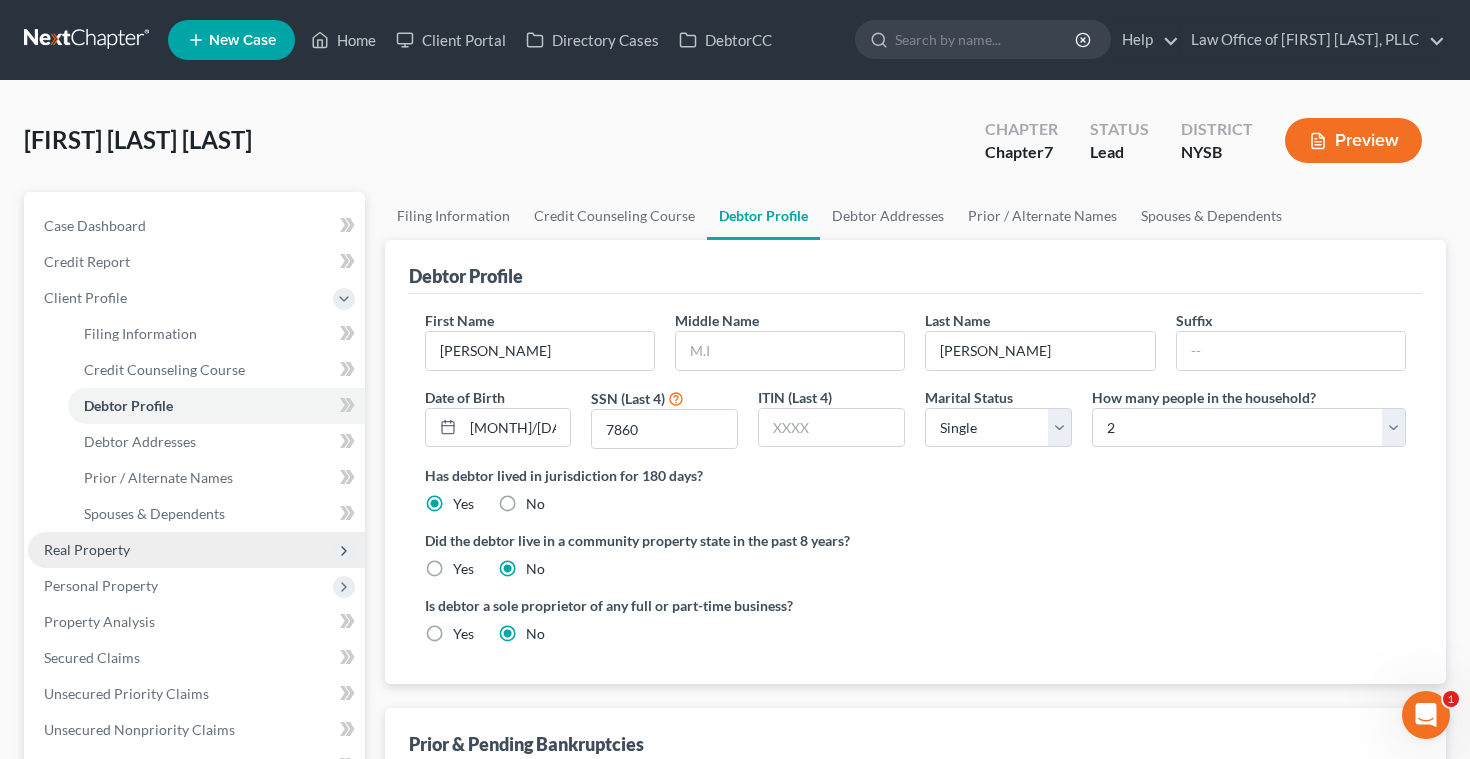 click on "Real Property" at bounding box center (87, 549) 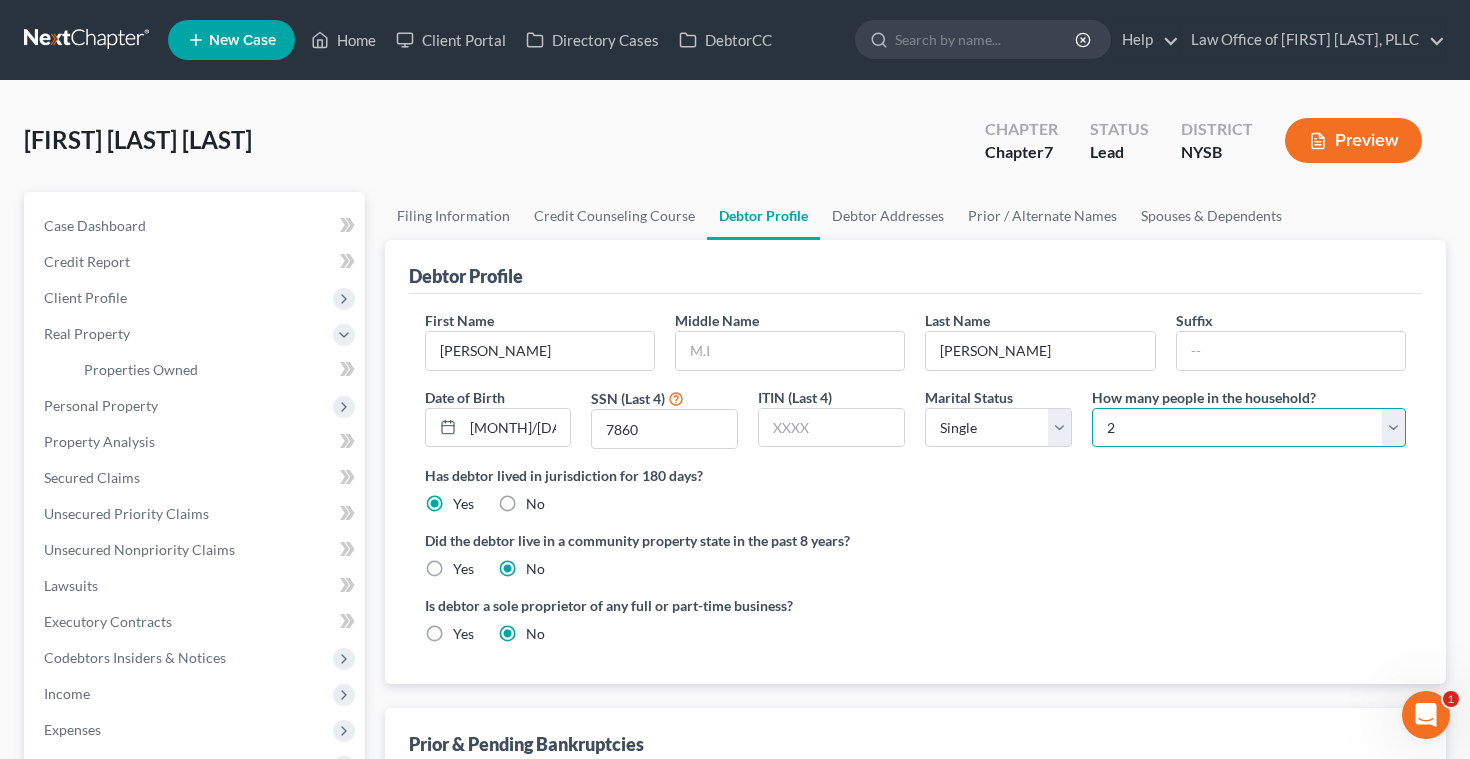 click on "Select 1 2 3 4 5 6 7 8 9 10 11 12 13 14 15 16 17 18 19 20" at bounding box center [1249, 428] 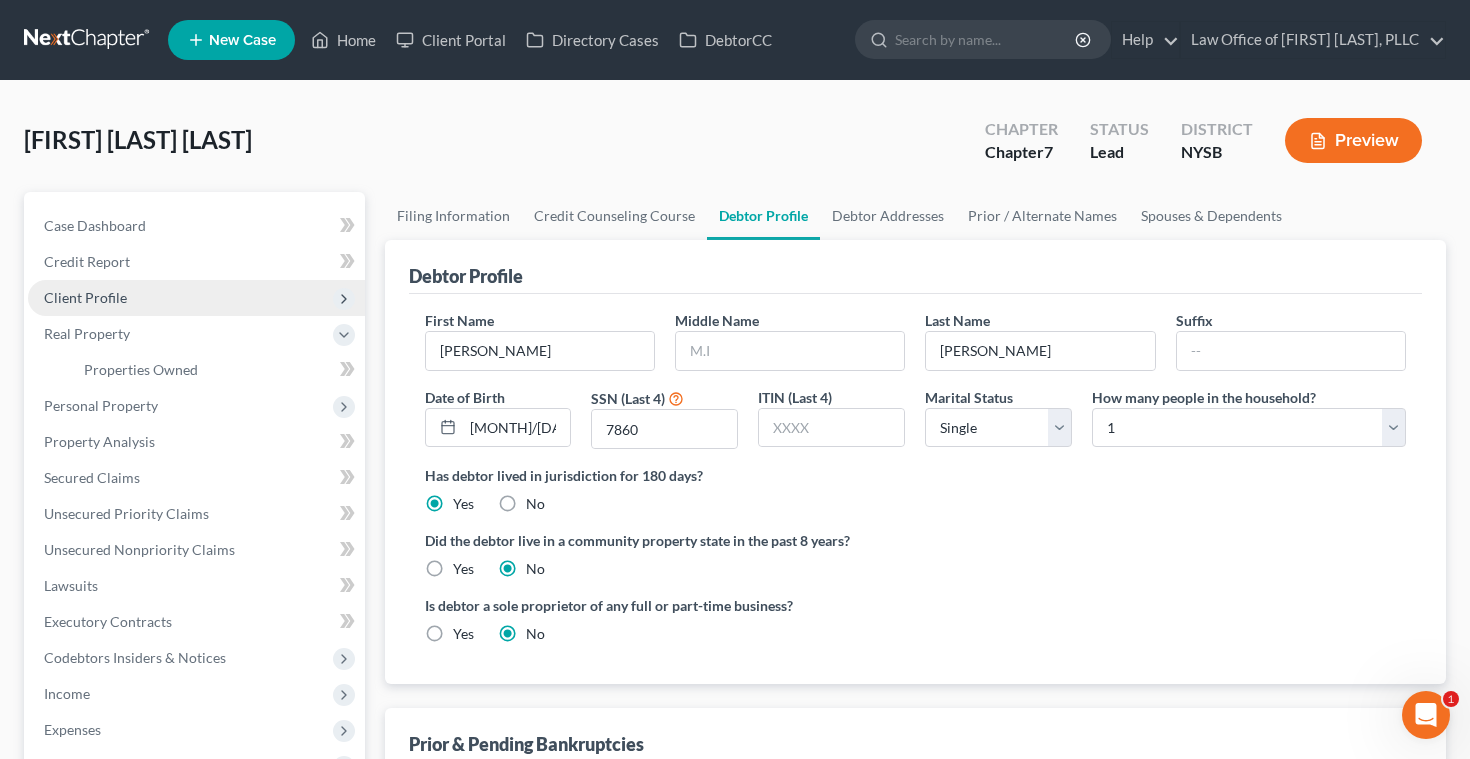 click on "Client Profile" at bounding box center [85, 297] 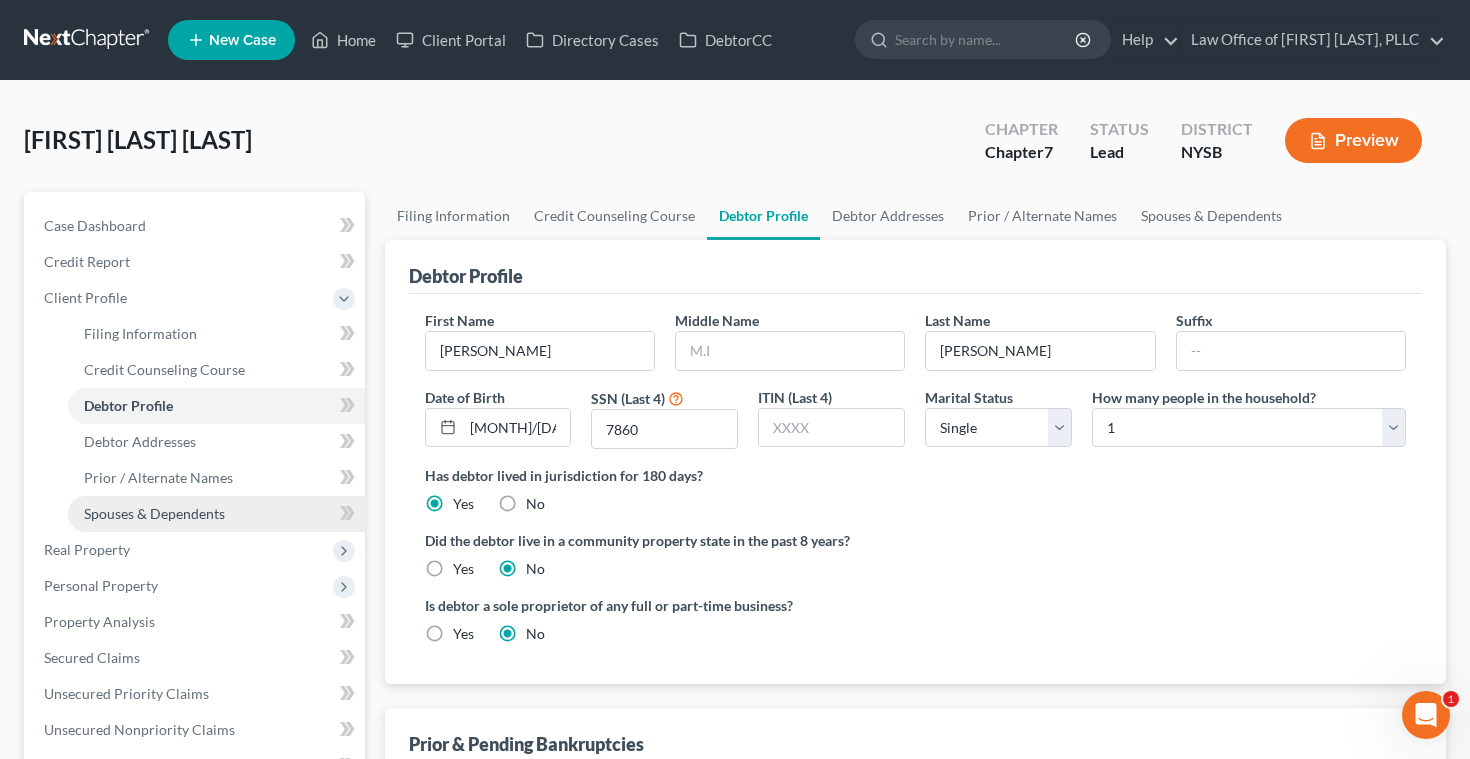 click on "Spouses & Dependents" at bounding box center [154, 513] 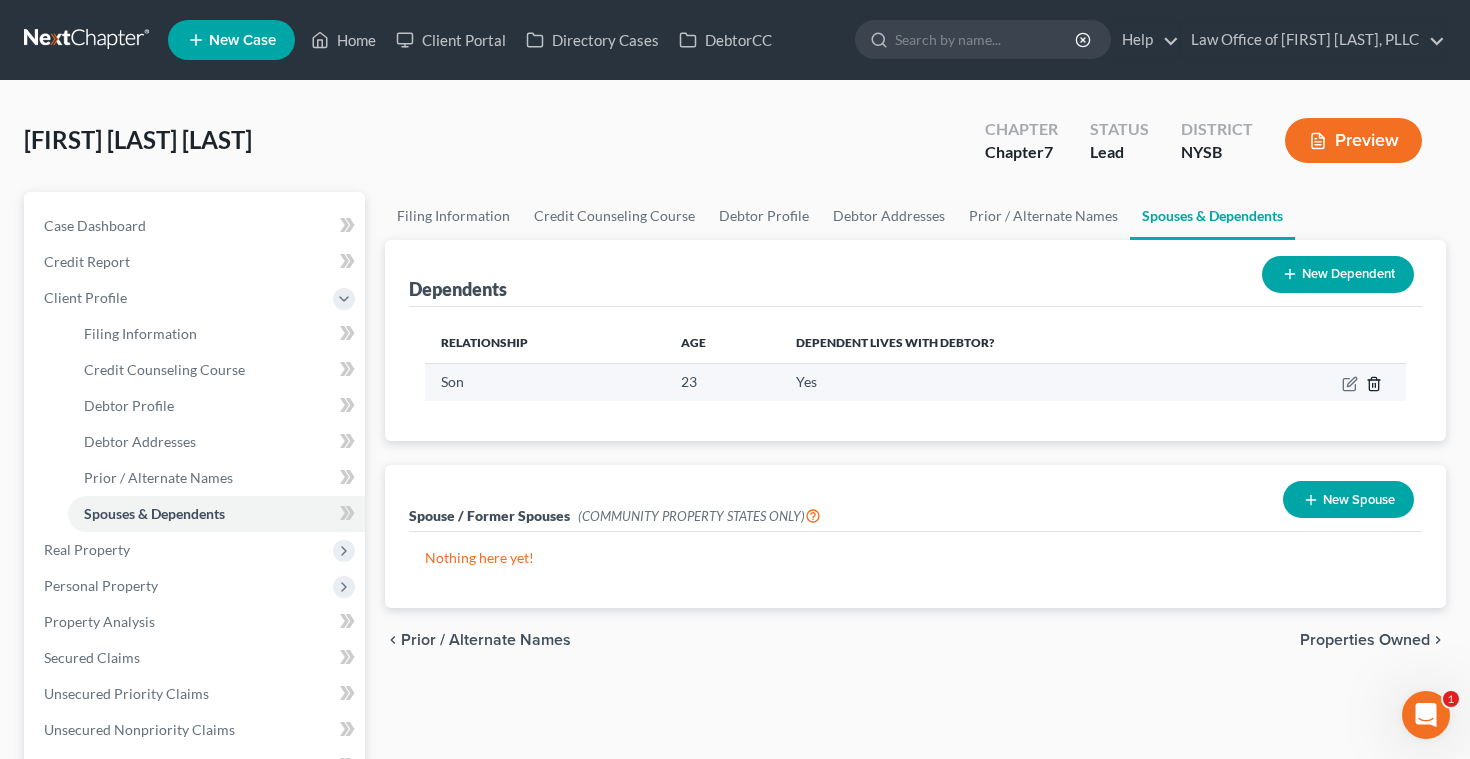 click 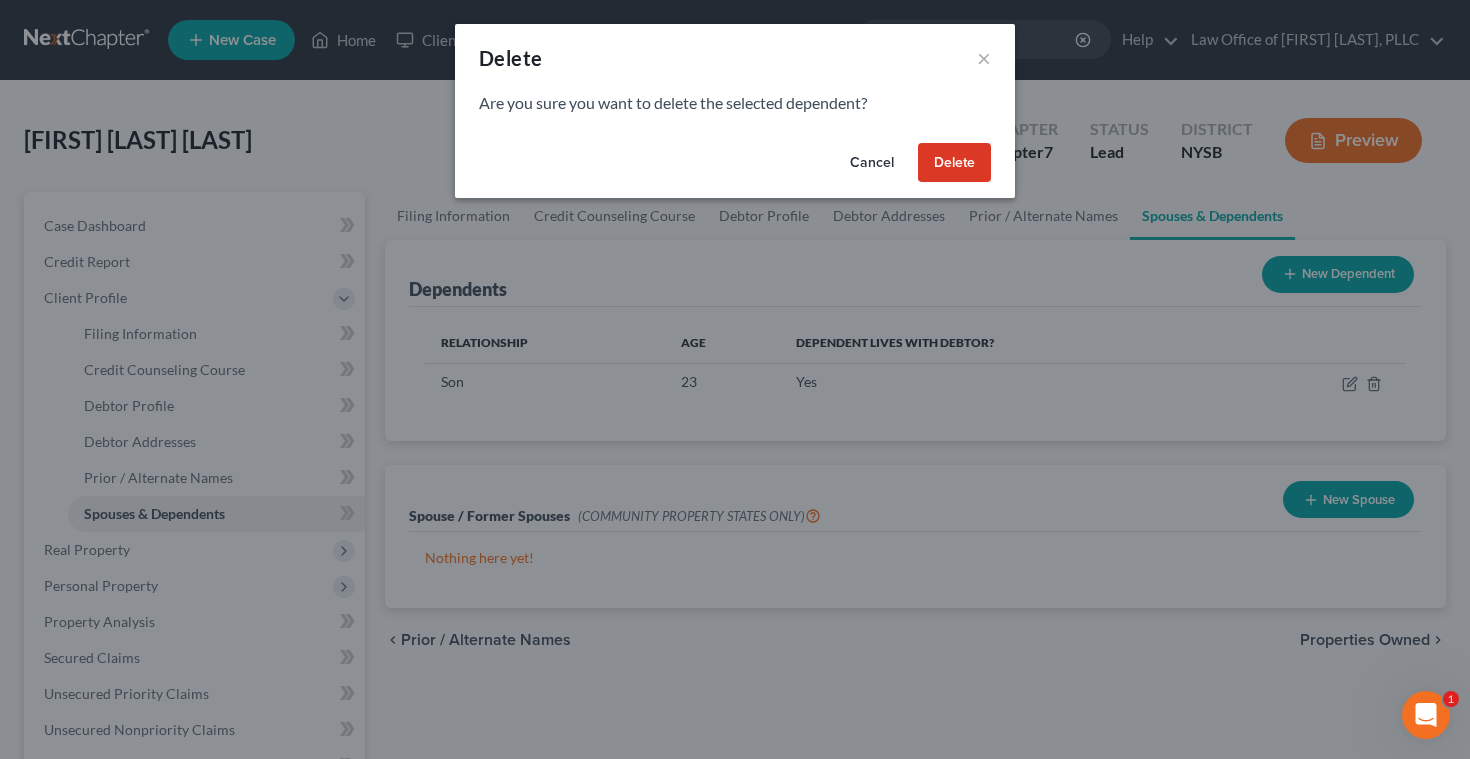 click on "Delete" at bounding box center [954, 163] 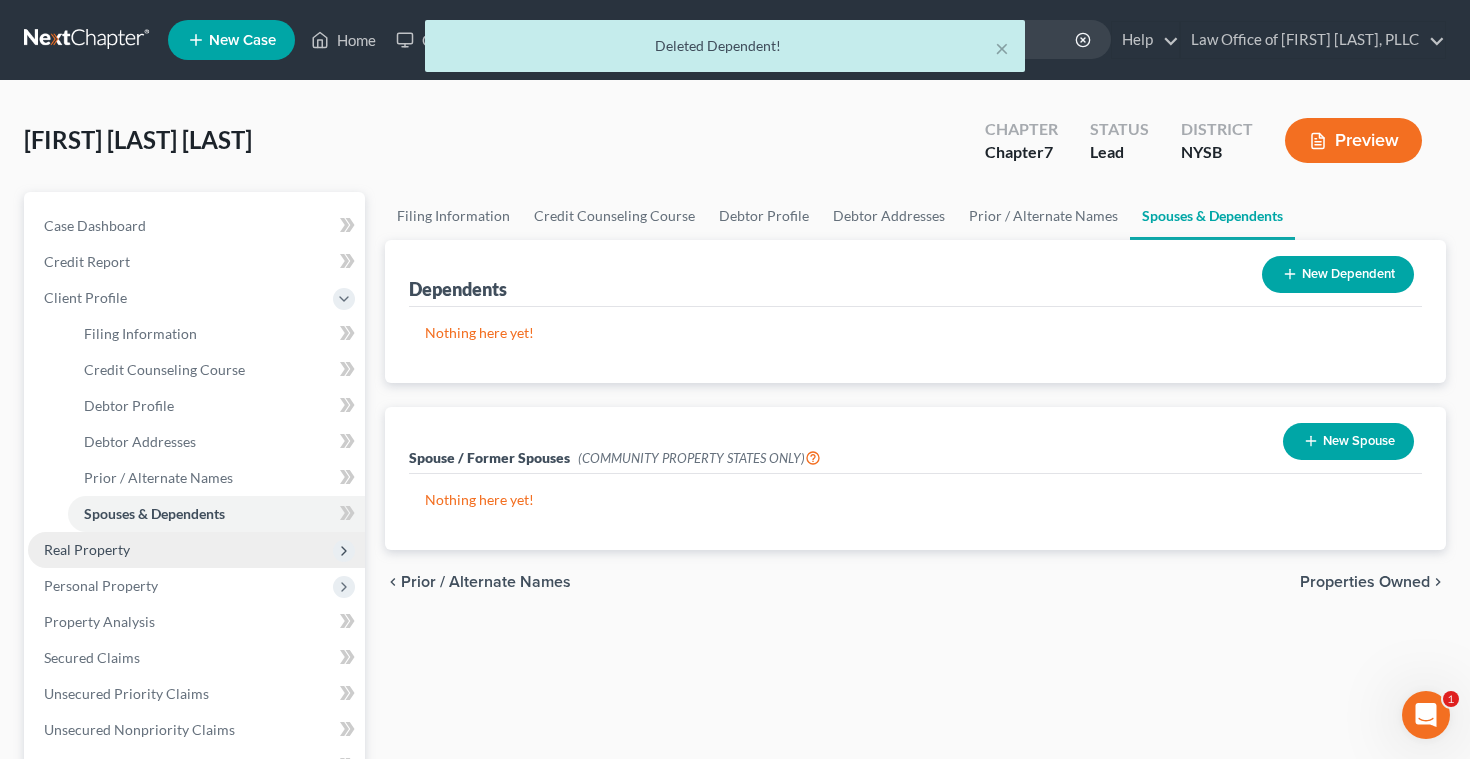 click on "Real Property" at bounding box center (87, 549) 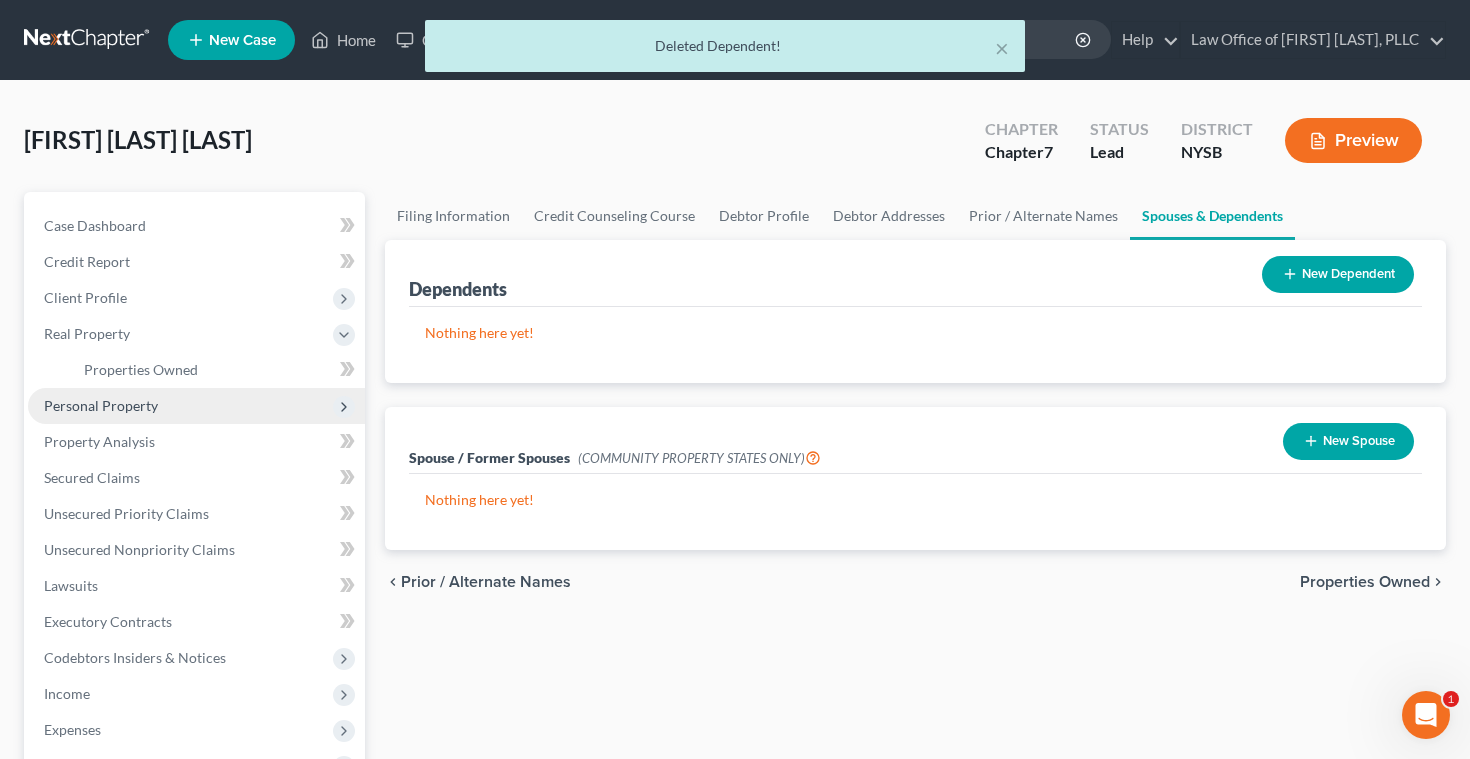 click on "Personal Property" at bounding box center (101, 405) 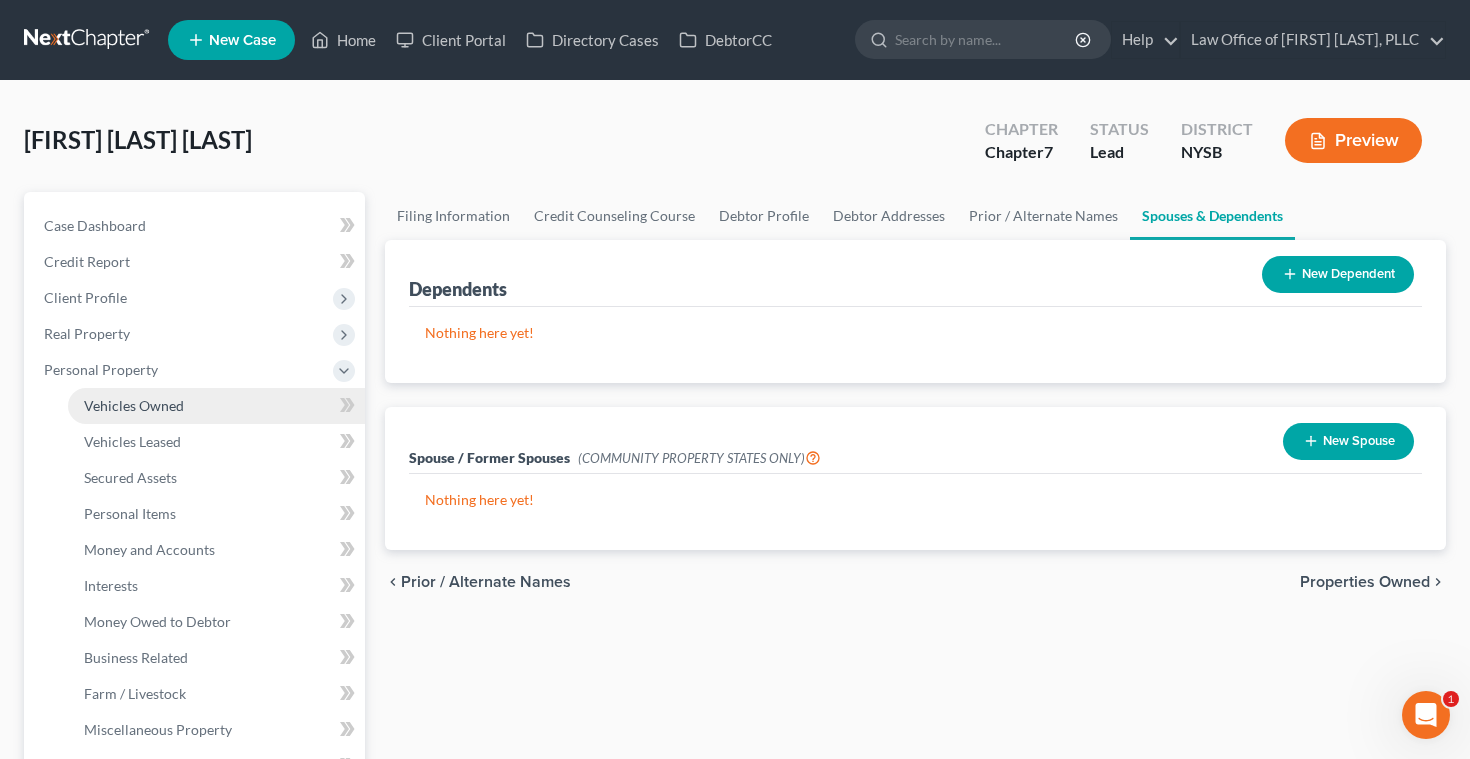 click on "Vehicles Owned" at bounding box center [134, 405] 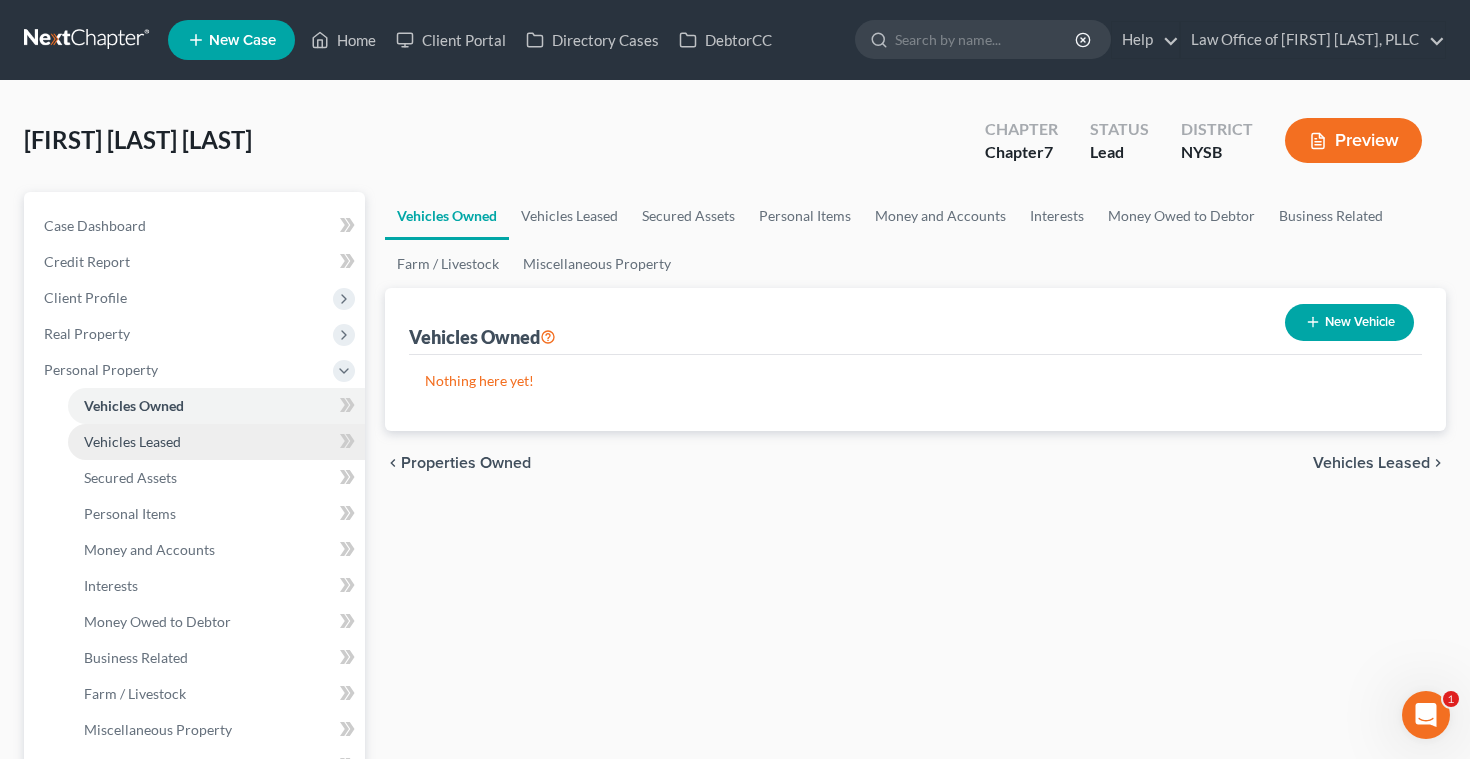 click on "Vehicles Leased" at bounding box center [132, 441] 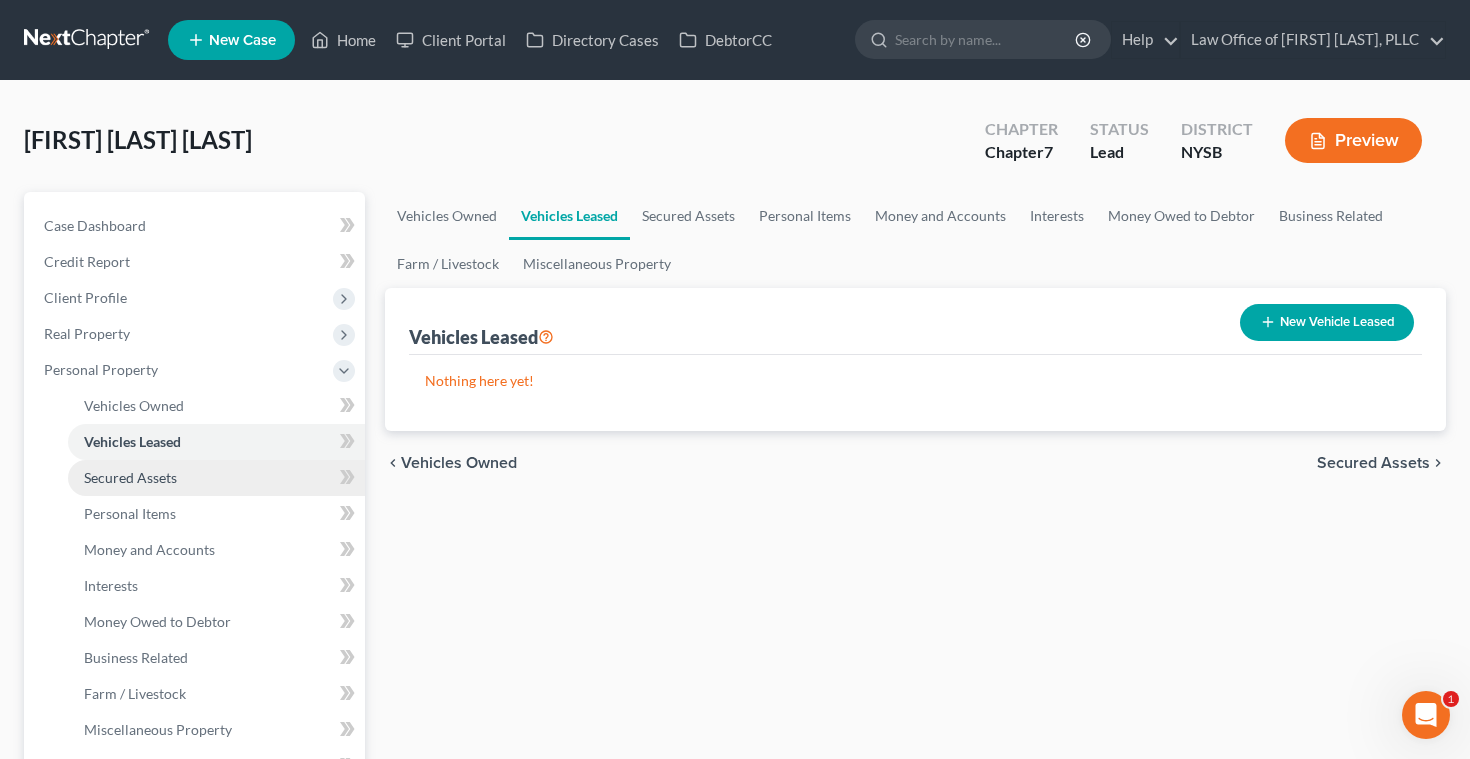 click on "Secured Assets" at bounding box center [130, 477] 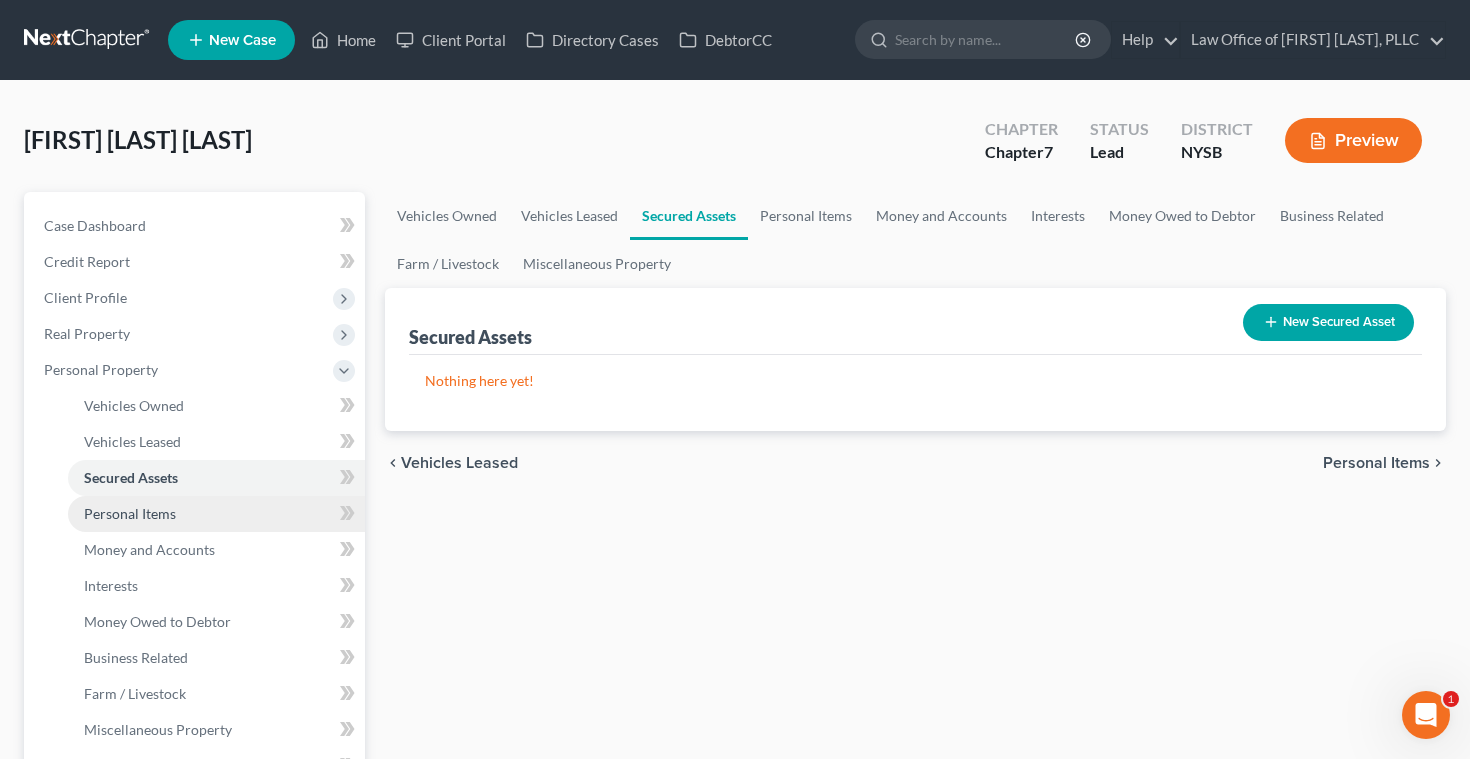 click on "Personal Items" at bounding box center (130, 513) 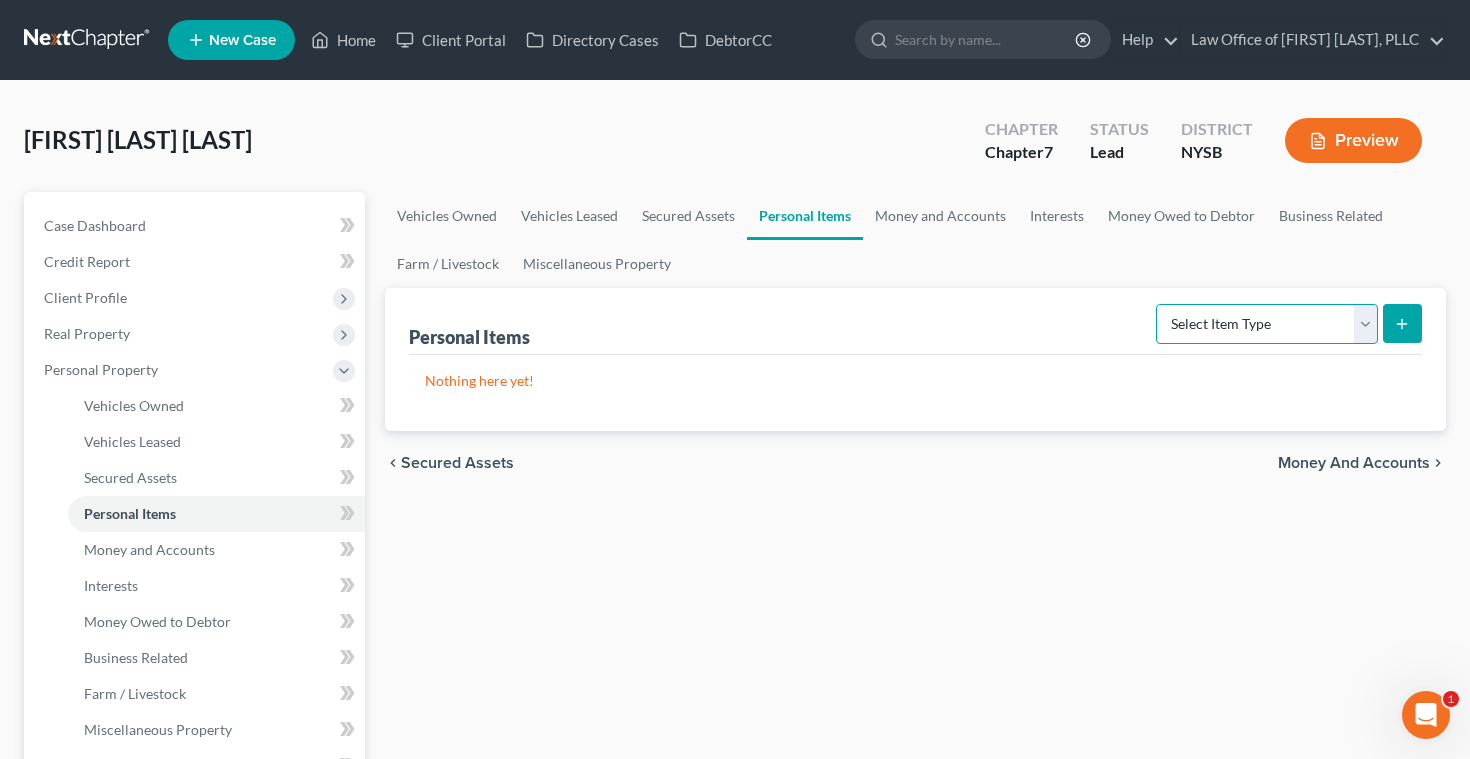 click on "Select Item Type Clothing Collectibles Of Value Electronics Firearms Household Goods Jewelry Other Pet(s) Sports & Hobby Equipment" at bounding box center [1267, 324] 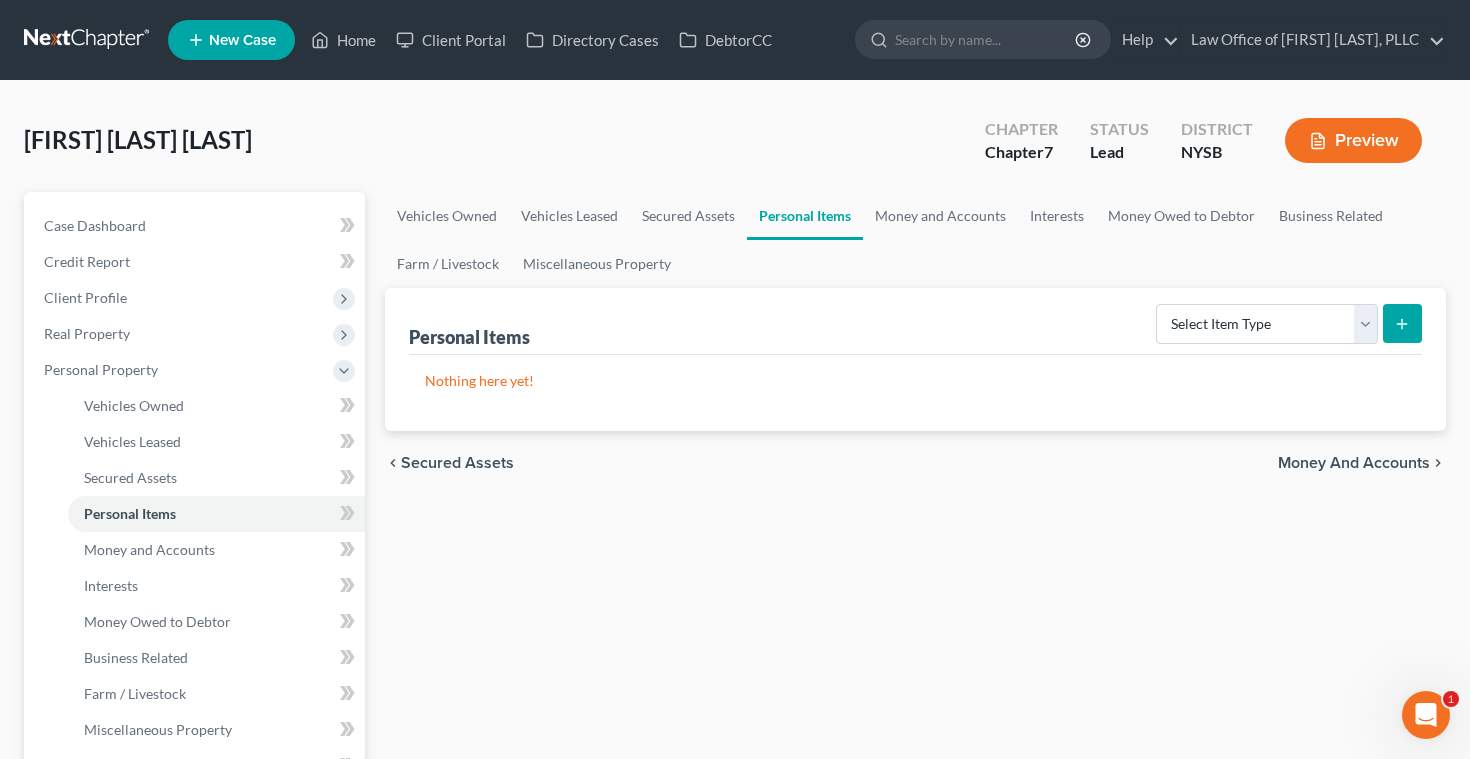 click 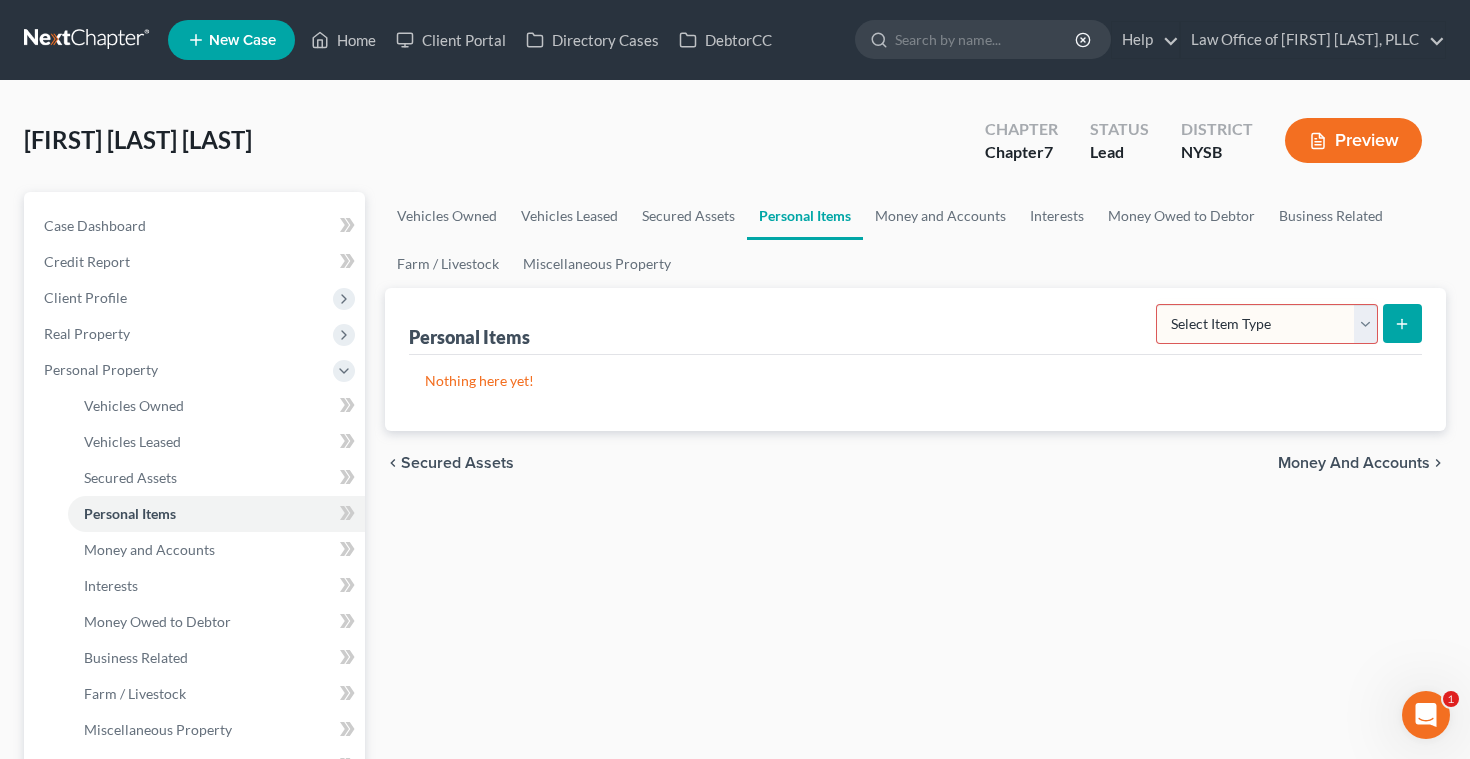 click on "Select Item Type Clothing Collectibles Of Value Electronics Firearms Household Goods Jewelry Other Pet(s) Sports & Hobby Equipment" at bounding box center [1267, 324] 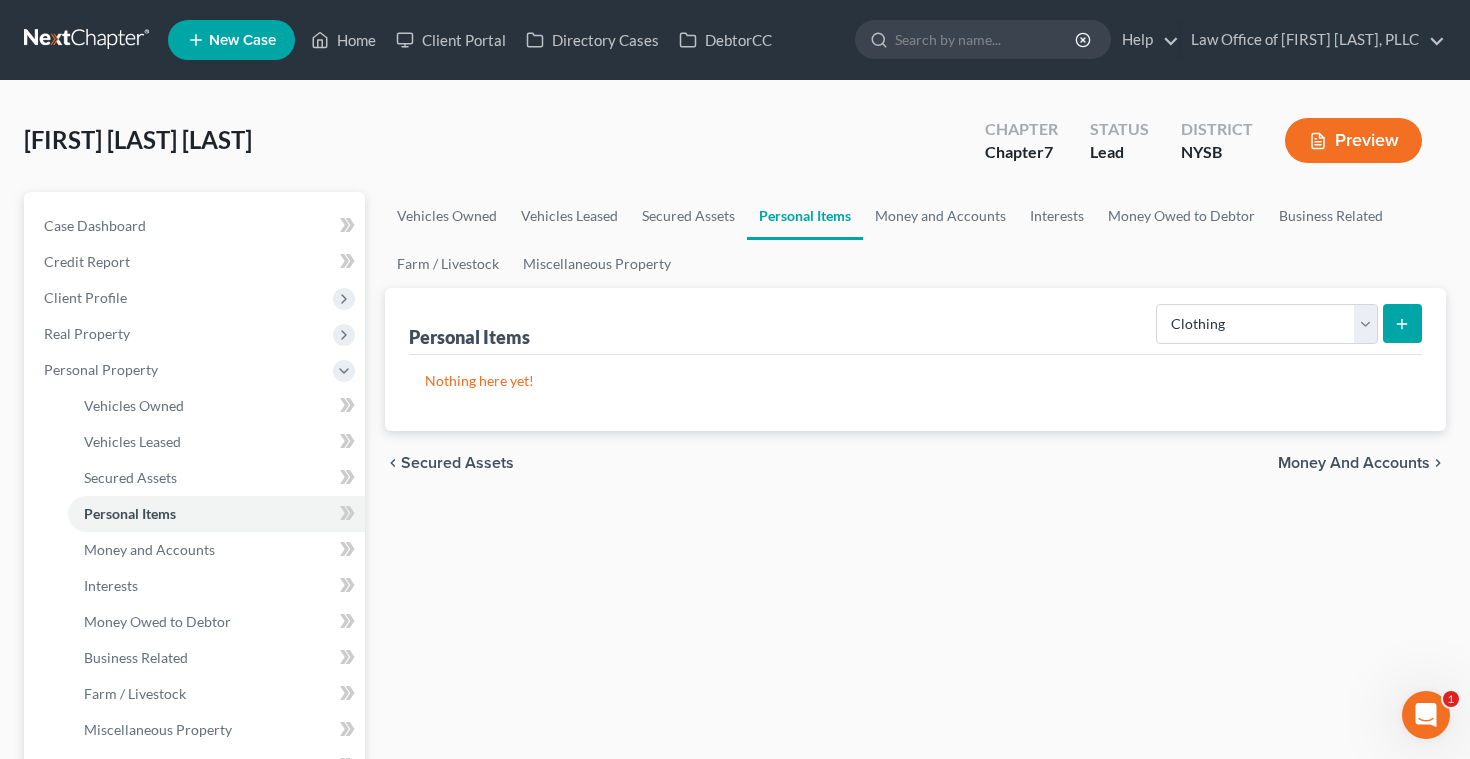 click 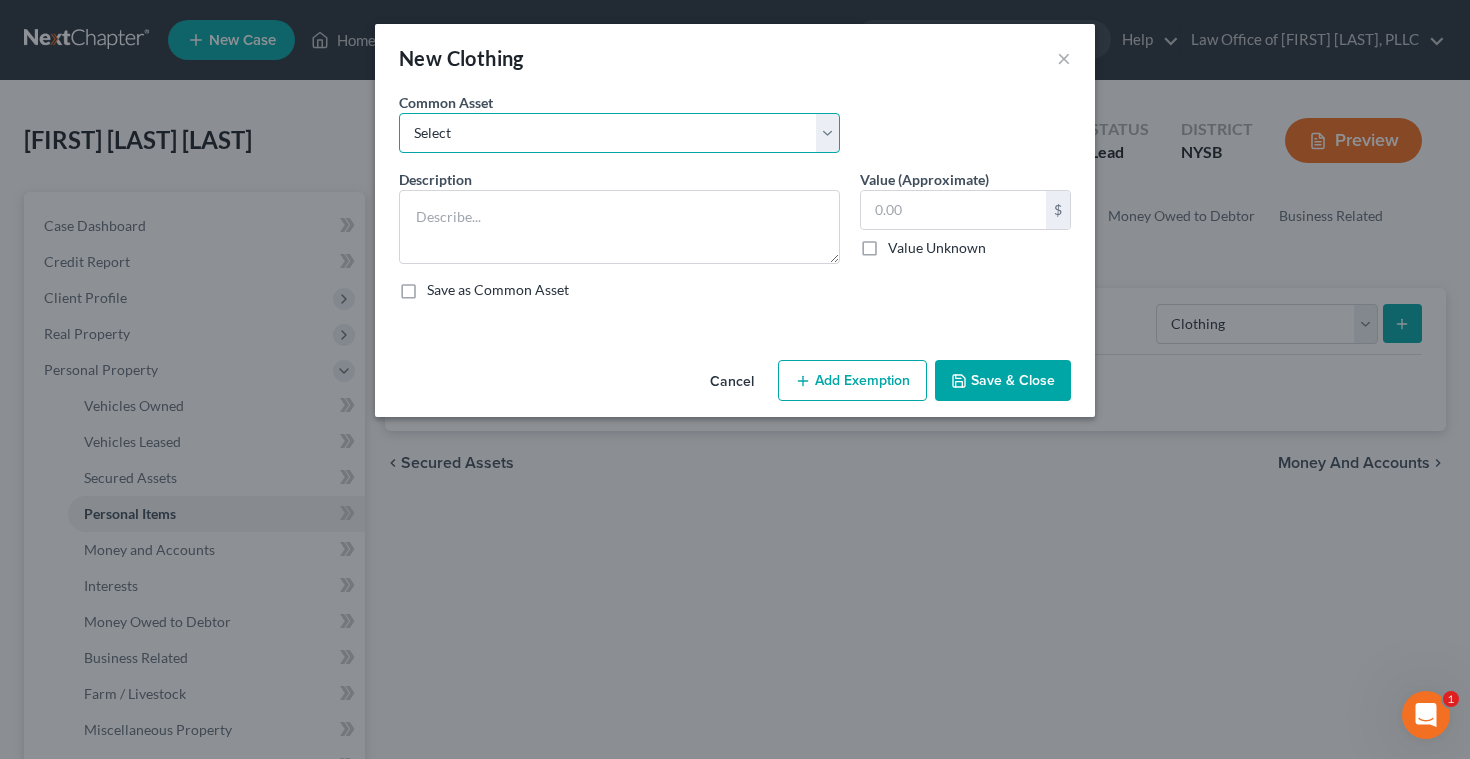 click on "Select Personal Clothing" at bounding box center [619, 133] 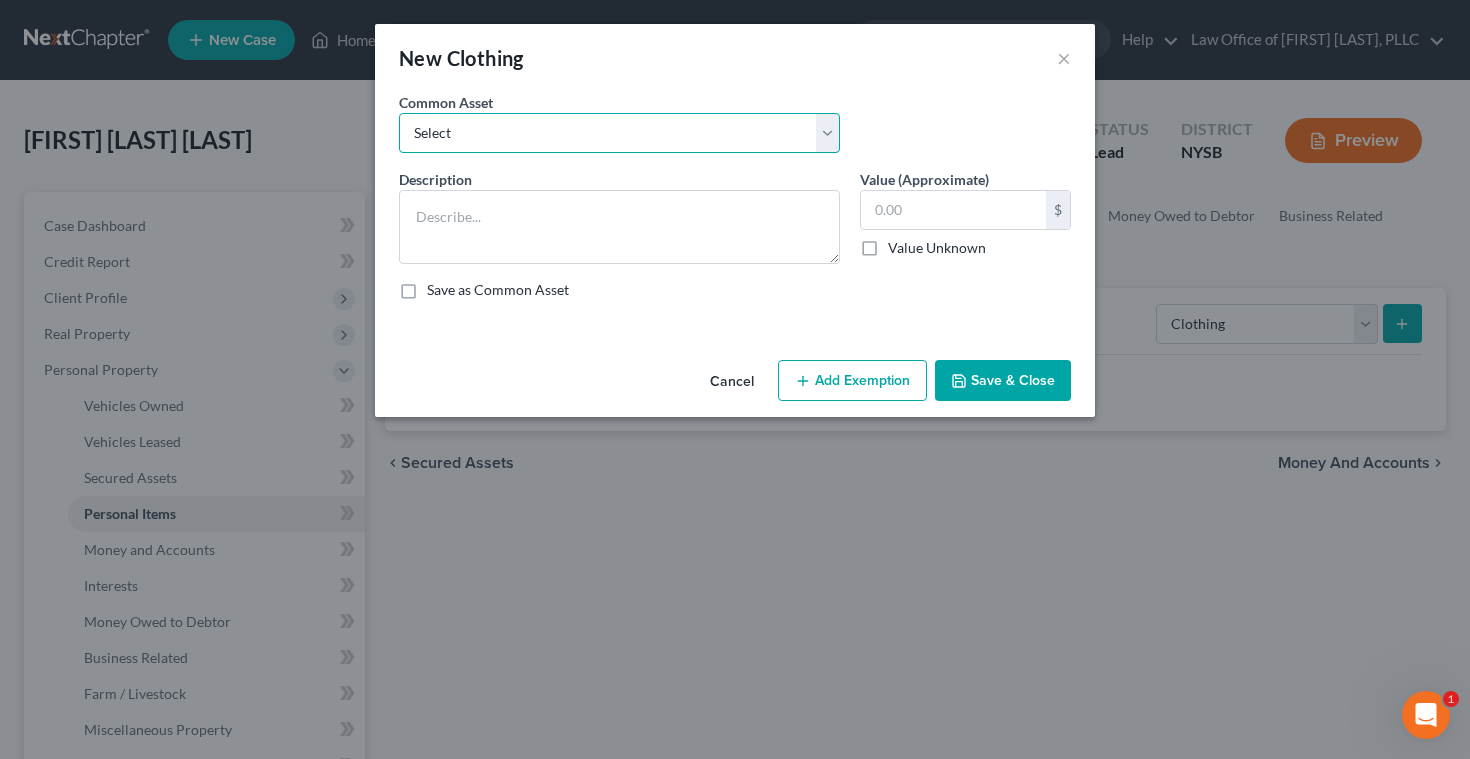 select on "0" 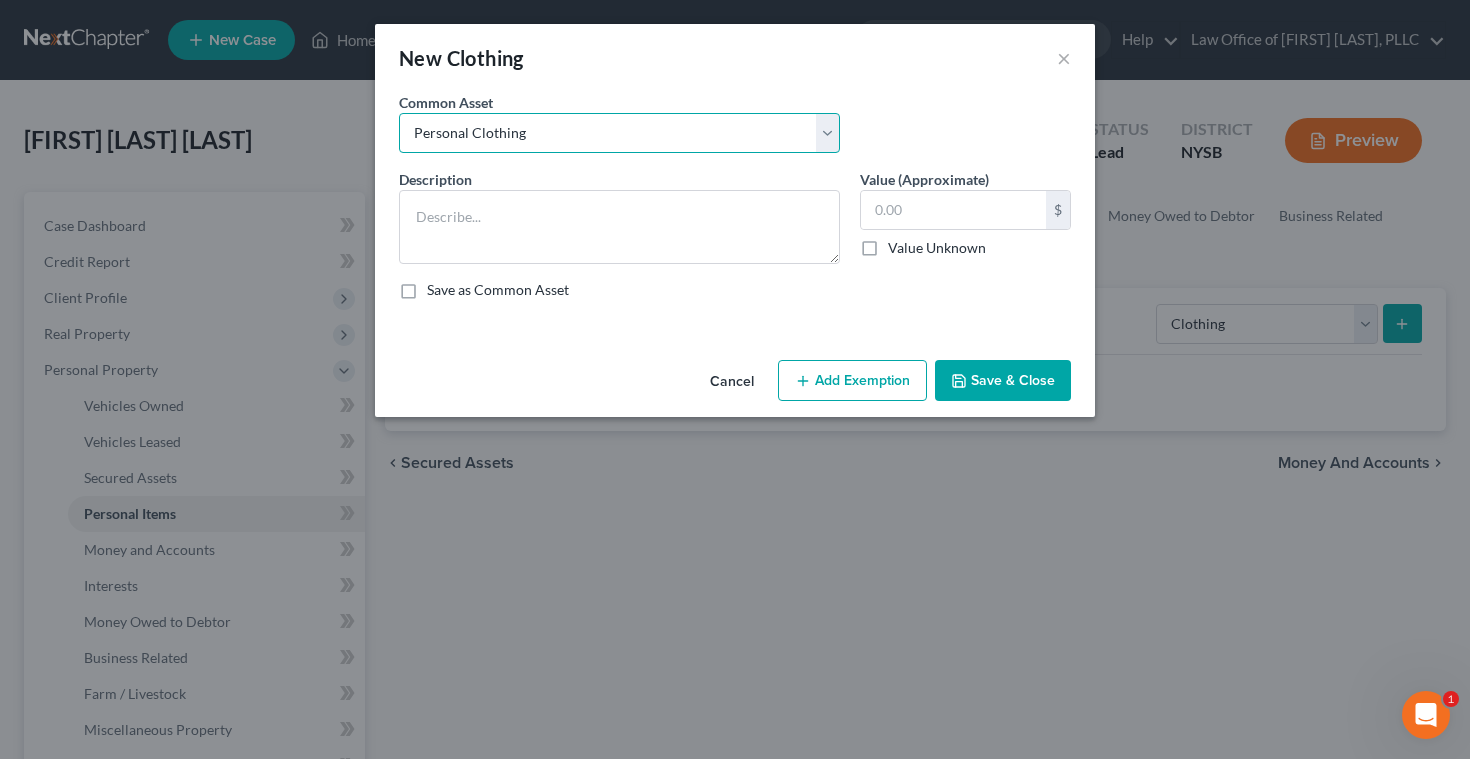 type on "Personal Clothing" 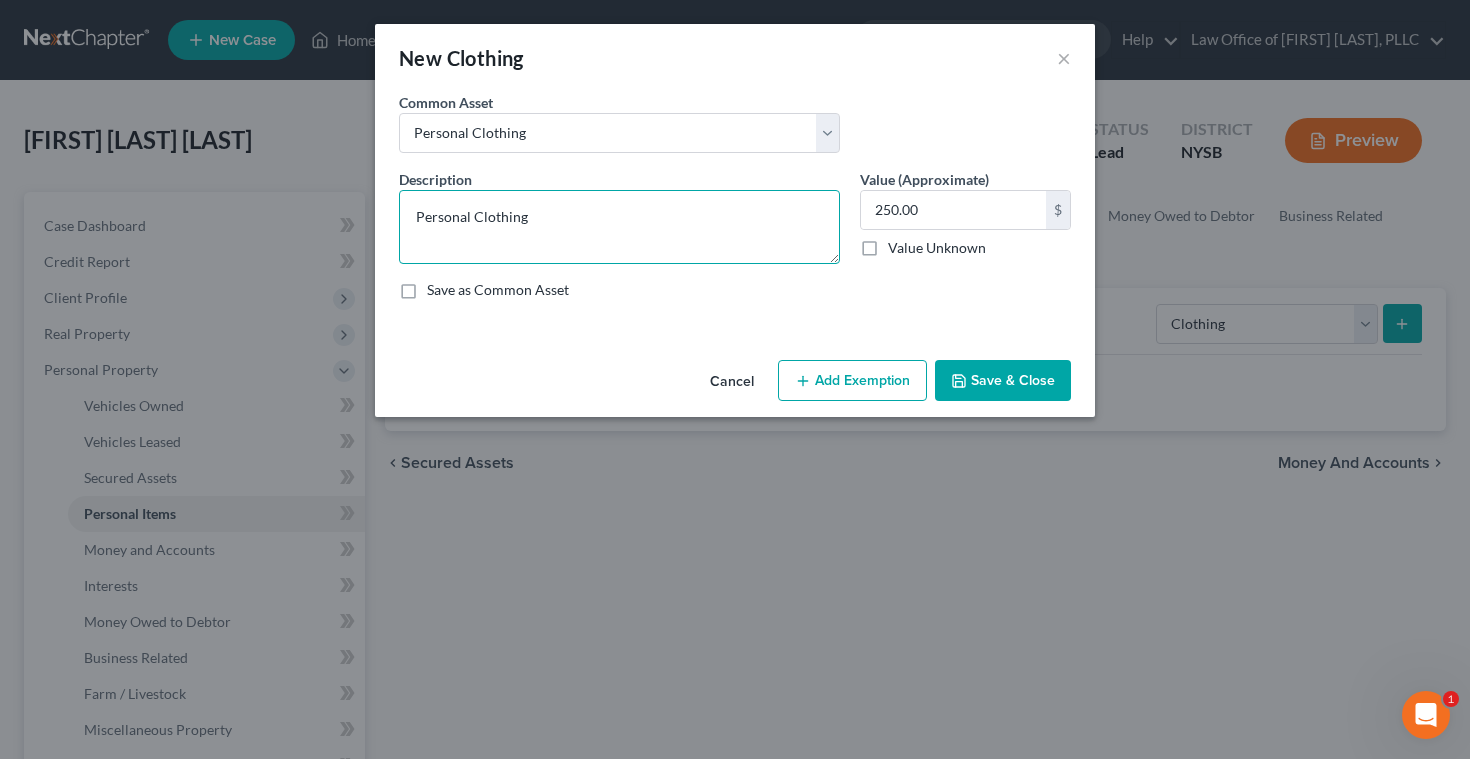 click on "Personal Clothing" at bounding box center (619, 227) 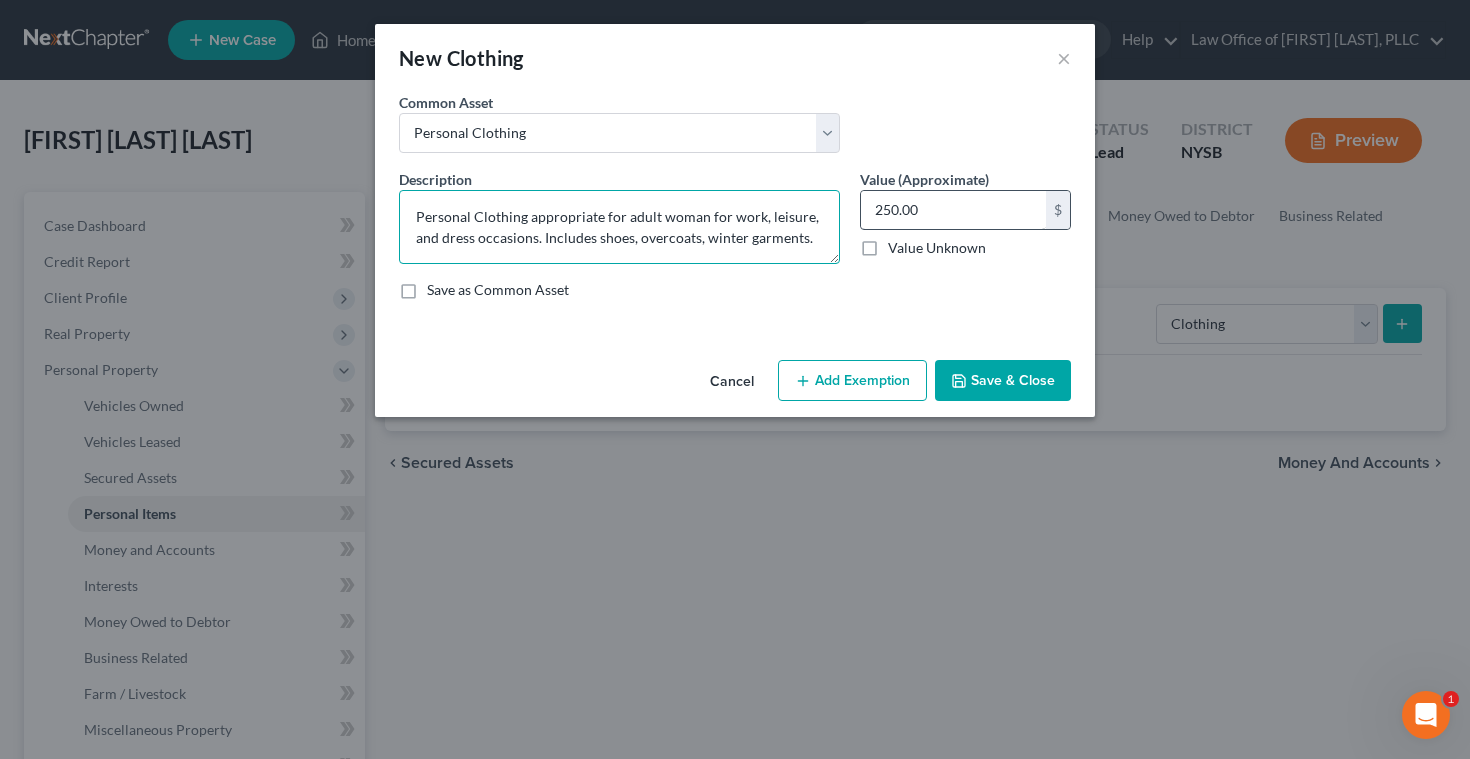 type on "Personal Clothing appropriate for adult woman for work, leisure, and dress occasions. Includes shoes, overcoats, winter garments." 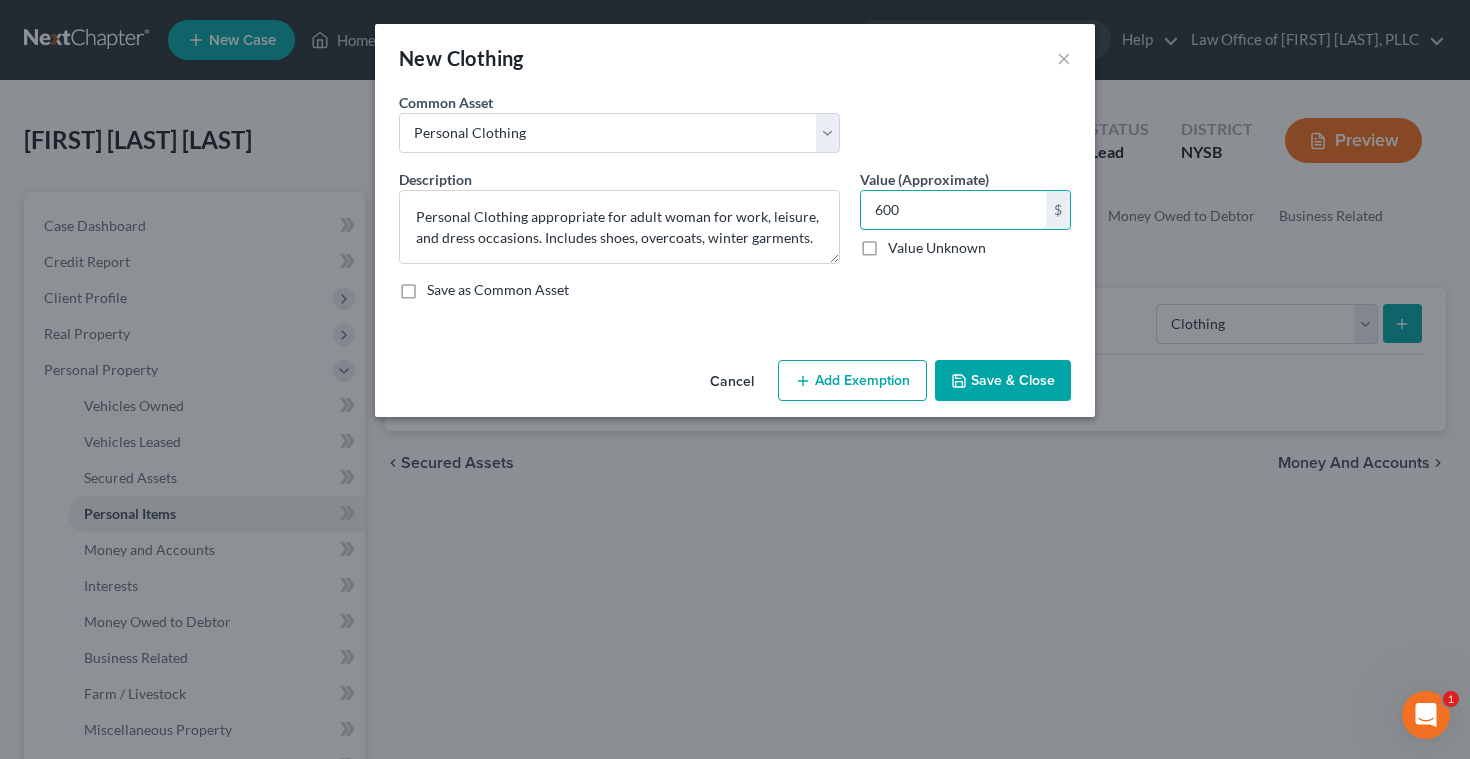 type on "600" 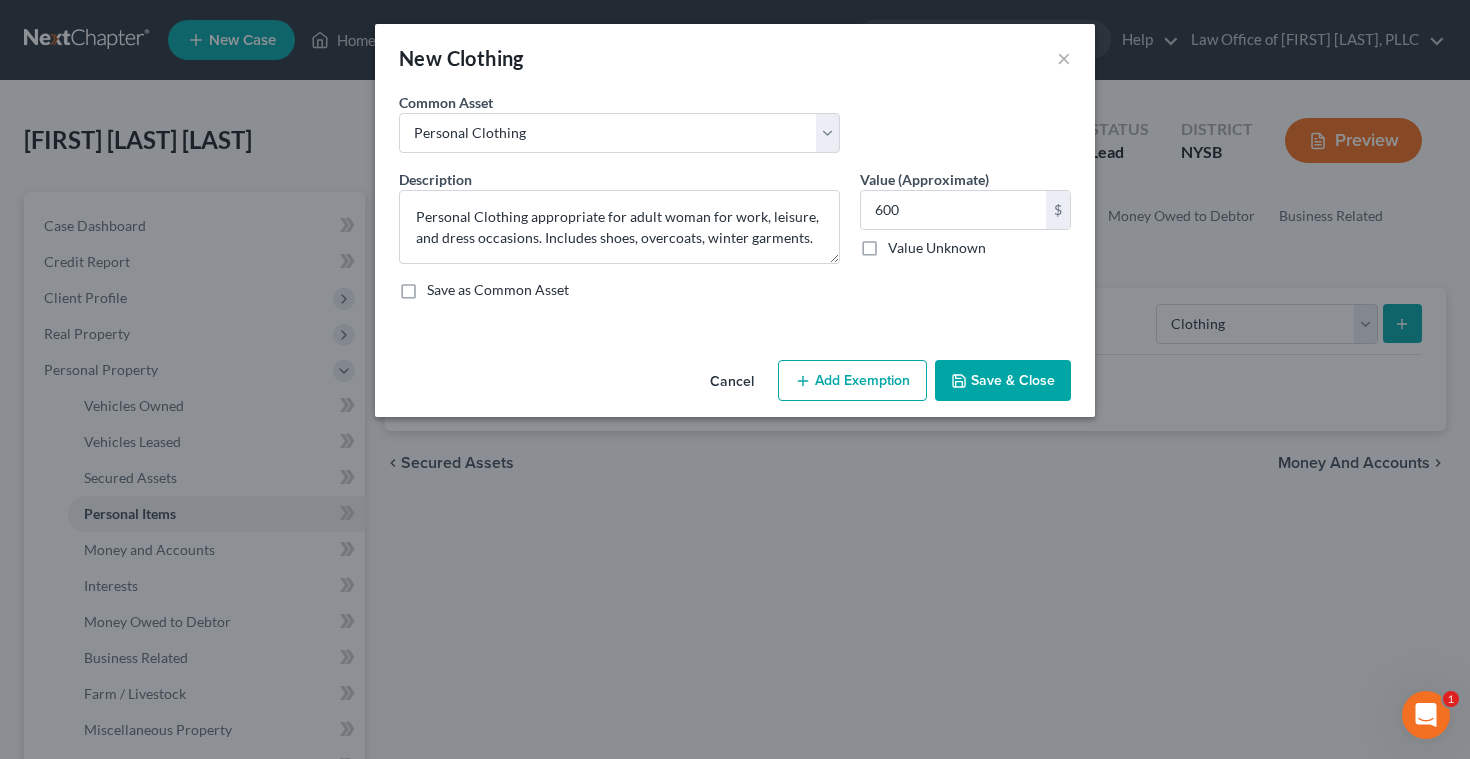 click on "Add Exemption" at bounding box center (852, 381) 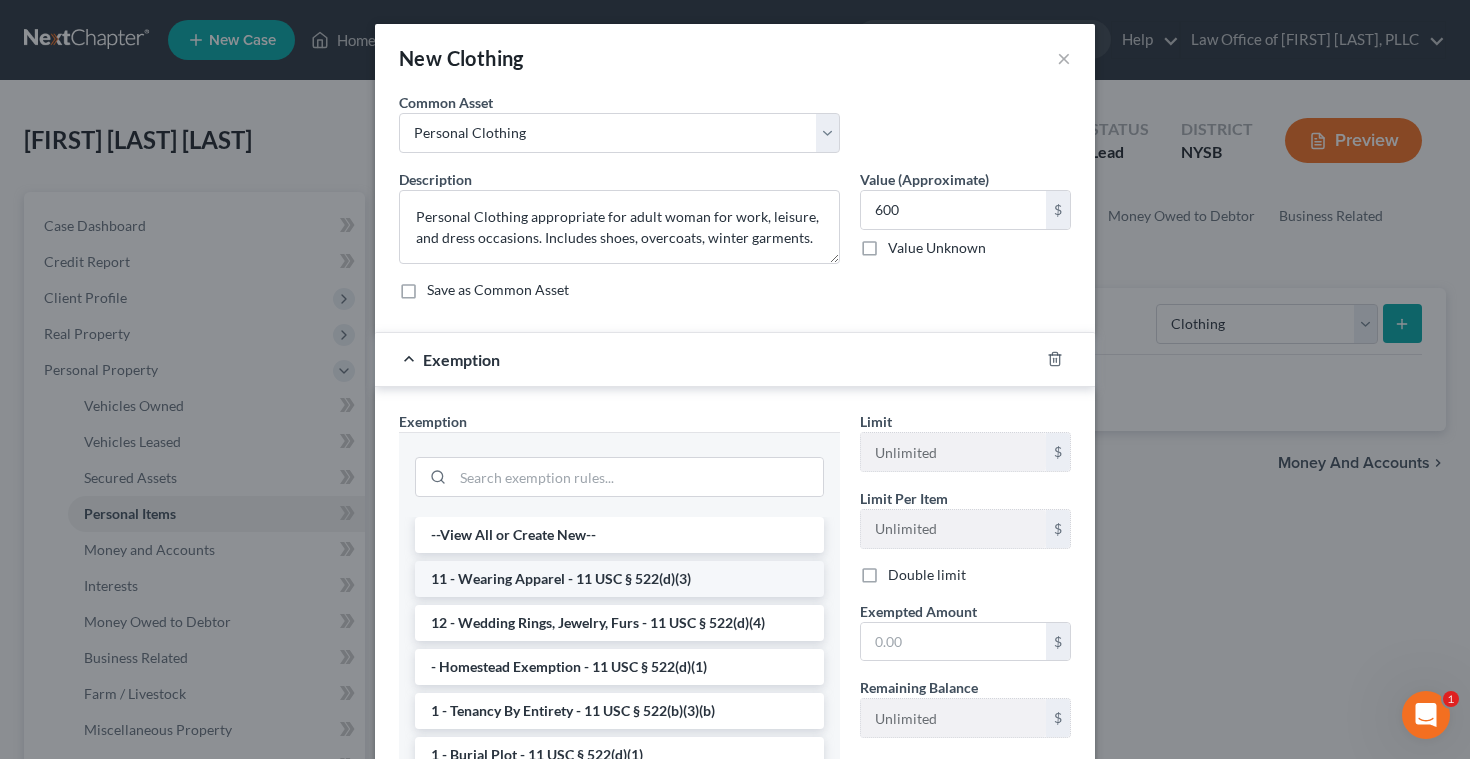 click on "11 - Wearing Apparel - 11 USC § 522(d)(3)" at bounding box center (619, 579) 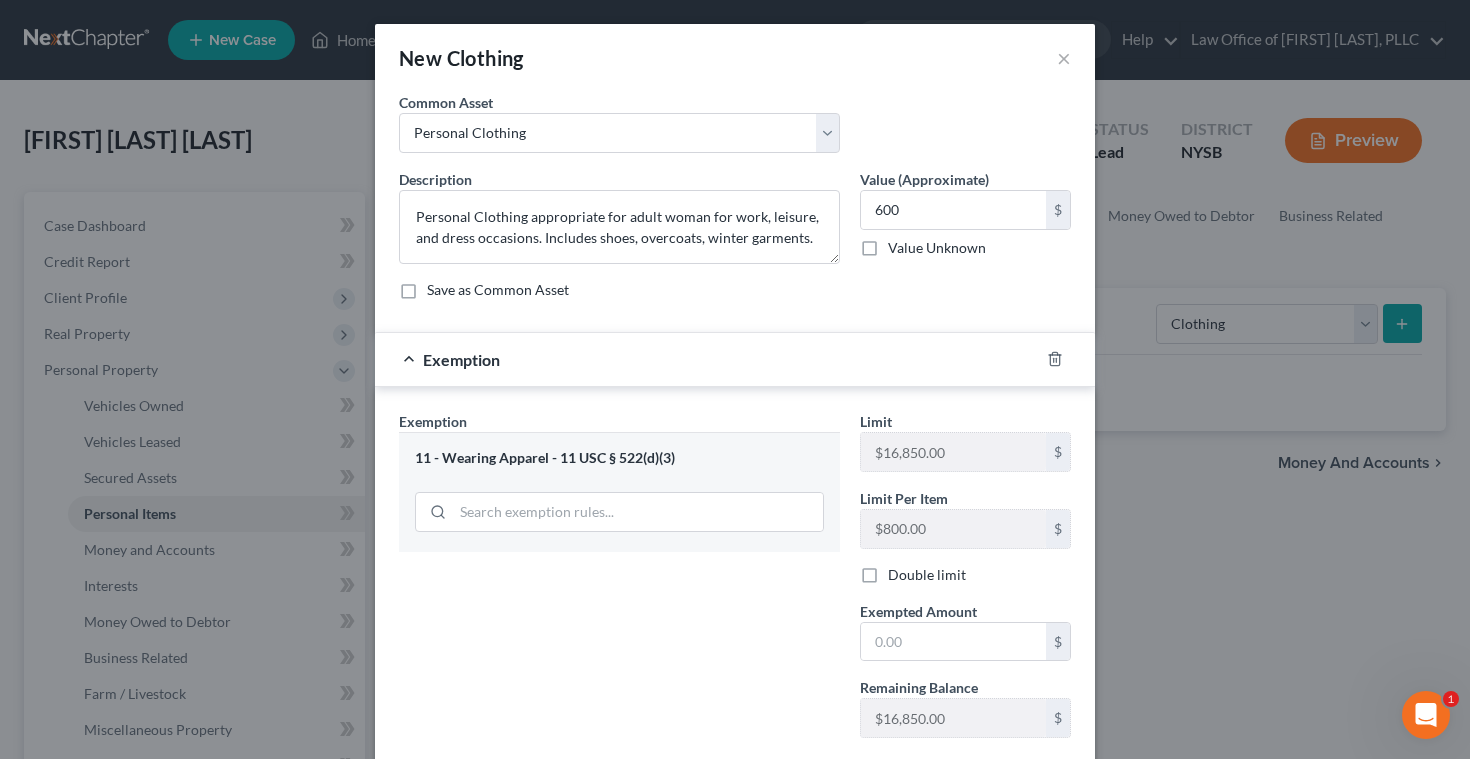 scroll, scrollTop: 122, scrollLeft: 0, axis: vertical 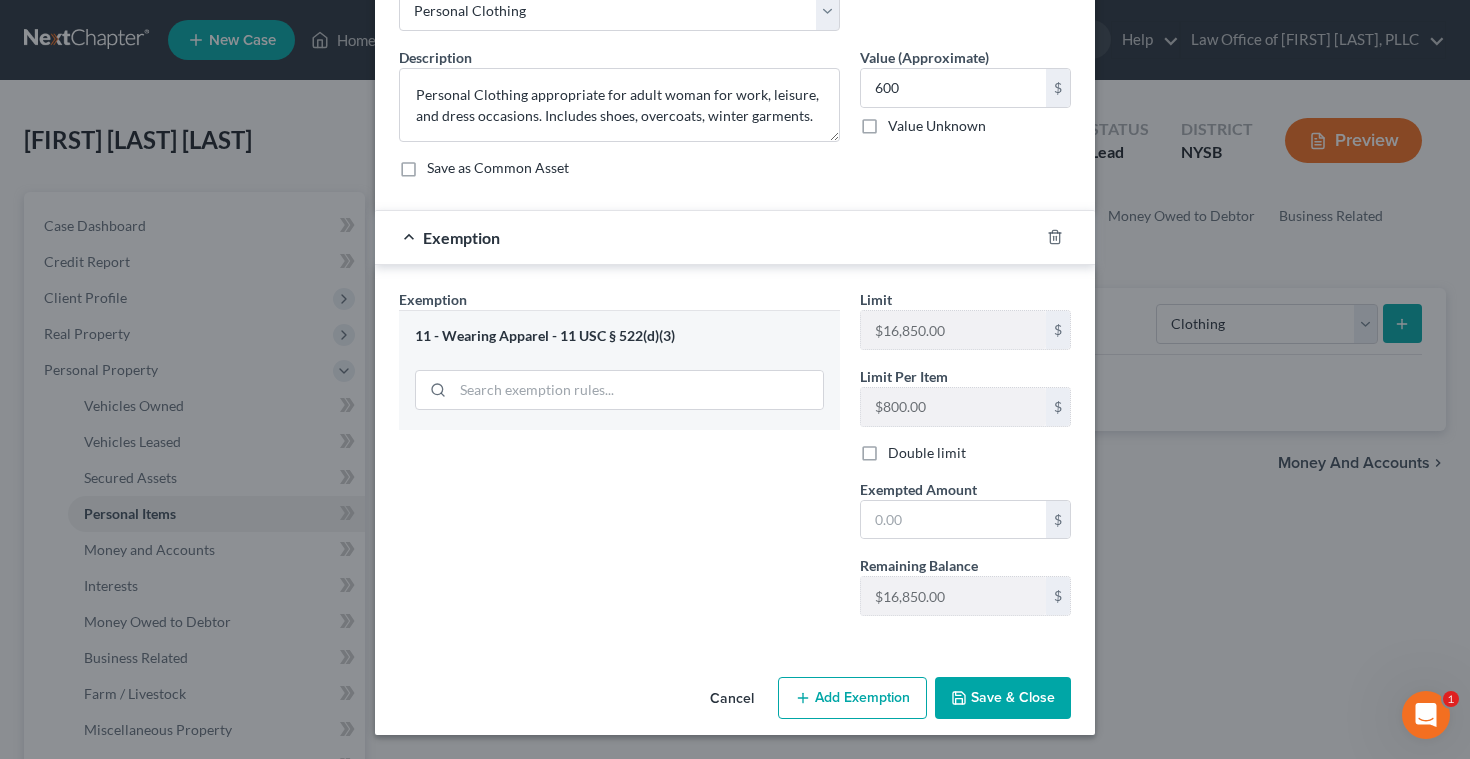 click on "Save & Close" at bounding box center (1003, 698) 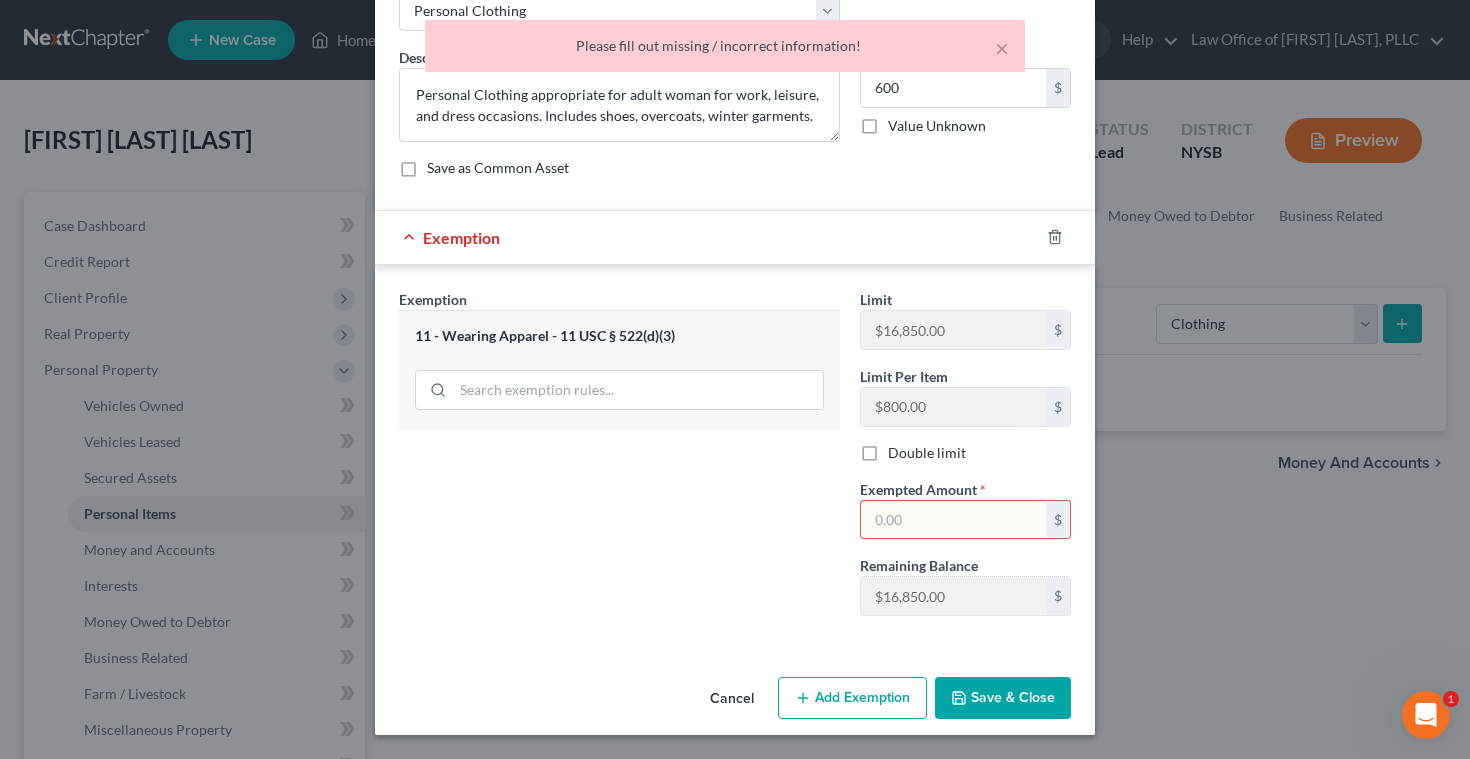 click at bounding box center (953, 520) 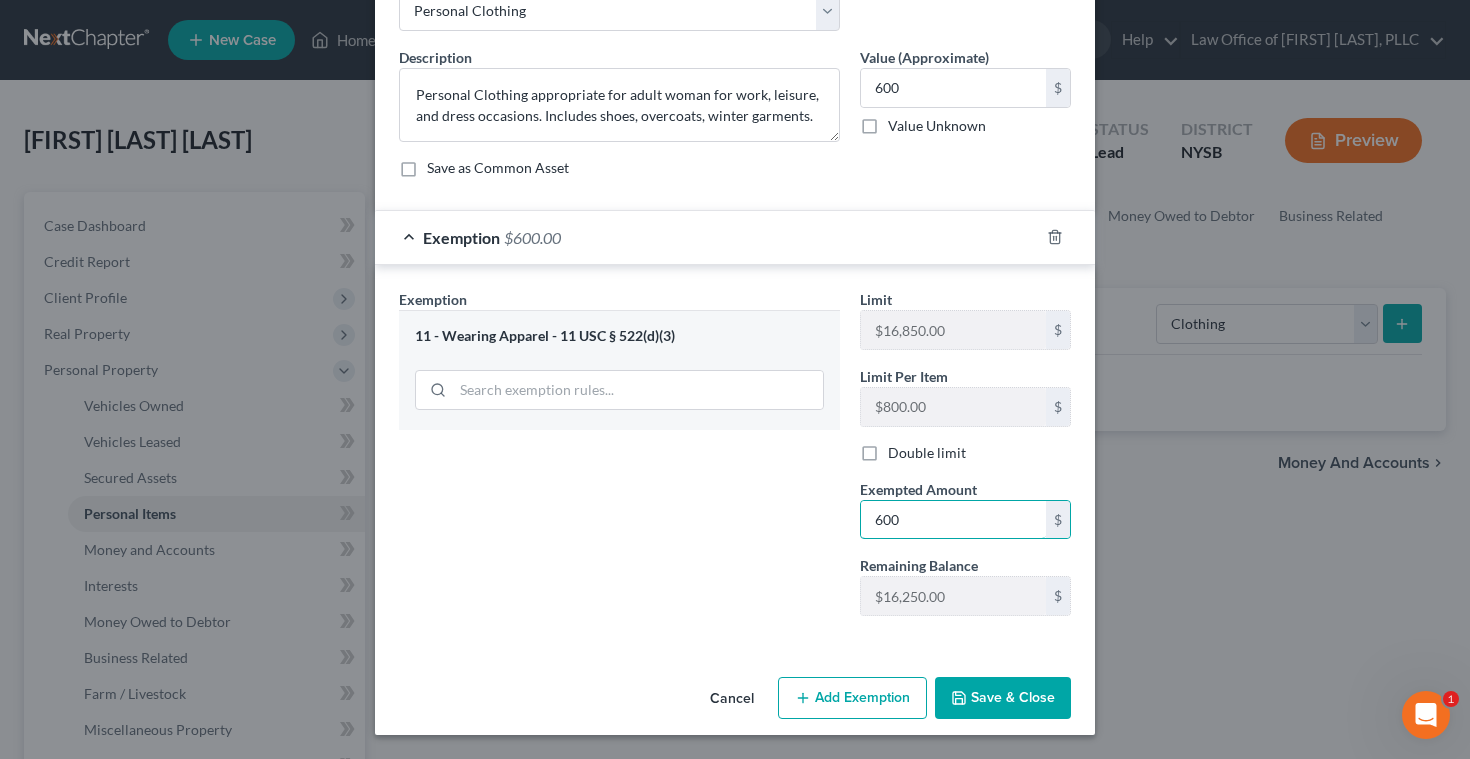 type on "600" 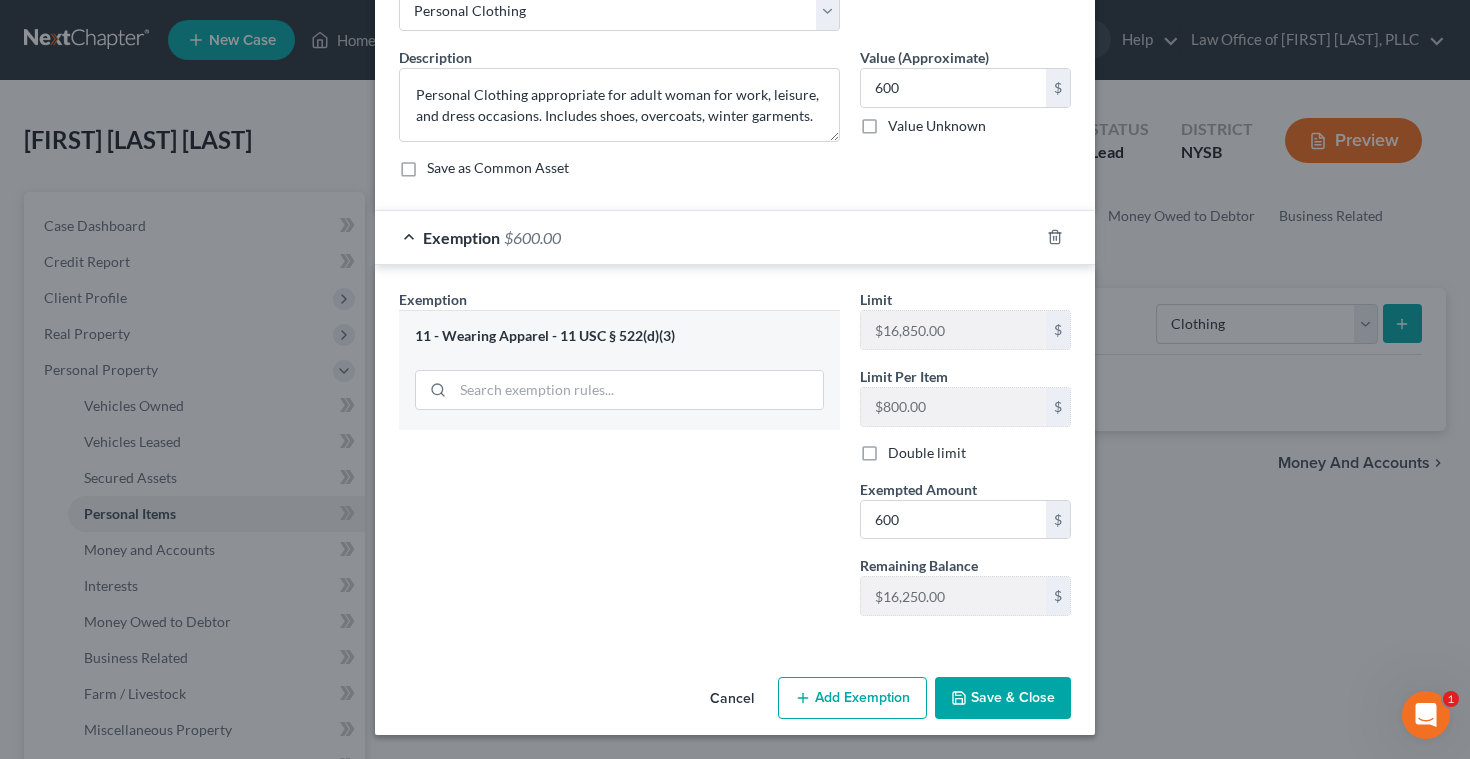 click on "Save & Close" at bounding box center [1003, 698] 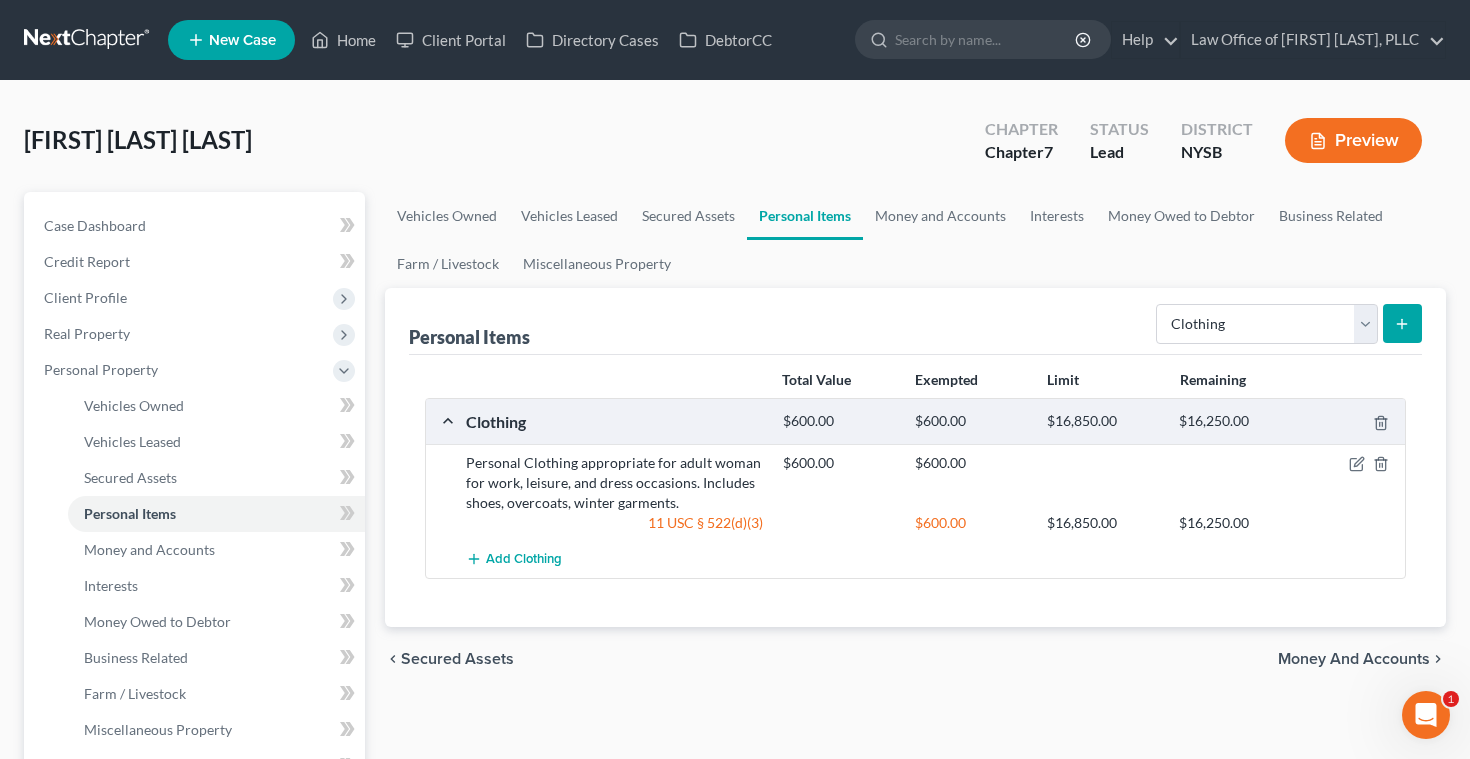 scroll, scrollTop: 6, scrollLeft: 0, axis: vertical 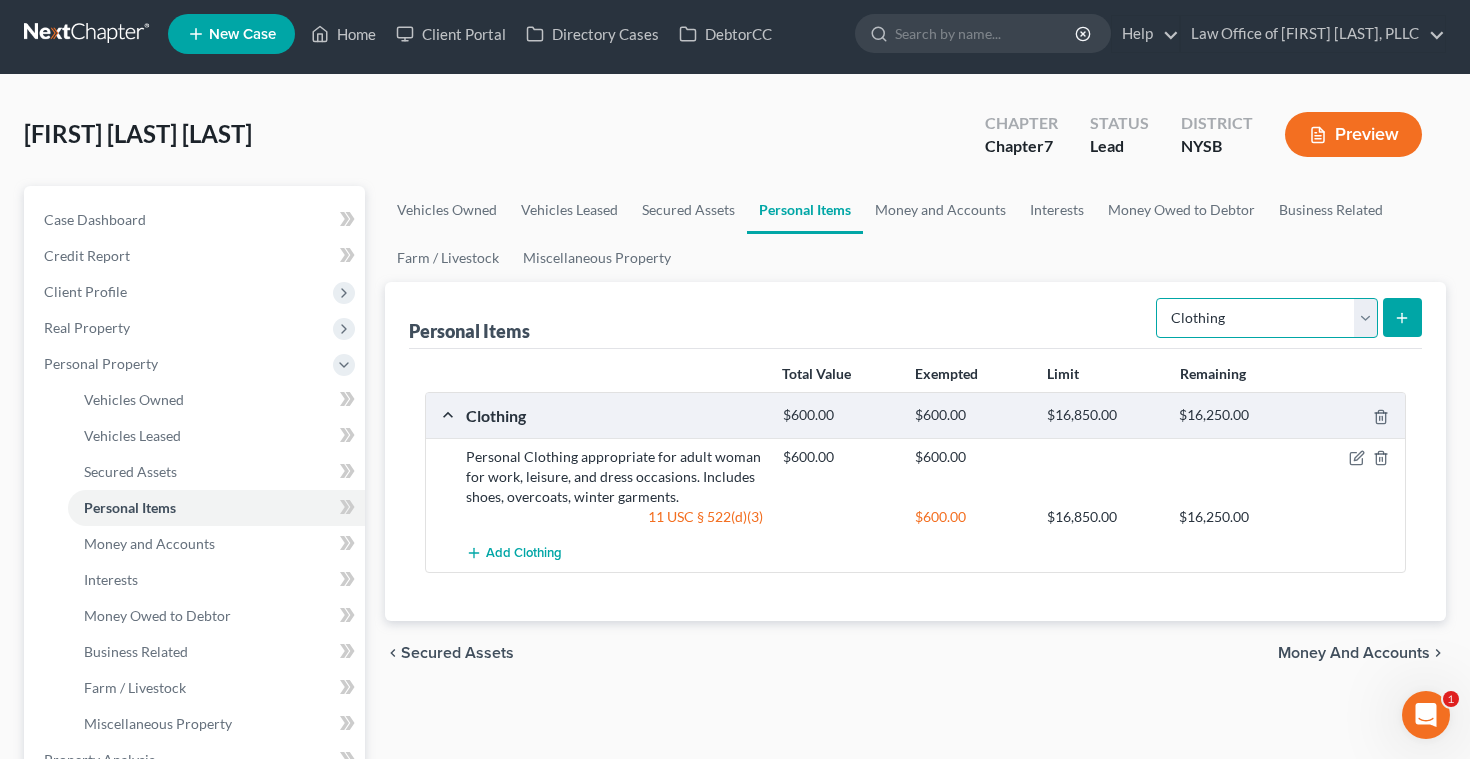 click on "Select Item Type Clothing Collectibles Of Value Electronics Firearms Household Goods Jewelry Other Pet(s) Sports & Hobby Equipment" at bounding box center (1267, 318) 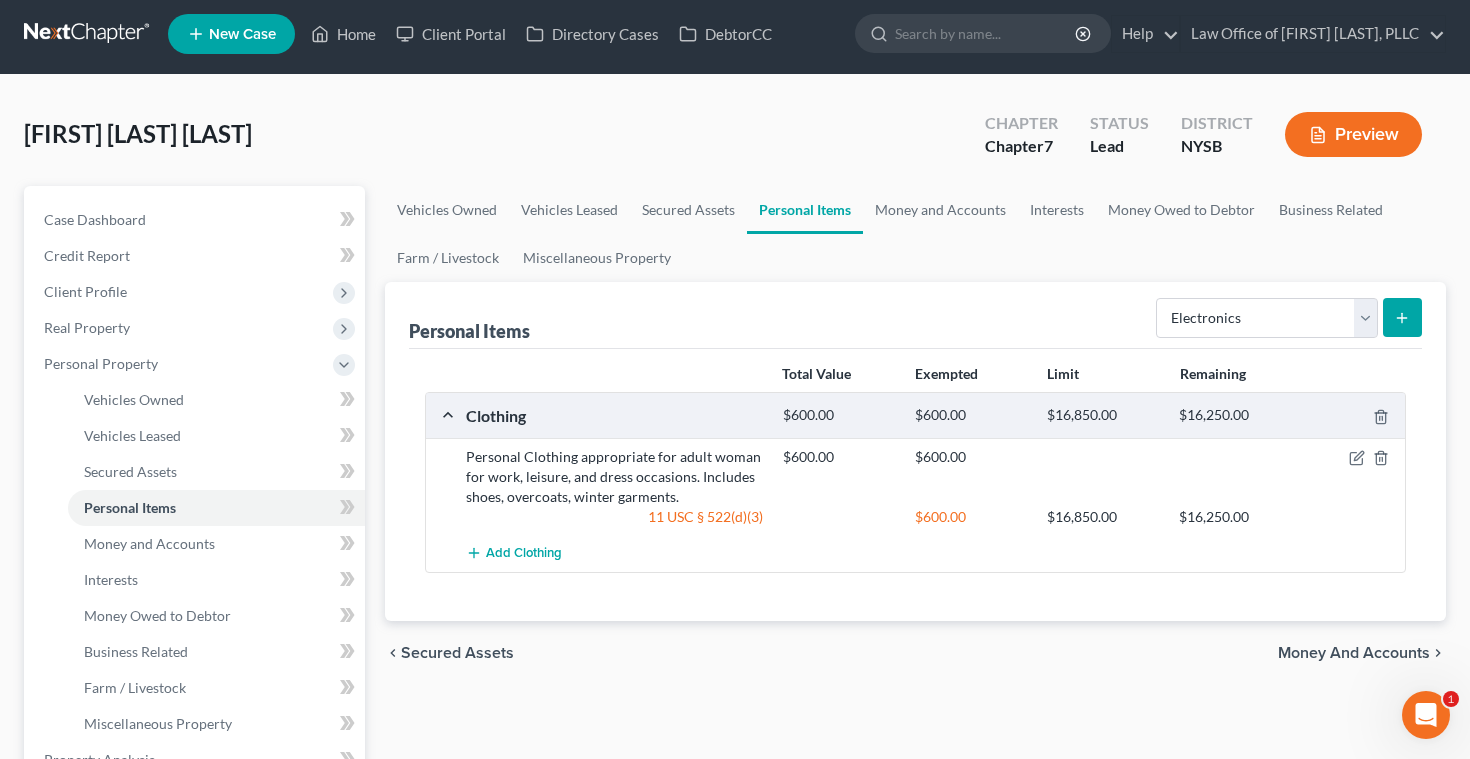 click 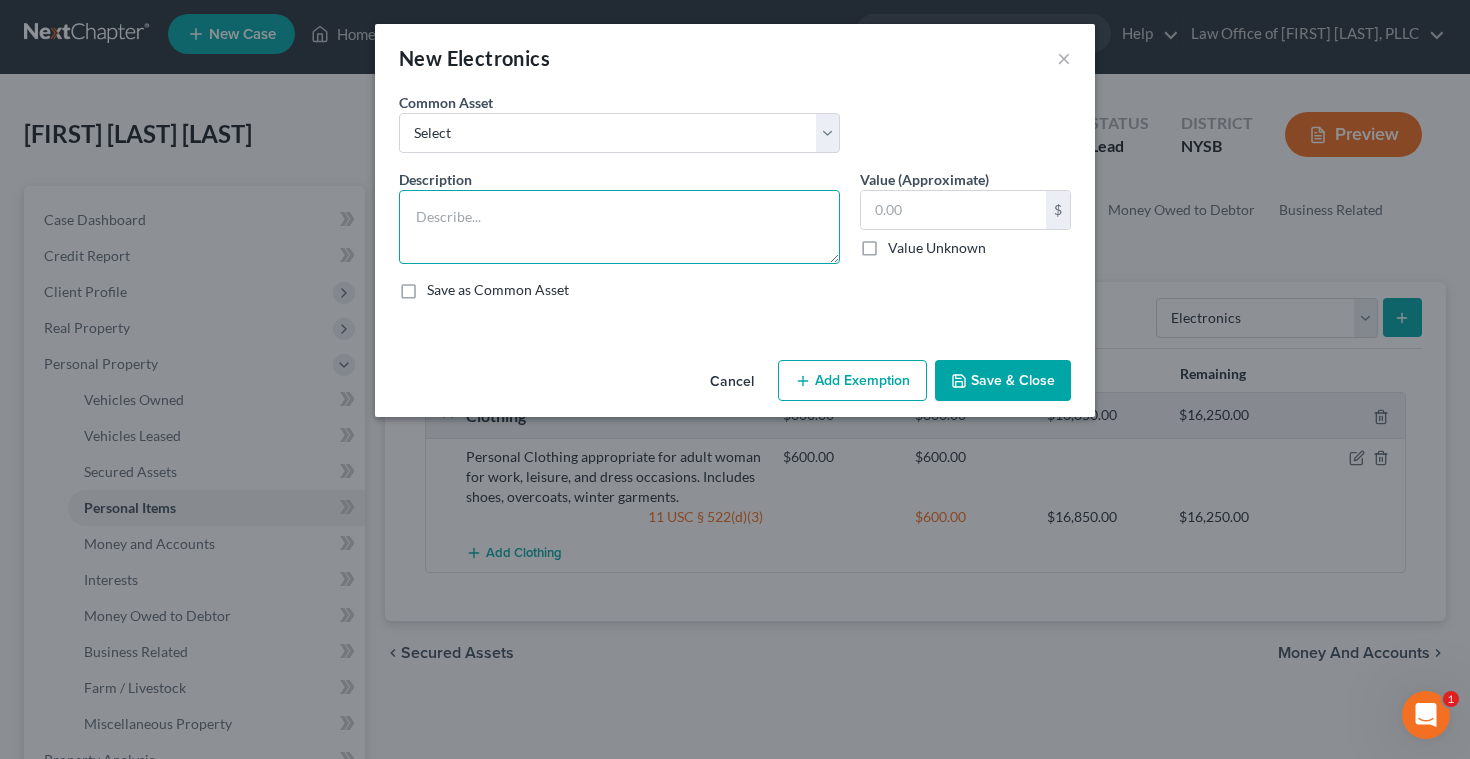 click at bounding box center [619, 227] 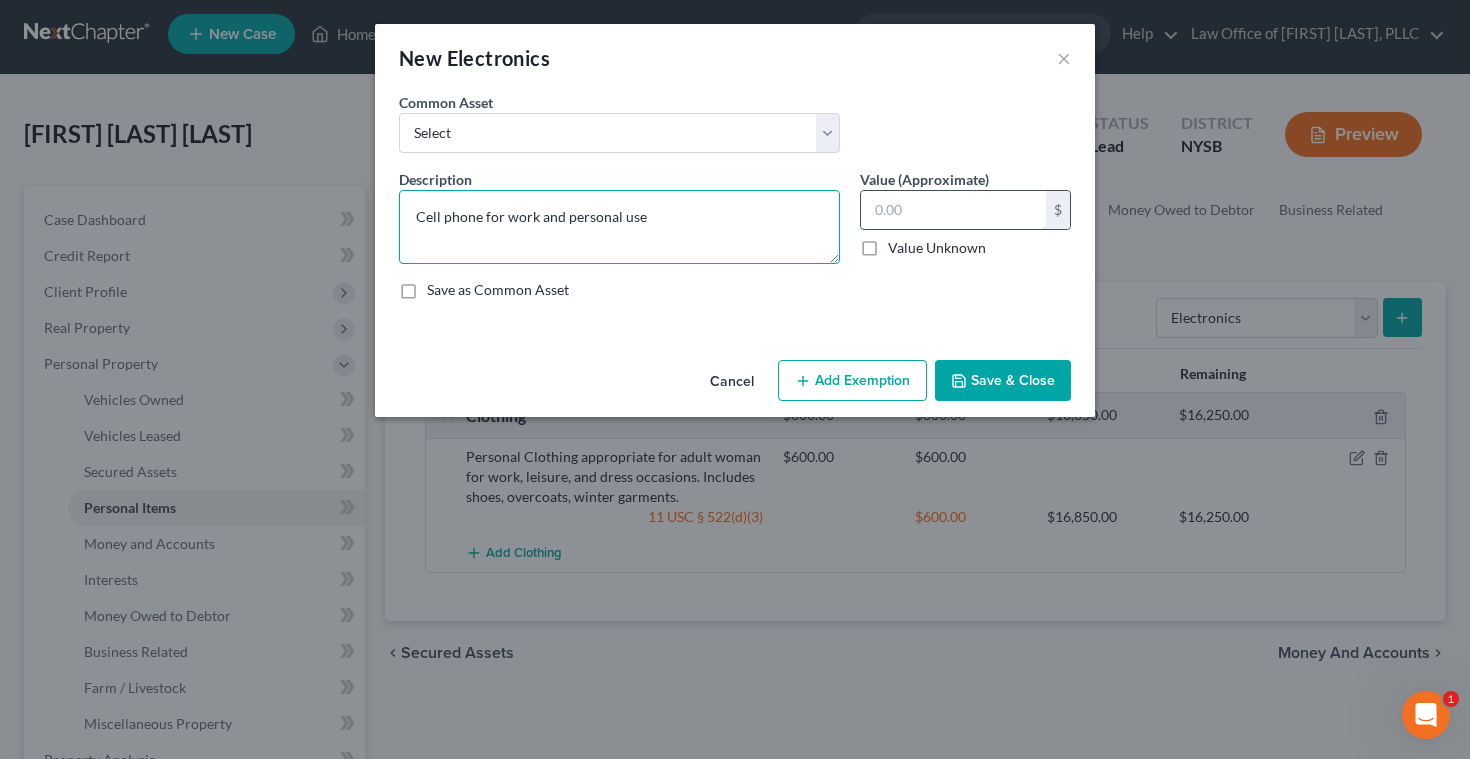 type on "Cell phone for work and personal use" 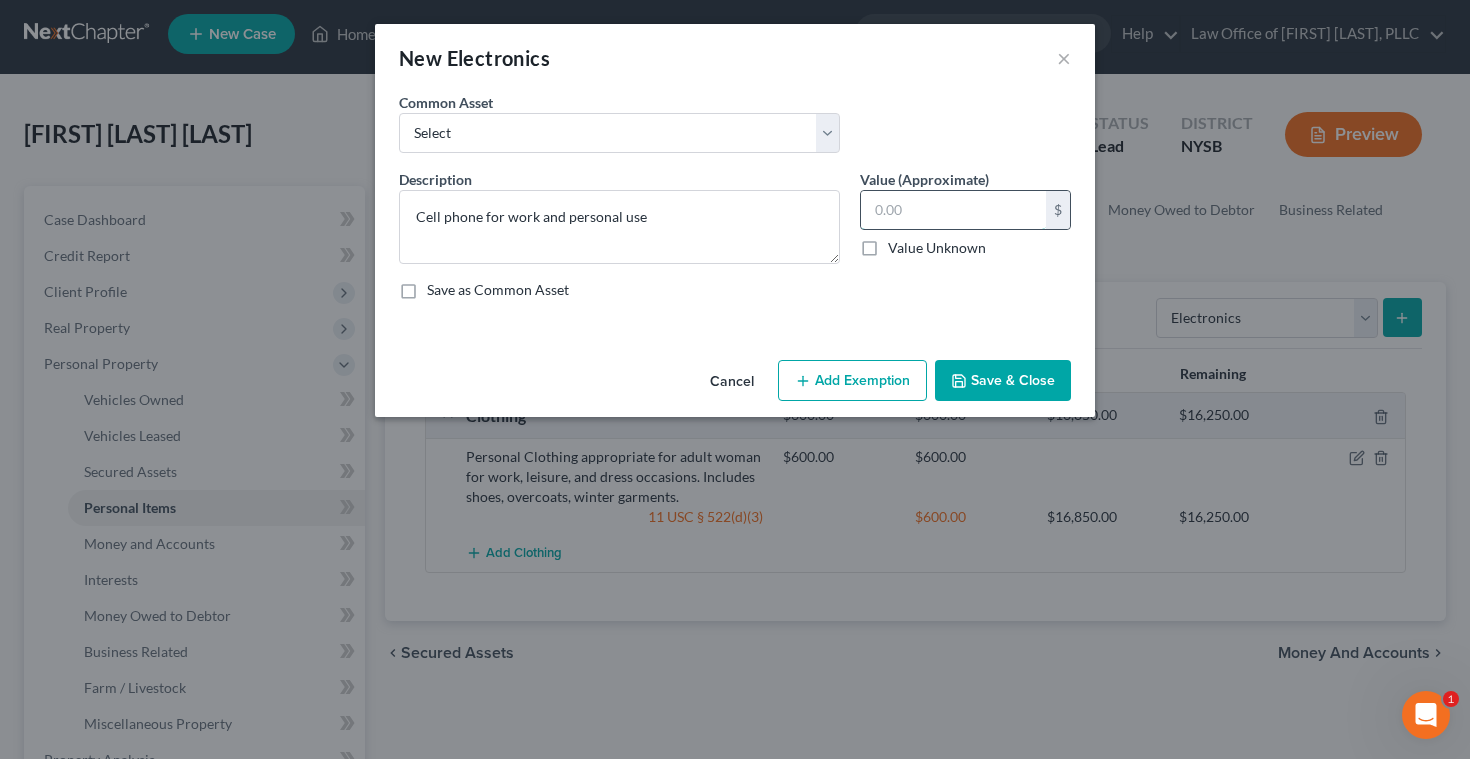 click at bounding box center (953, 210) 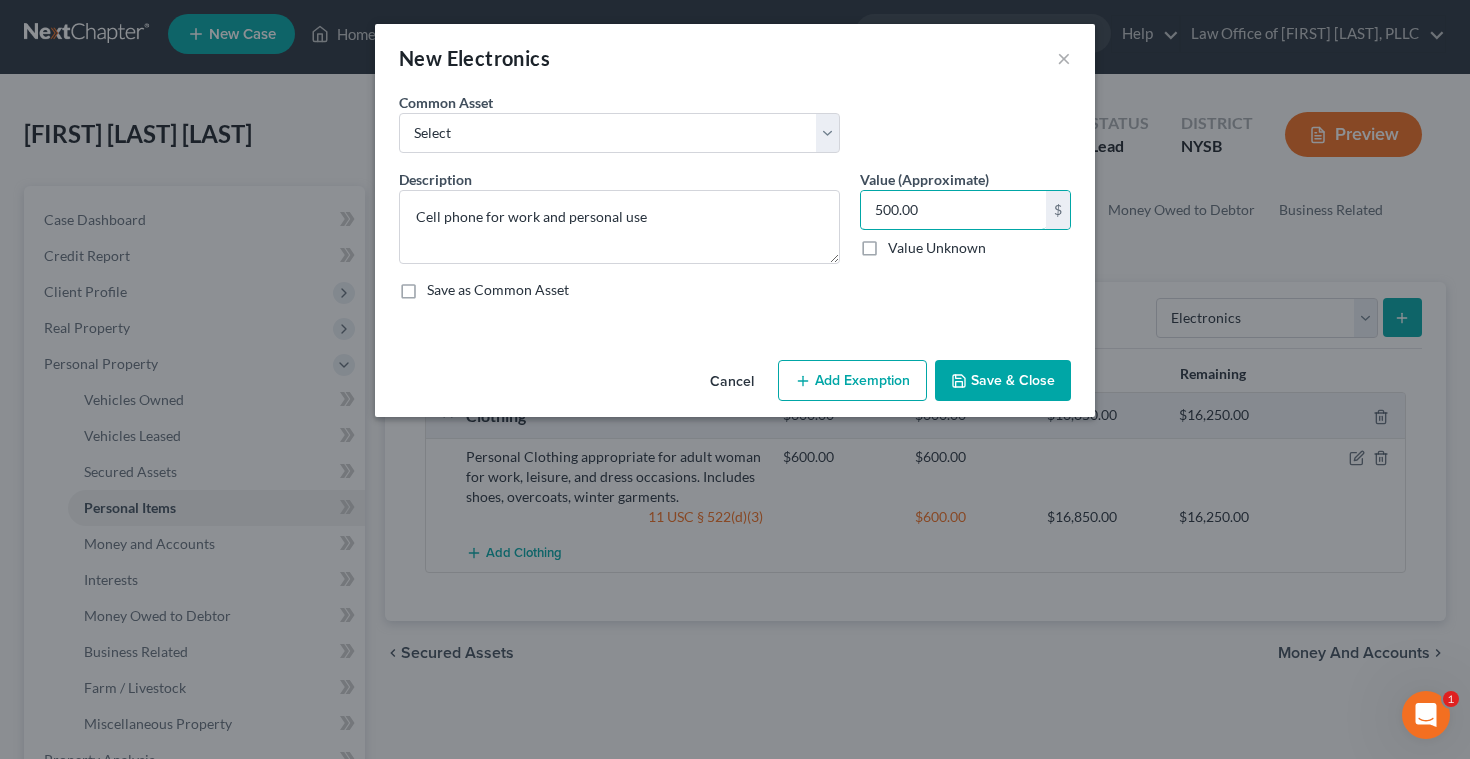 type on "500.00" 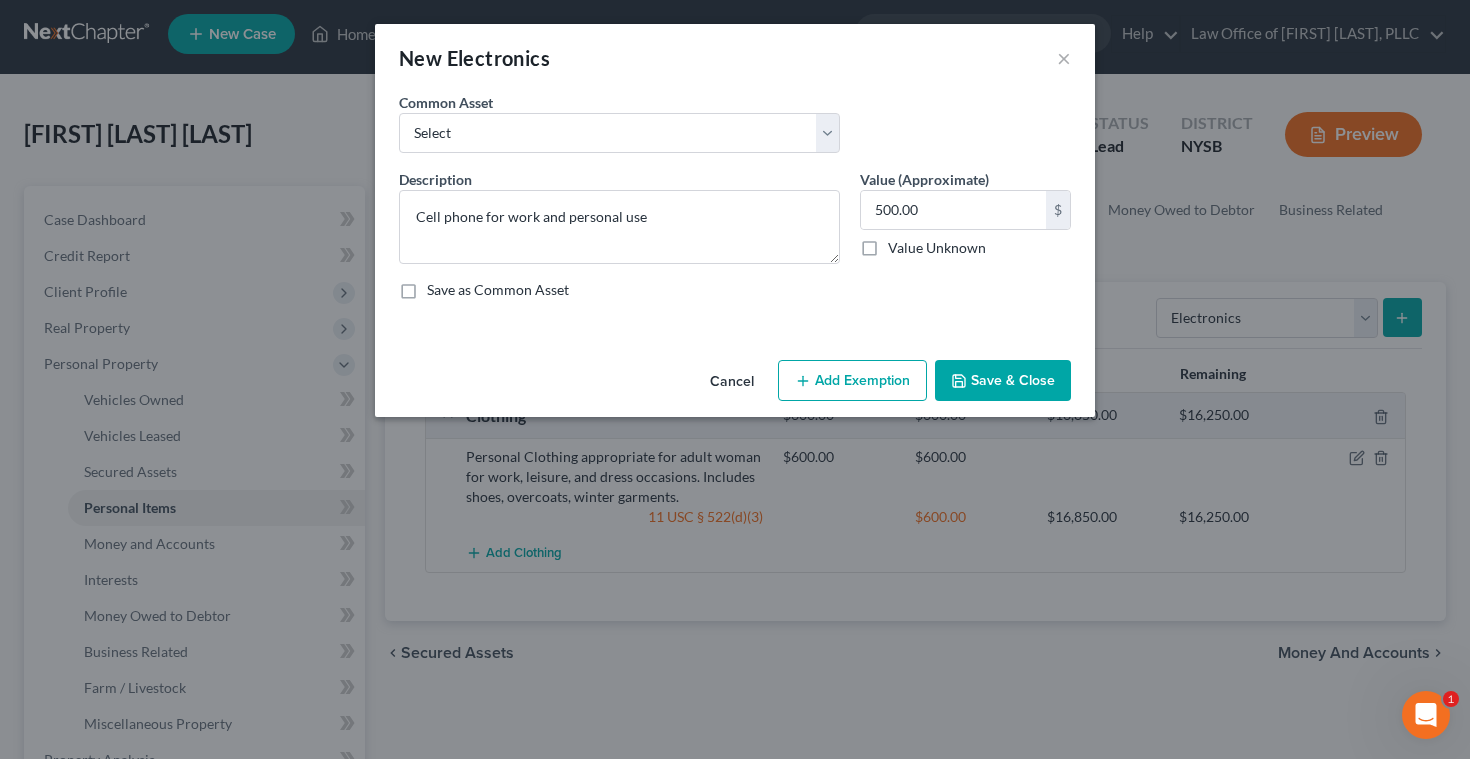 click on "Add Exemption" at bounding box center (852, 381) 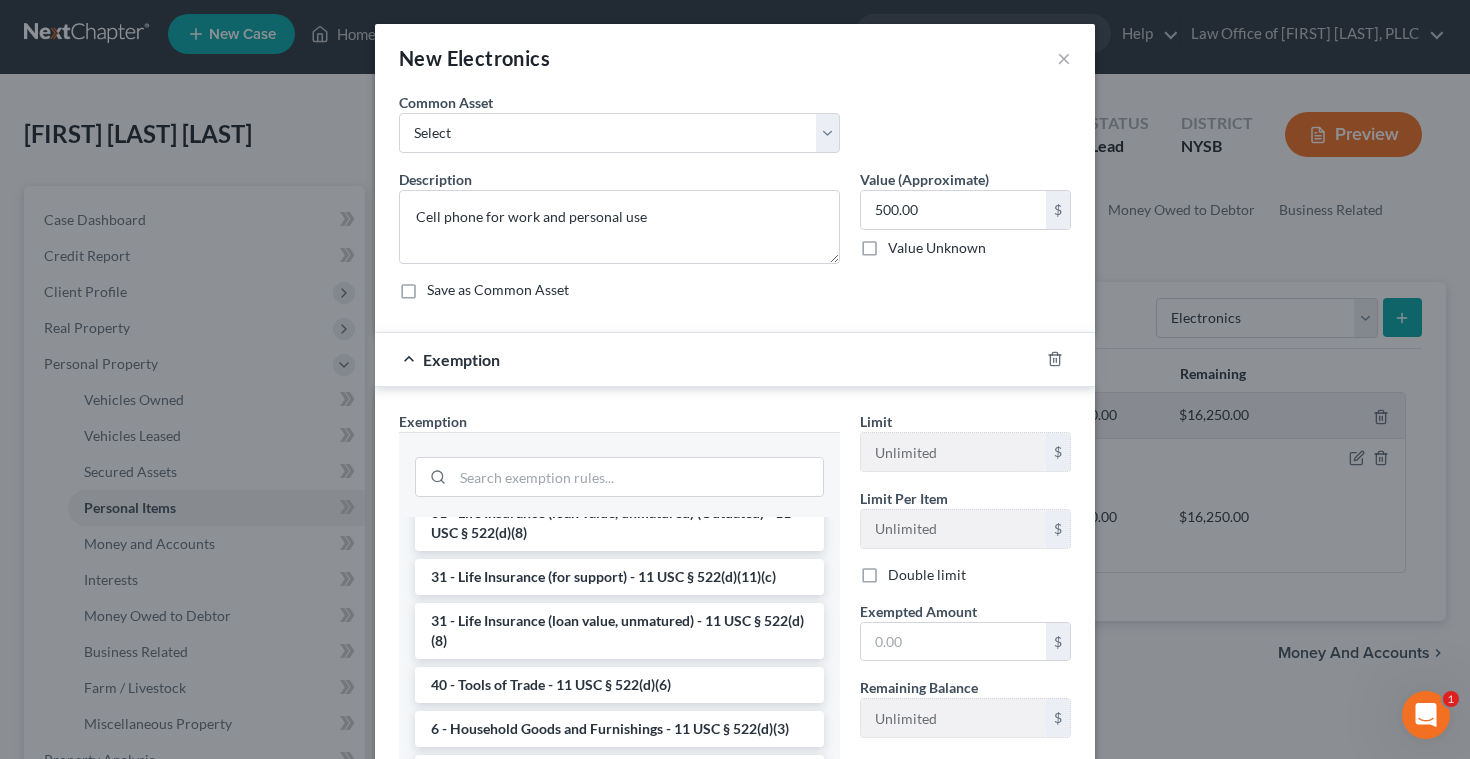 scroll, scrollTop: 1548, scrollLeft: 0, axis: vertical 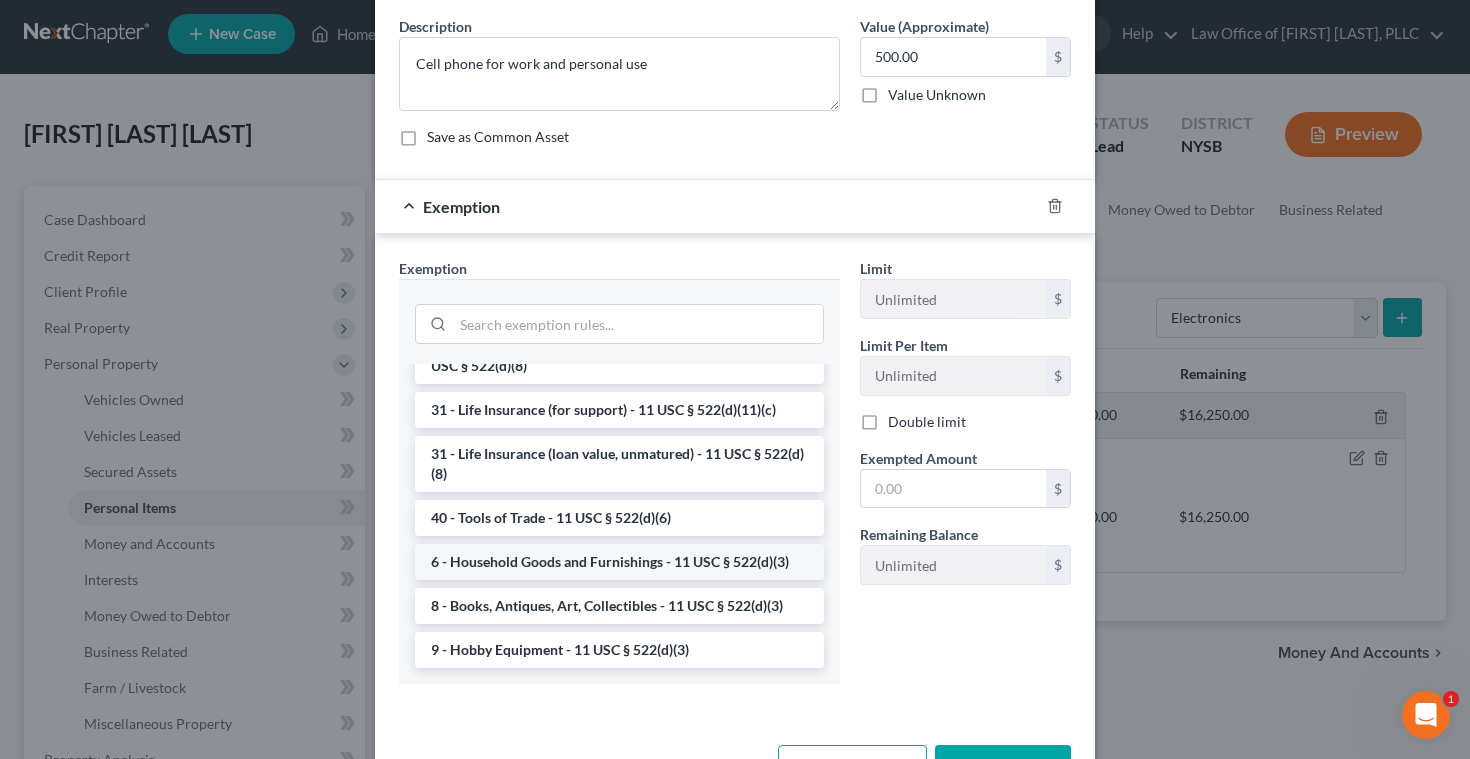 click on "6 - Household Goods and Furnishings - 11 USC § 522(d)(3)" at bounding box center (619, 562) 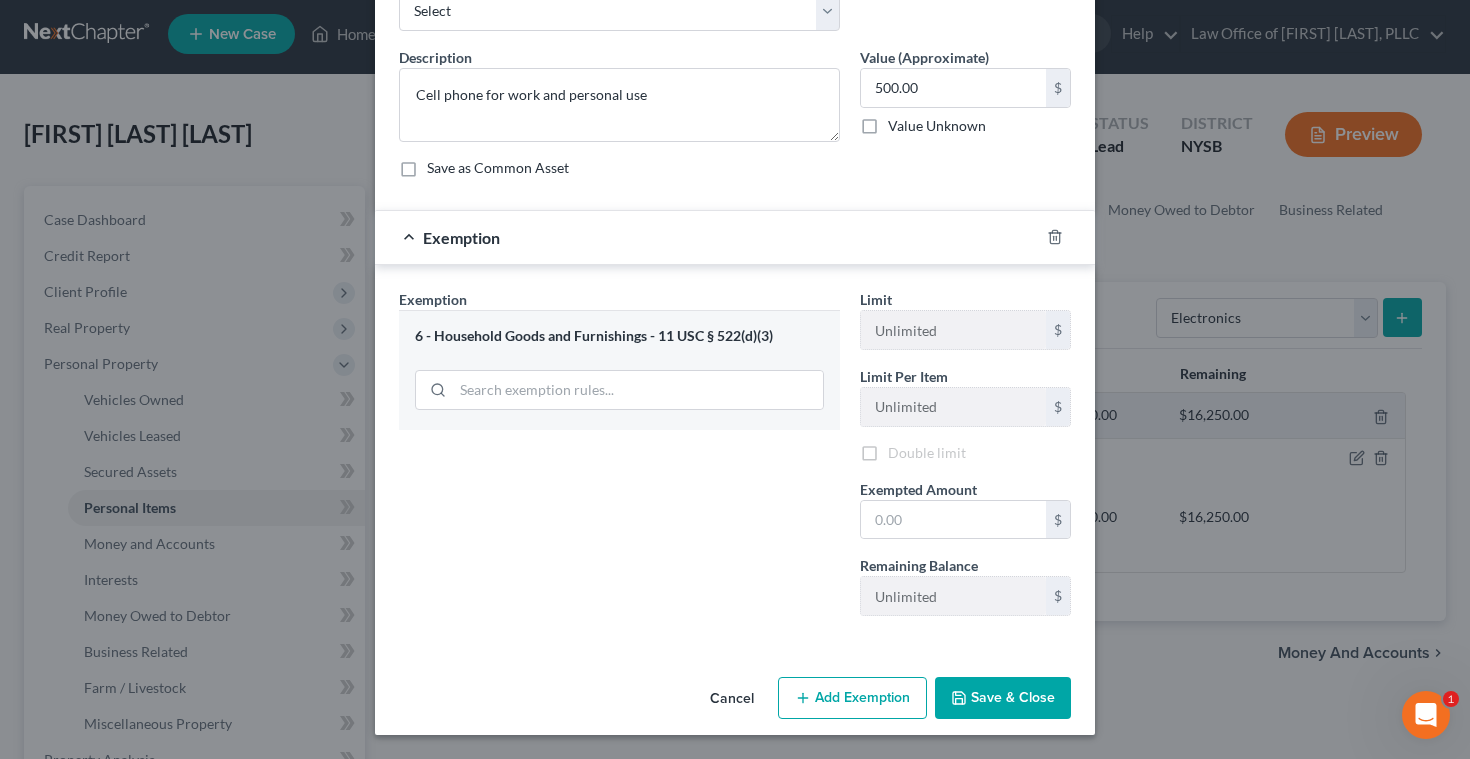 scroll, scrollTop: 122, scrollLeft: 0, axis: vertical 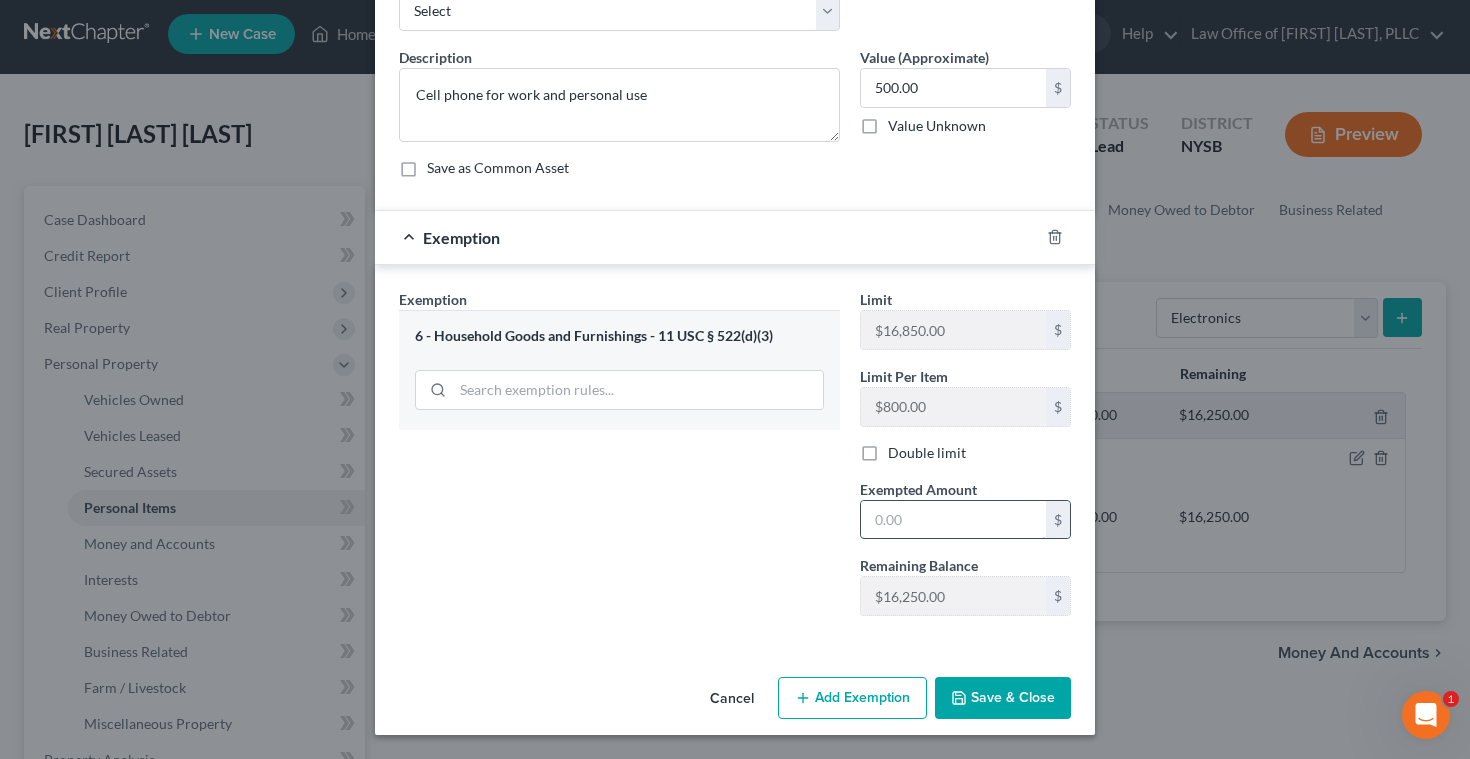 click at bounding box center [953, 520] 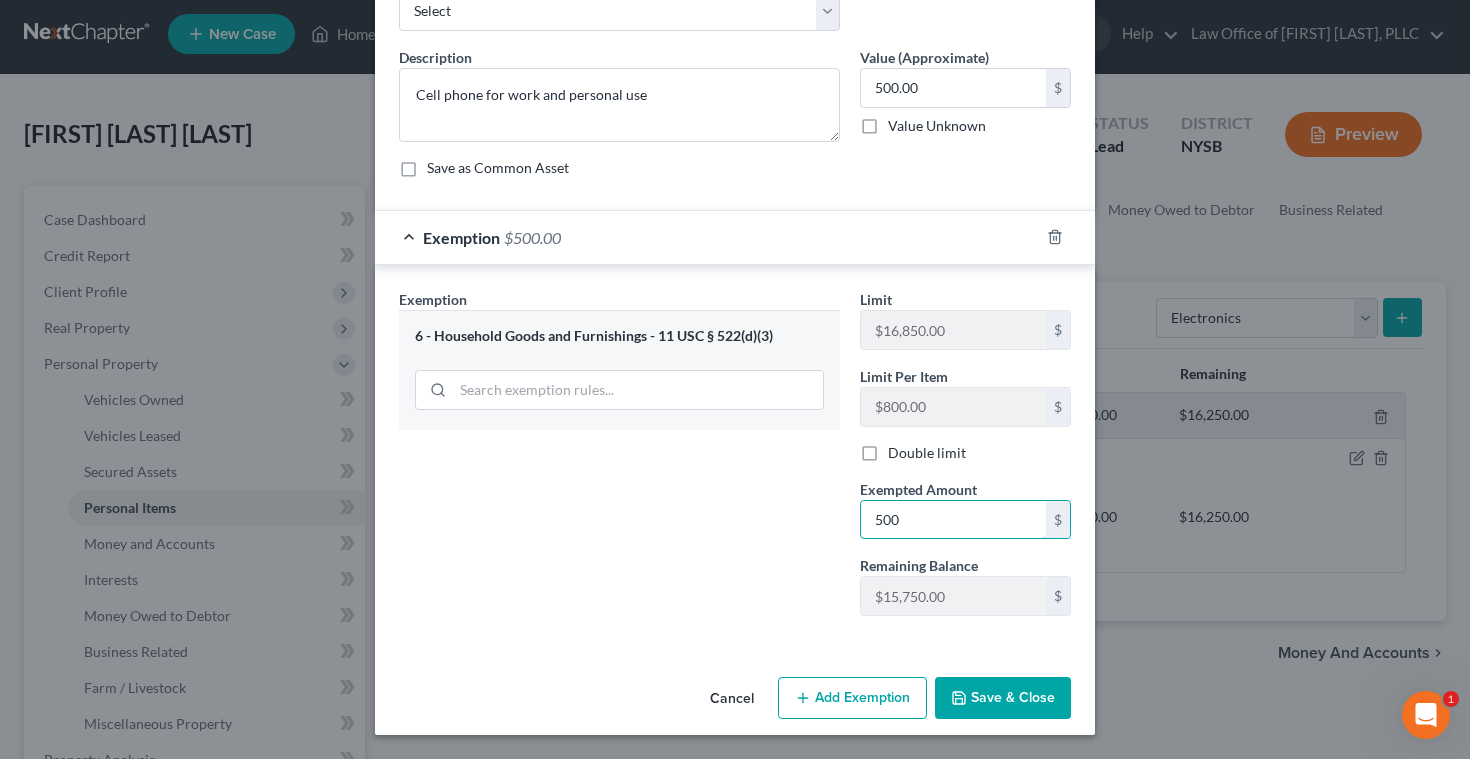 type on "500" 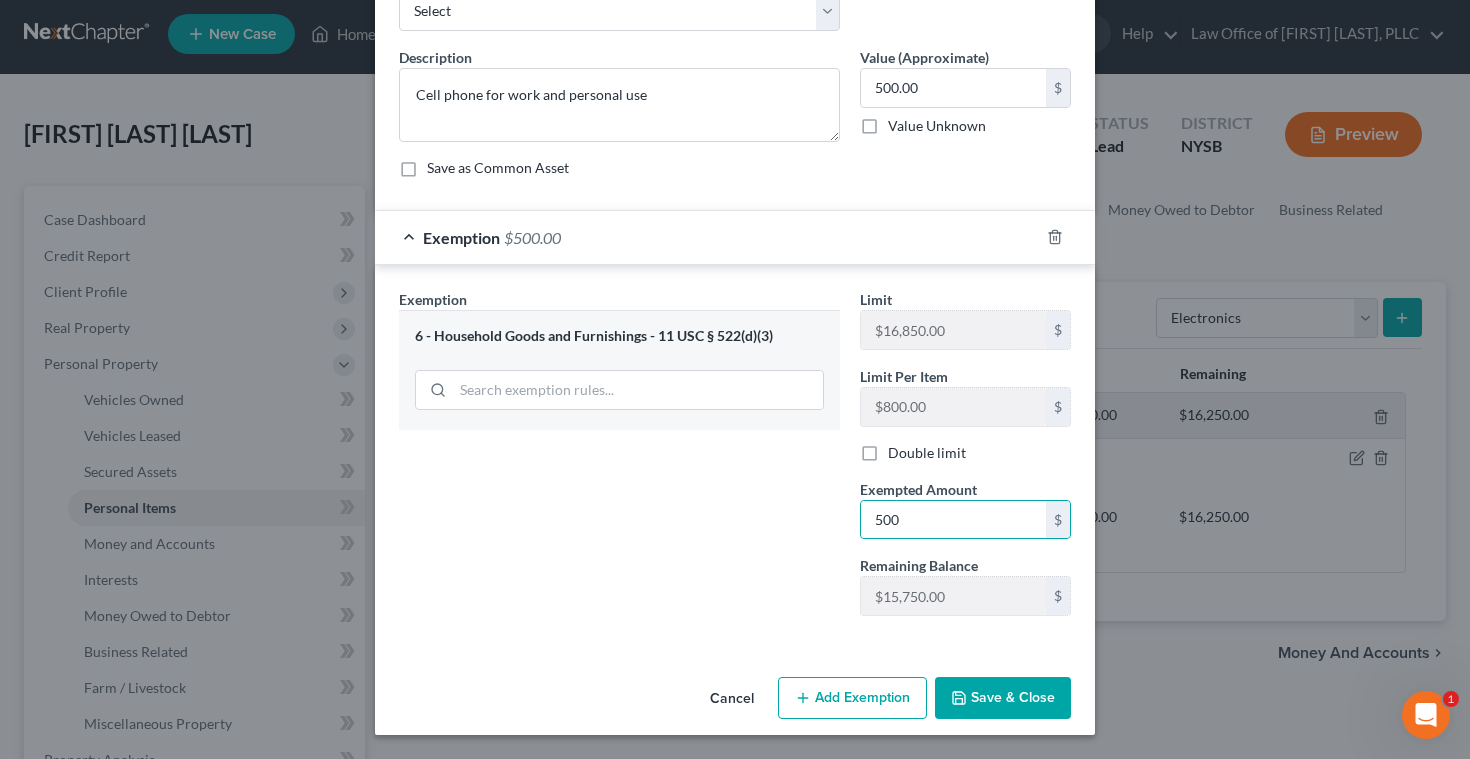 click on "Add Exemption" at bounding box center [852, 698] 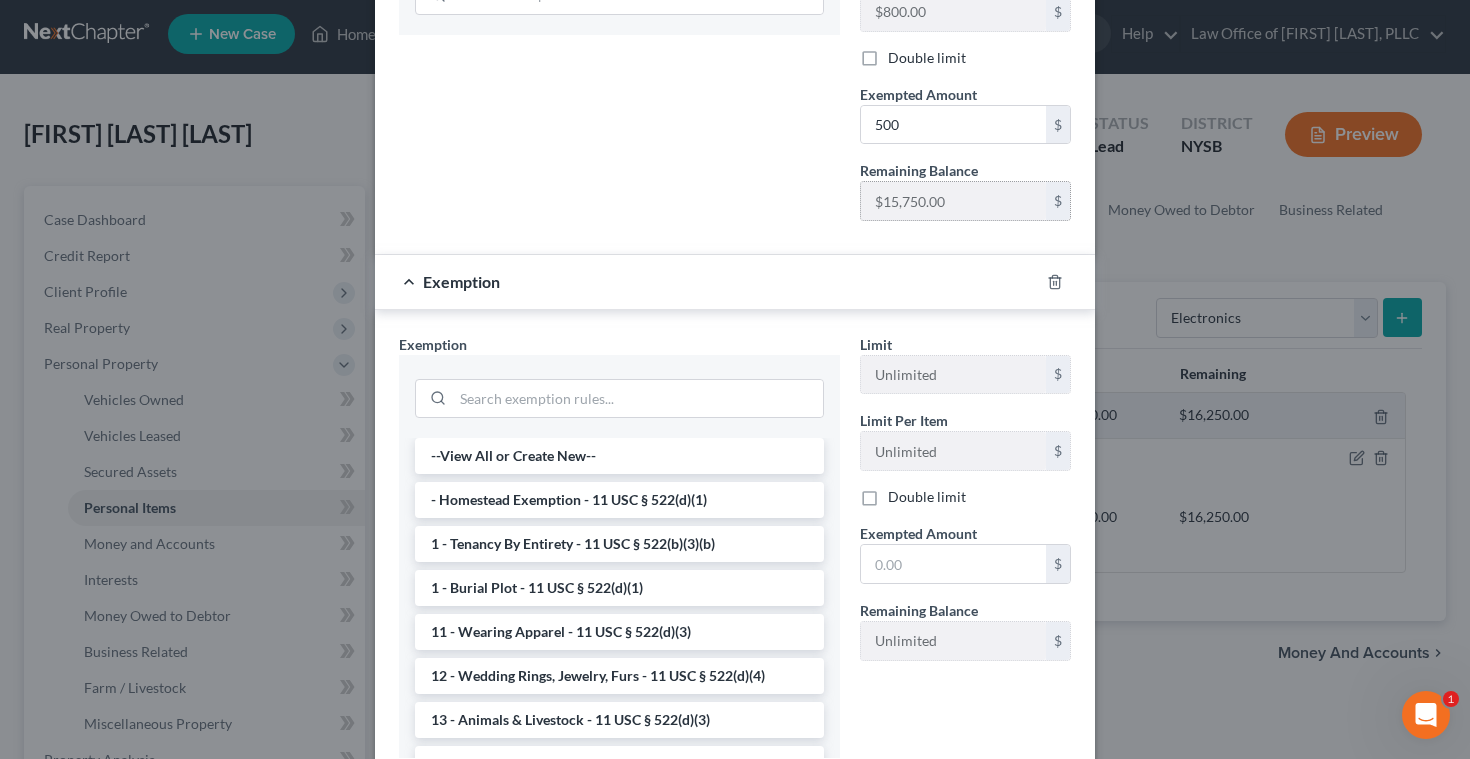 scroll, scrollTop: 525, scrollLeft: 0, axis: vertical 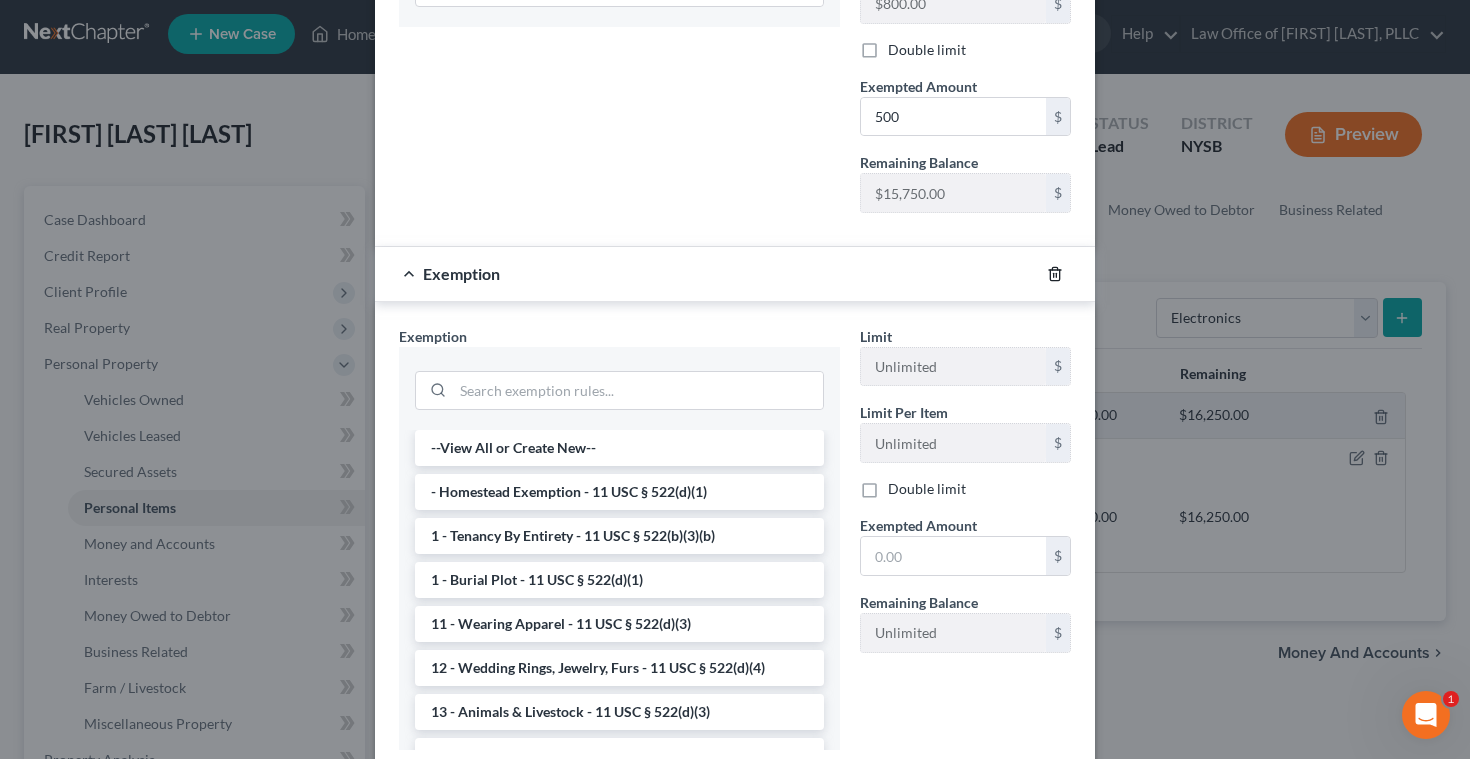 click 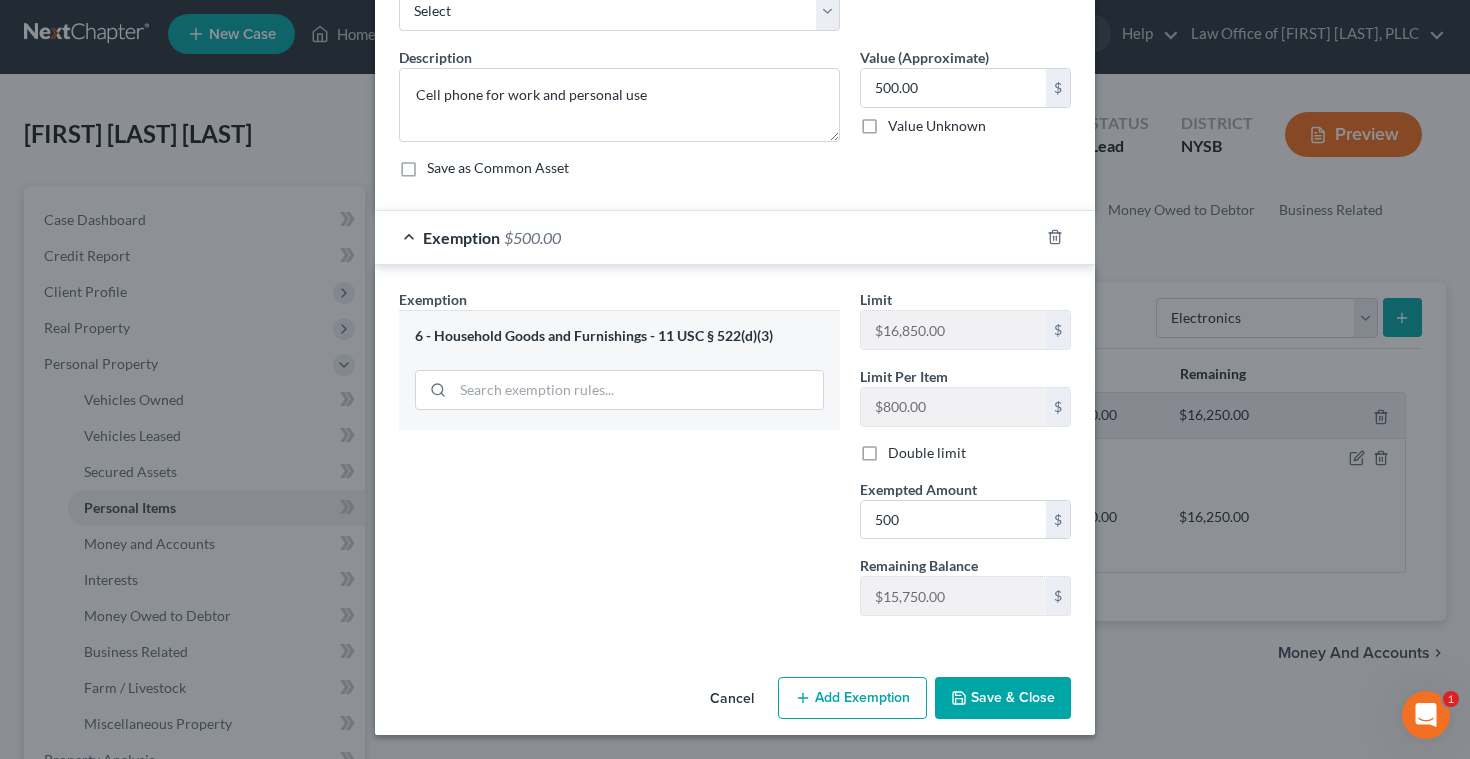 click on "Save & Close" at bounding box center [1003, 698] 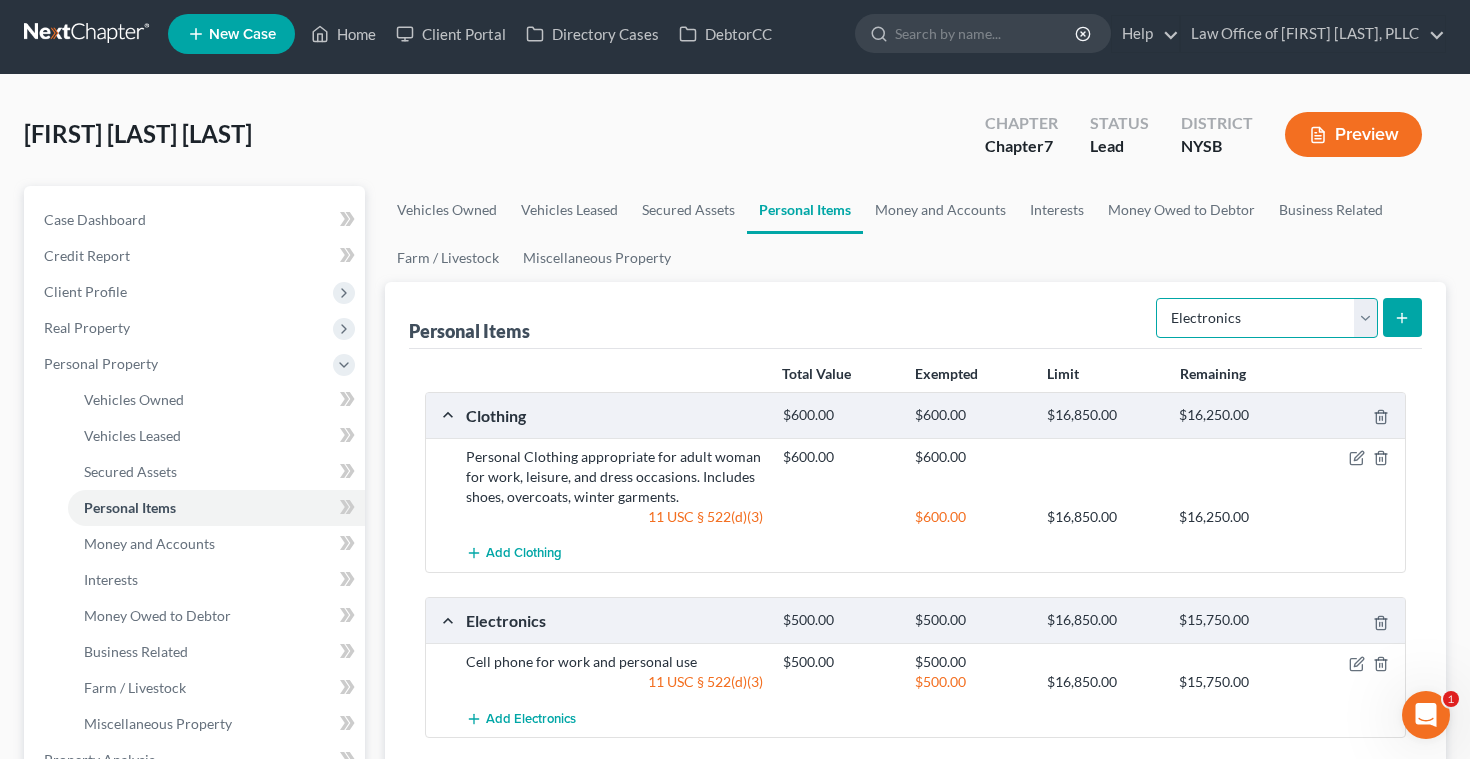 click on "Select Item Type Clothing Collectibles Of Value Electronics Firearms Household Goods Jewelry Other Pet(s) Sports & Hobby Equipment" at bounding box center (1267, 318) 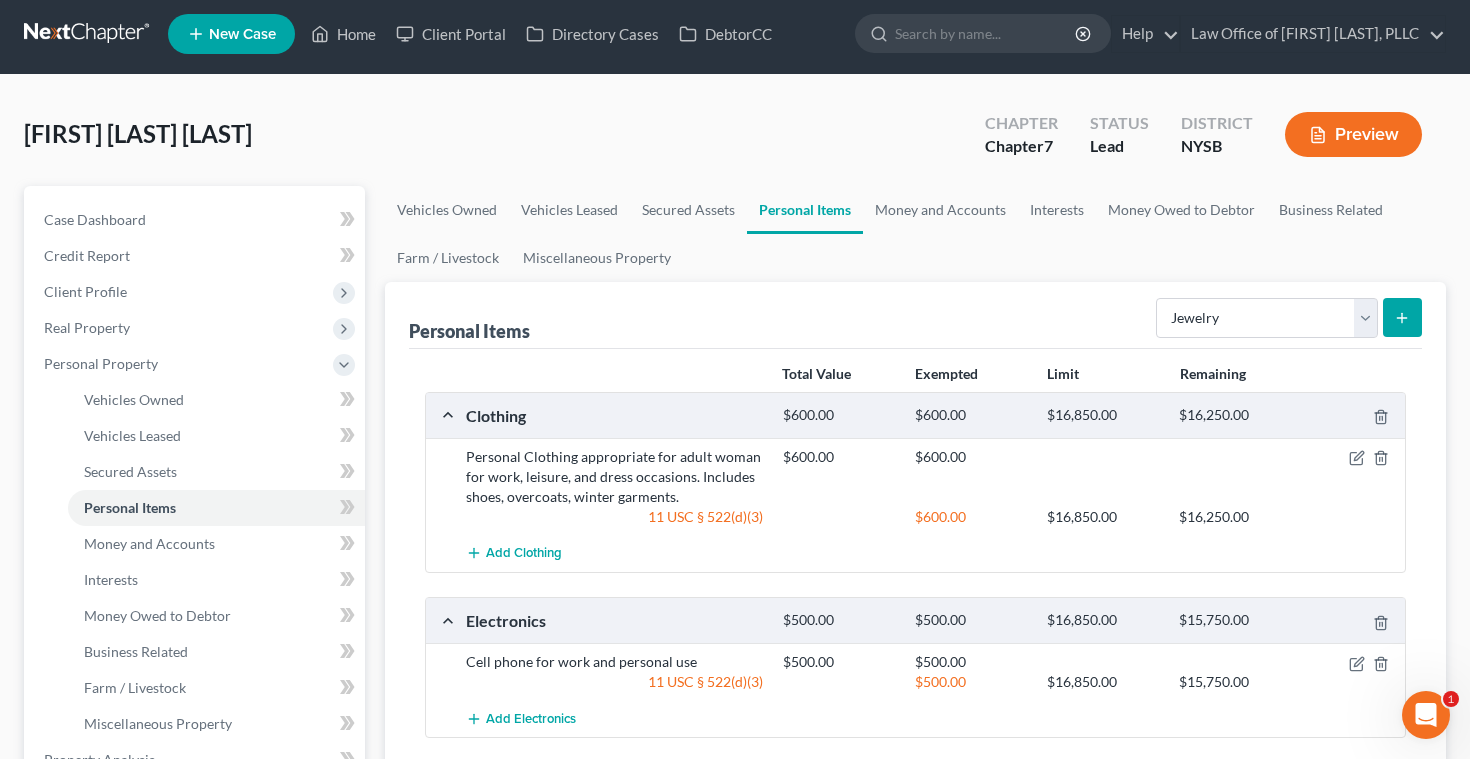 click 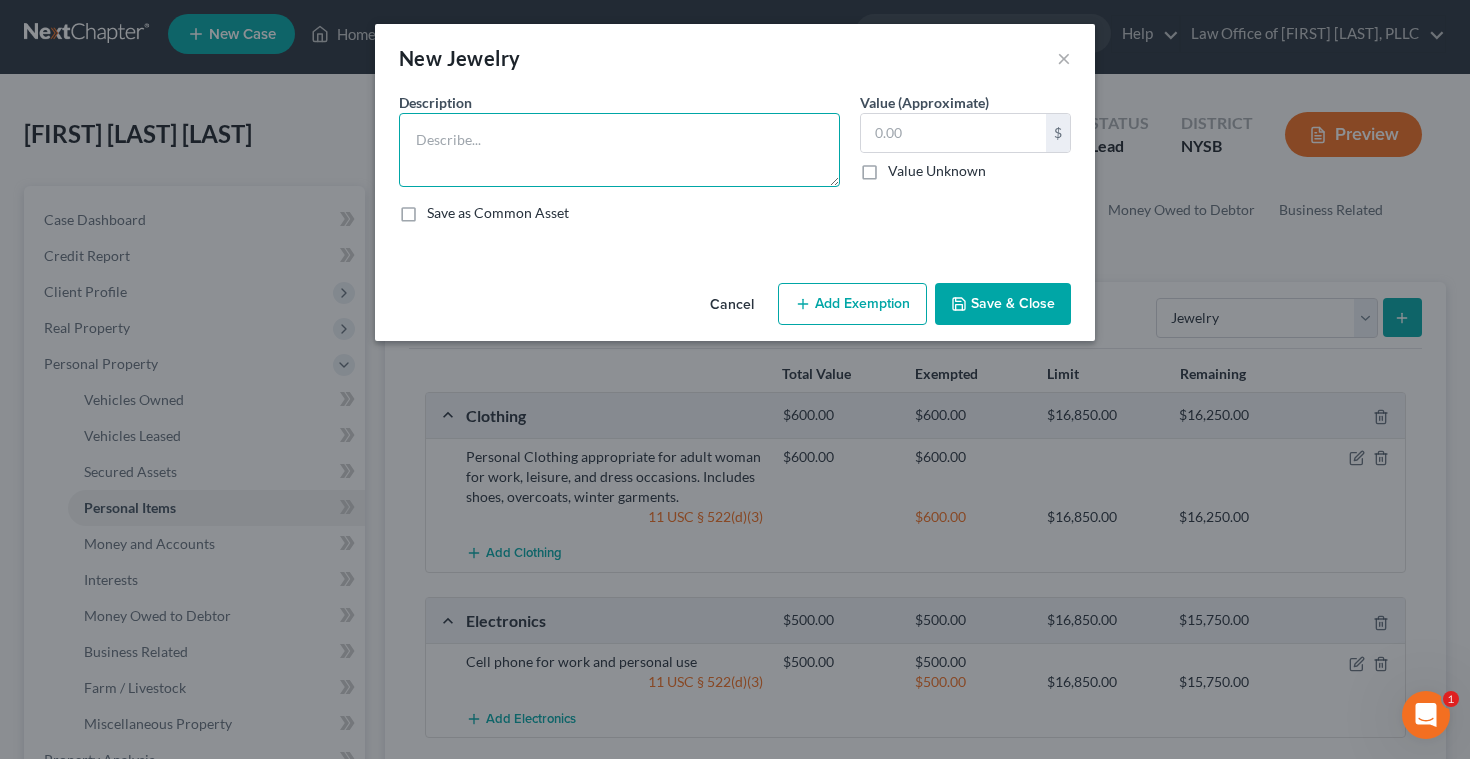 click at bounding box center [619, 150] 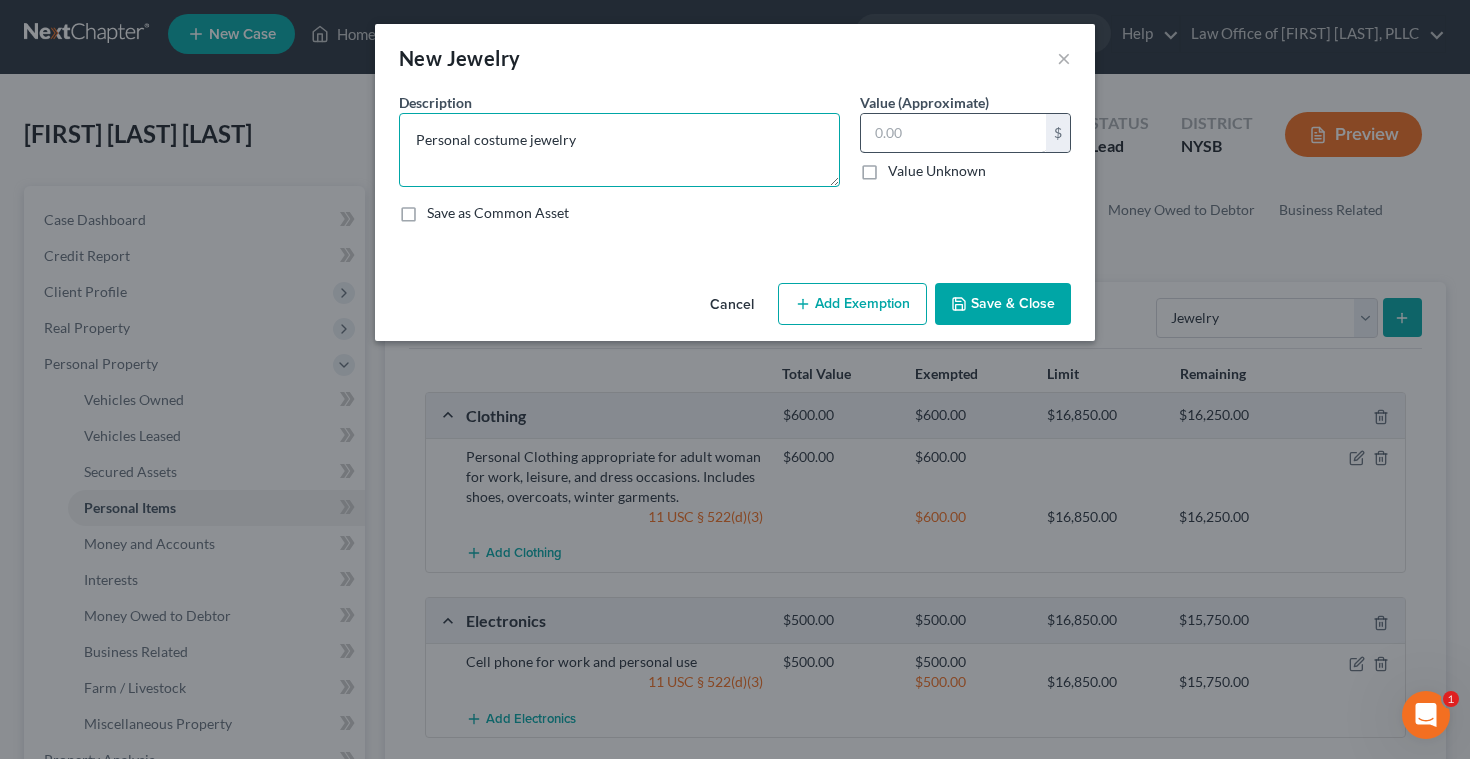 type on "Personal costume jewelry" 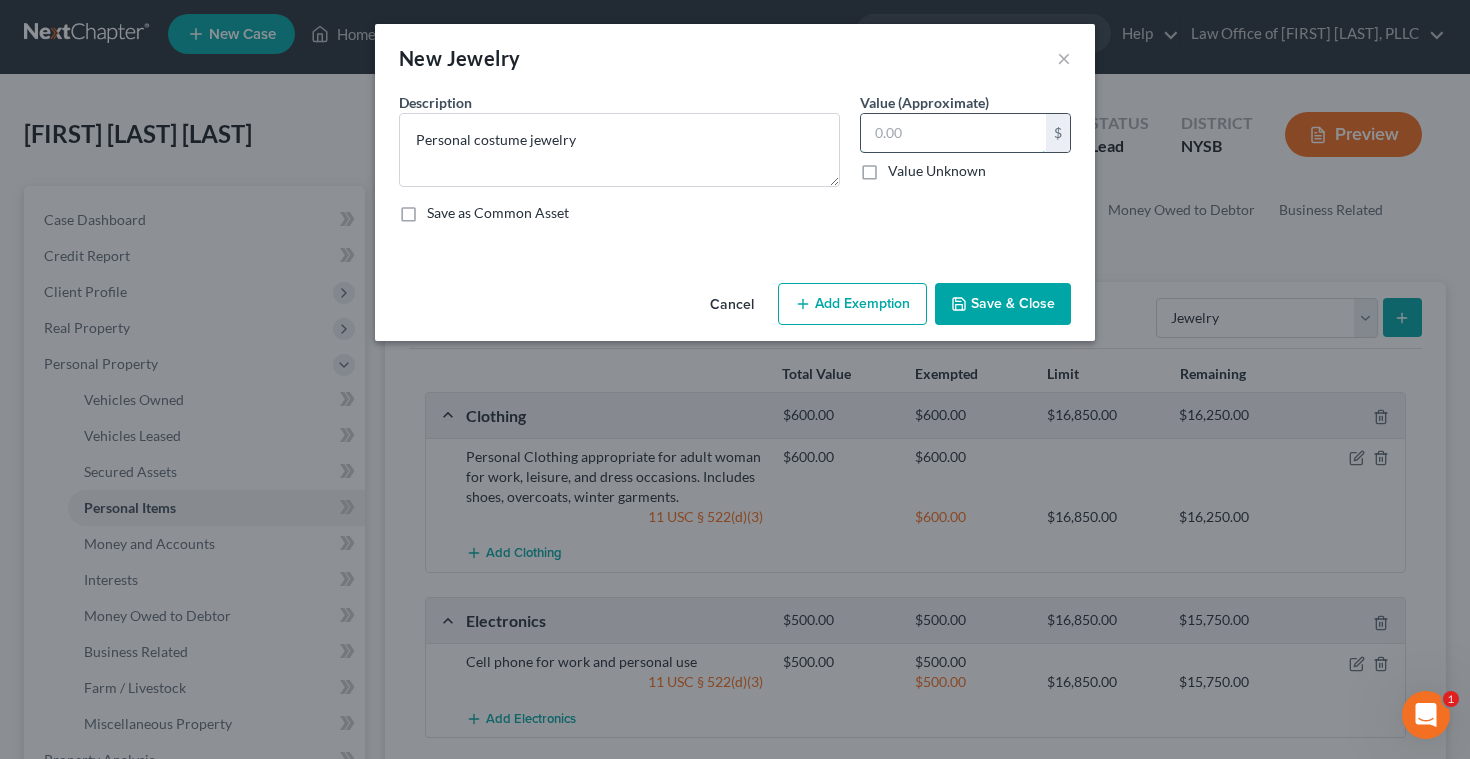 click at bounding box center [953, 133] 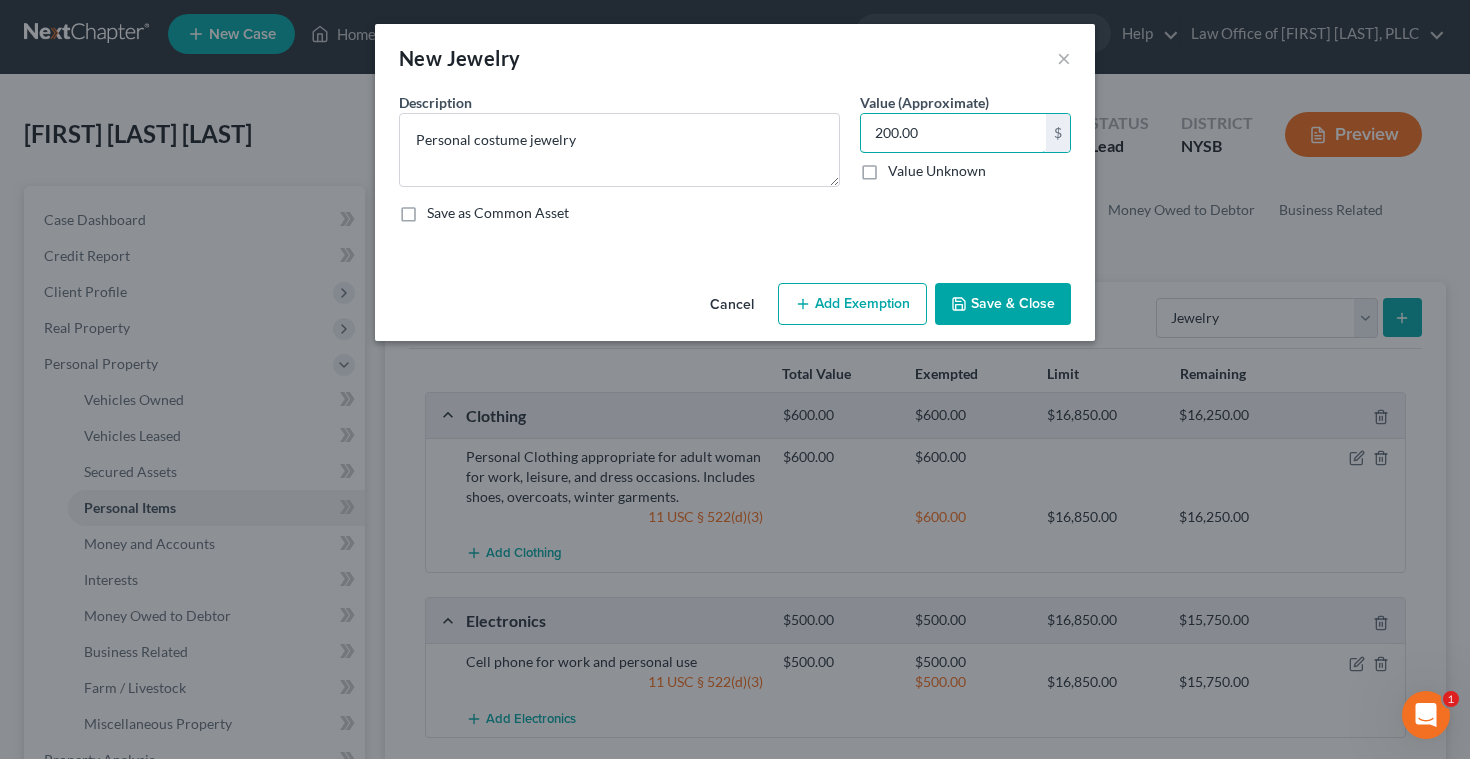 type on "200.00" 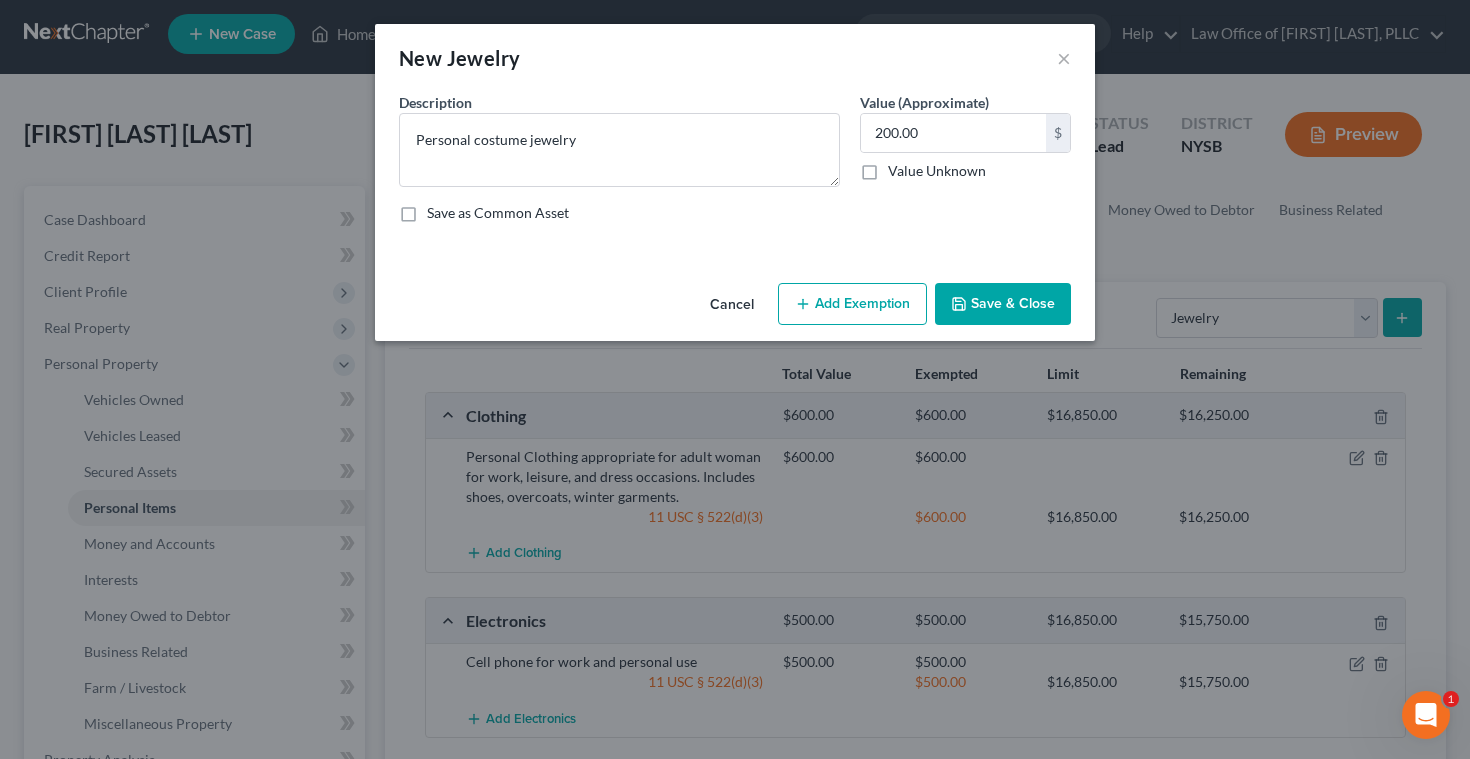 click on "Add Exemption" at bounding box center [852, 304] 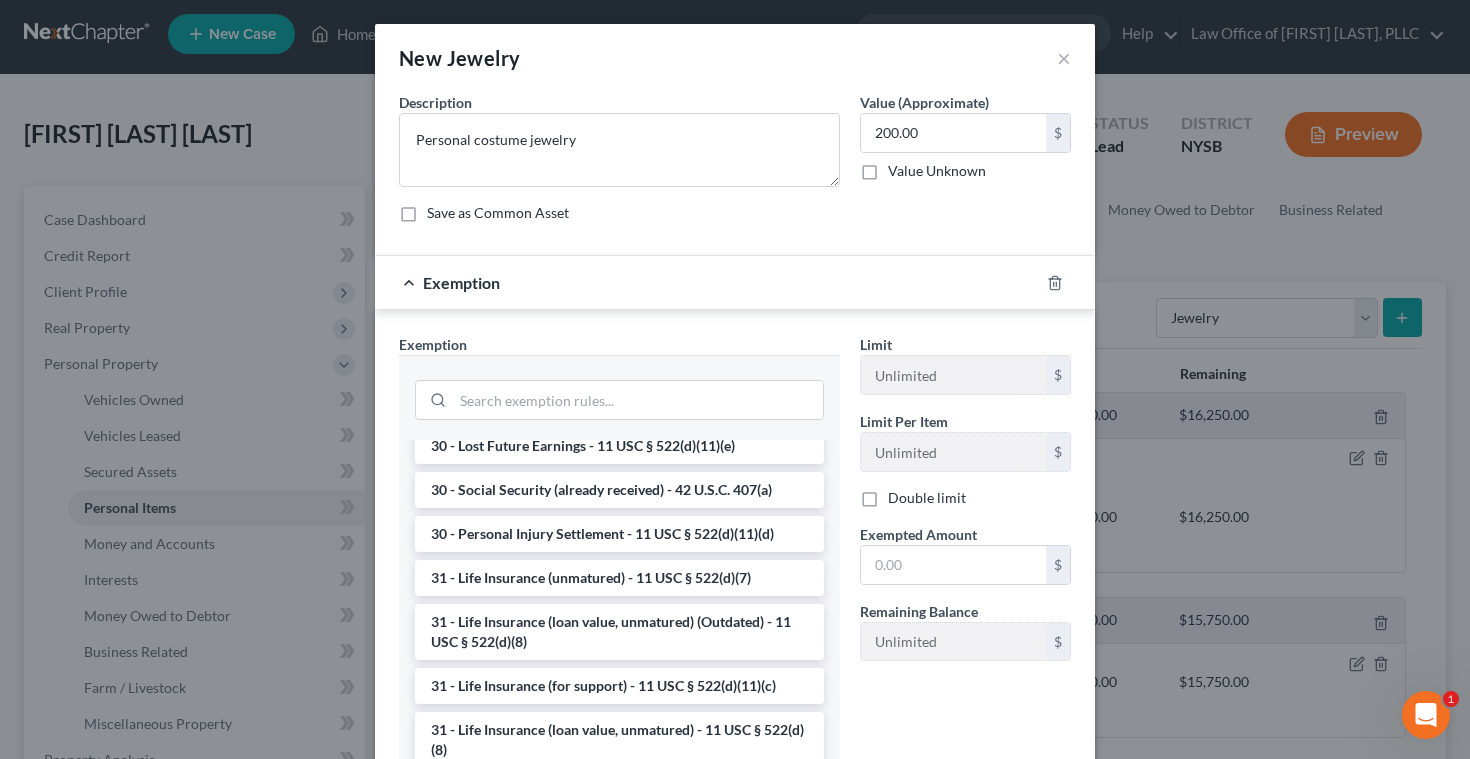 scroll, scrollTop: 1395, scrollLeft: 0, axis: vertical 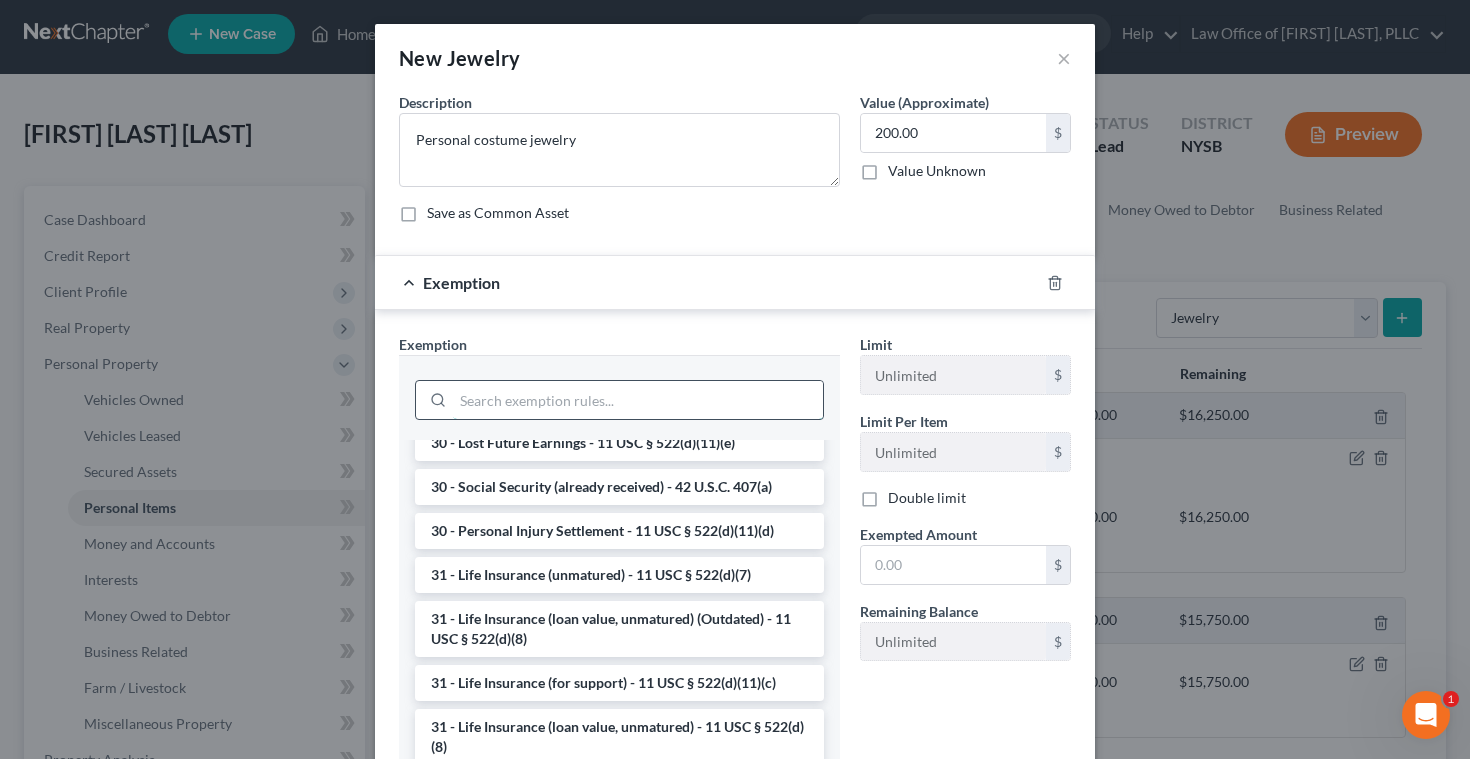 click at bounding box center [638, 400] 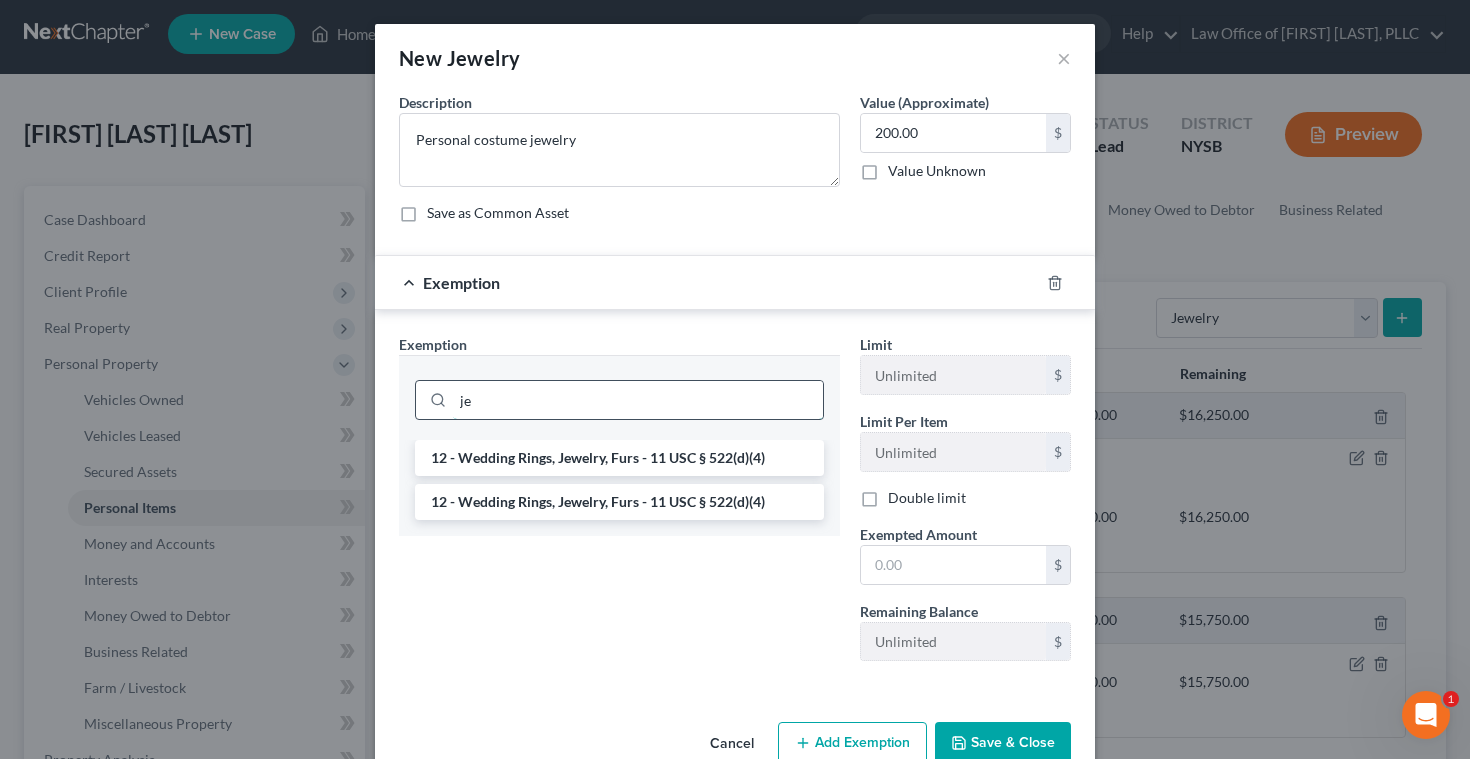 scroll, scrollTop: 0, scrollLeft: 0, axis: both 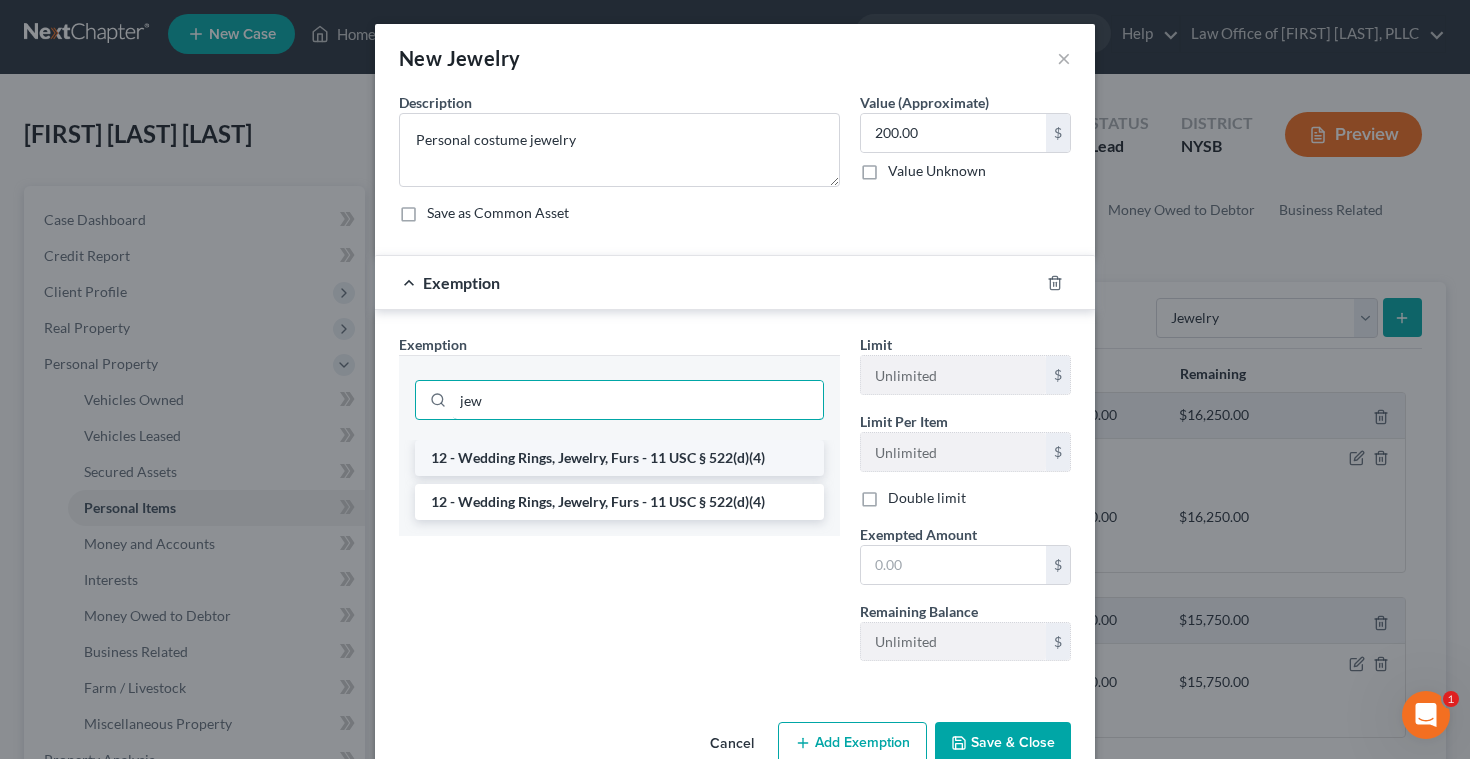 type on "jew" 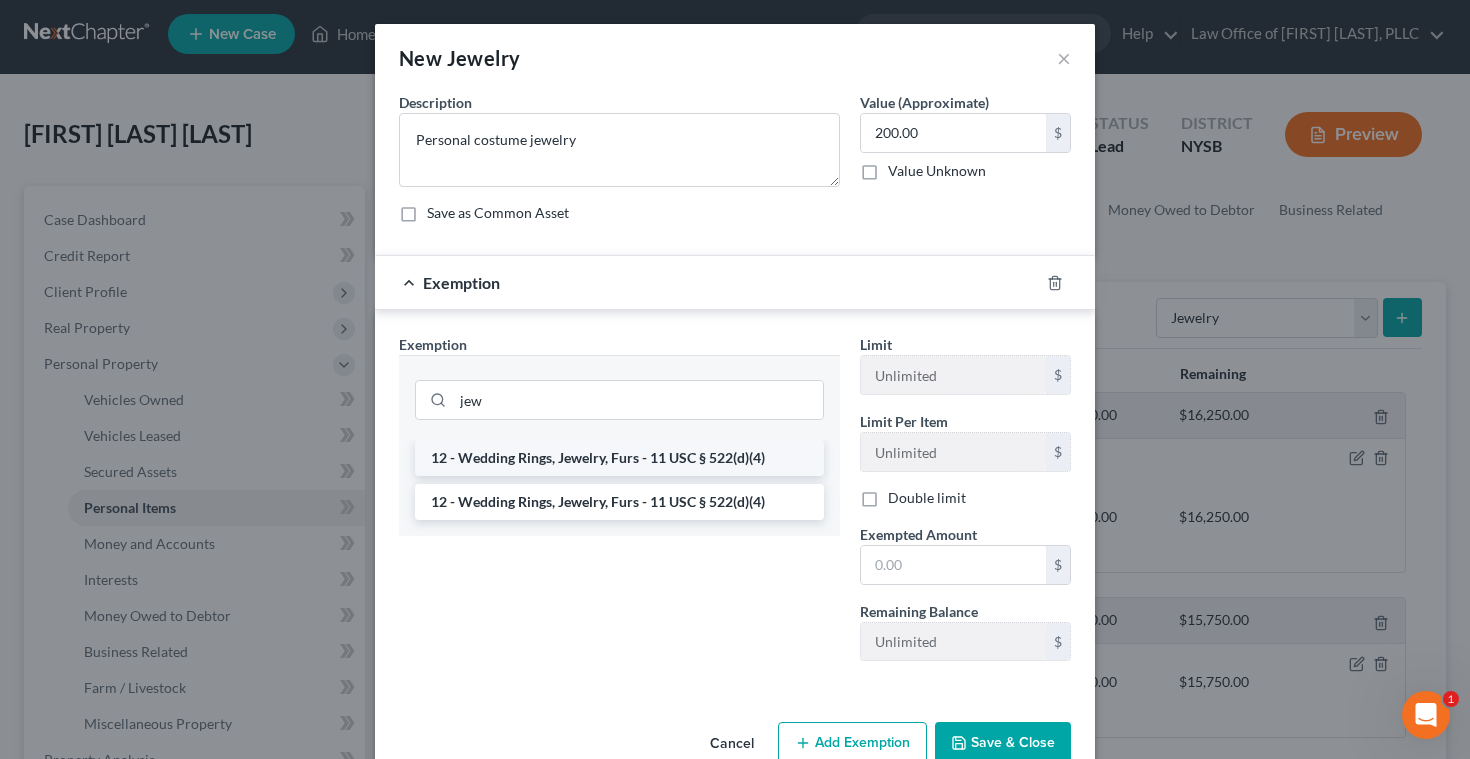 click on "12 - Wedding Rings, Jewelry, Furs - 11 USC § 522(d)(4)" at bounding box center [619, 458] 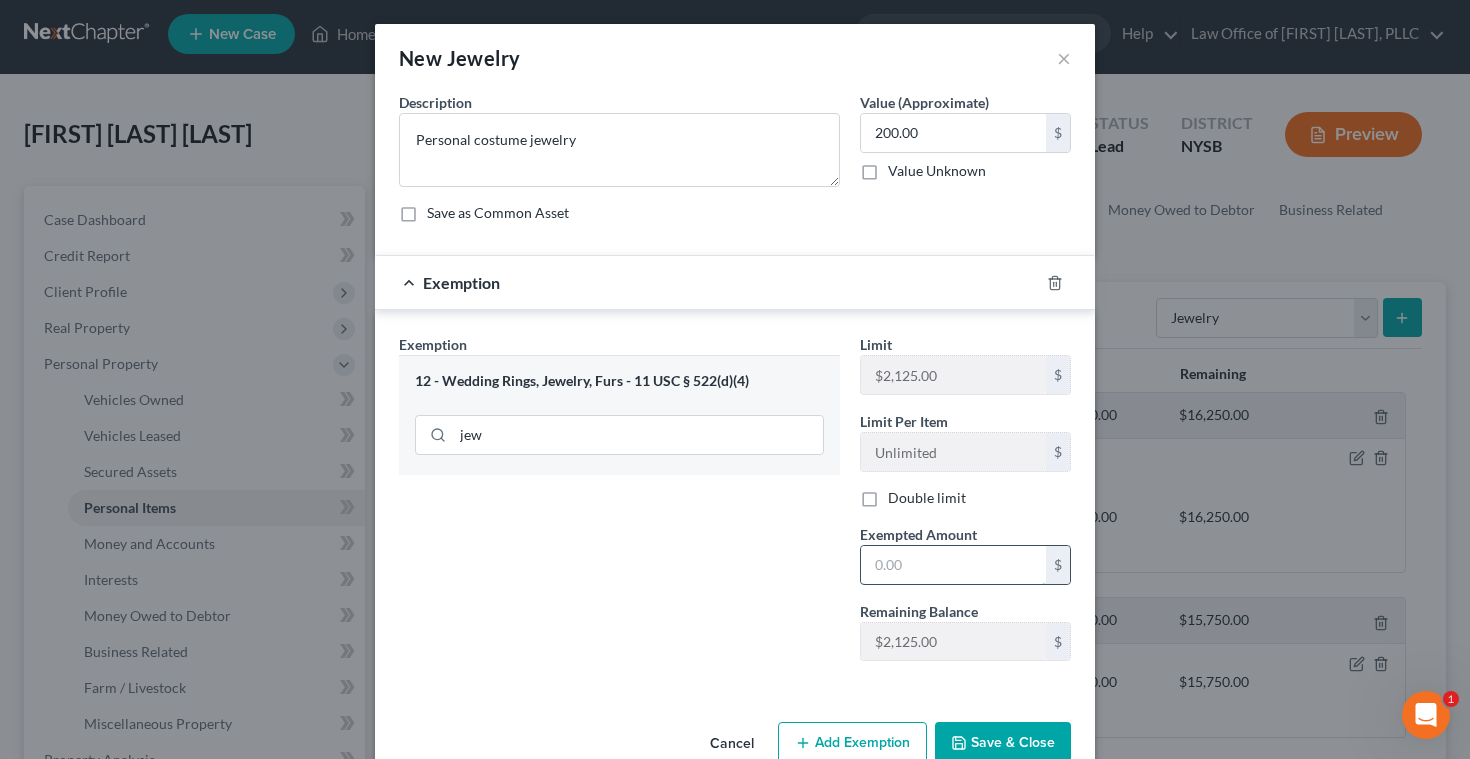 click at bounding box center [953, 565] 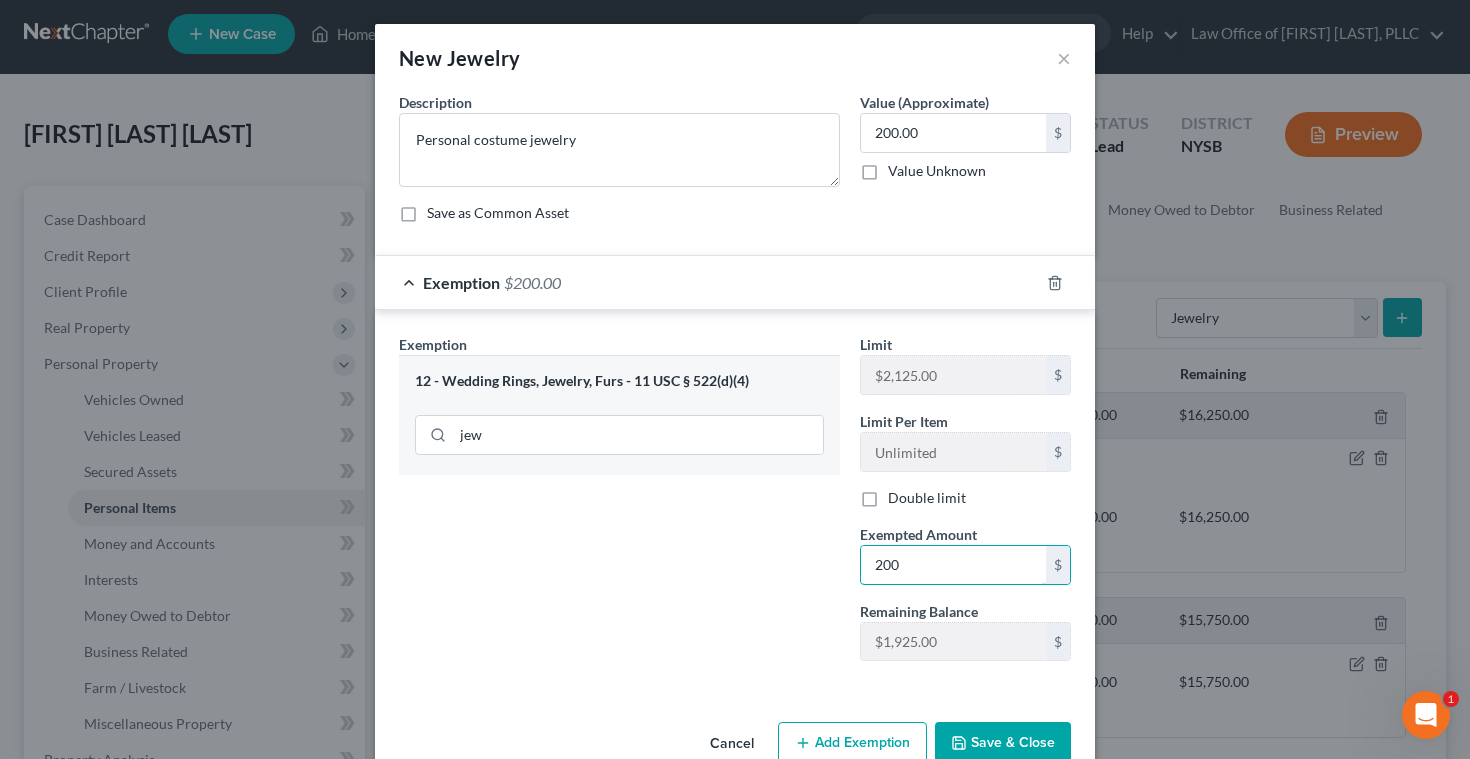 type on "200" 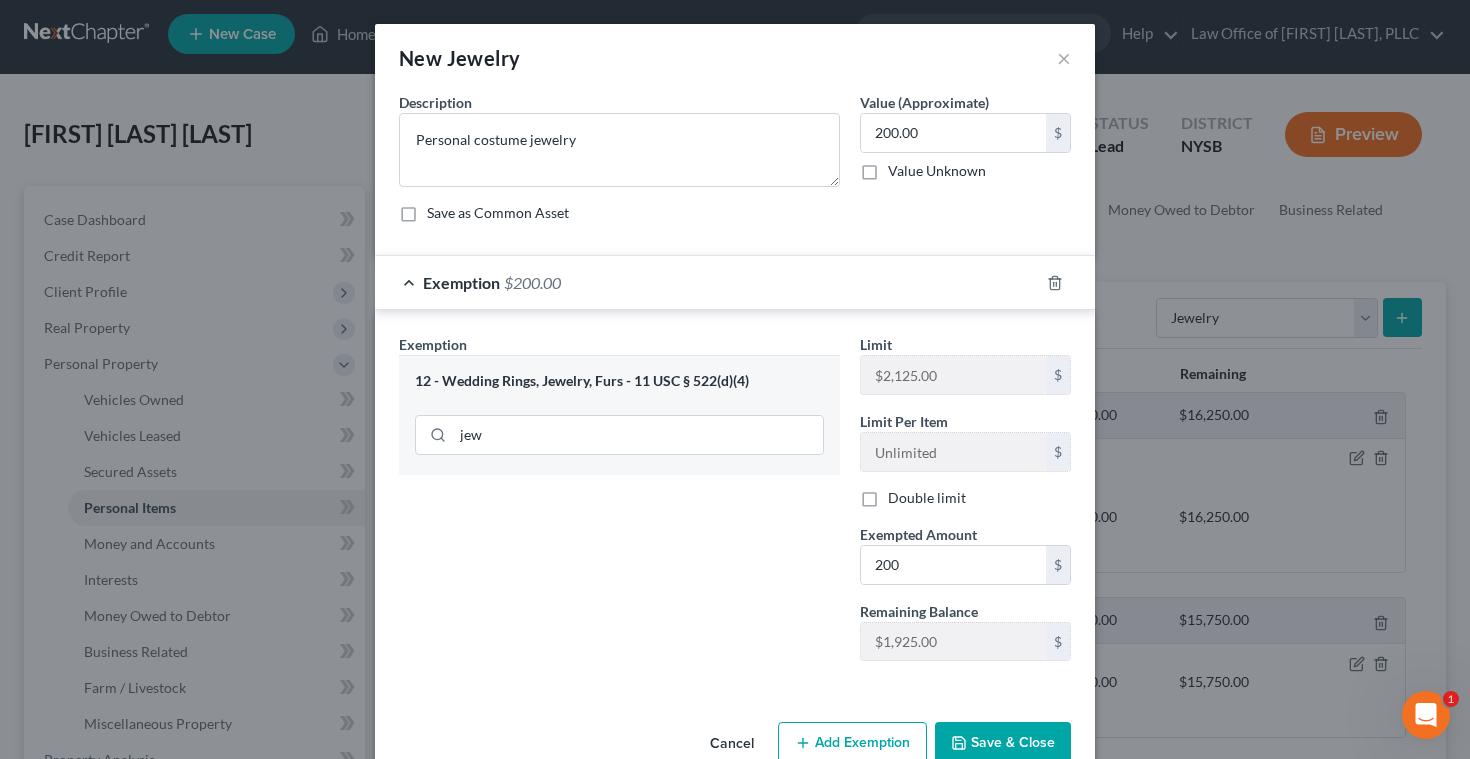click on "Exemption Set must be selected for CA.
Exemption
*
12 - Wedding Rings, Jewelry, Furs - 11 USC § 522(d)(4)         jew" at bounding box center (619, 505) 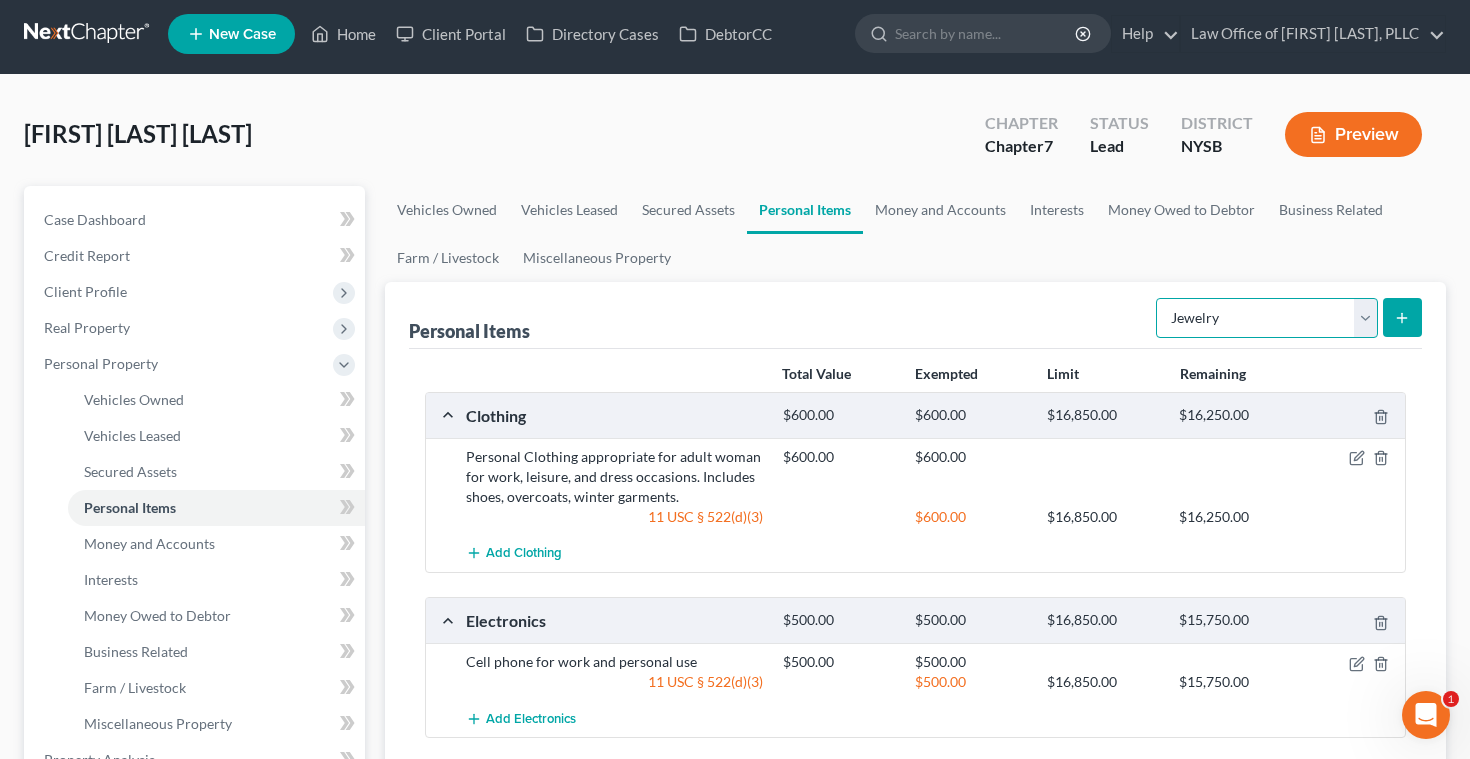 click on "Select Item Type Clothing Collectibles Of Value Electronics Firearms Household Goods Jewelry Other Pet(s) Sports & Hobby Equipment" at bounding box center [1267, 318] 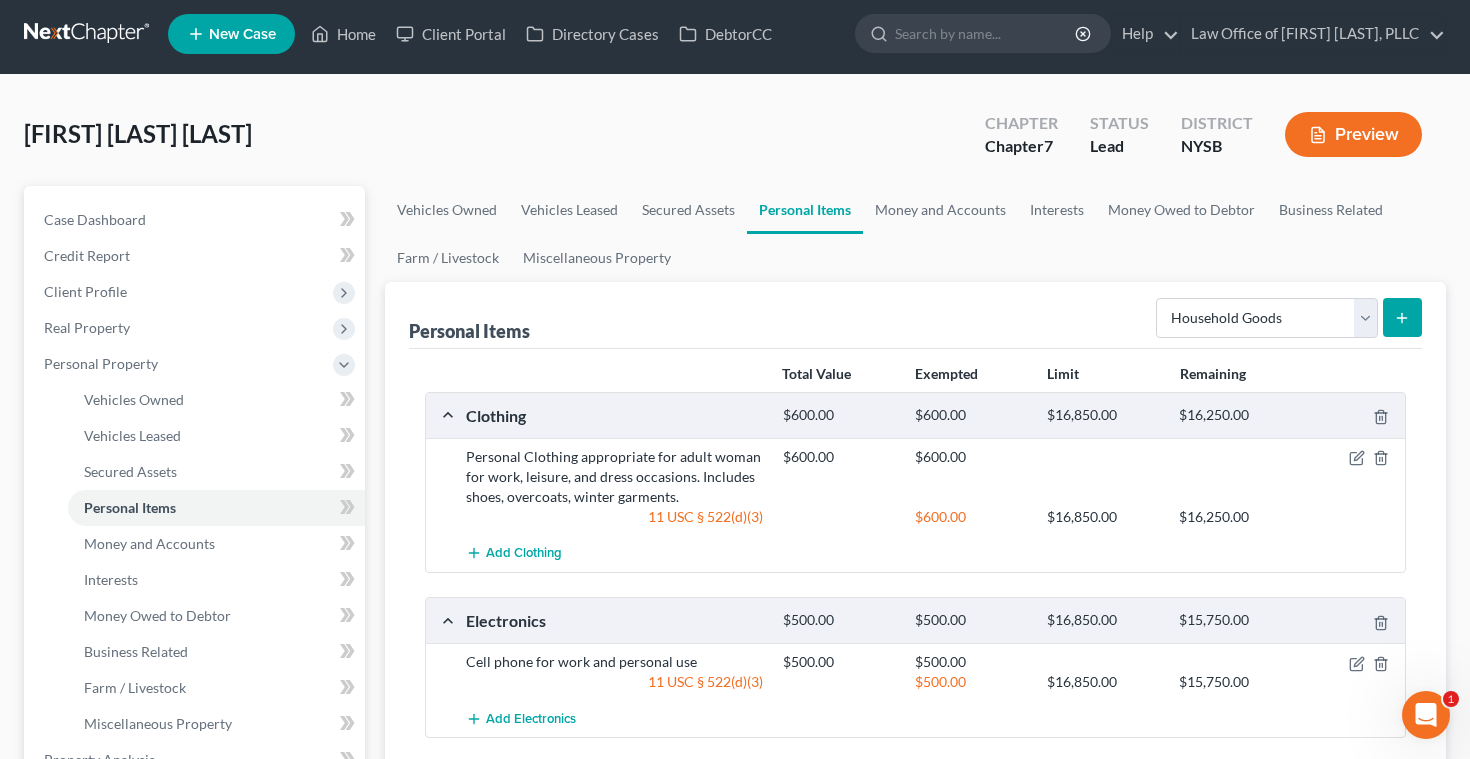 click 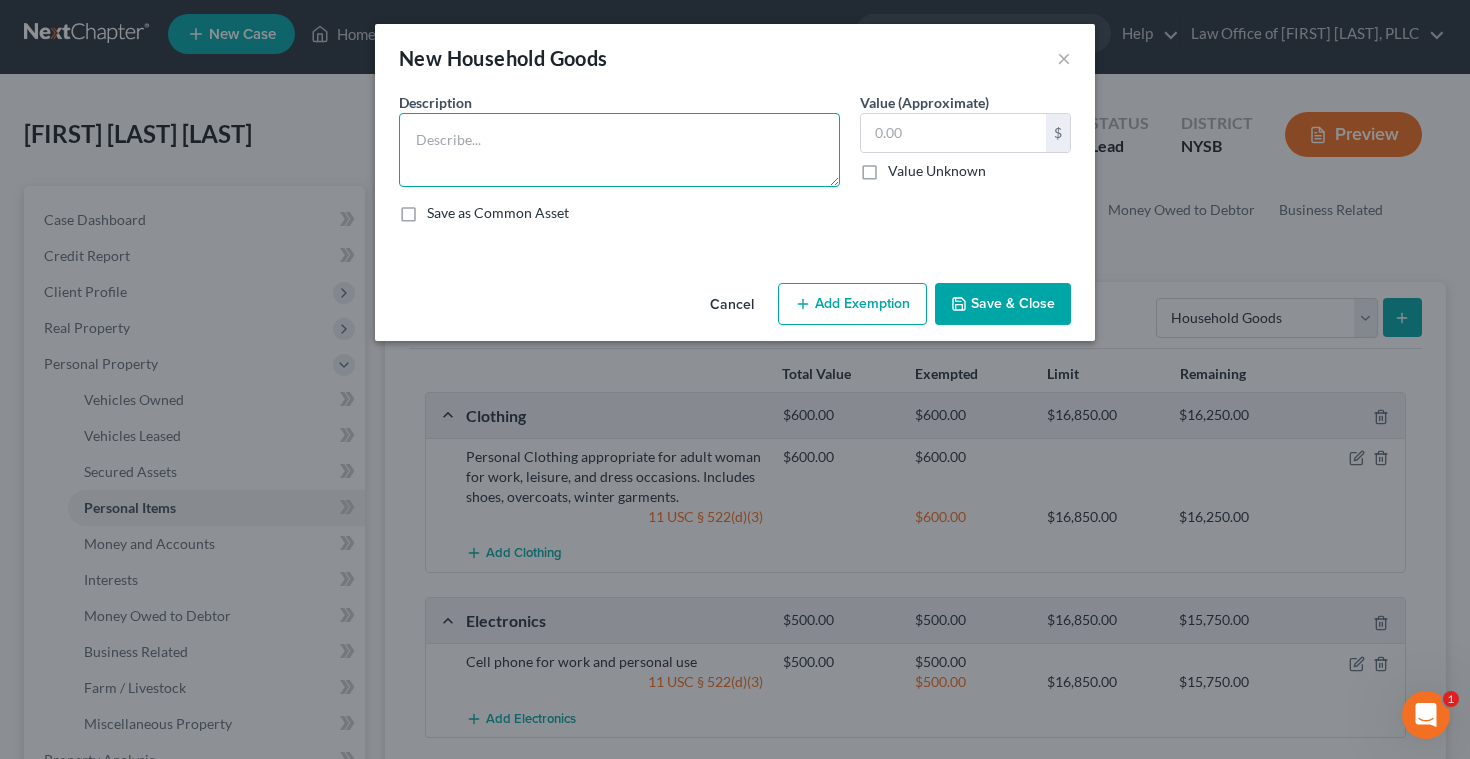 click at bounding box center [619, 150] 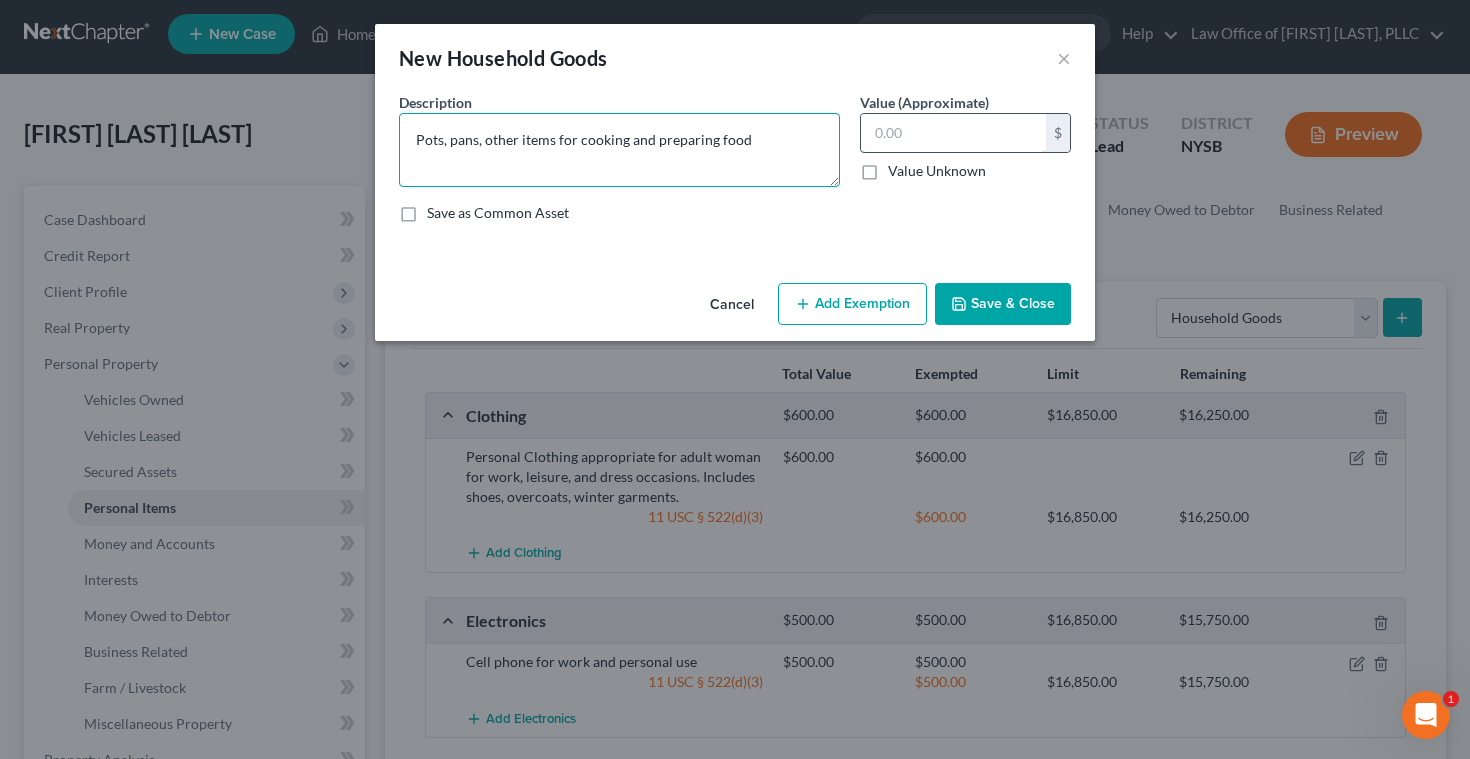 type on "Pots, pans, other items for cooking and preparing food" 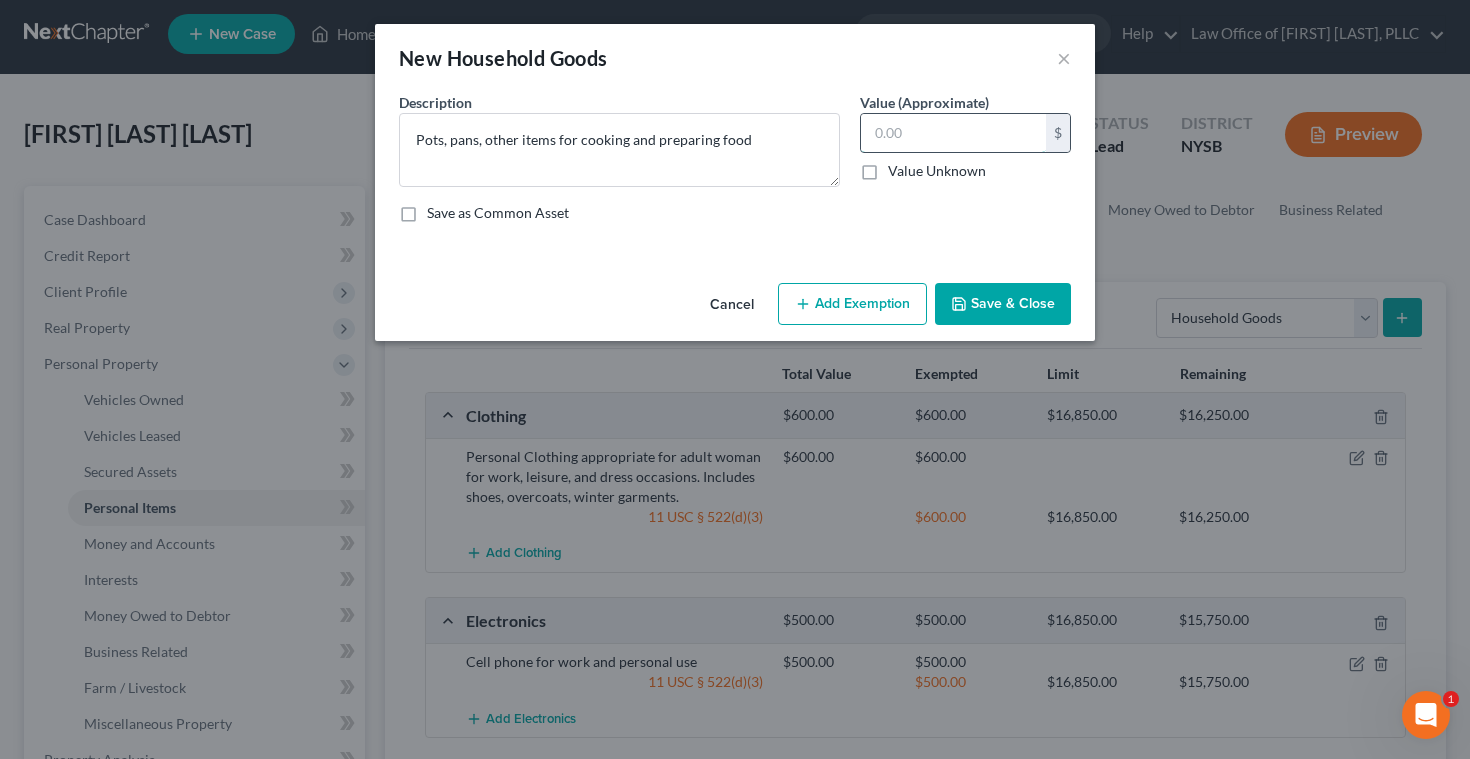 click at bounding box center [953, 133] 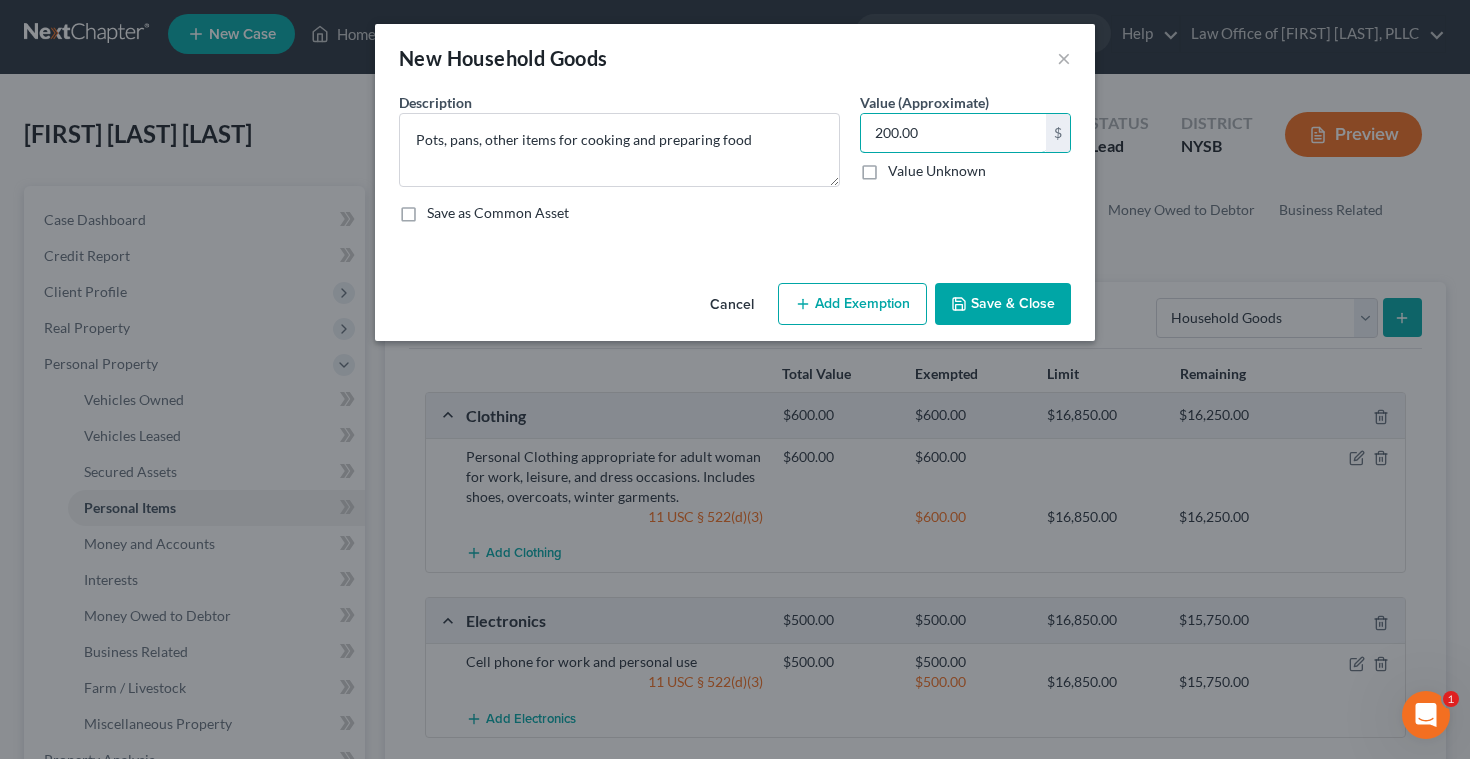 type on "200.00" 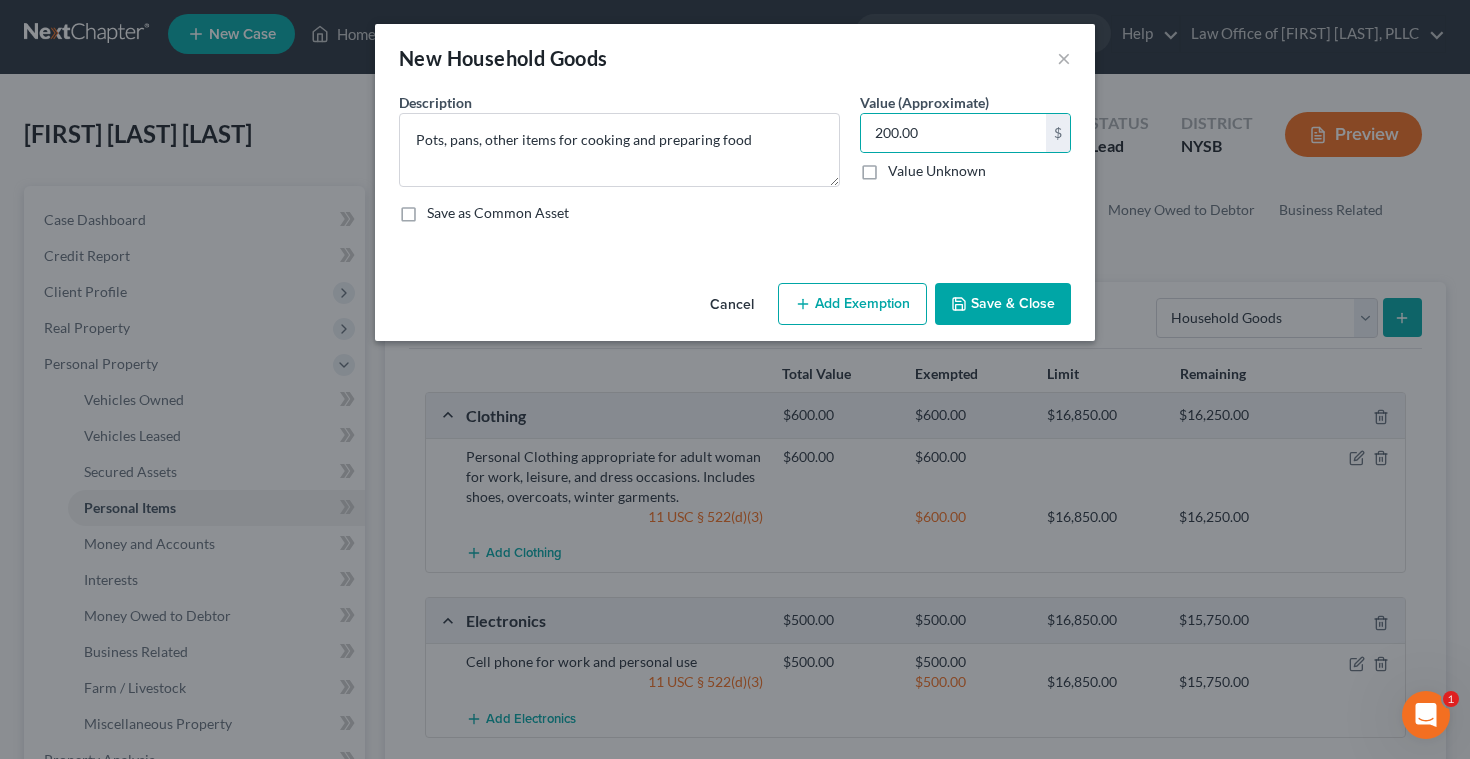 click on "Add Exemption" at bounding box center [852, 304] 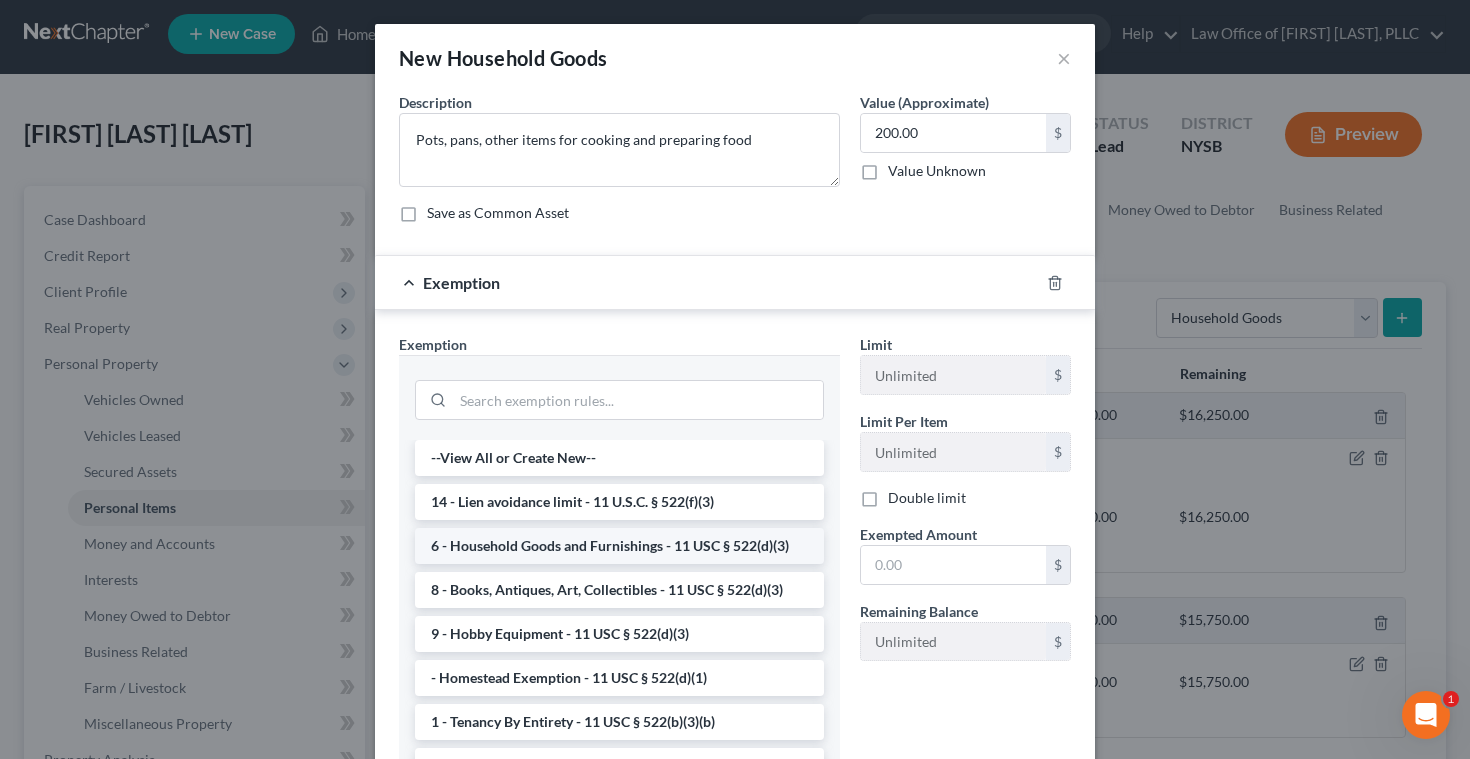 click on "6 - Household Goods and Furnishings - 11 USC § 522(d)(3)" at bounding box center (619, 546) 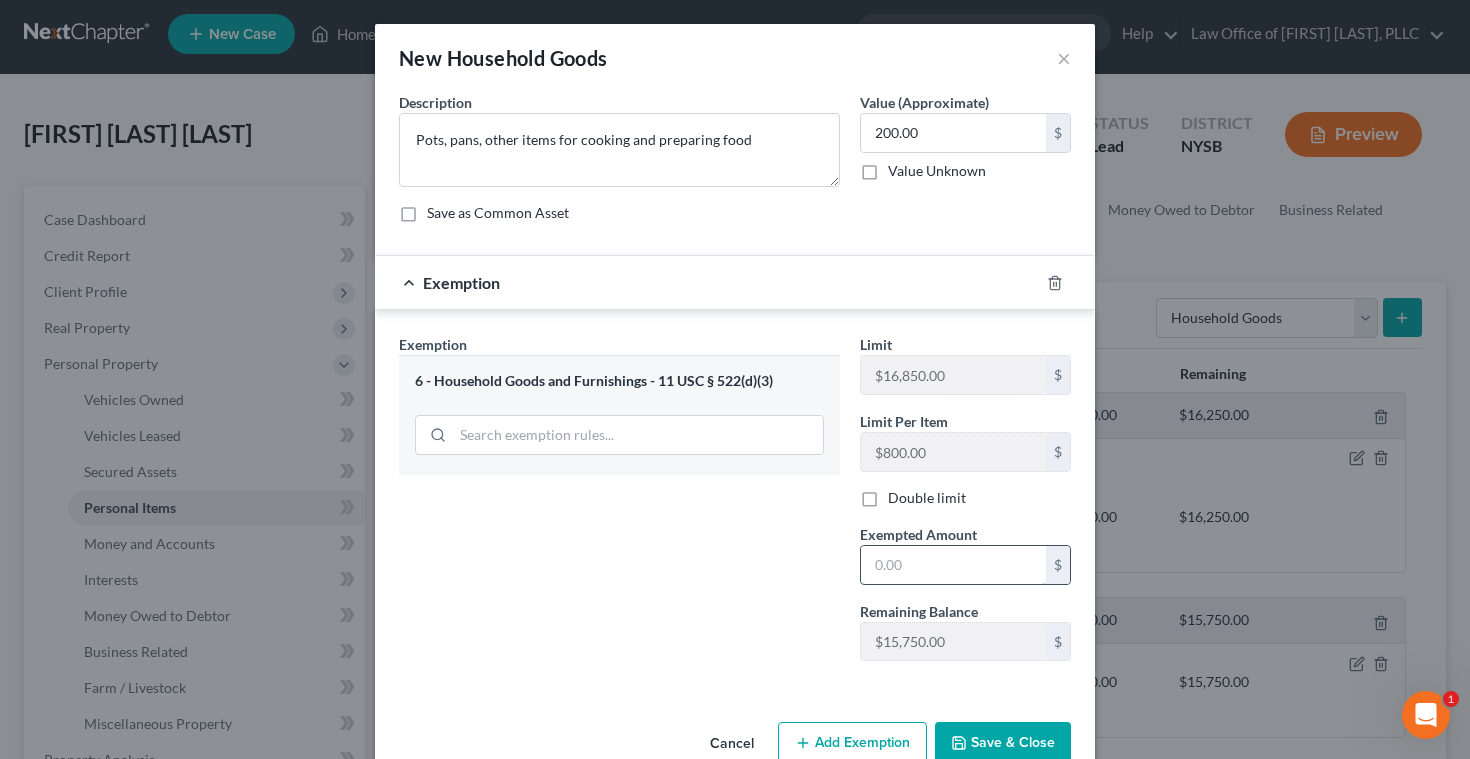 click at bounding box center [953, 565] 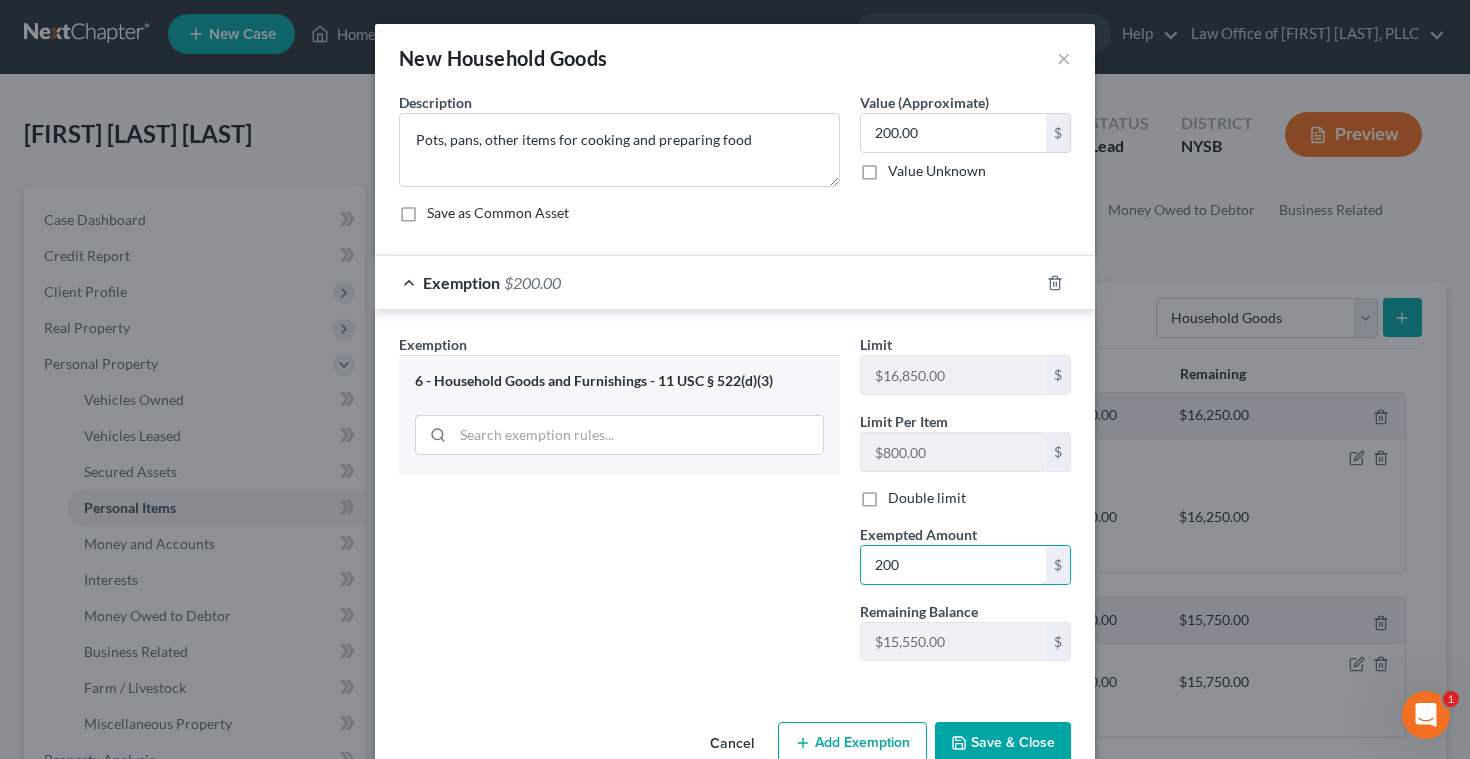 type on "200" 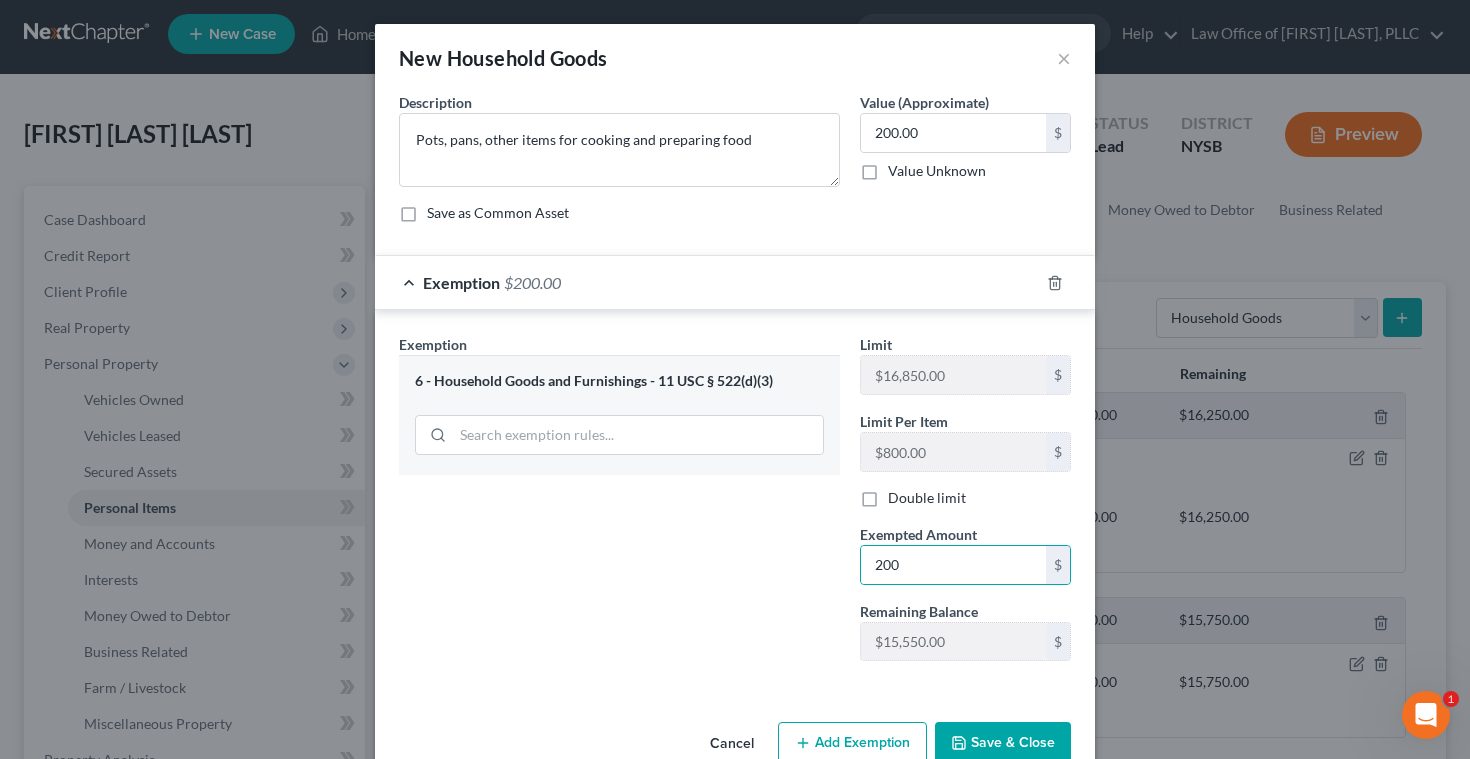 click 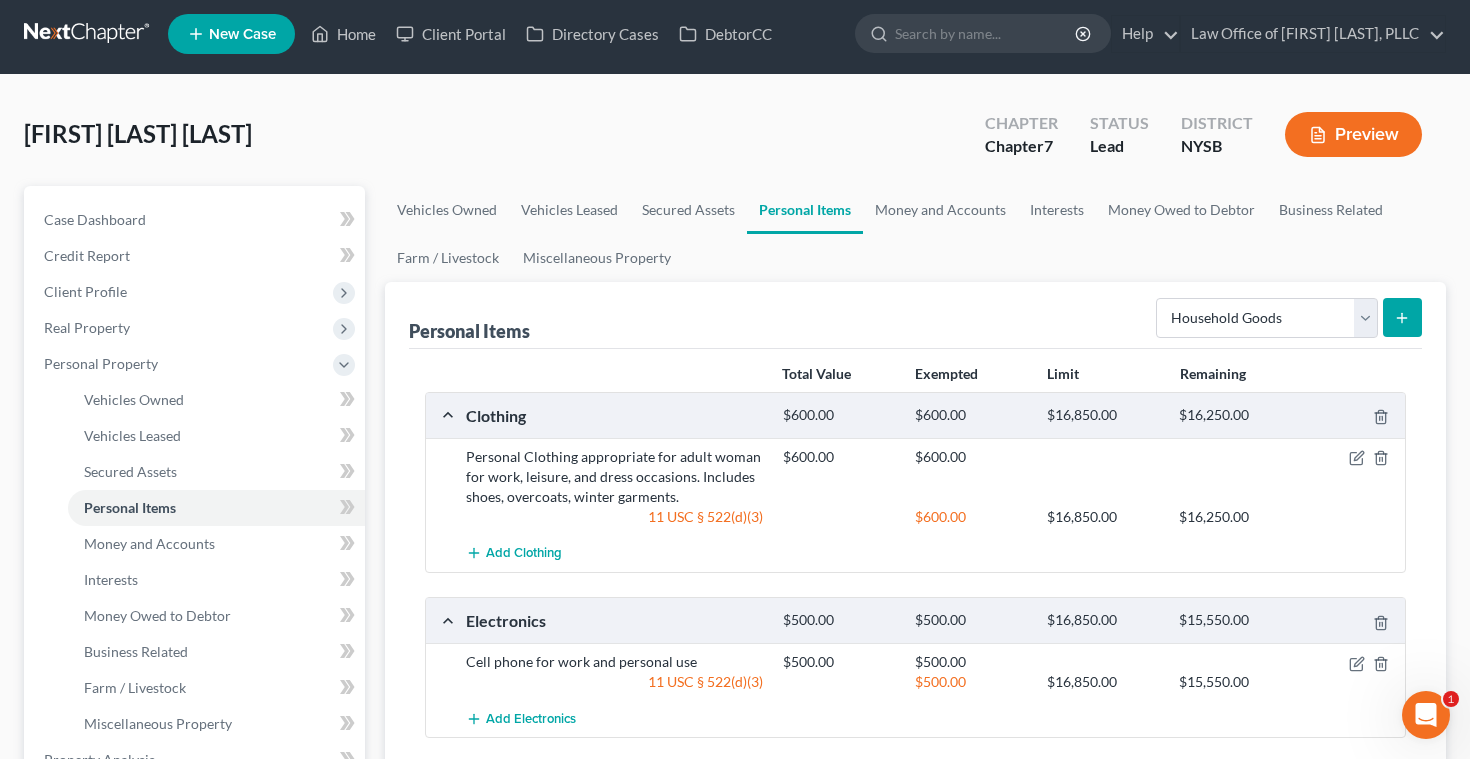 click 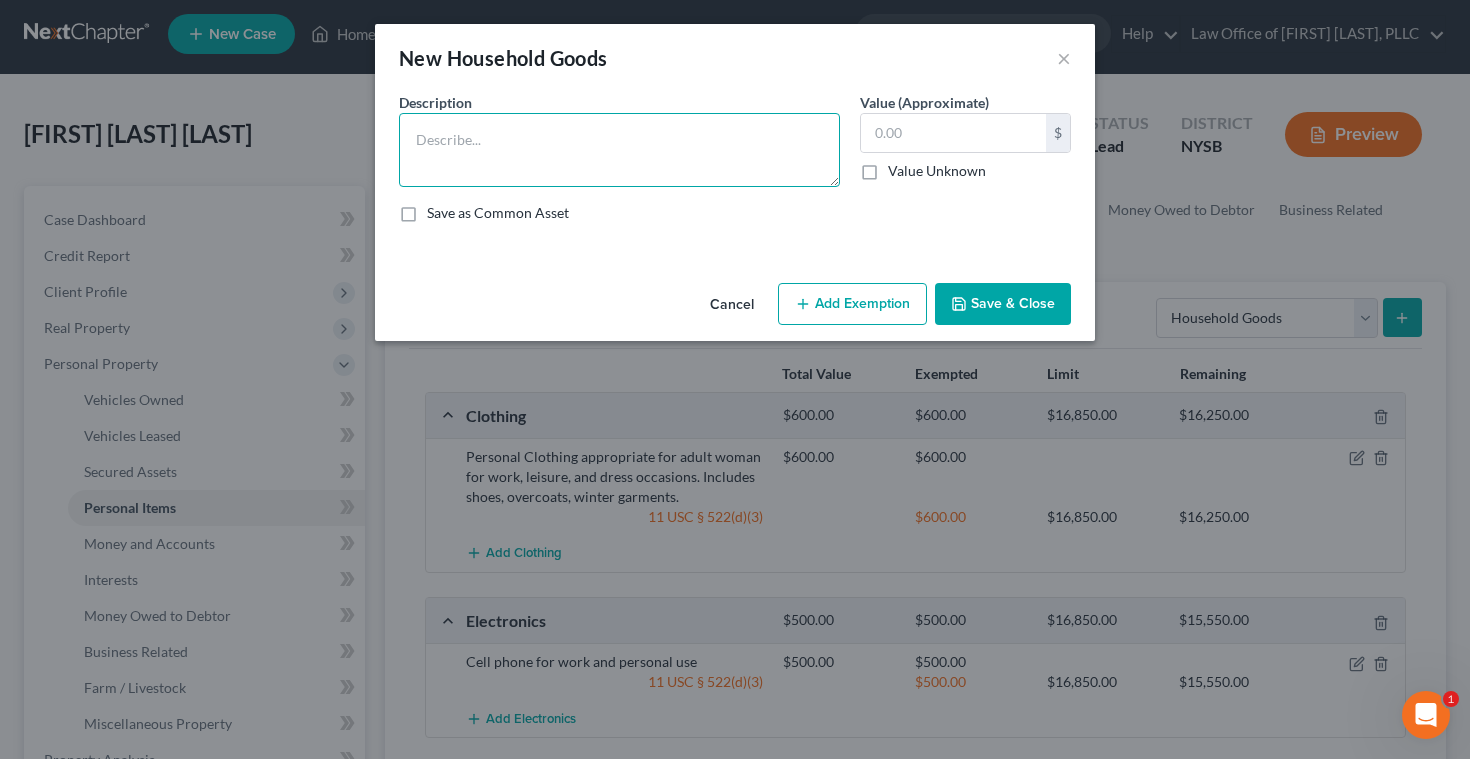 click at bounding box center [619, 150] 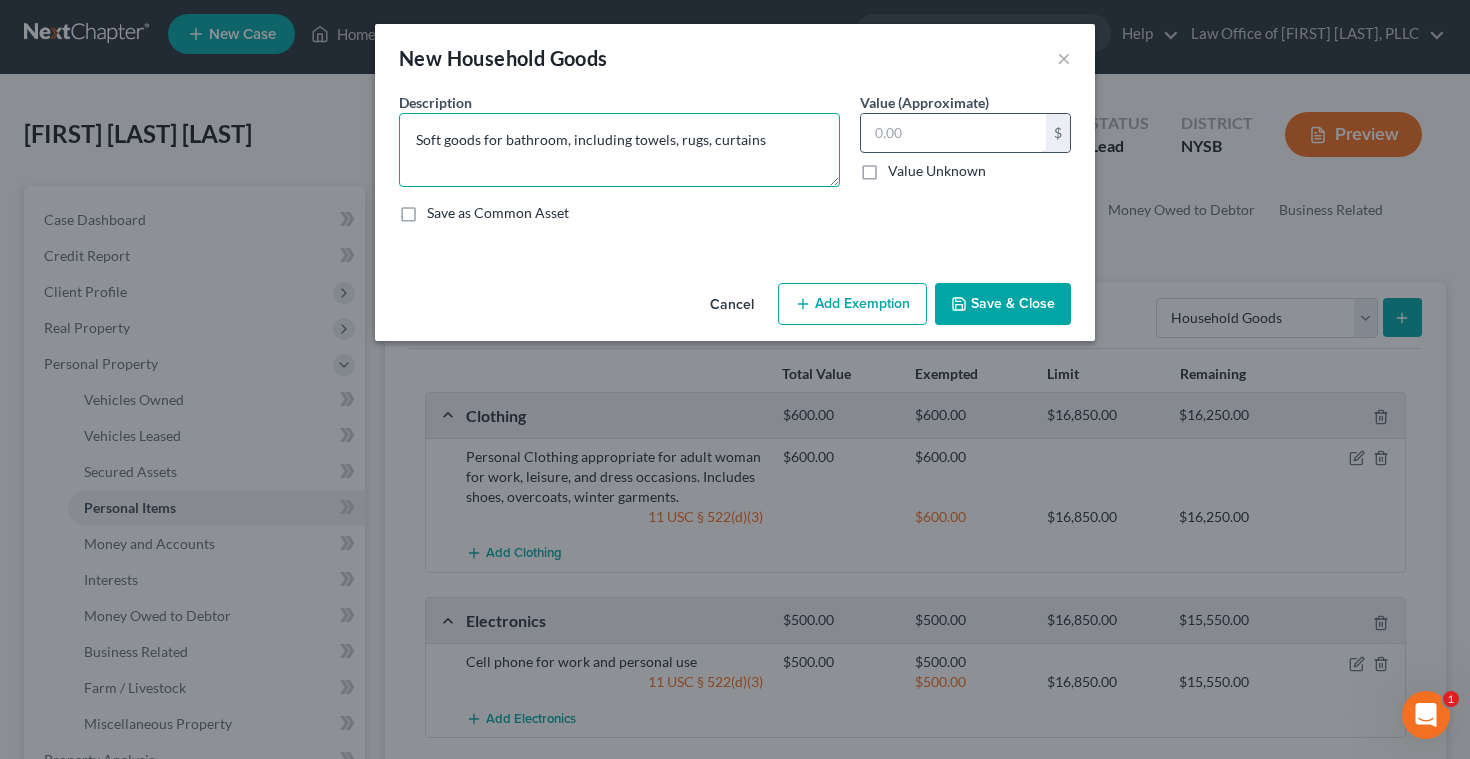type on "Soft goods for bathroom, including towels, rugs, curtains" 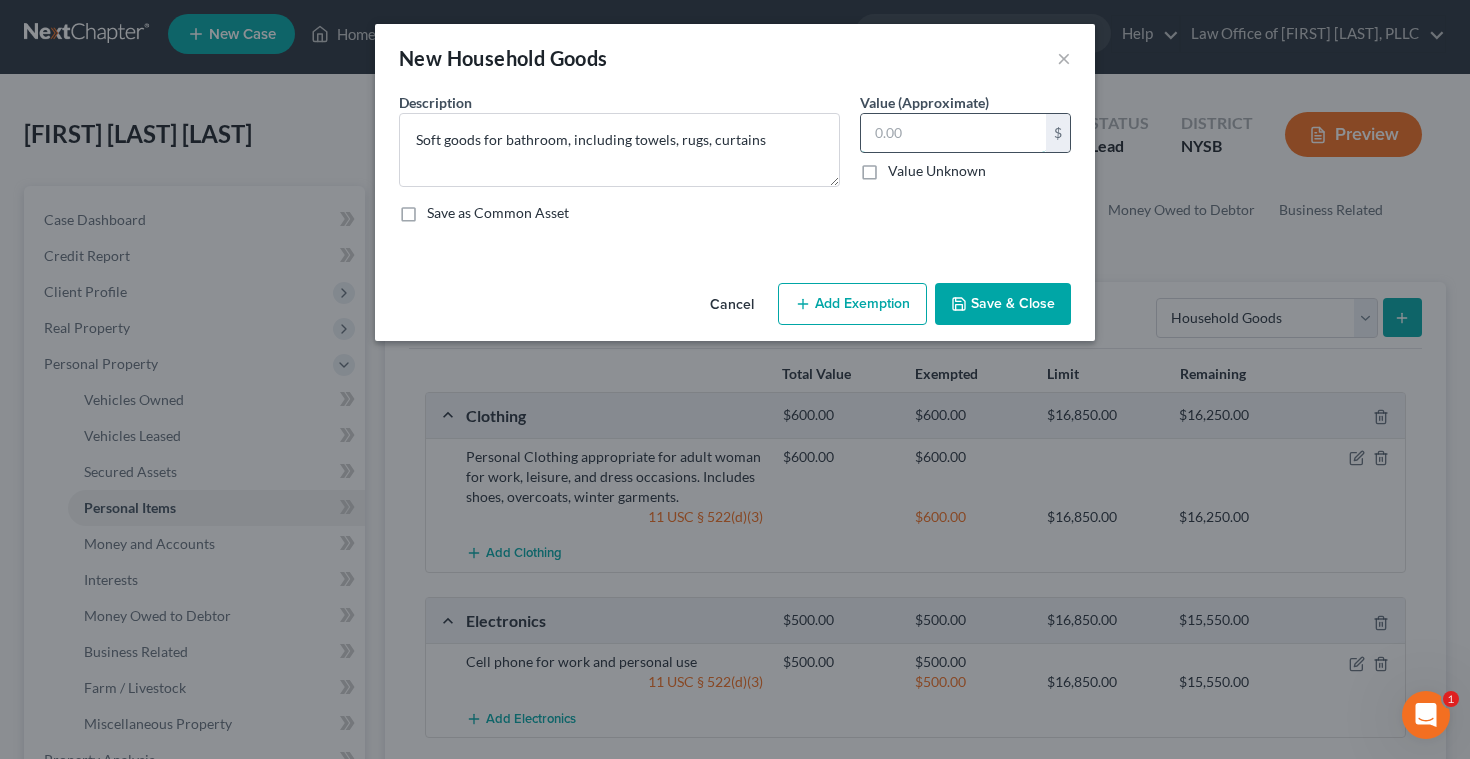 click at bounding box center [953, 133] 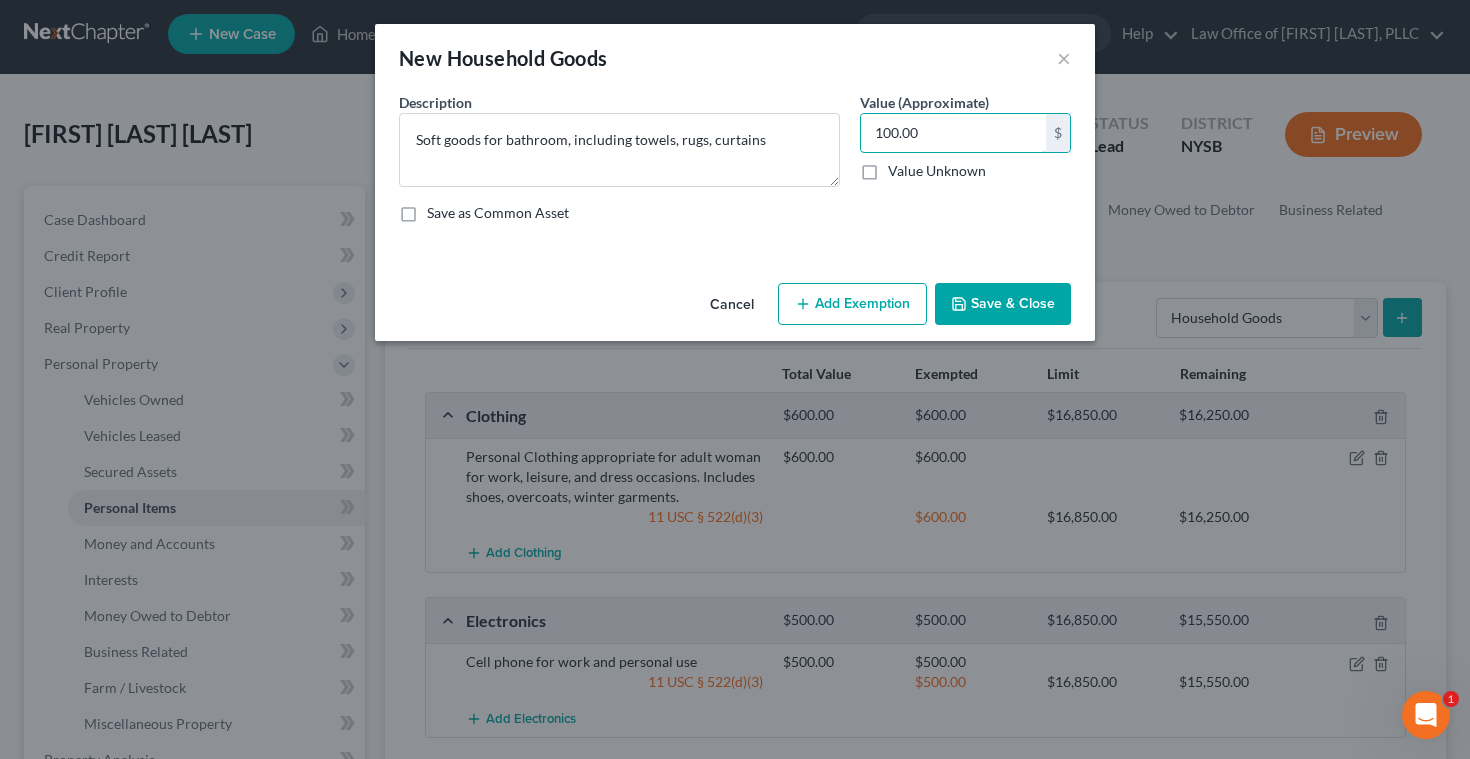 type on "100.00" 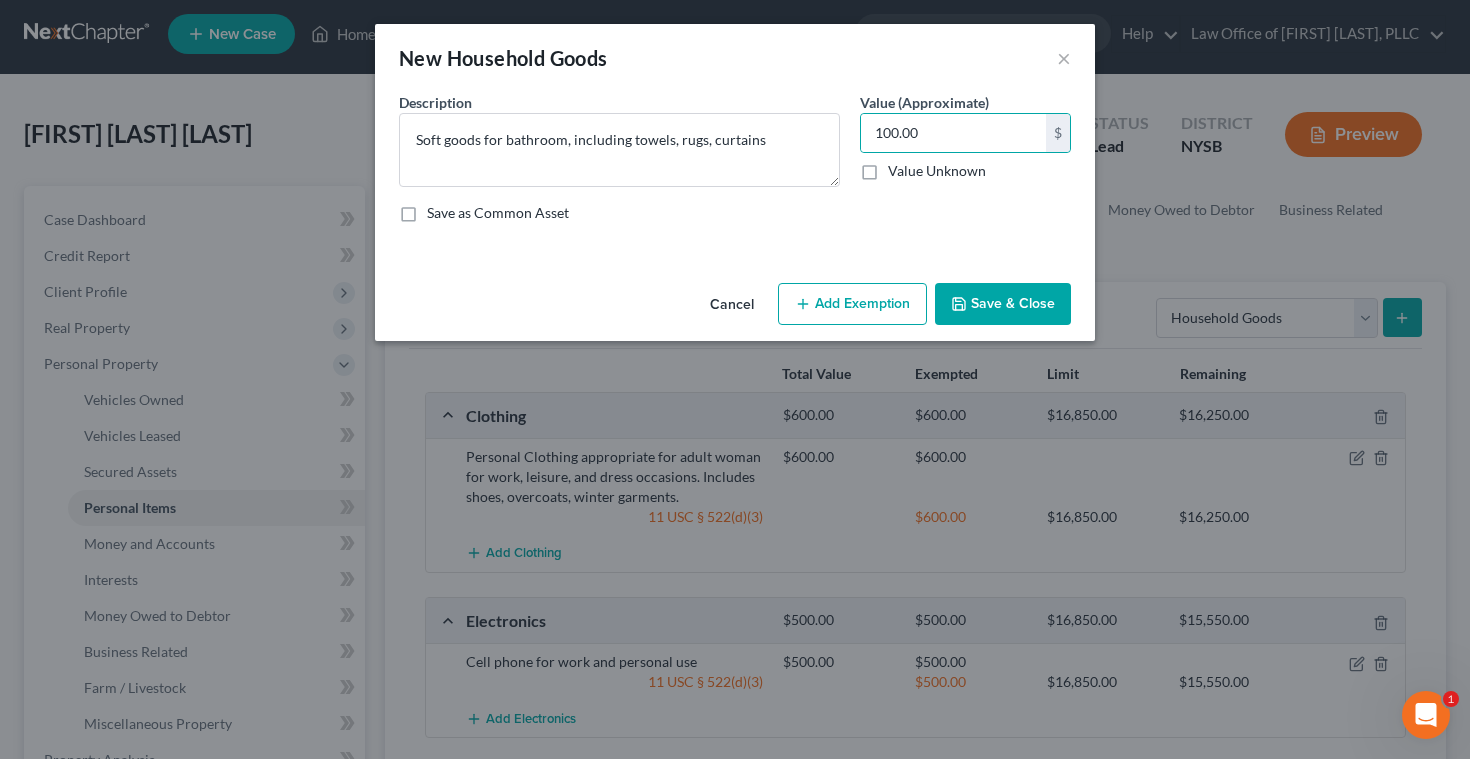 click on "Add Exemption" at bounding box center (852, 304) 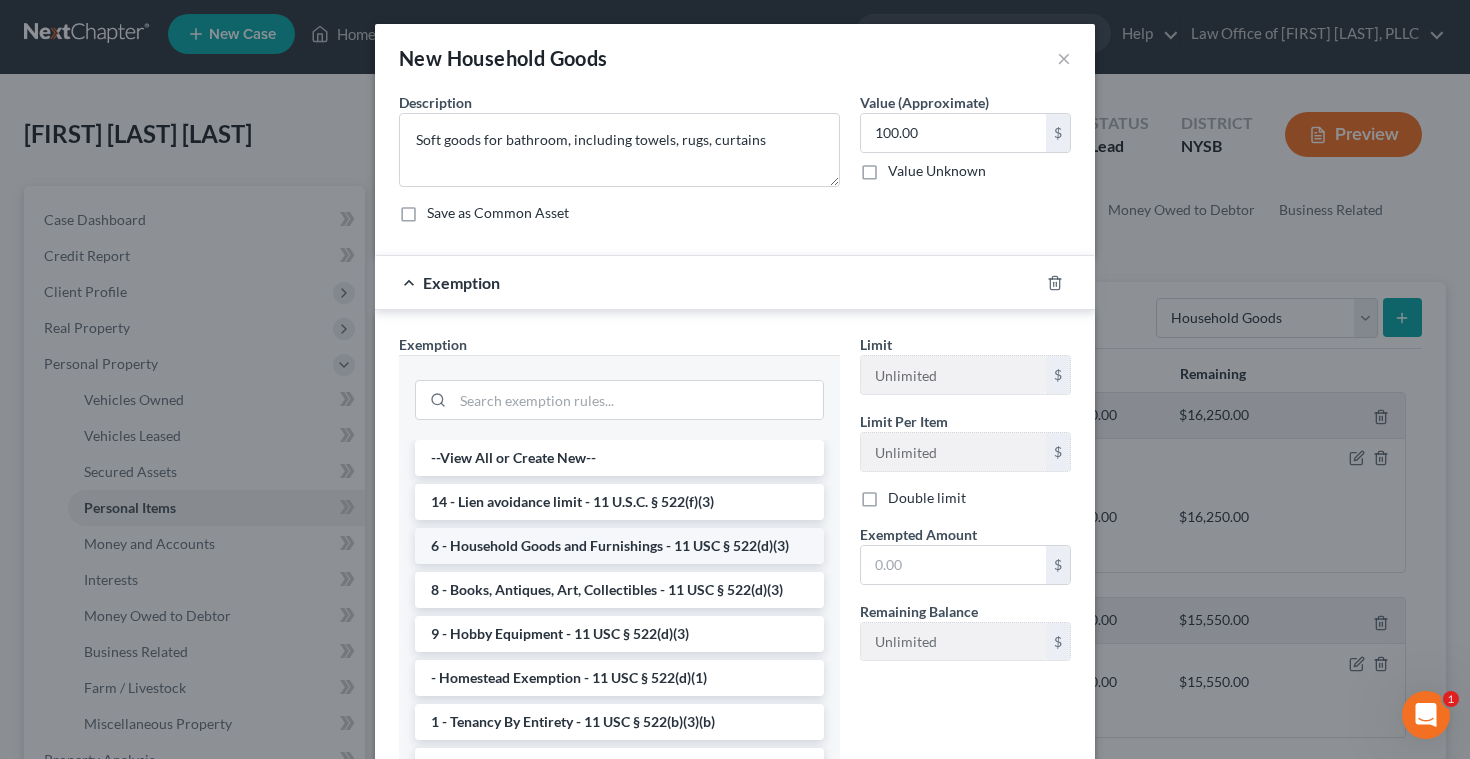click on "6 - Household Goods and Furnishings - 11 USC § 522(d)(3)" at bounding box center (619, 546) 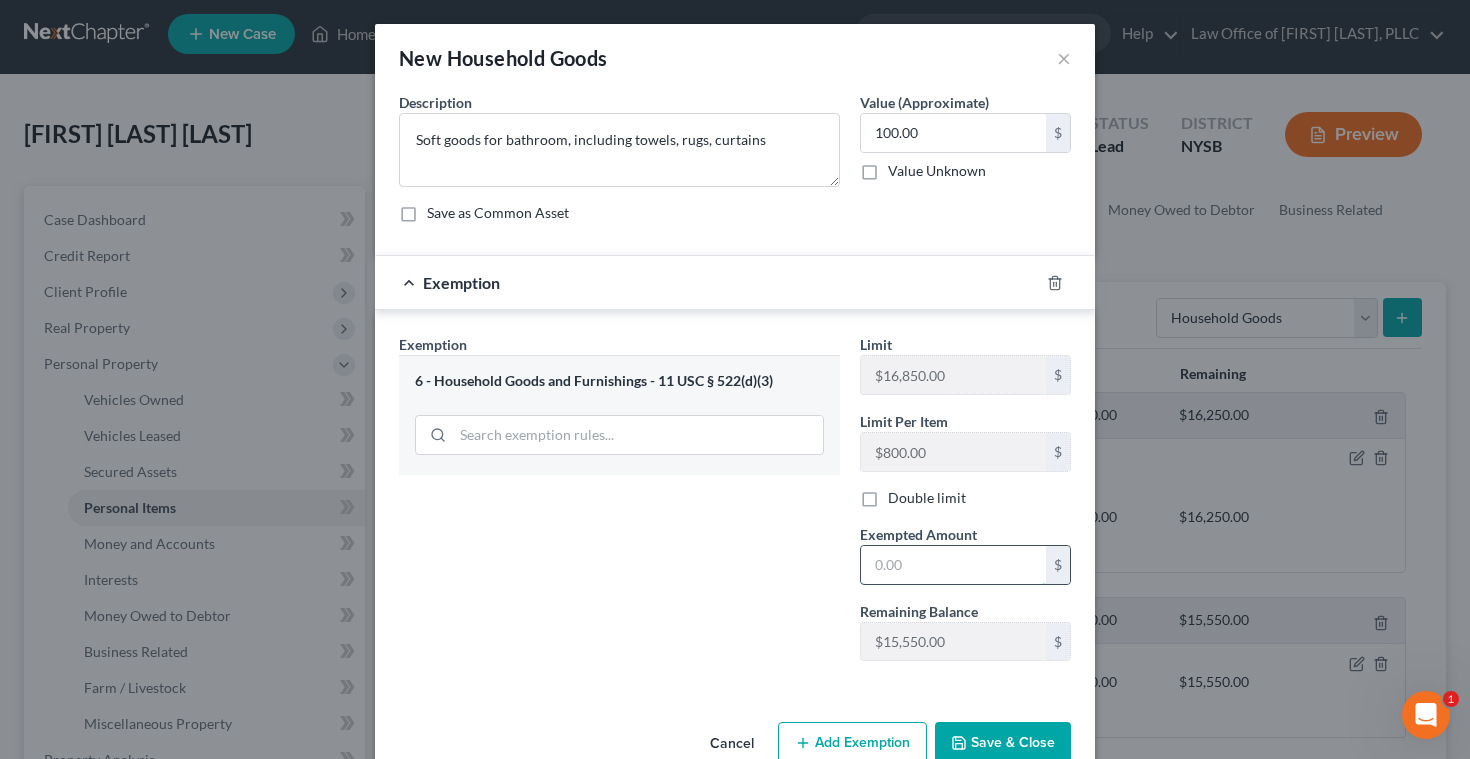 click at bounding box center [953, 565] 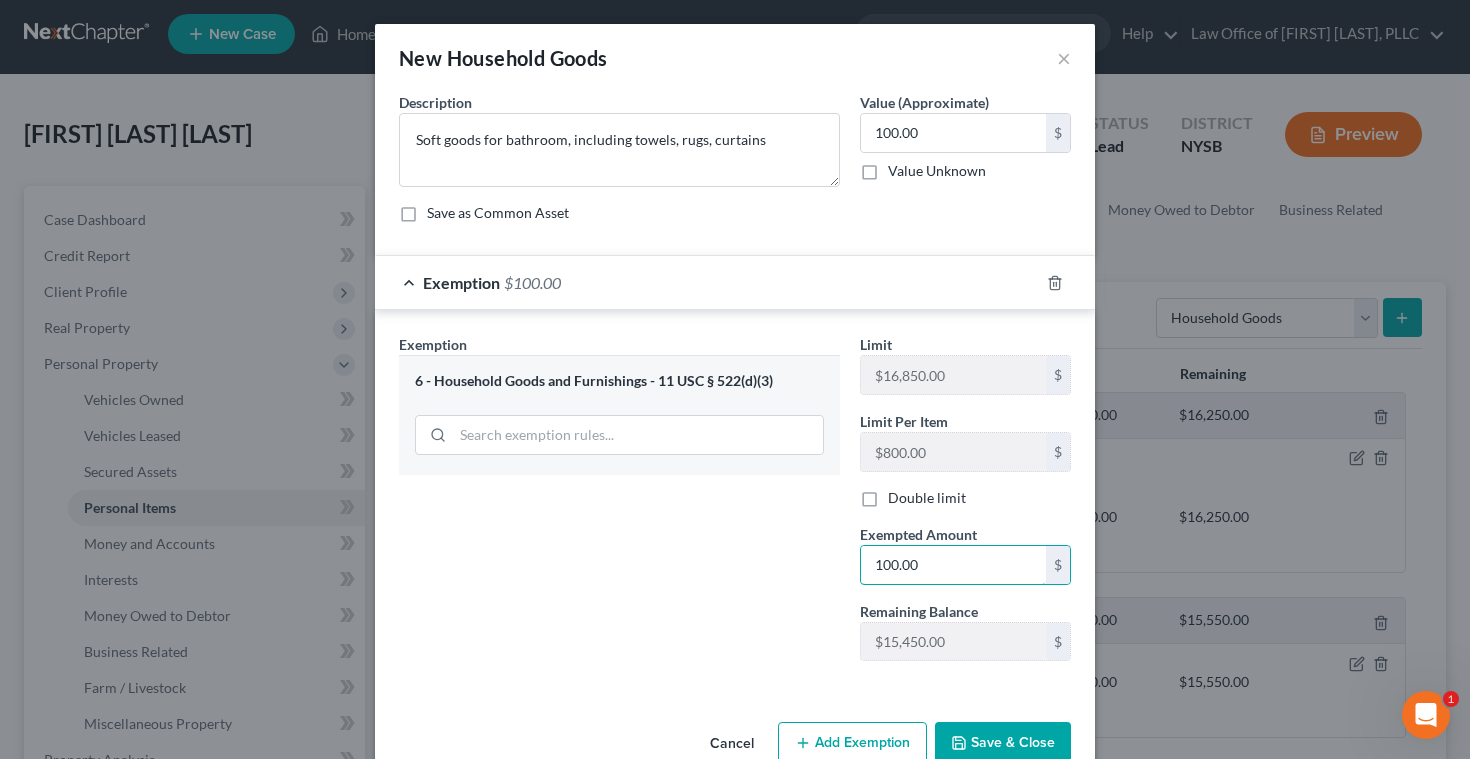 type on "100.00" 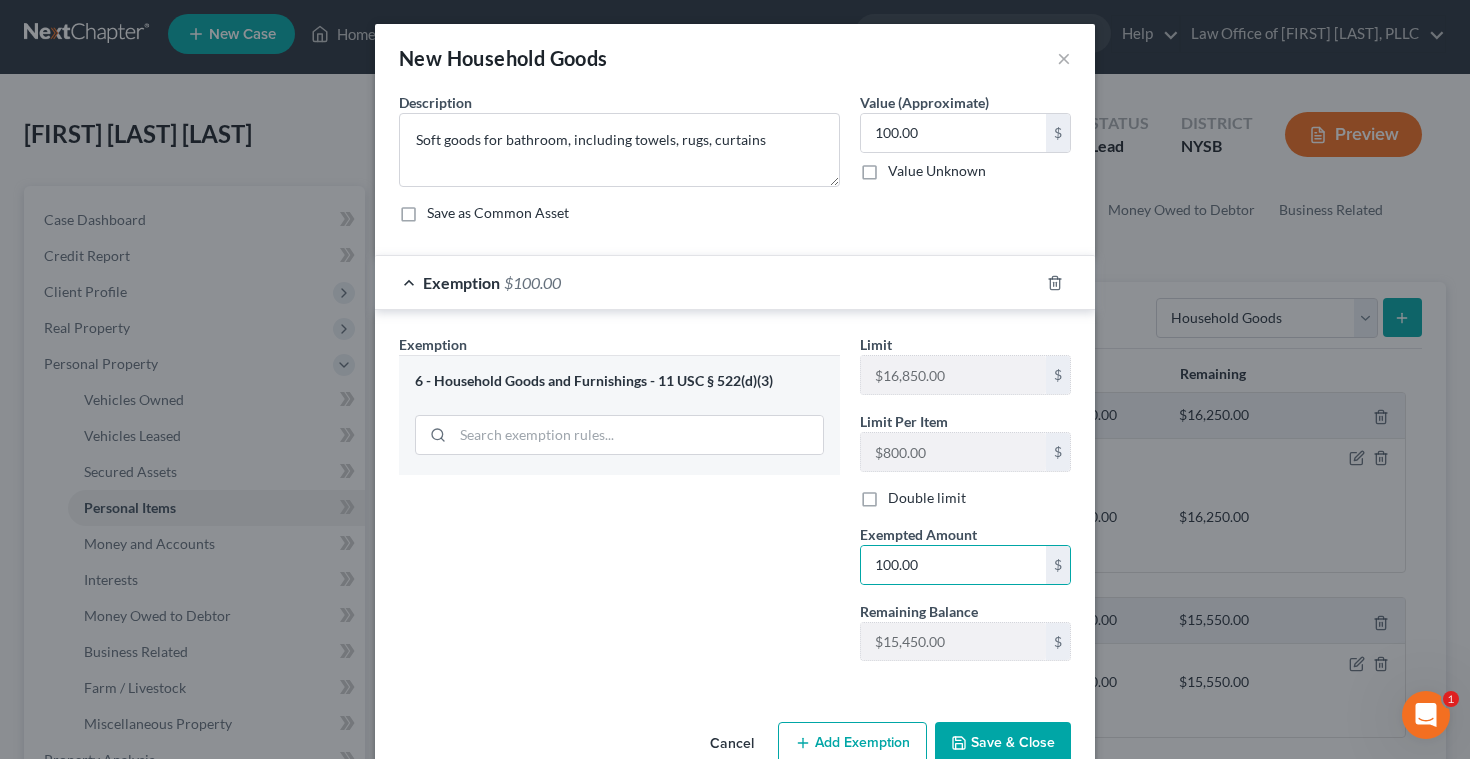click 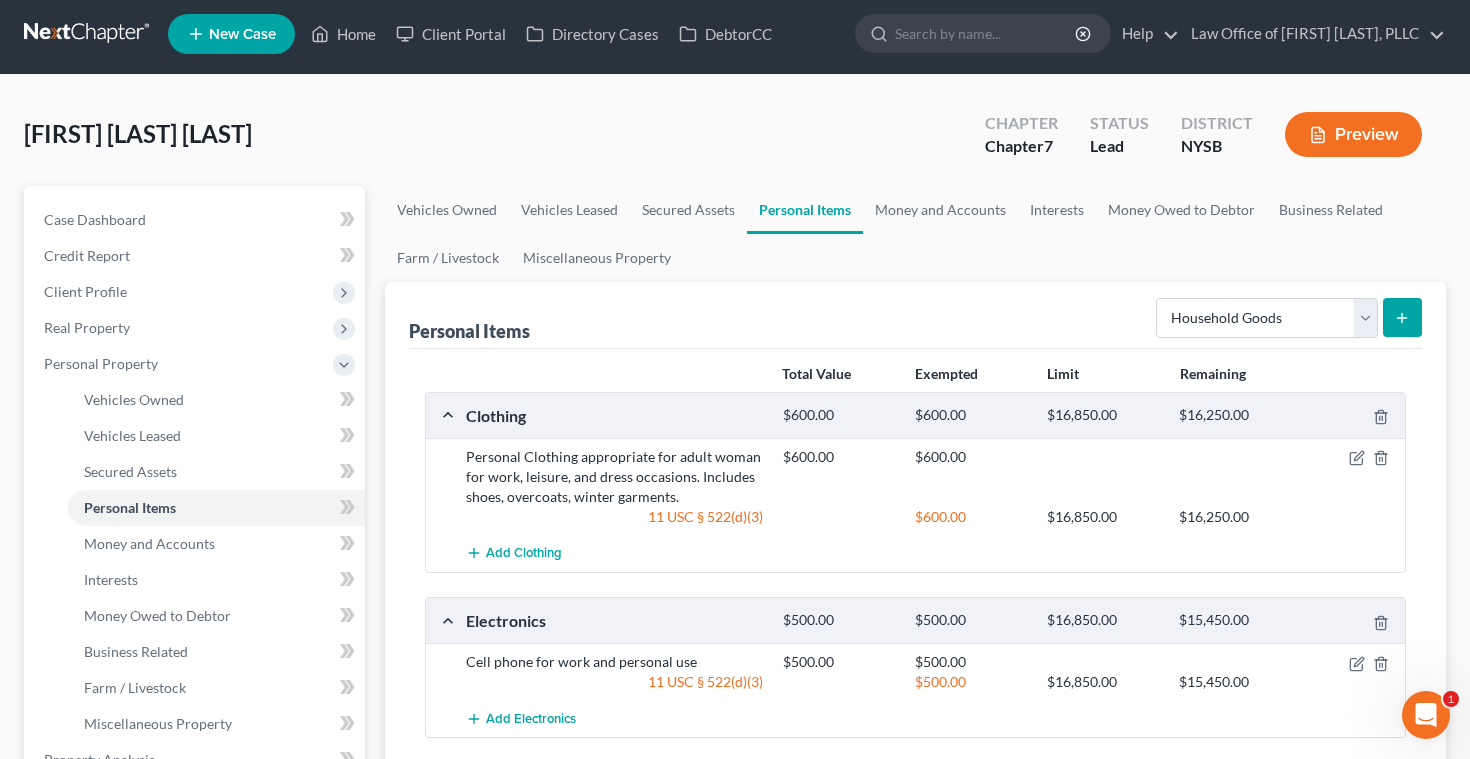 click 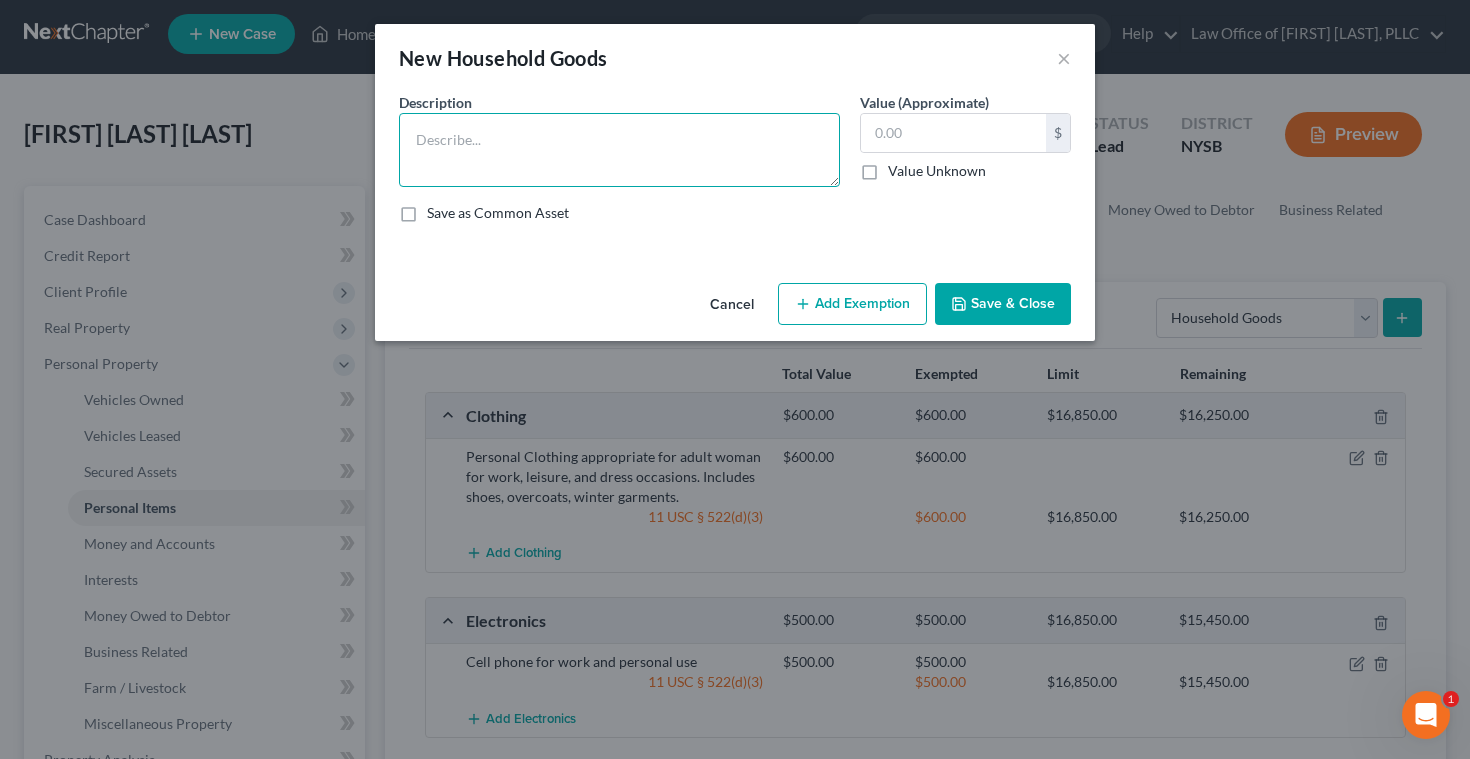 click at bounding box center [619, 150] 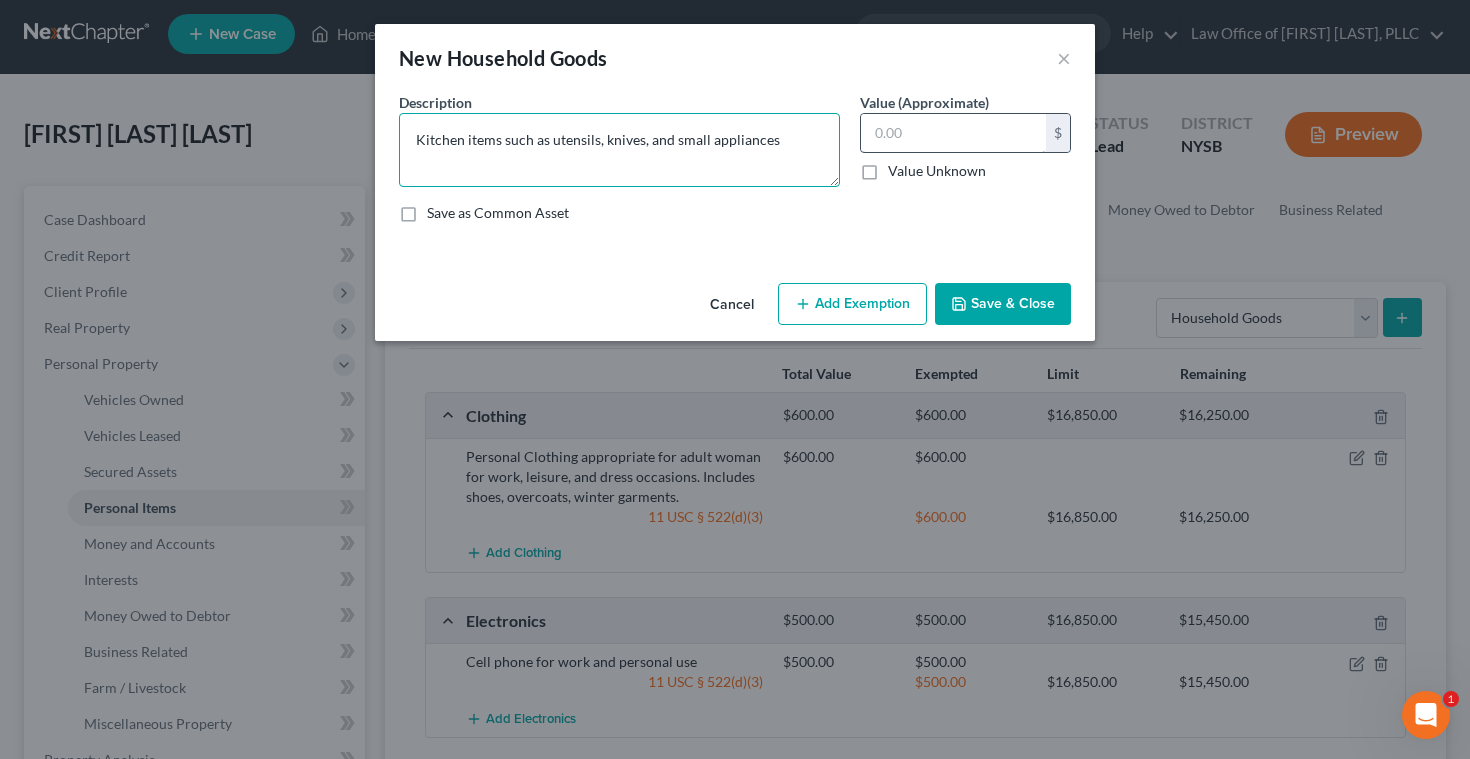 type on "Kitchen items such as utensils, knives, and small appliances" 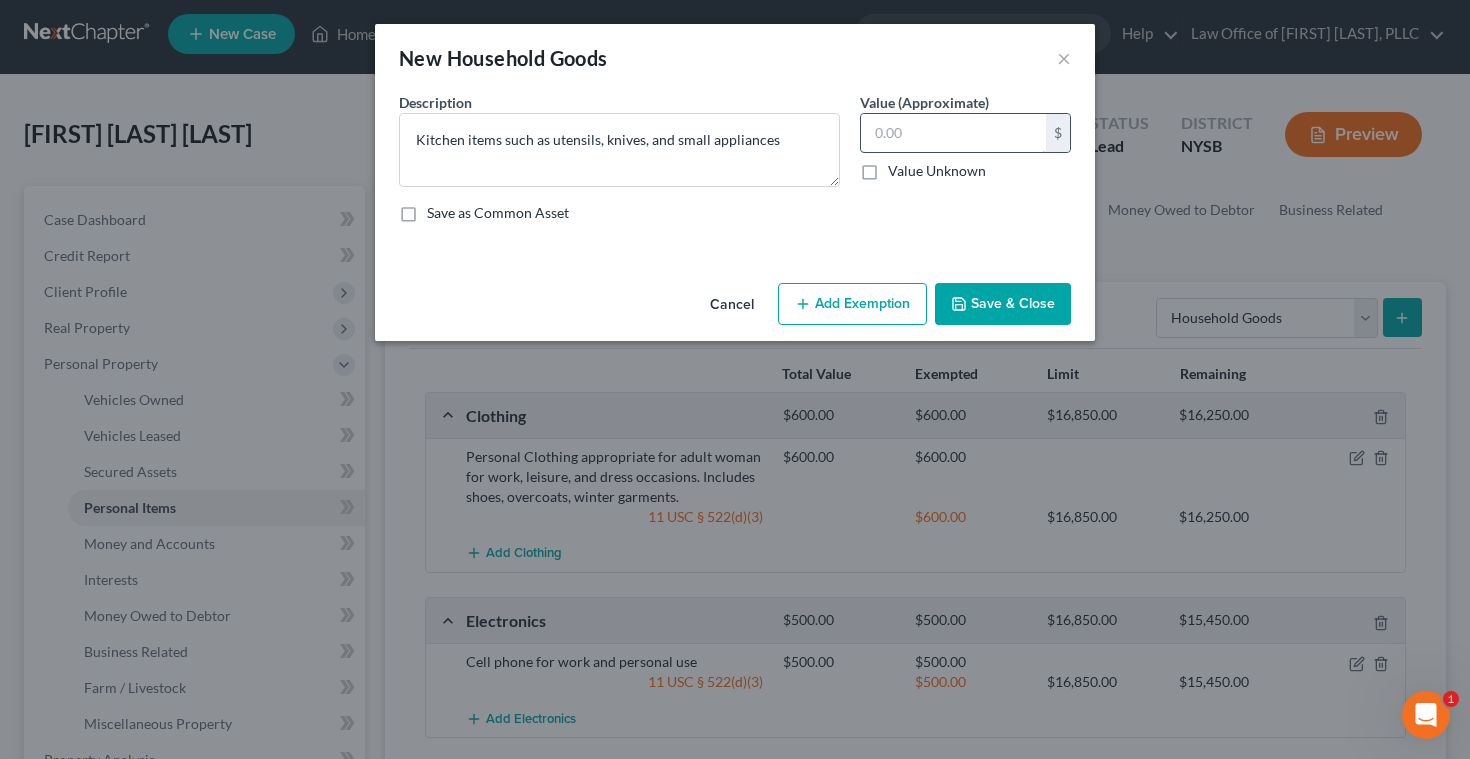click at bounding box center [953, 133] 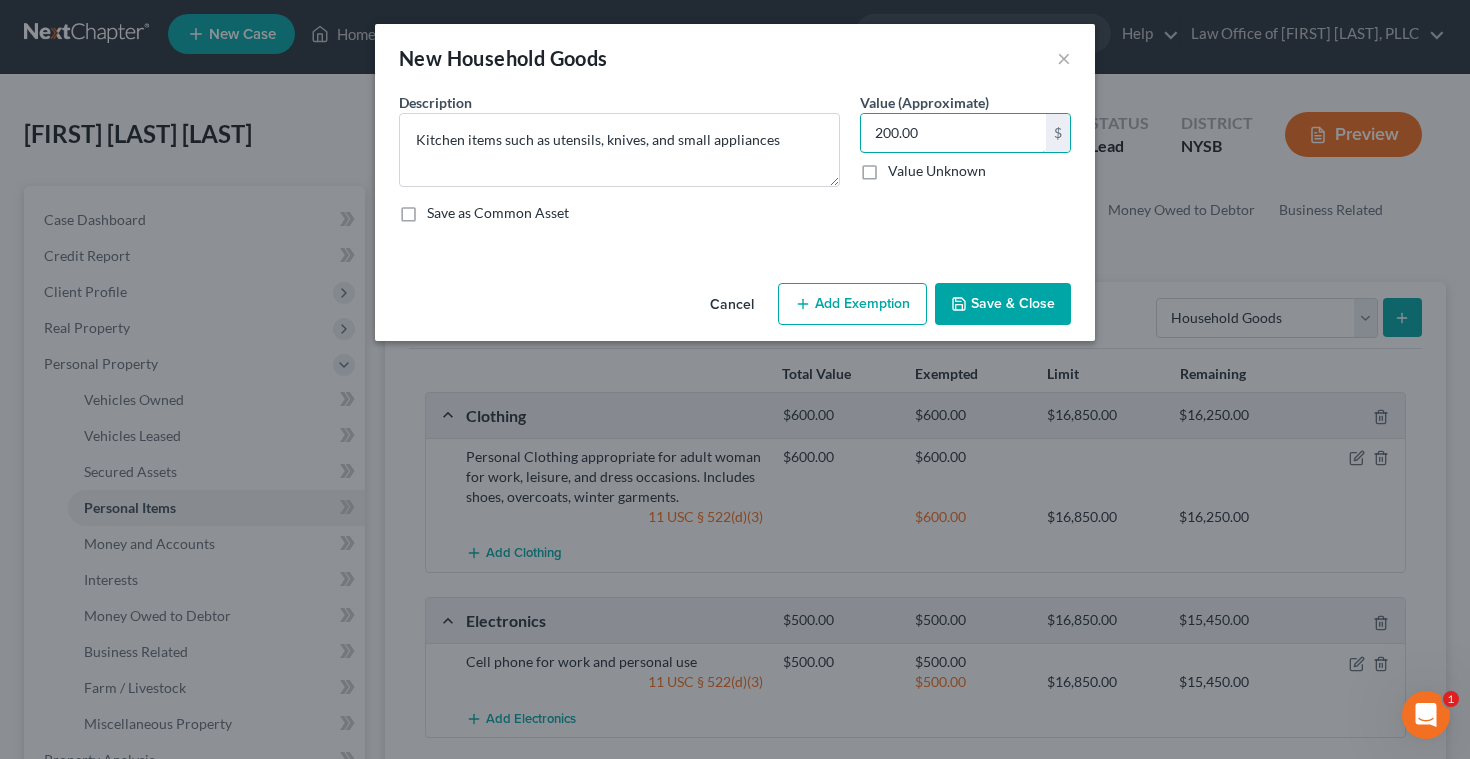 type on "200.00" 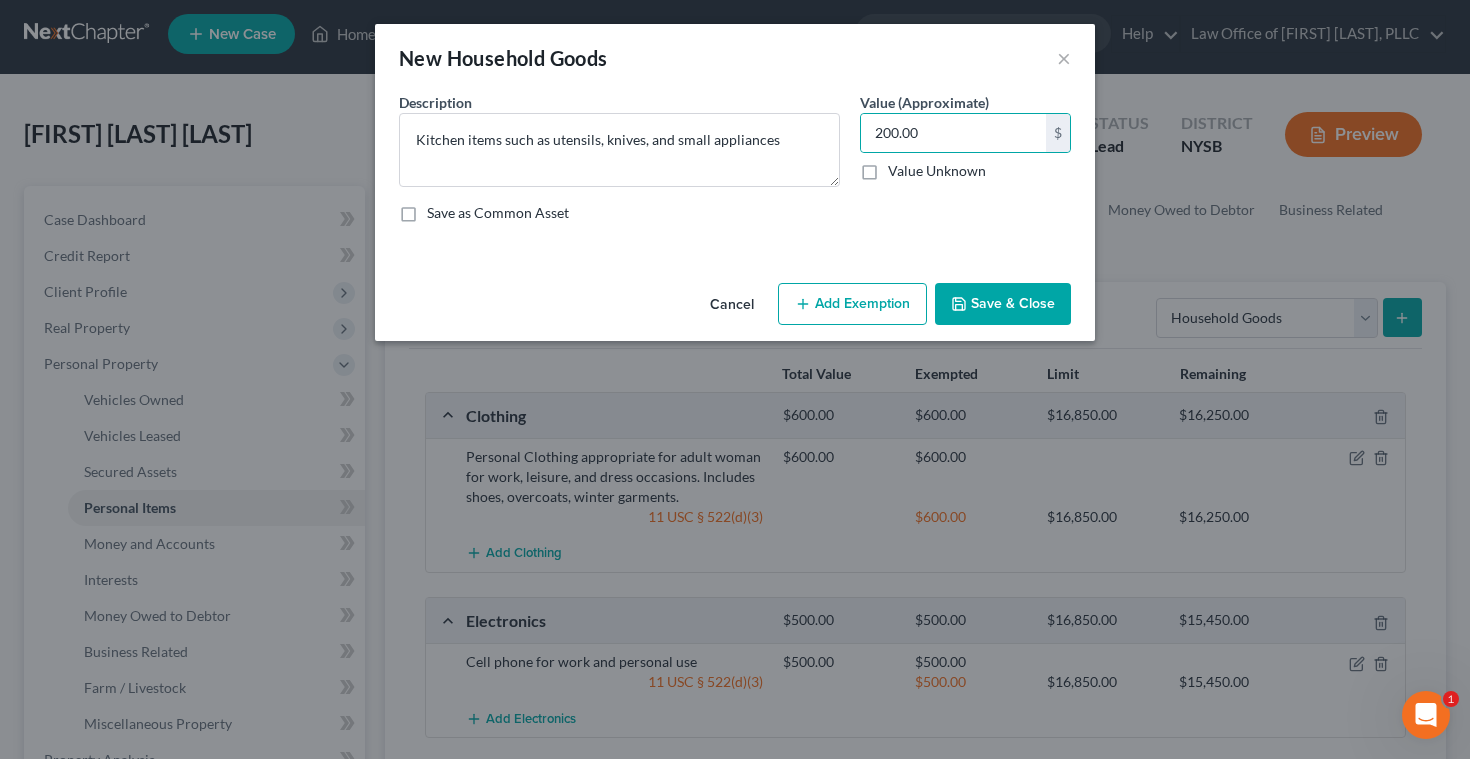 click on "Add Exemption" at bounding box center (852, 304) 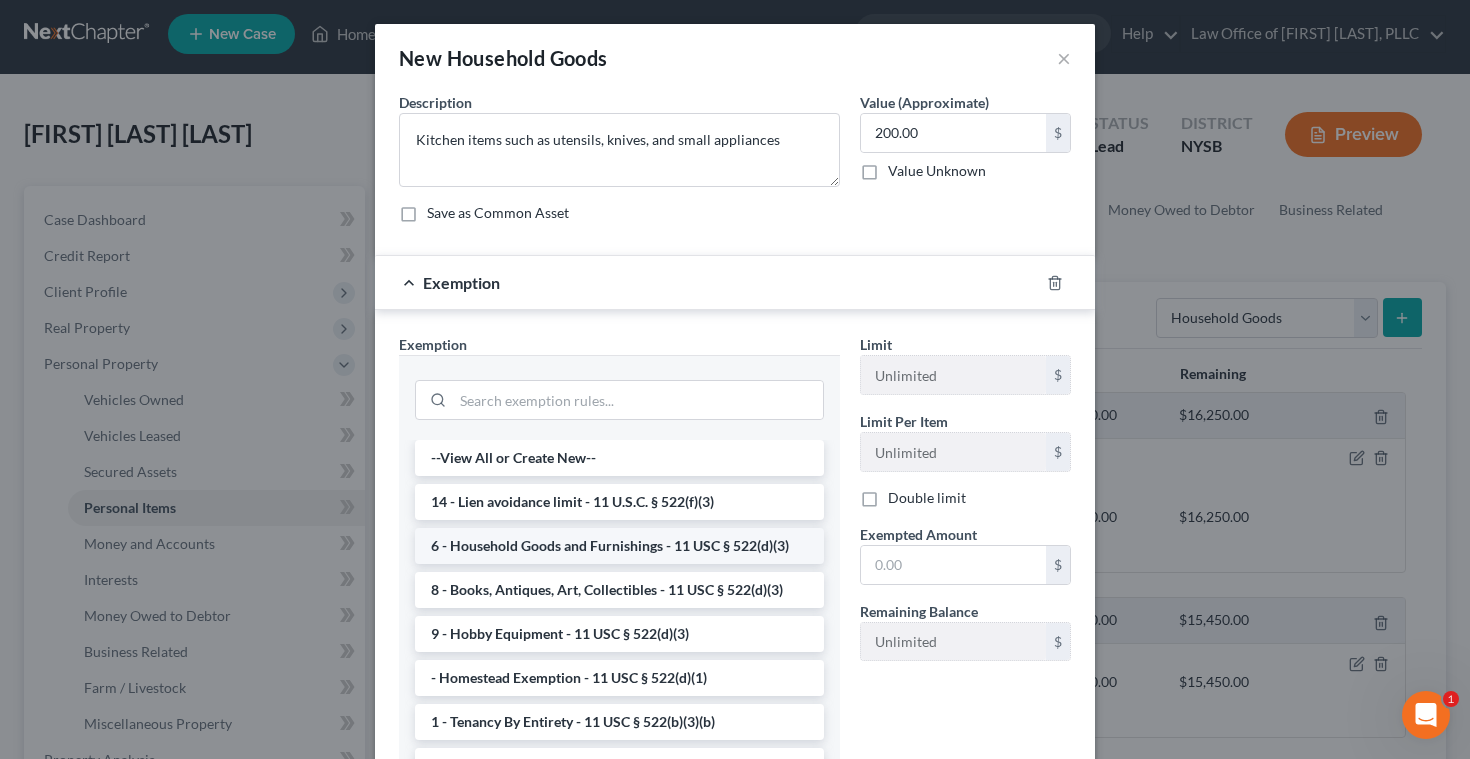 click on "6 - Household Goods and Furnishings - 11 USC § 522(d)(3)" at bounding box center [619, 546] 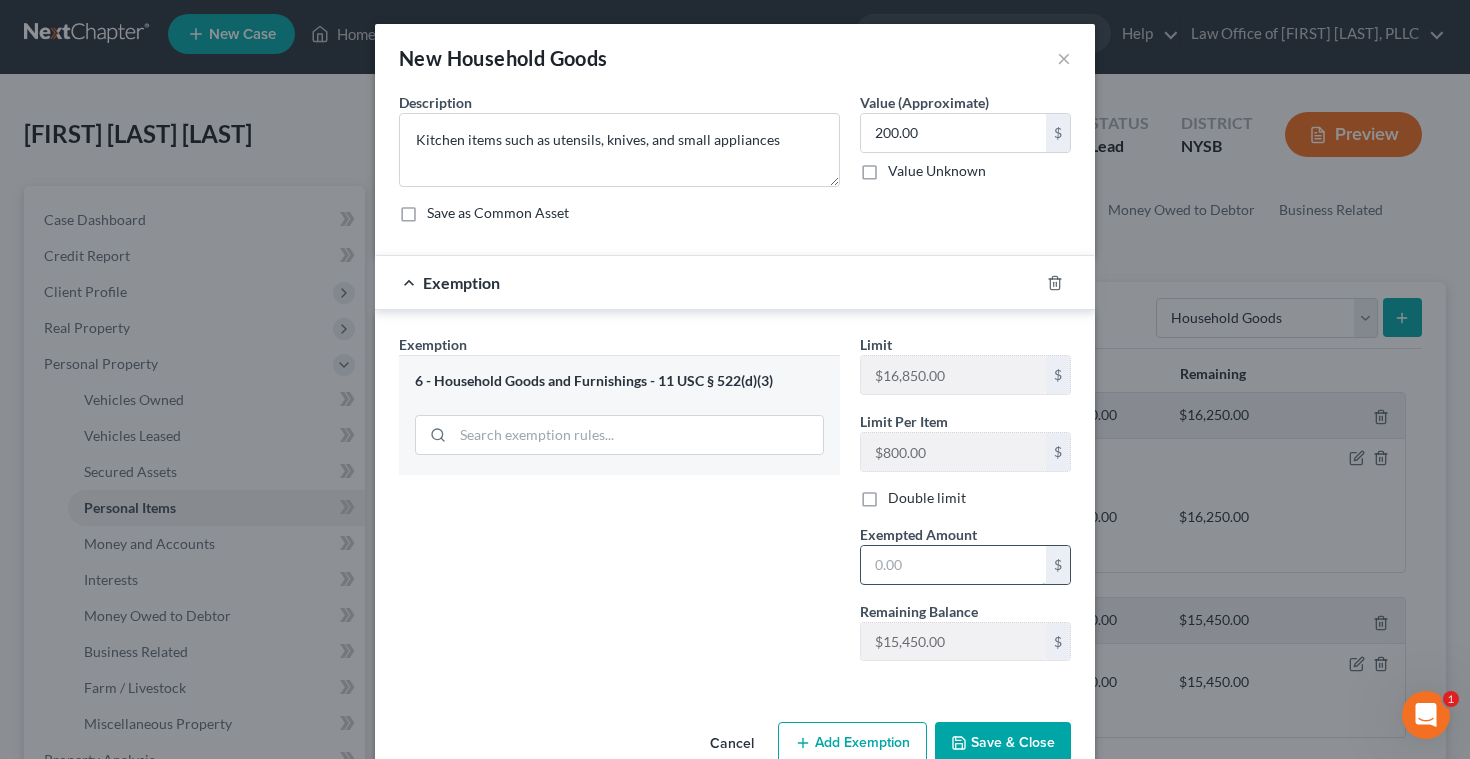click at bounding box center (953, 565) 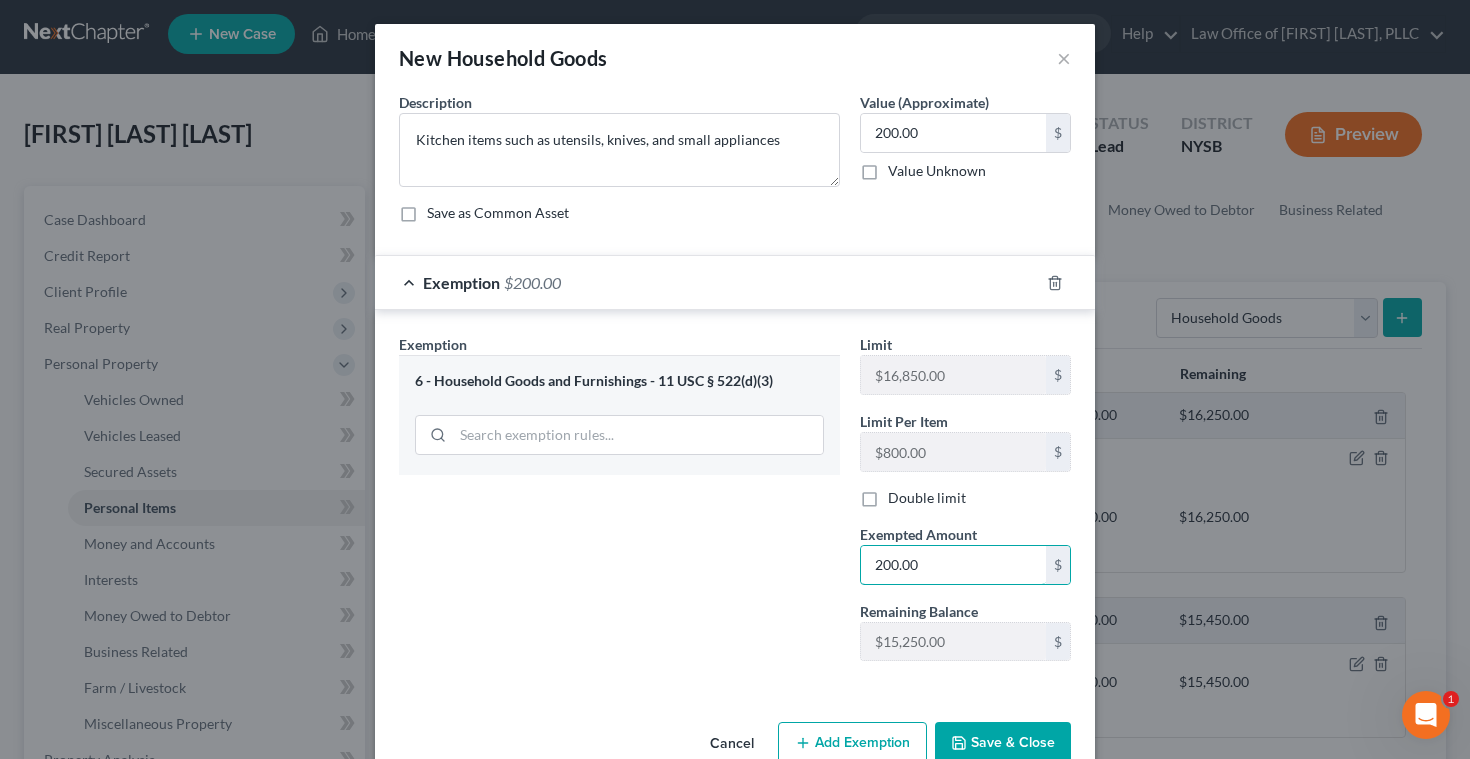 type on "200.00" 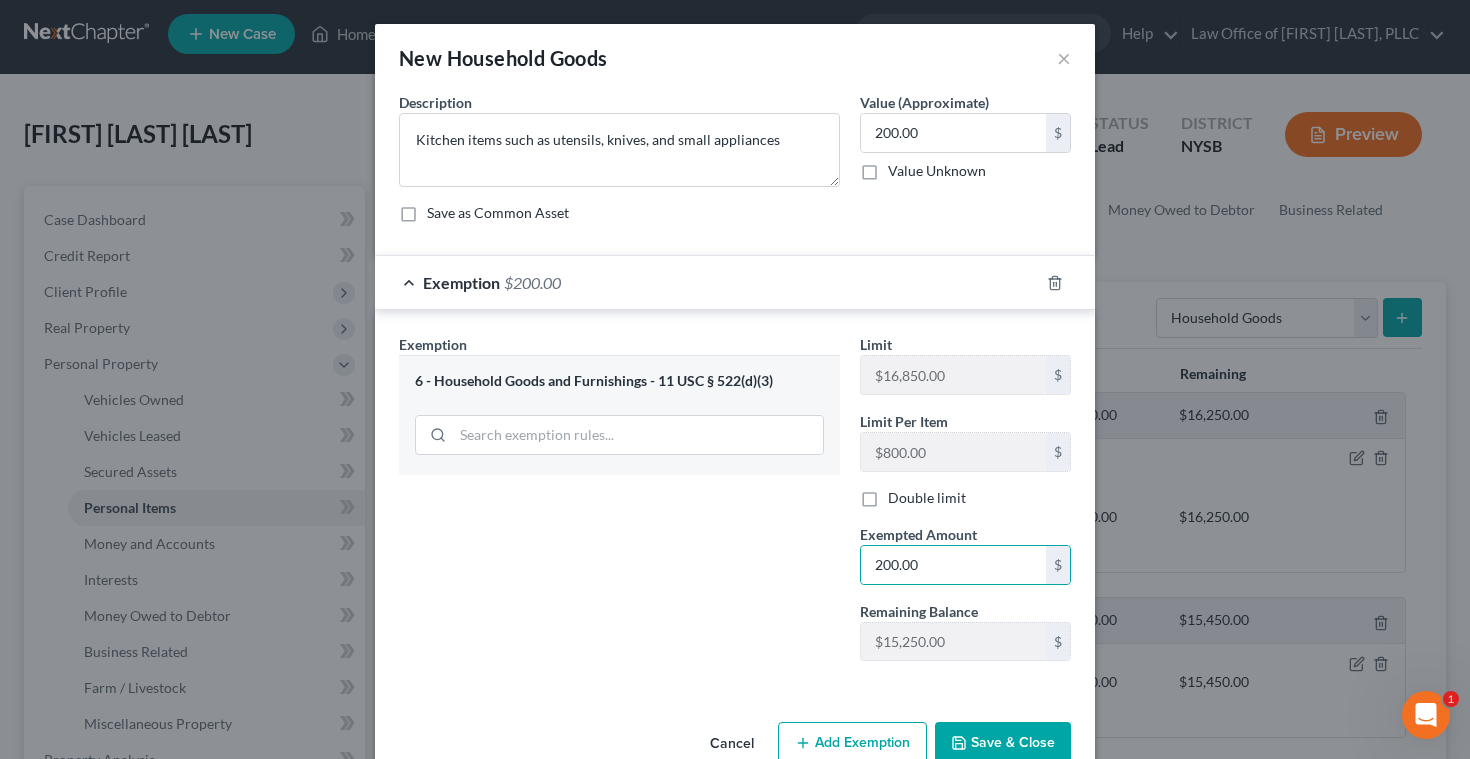 click on "Save & Close" at bounding box center (1003, 743) 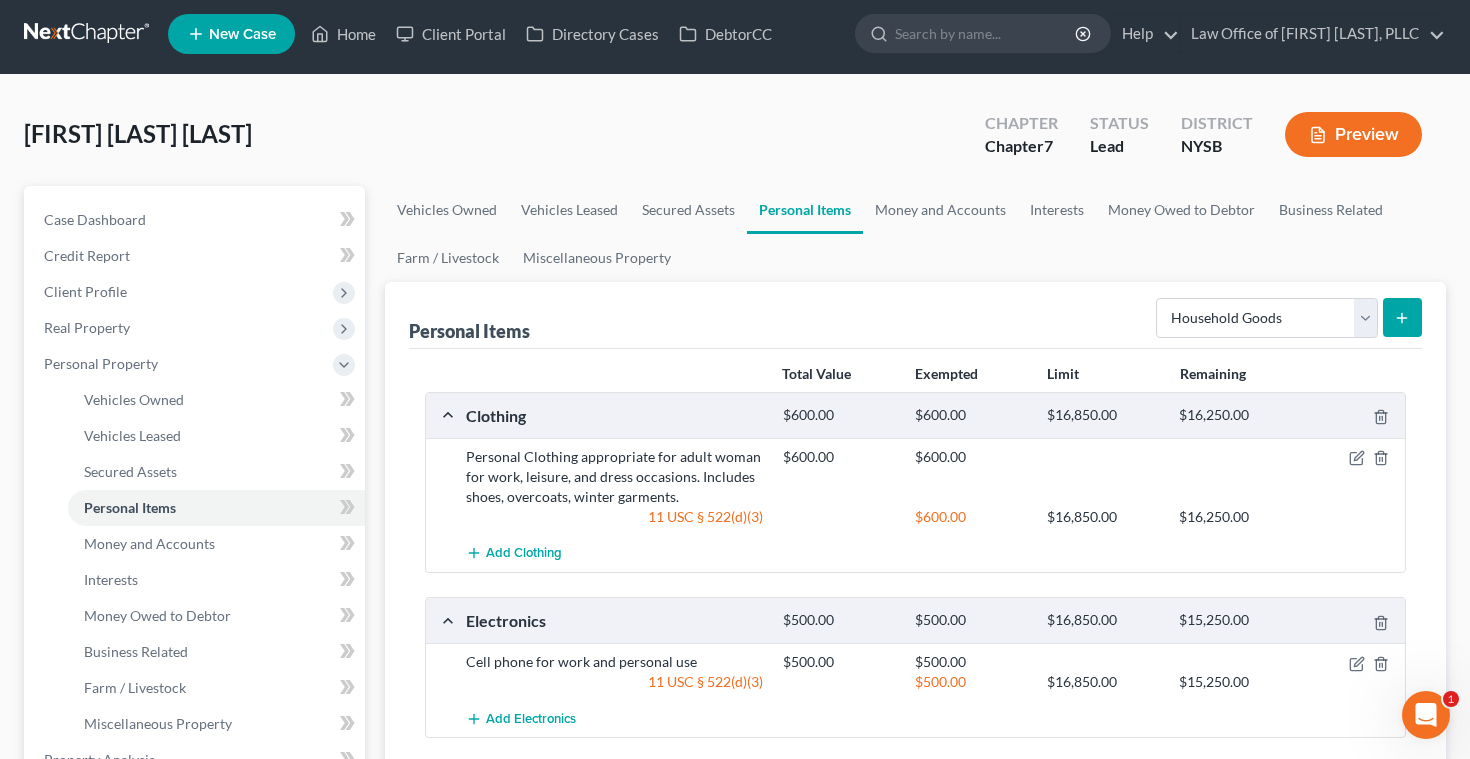 click 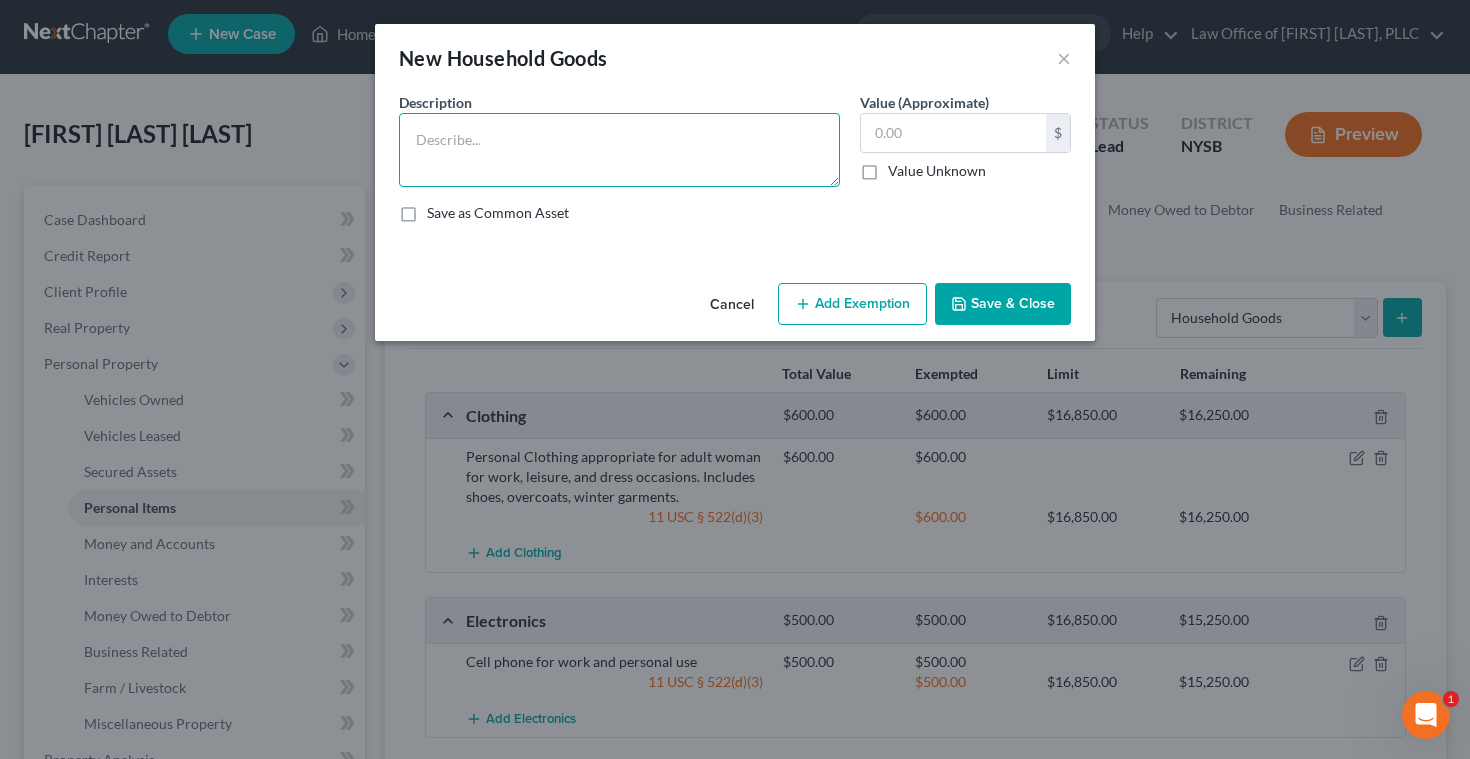 click at bounding box center [619, 150] 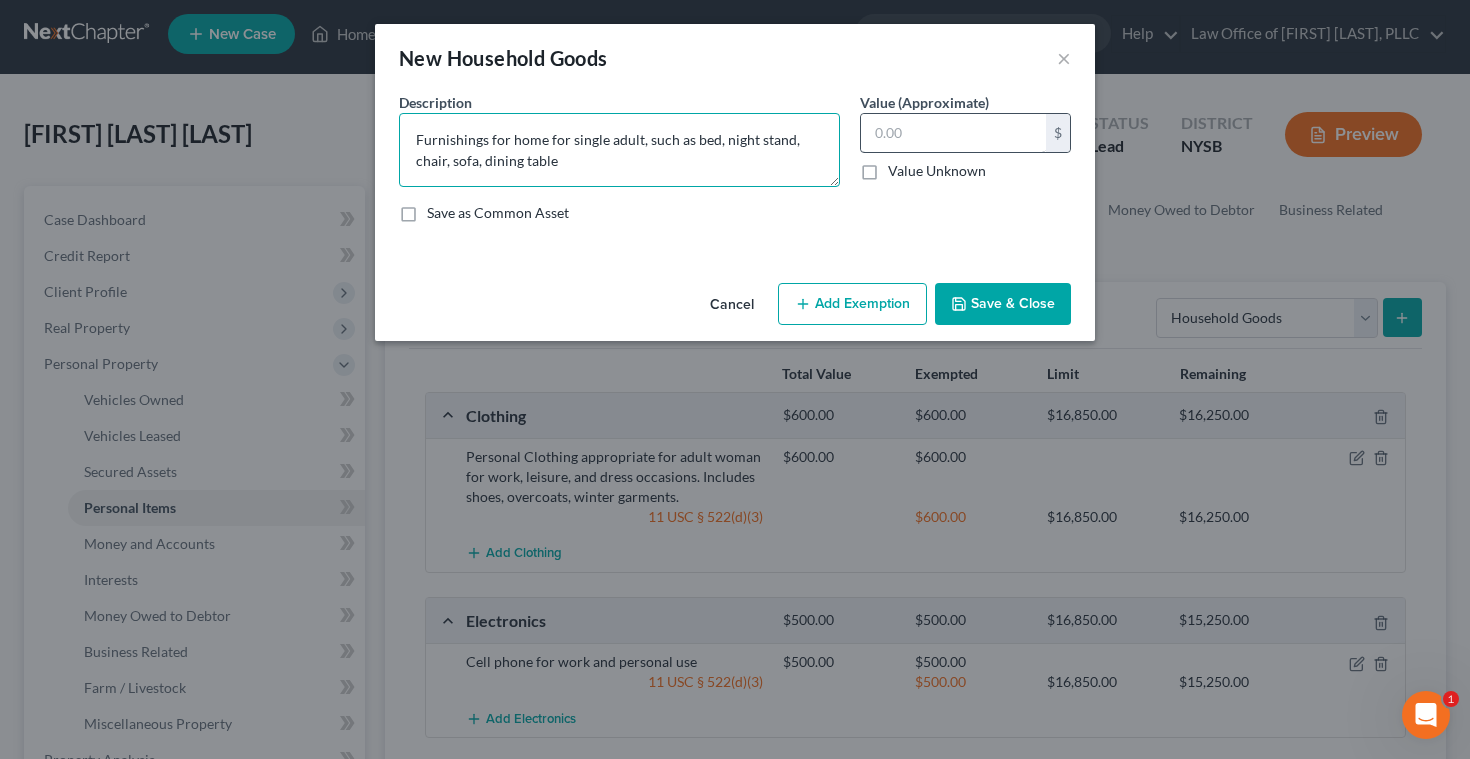 type on "Furnishings for home for single adult, such as bed, night stand, chair, sofa, dining table" 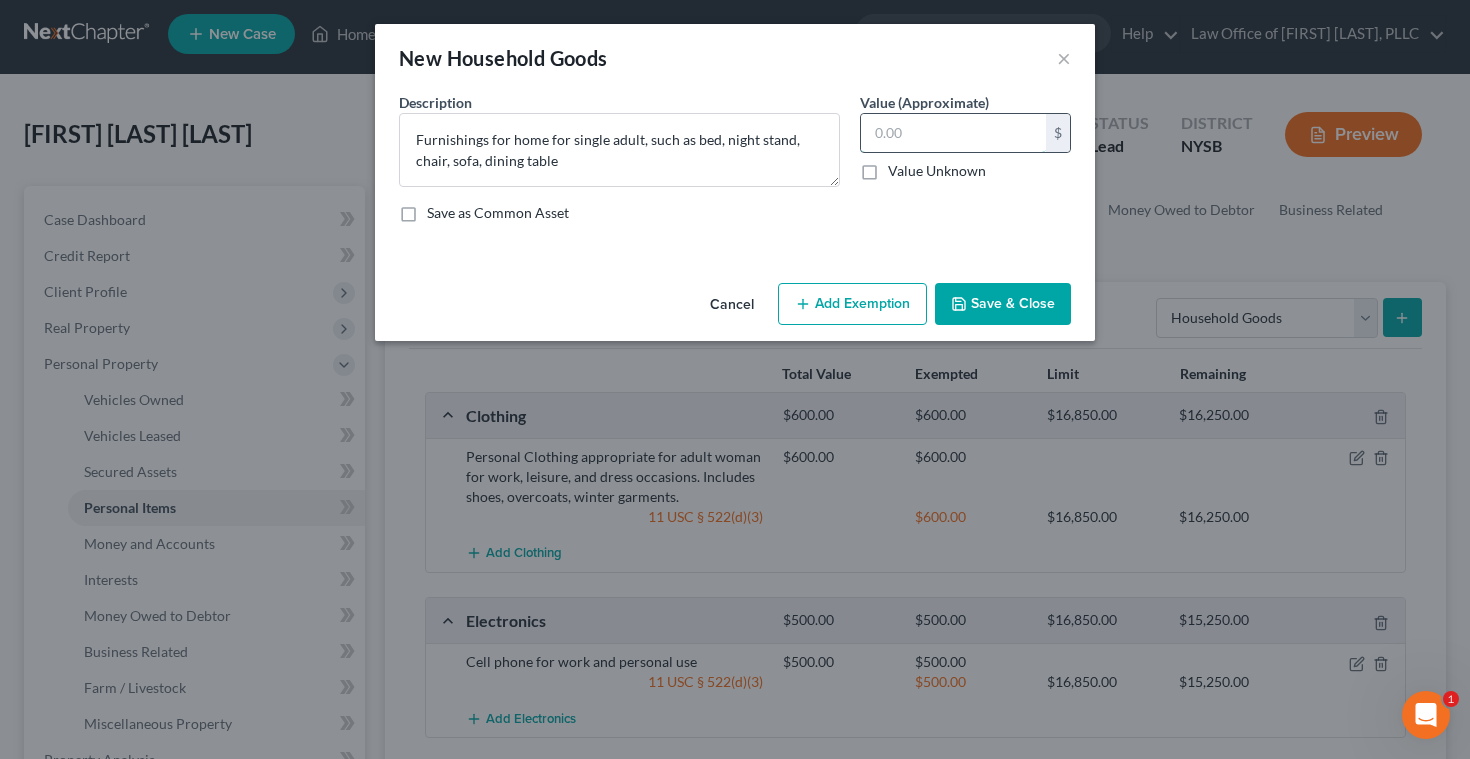 click at bounding box center (953, 133) 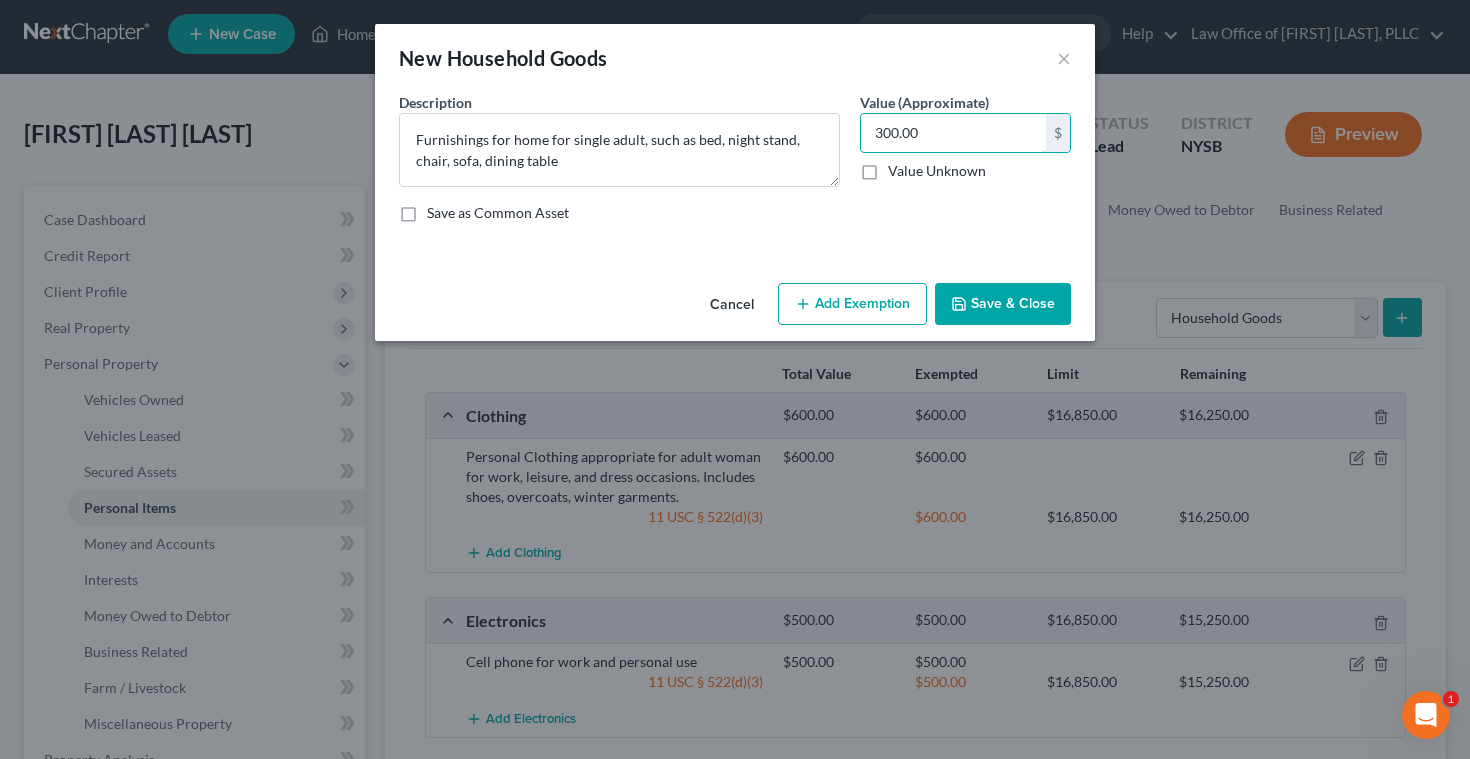 type on "300.00" 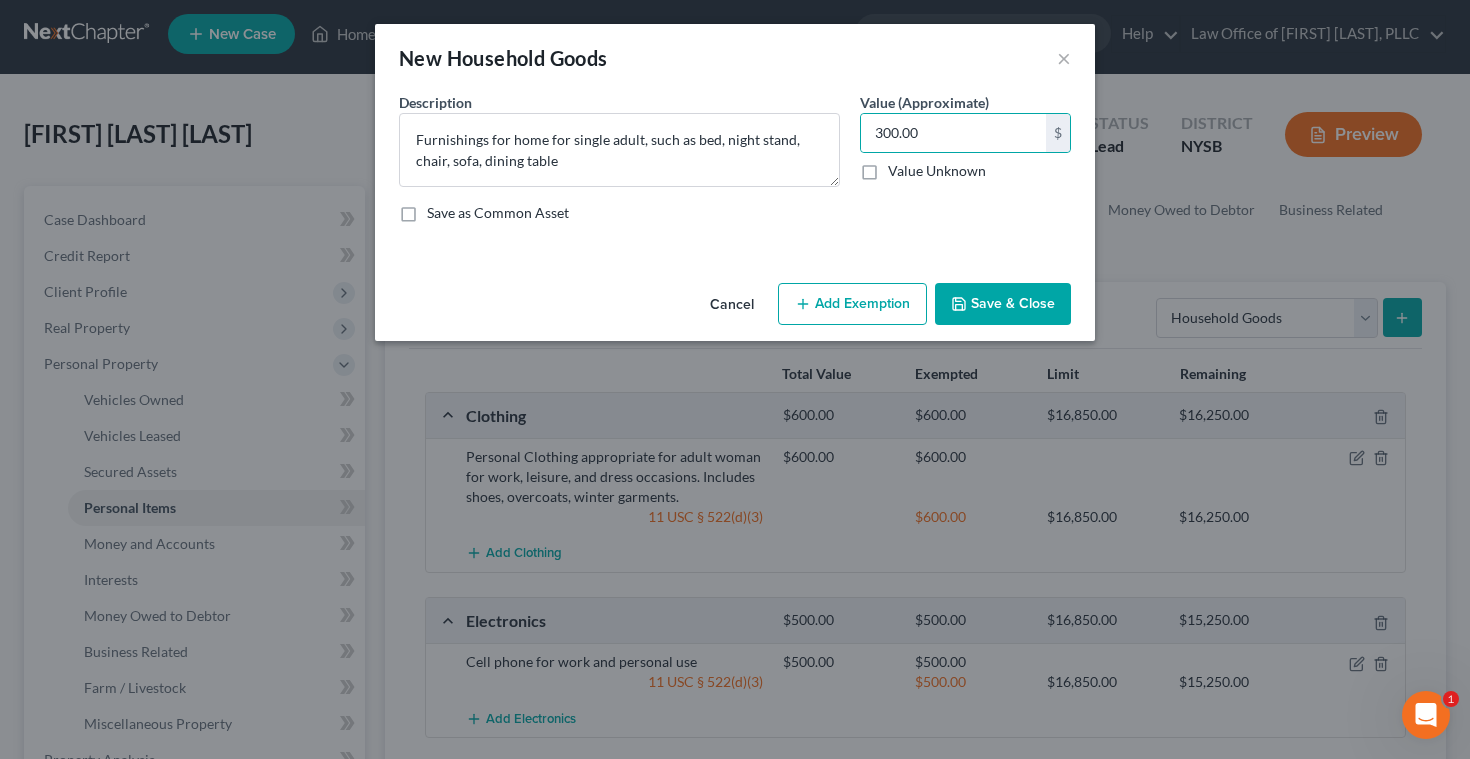 click on "Add Exemption" at bounding box center (852, 304) 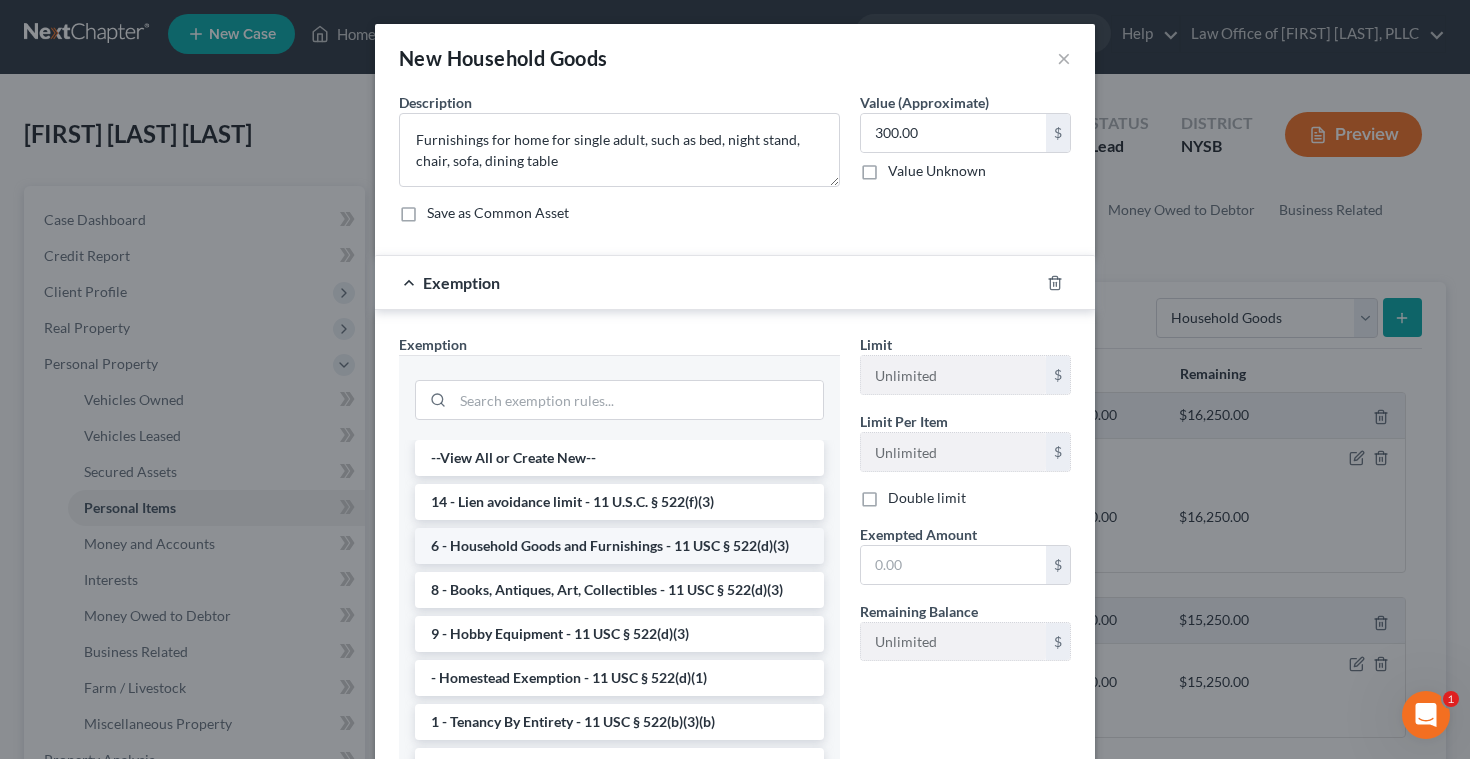 click on "6 - Household Goods and Furnishings - 11 USC § 522(d)(3)" at bounding box center (619, 546) 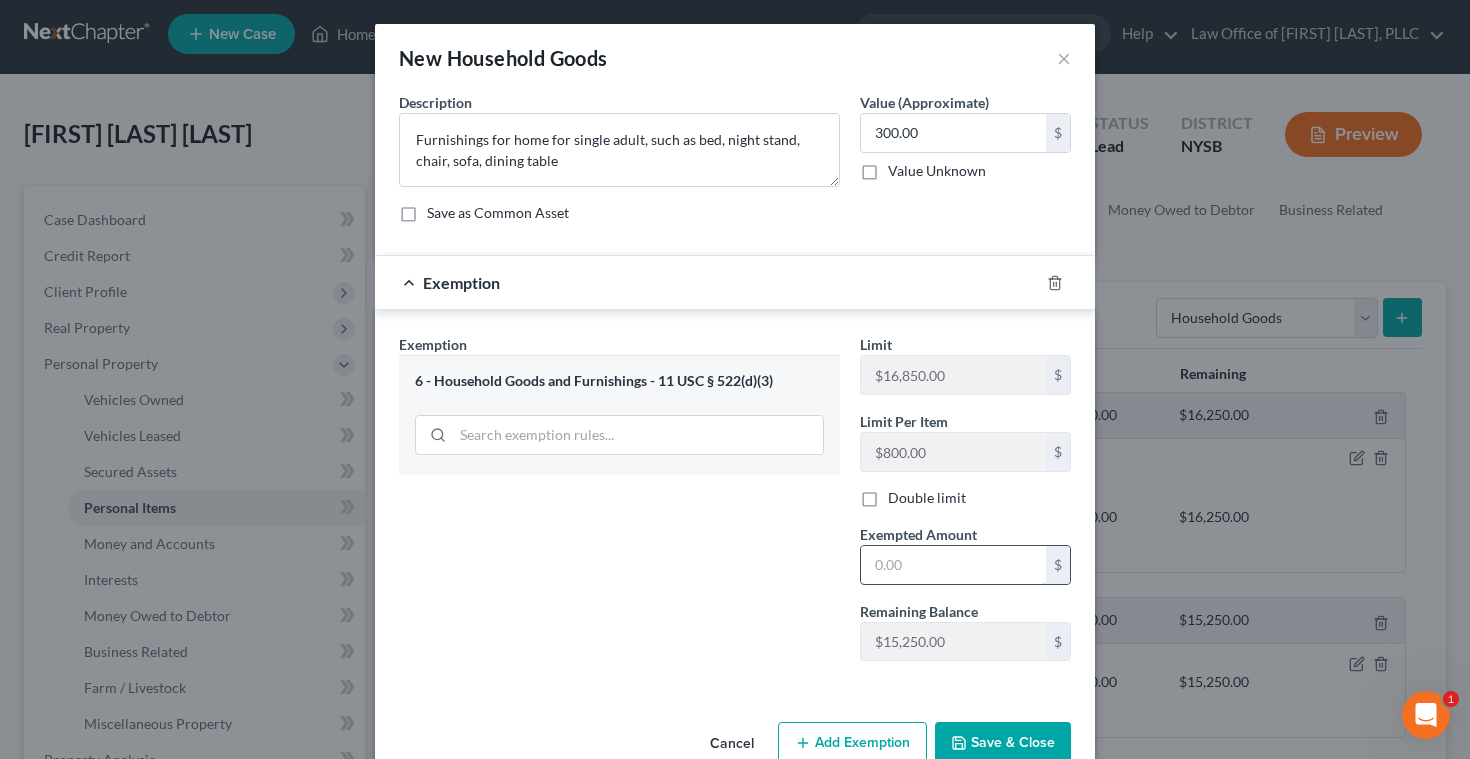 click at bounding box center (953, 565) 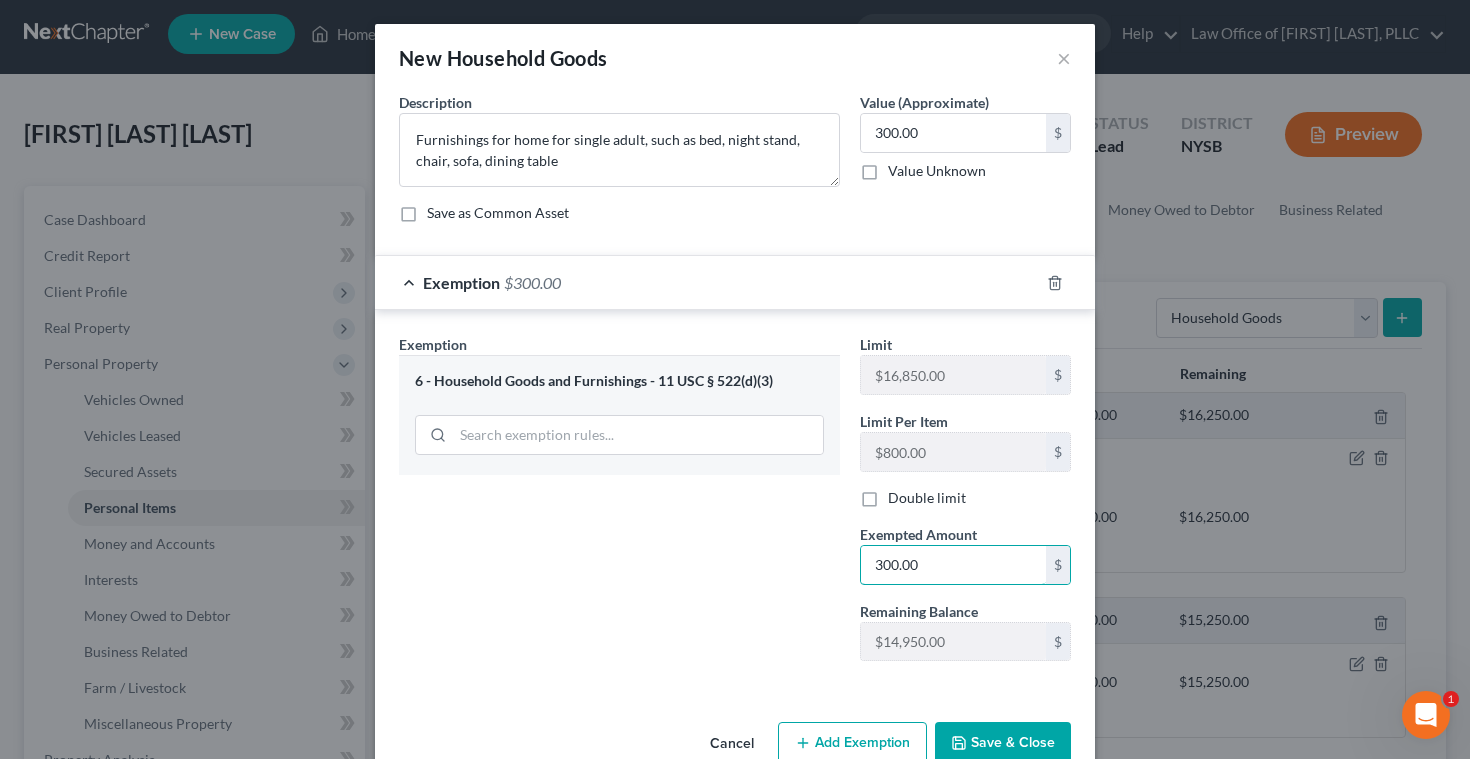 type on "300.00" 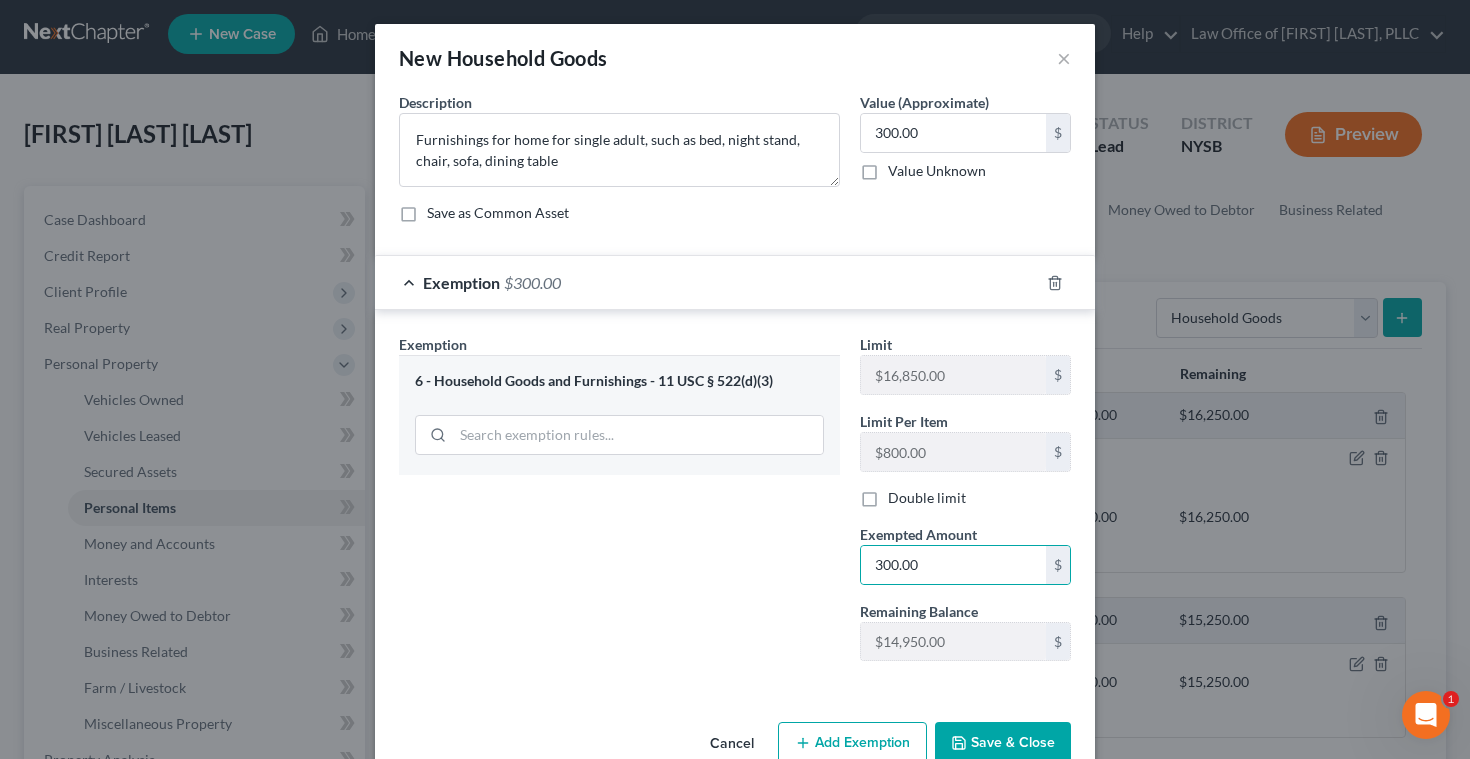 click 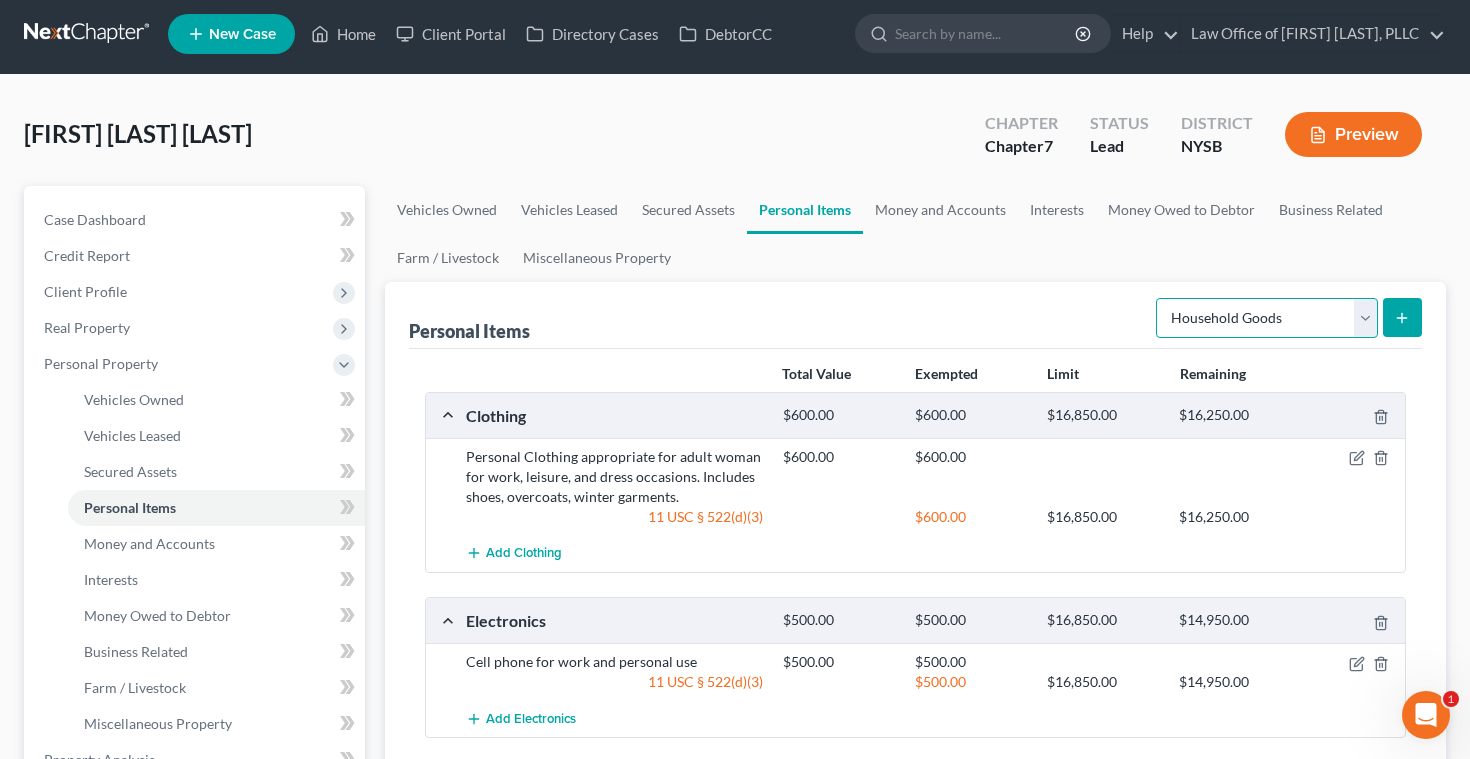 click on "Select Item Type Clothing Collectibles Of Value Electronics Firearms Household Goods Jewelry Other Pet(s) Sports & Hobby Equipment" at bounding box center [1267, 318] 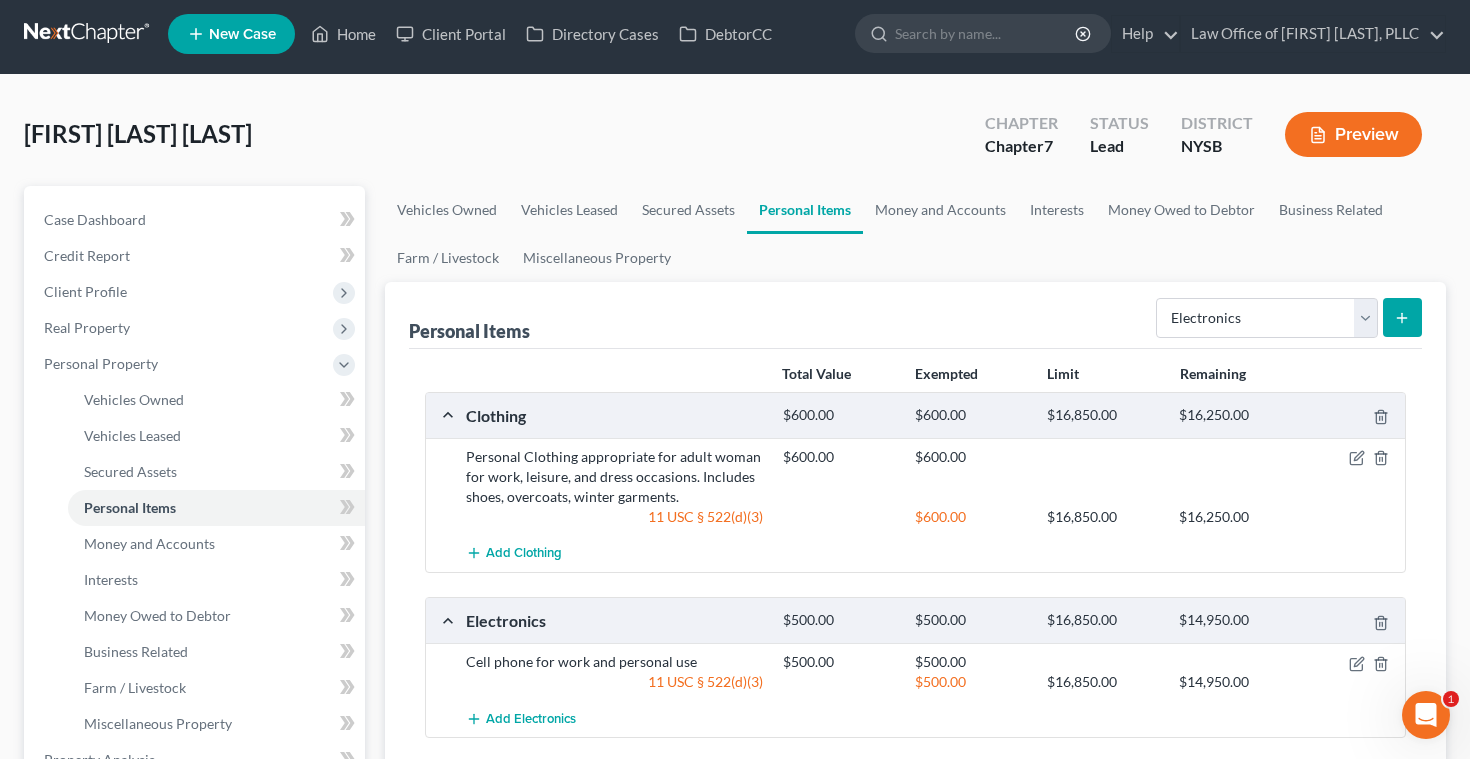 click 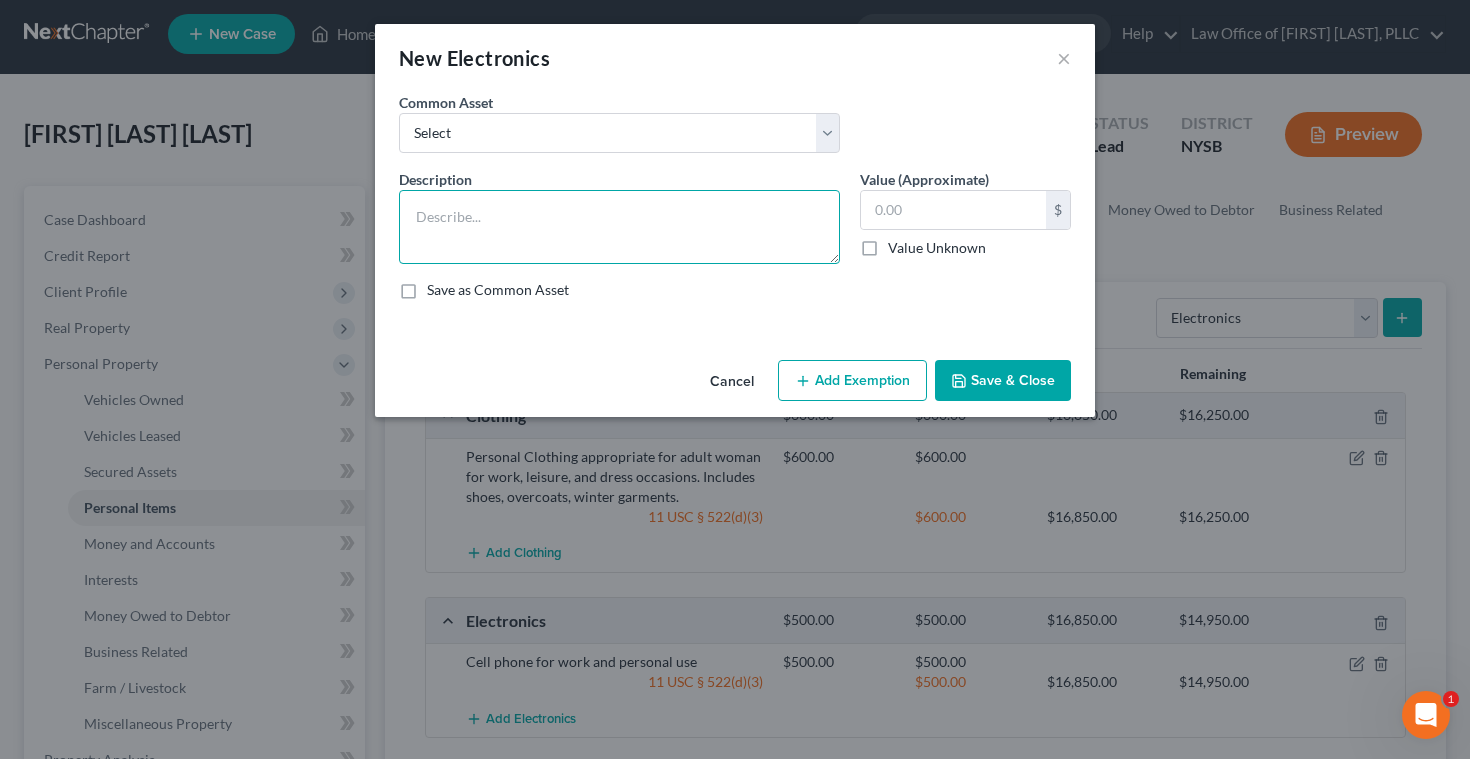 click at bounding box center (619, 227) 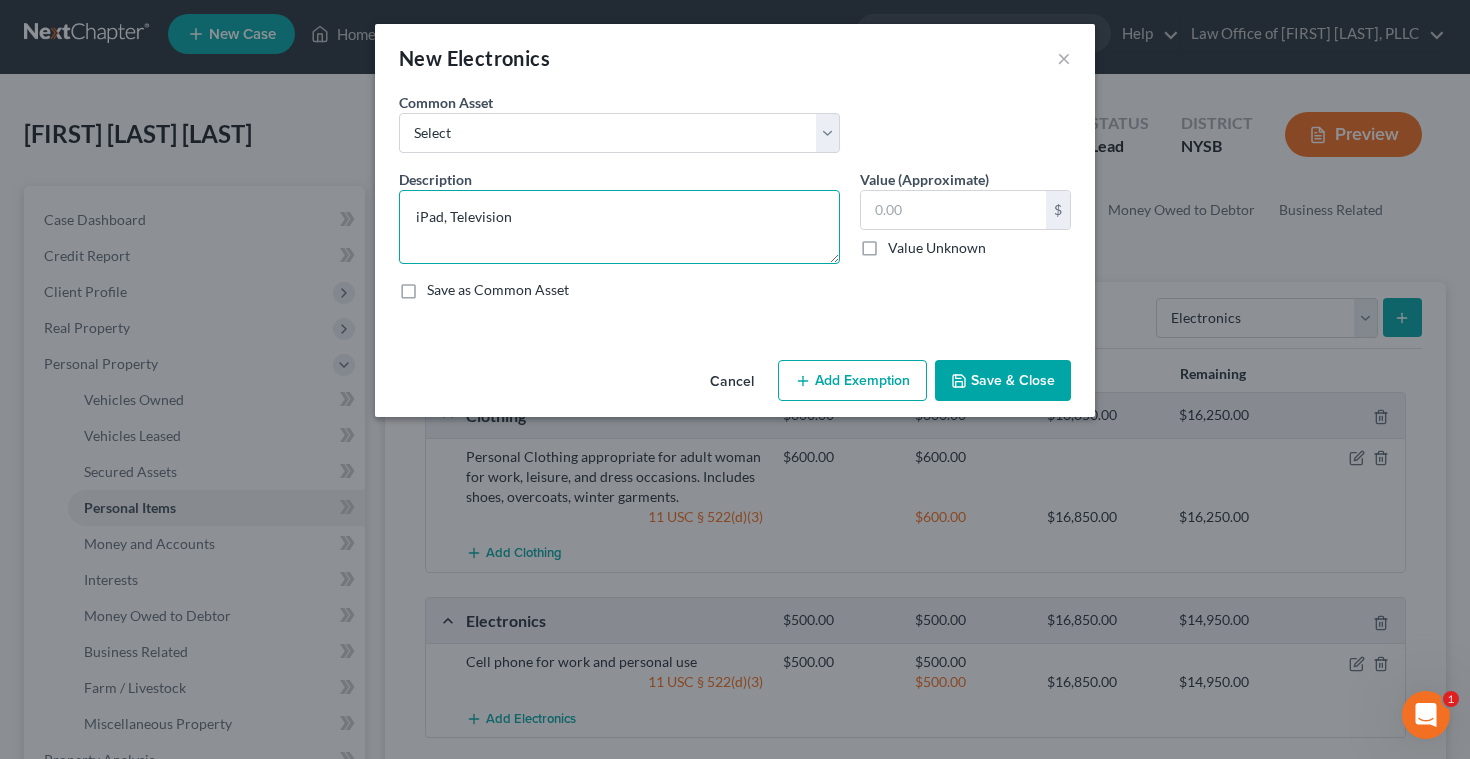 drag, startPoint x: 449, startPoint y: 219, endPoint x: 395, endPoint y: 216, distance: 54.08327 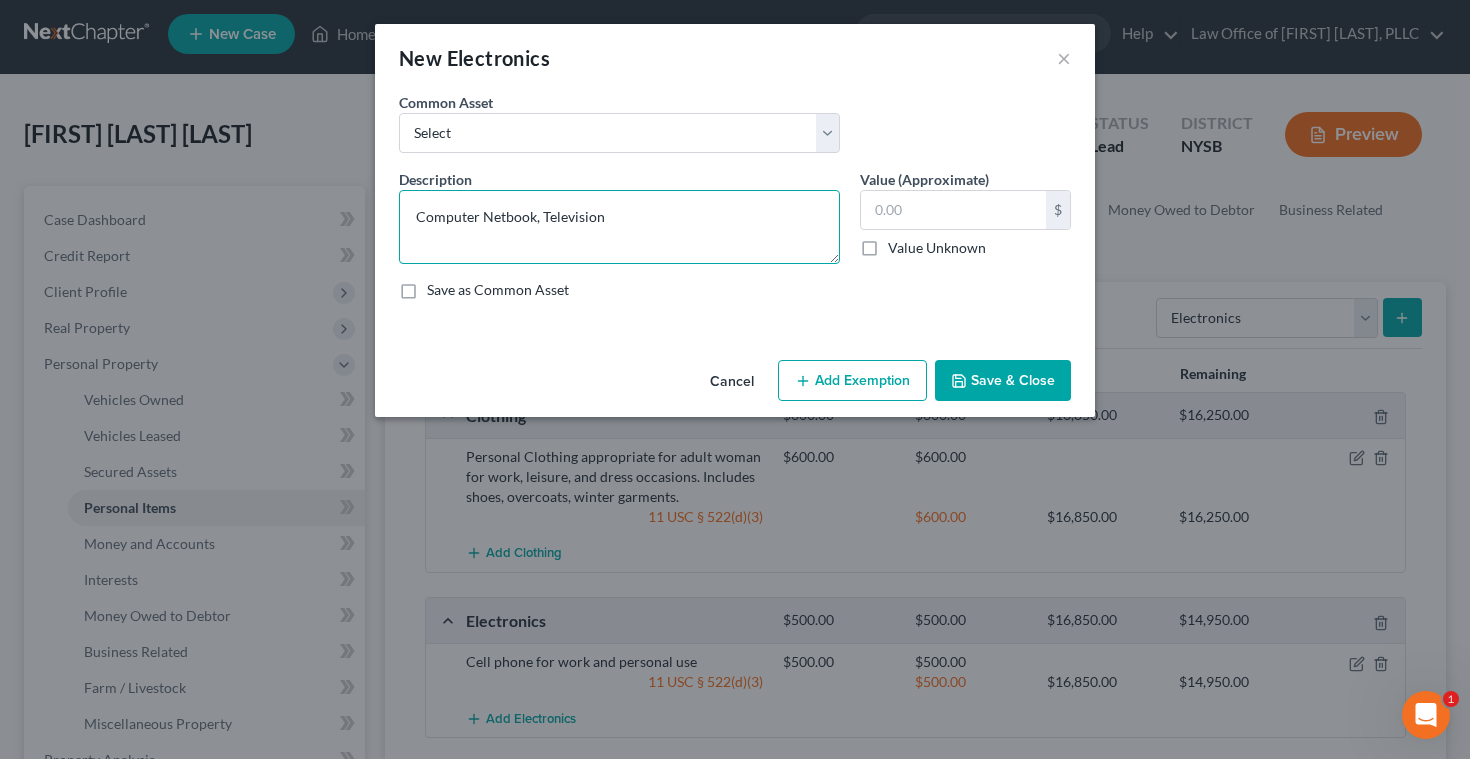 drag, startPoint x: 625, startPoint y: 214, endPoint x: 382, endPoint y: 209, distance: 243.05144 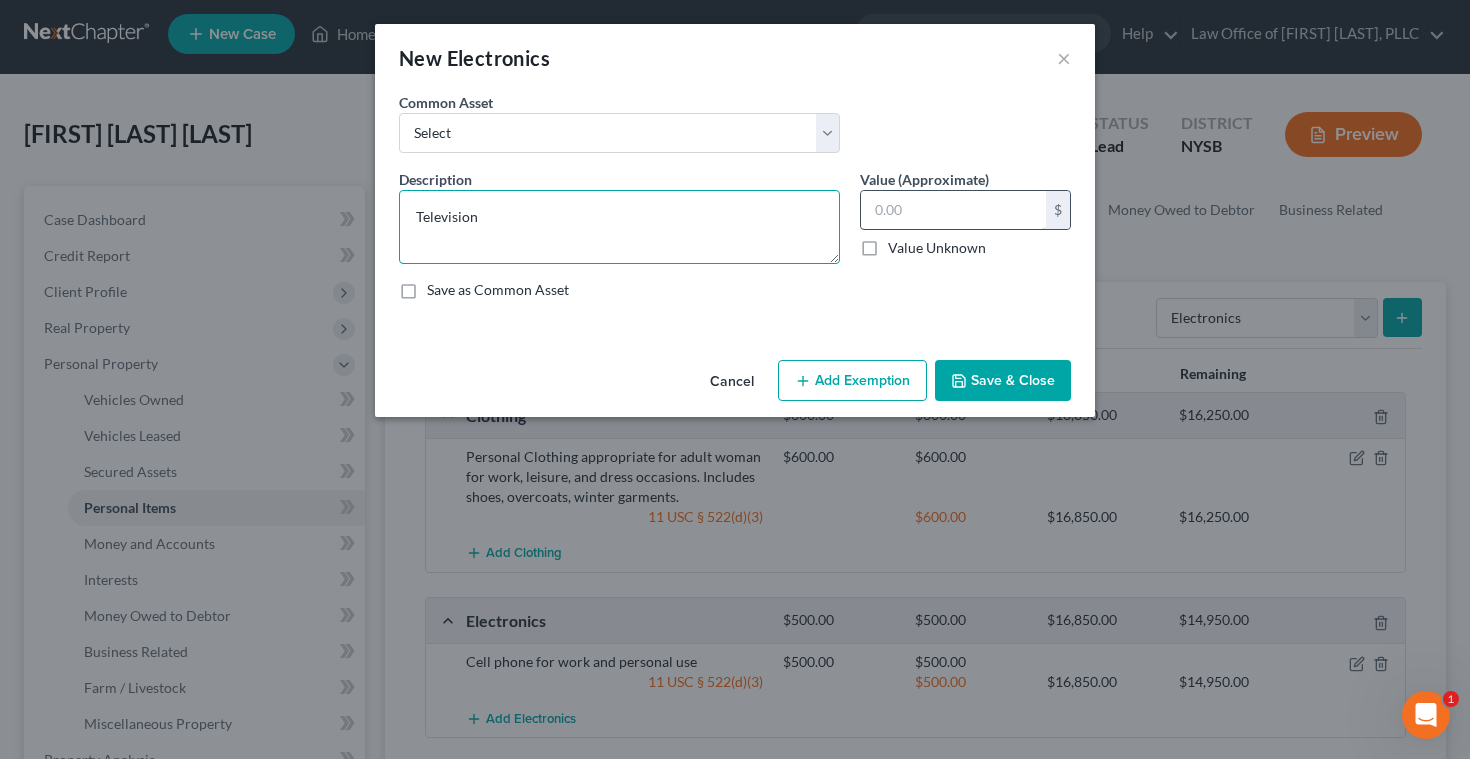 type on "Television" 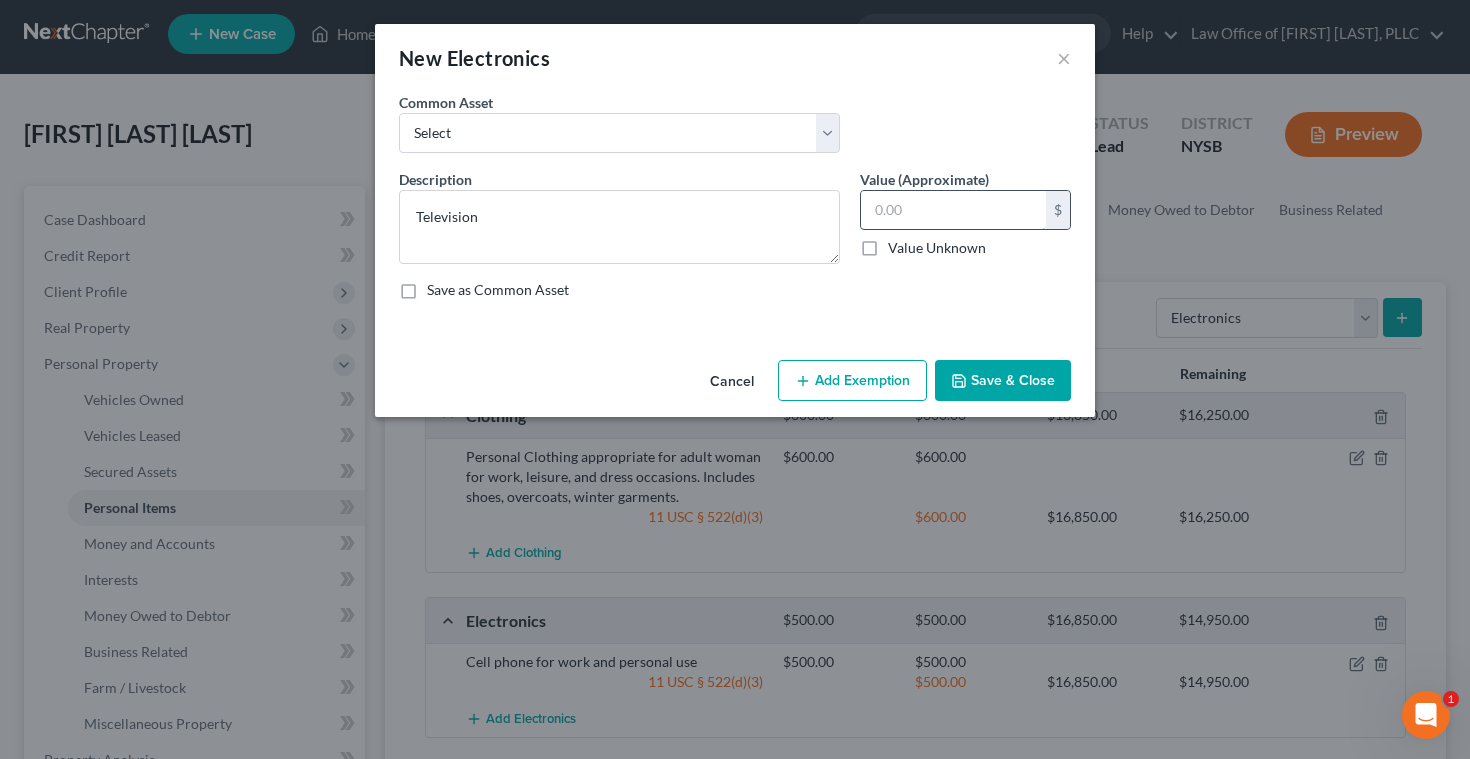 click at bounding box center [953, 210] 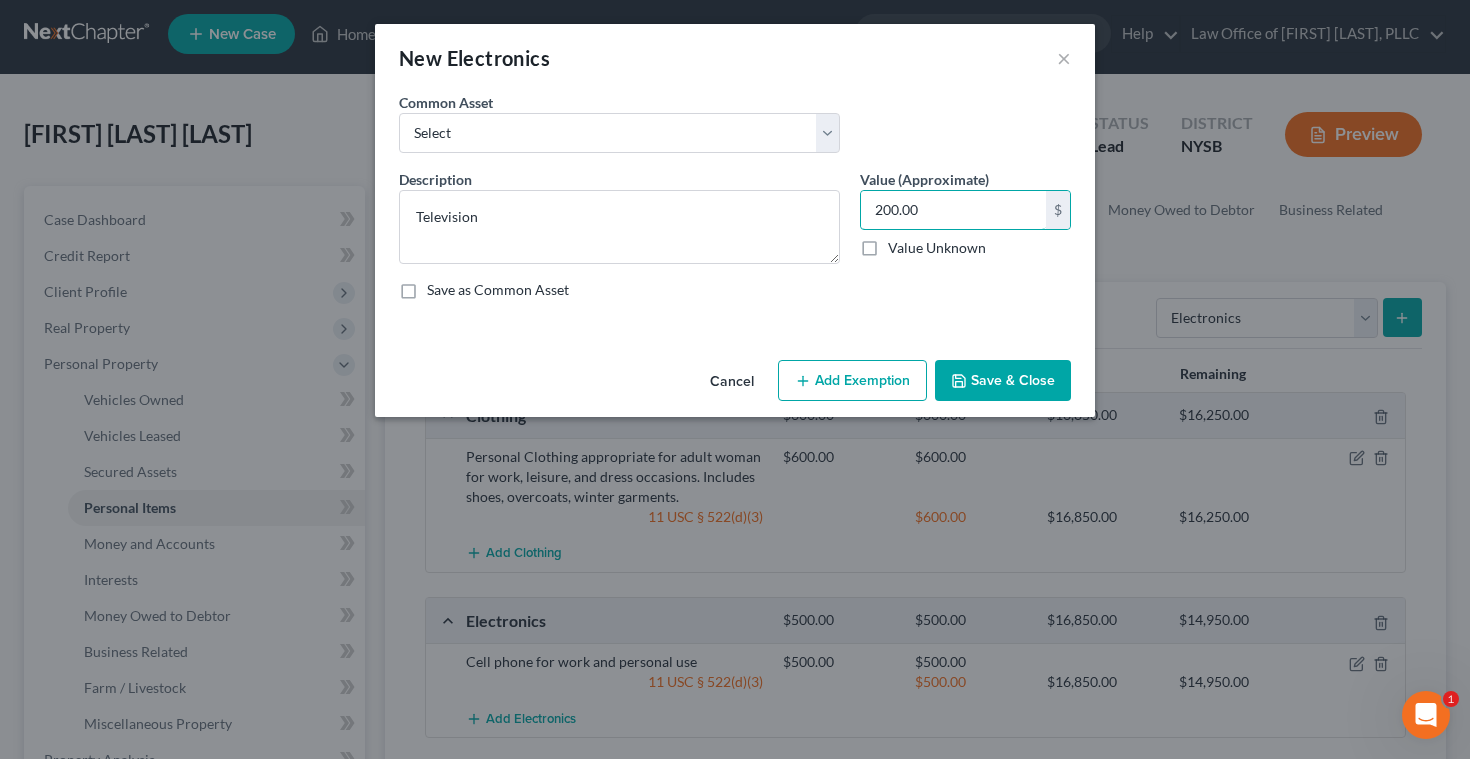 type on "200.00" 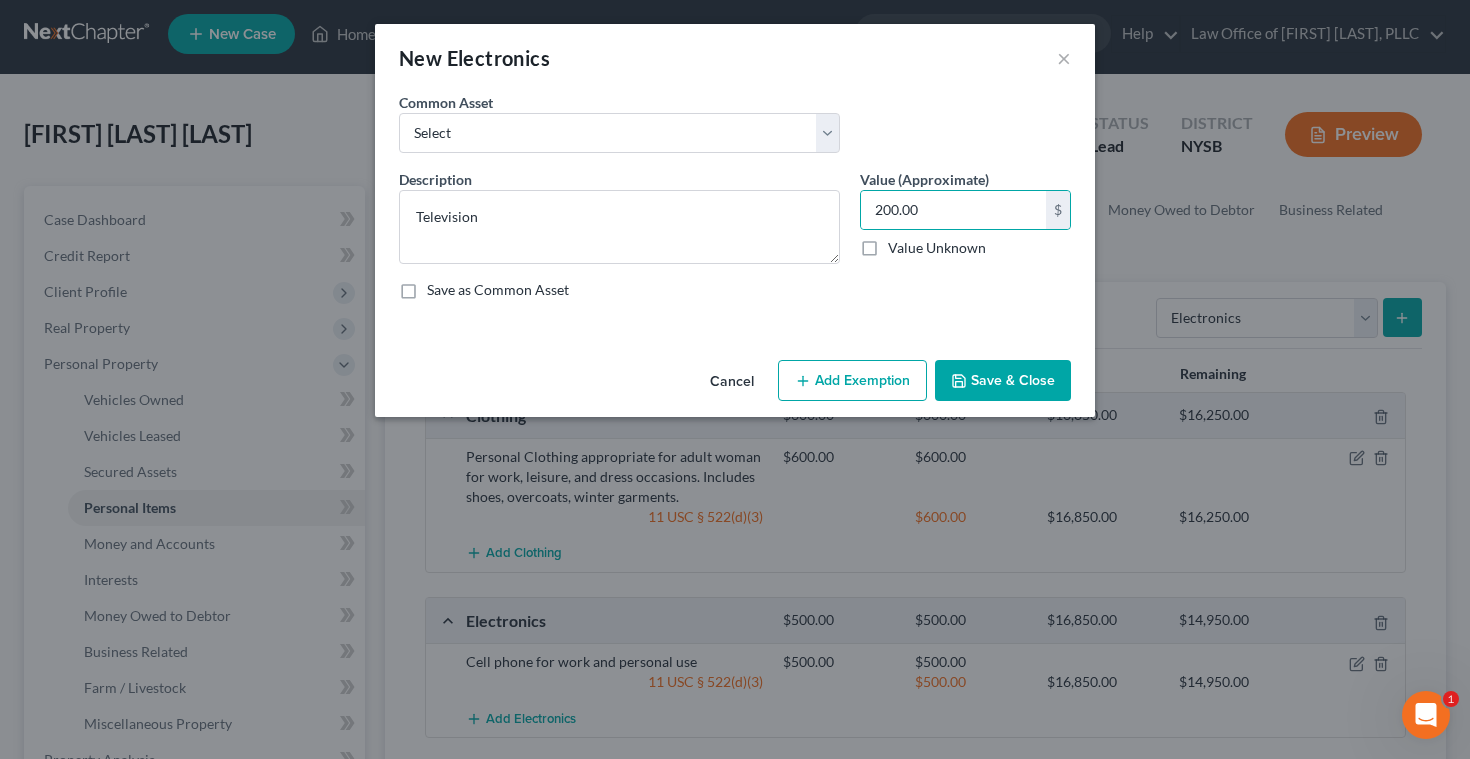 click on "Add Exemption" at bounding box center (852, 381) 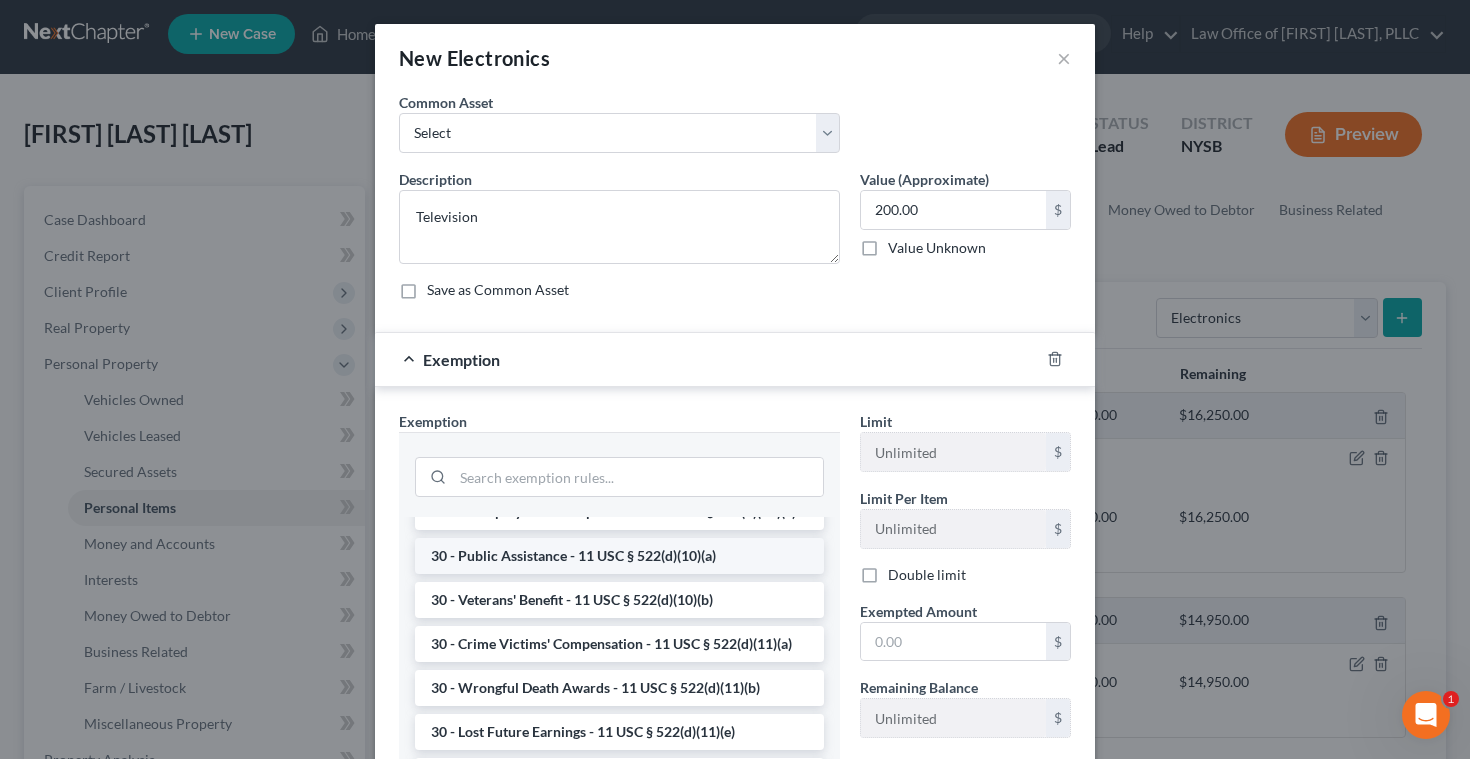 scroll, scrollTop: 1140, scrollLeft: 0, axis: vertical 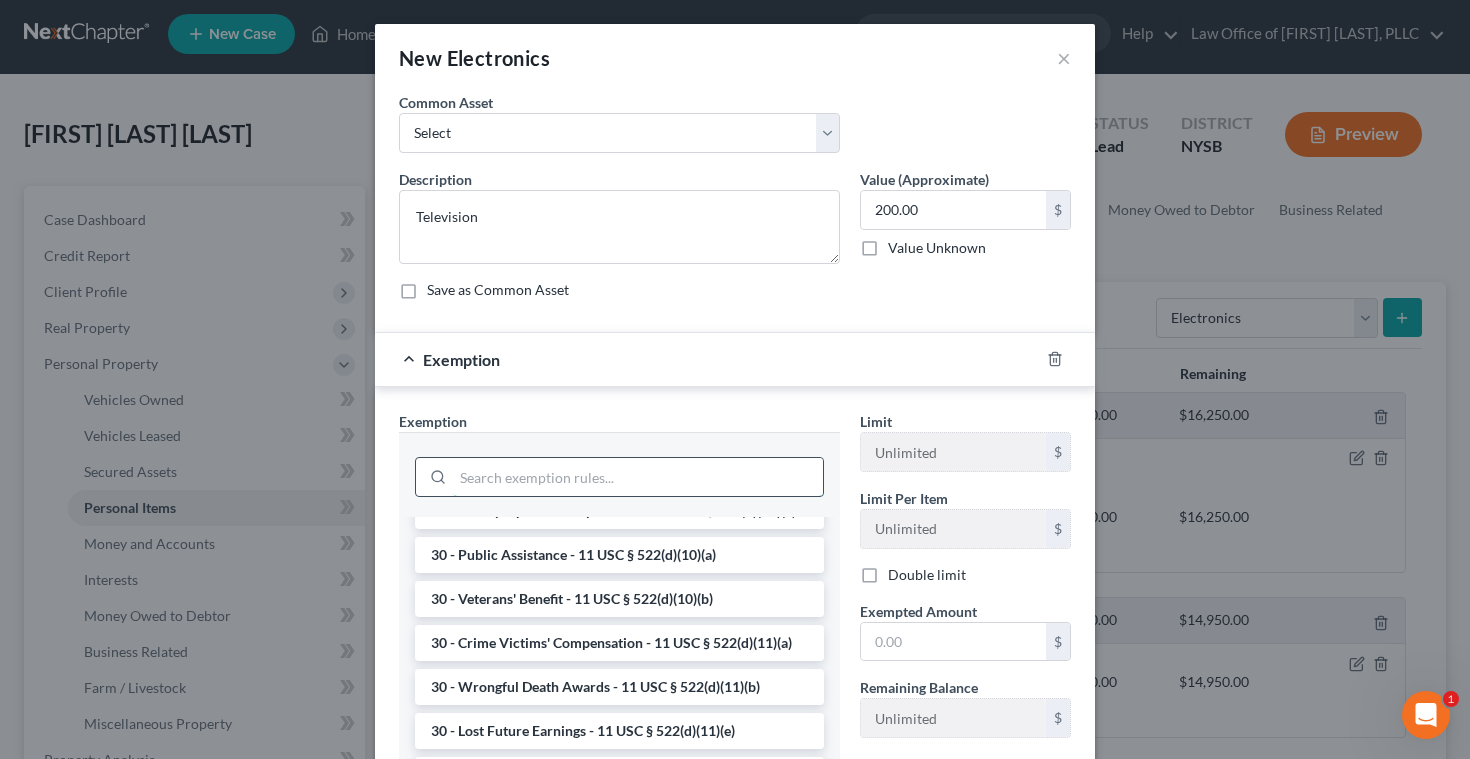 click at bounding box center (638, 477) 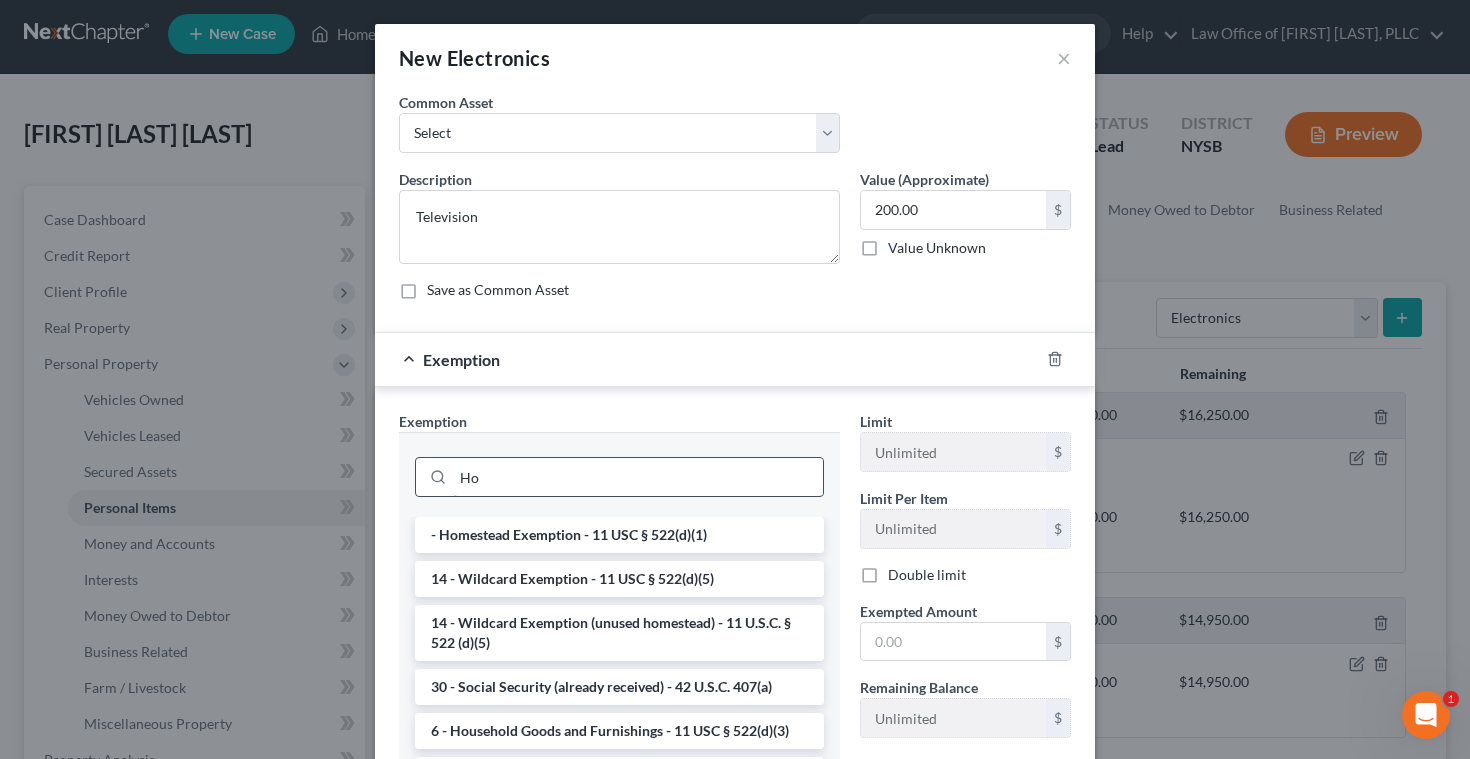 scroll, scrollTop: 0, scrollLeft: 0, axis: both 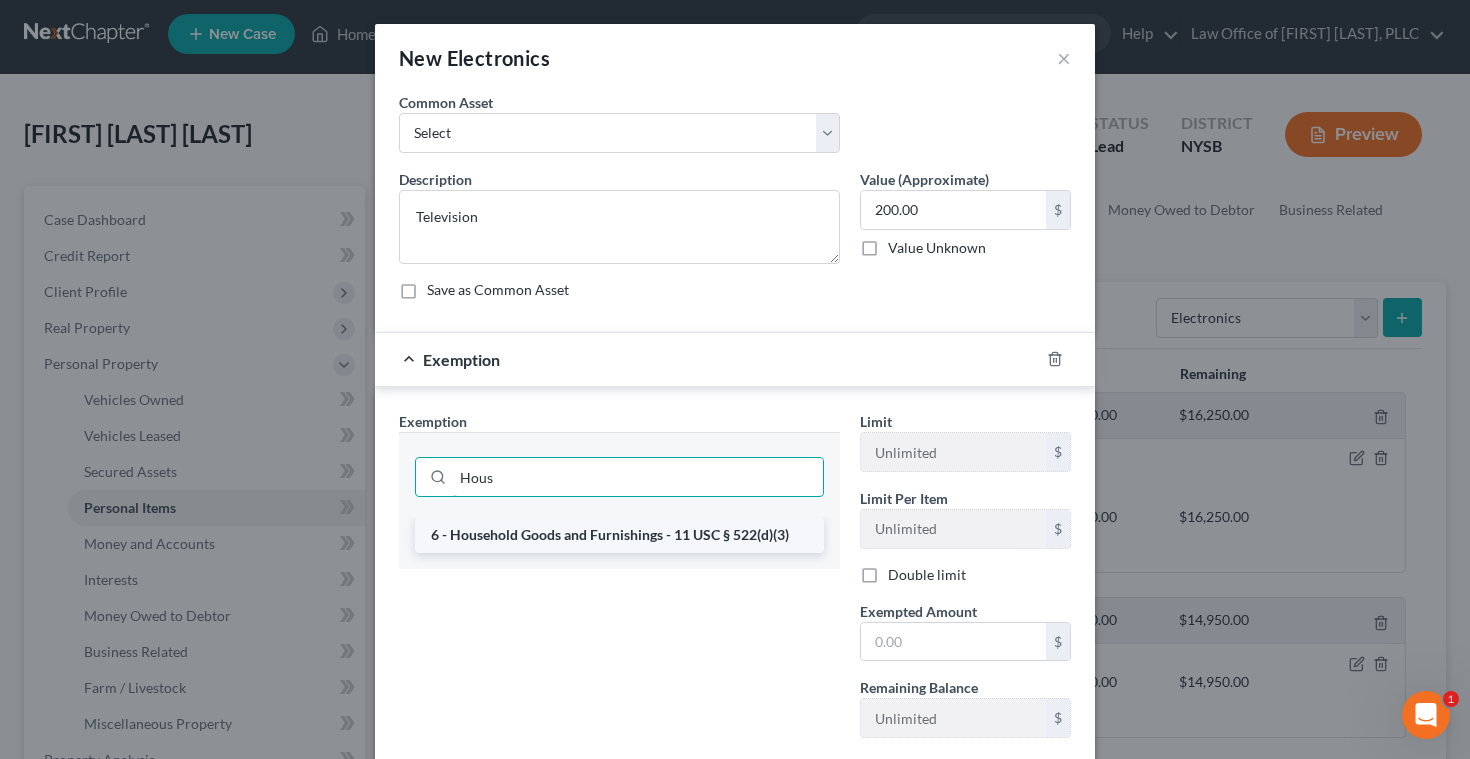 type on "Hous" 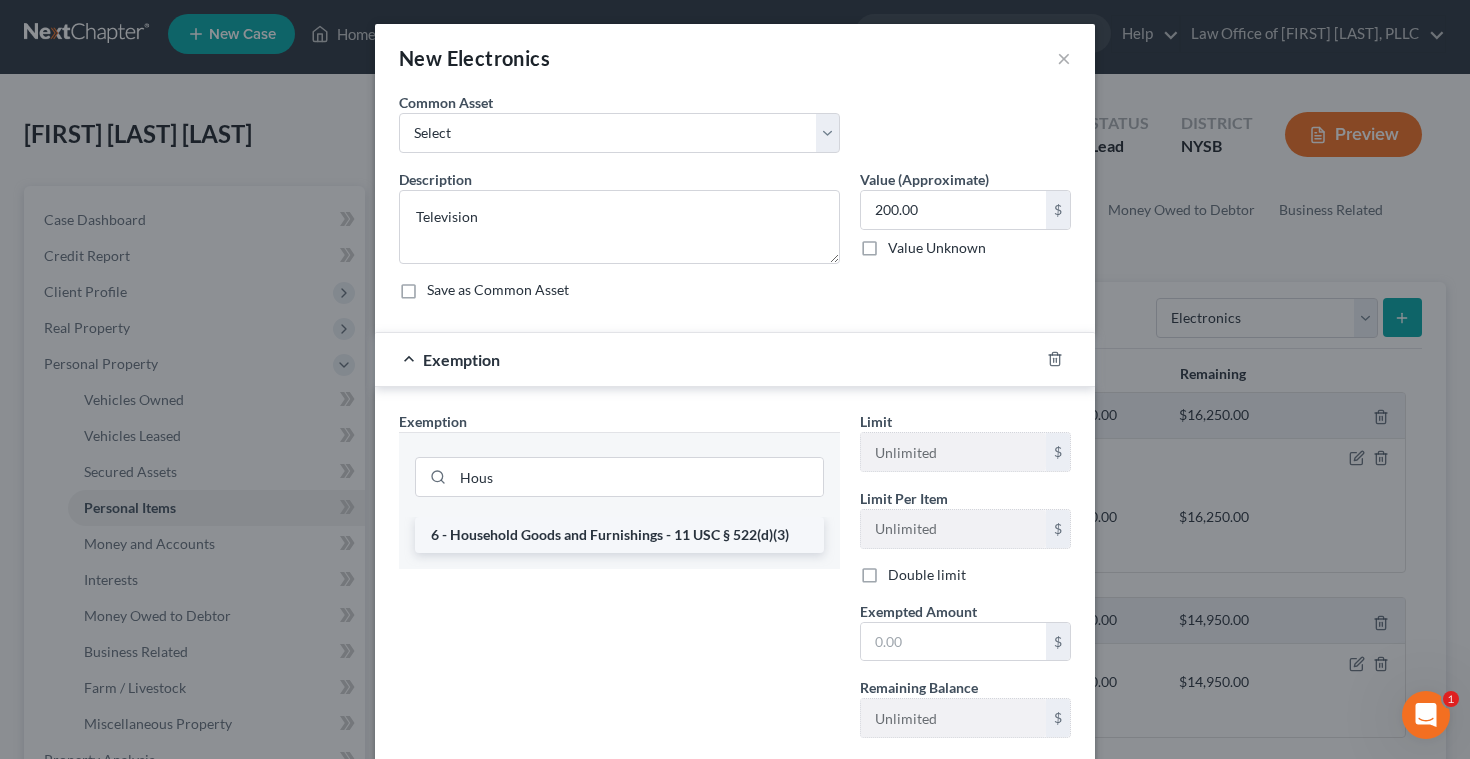 click on "6 - Household Goods and Furnishings - 11 USC § 522(d)(3)" at bounding box center [619, 535] 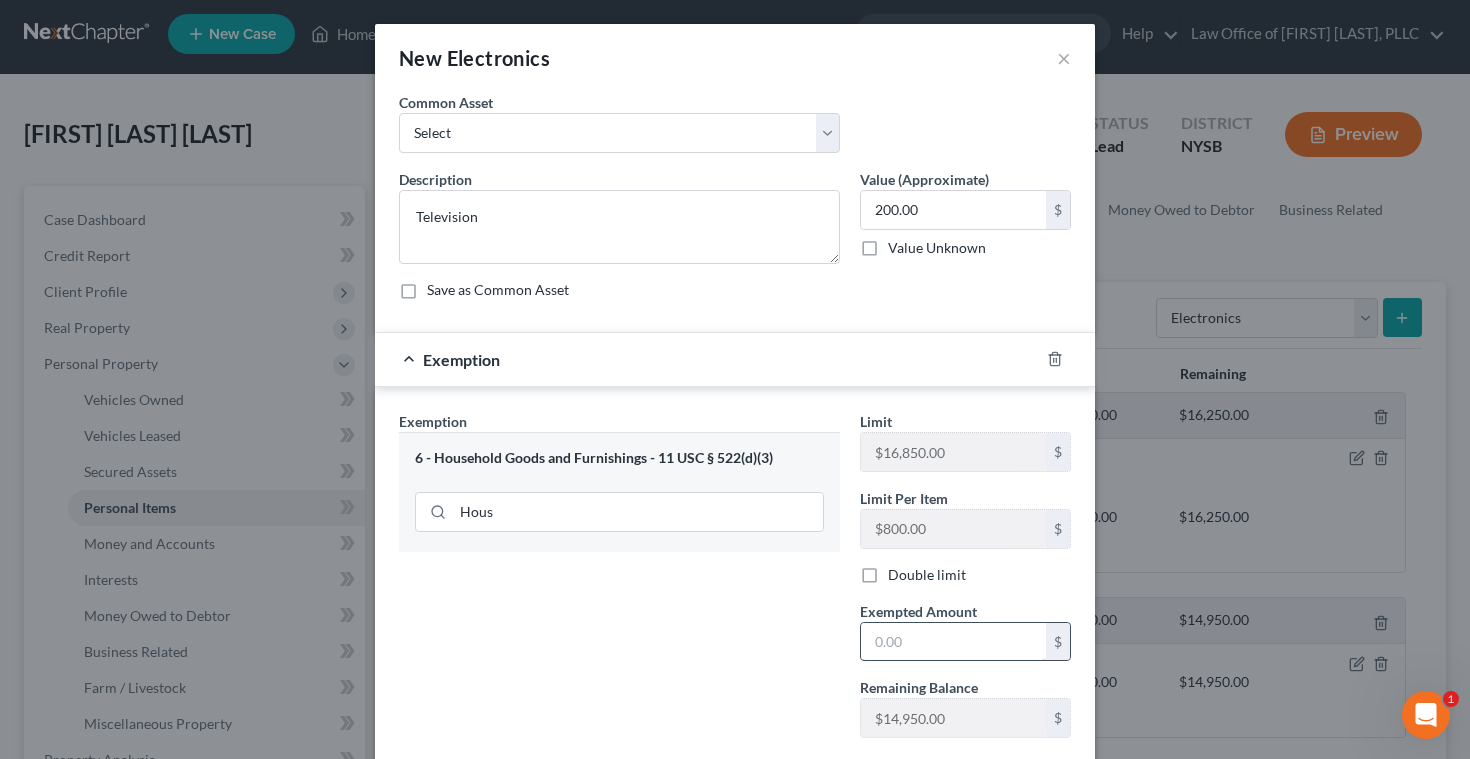 click at bounding box center [953, 642] 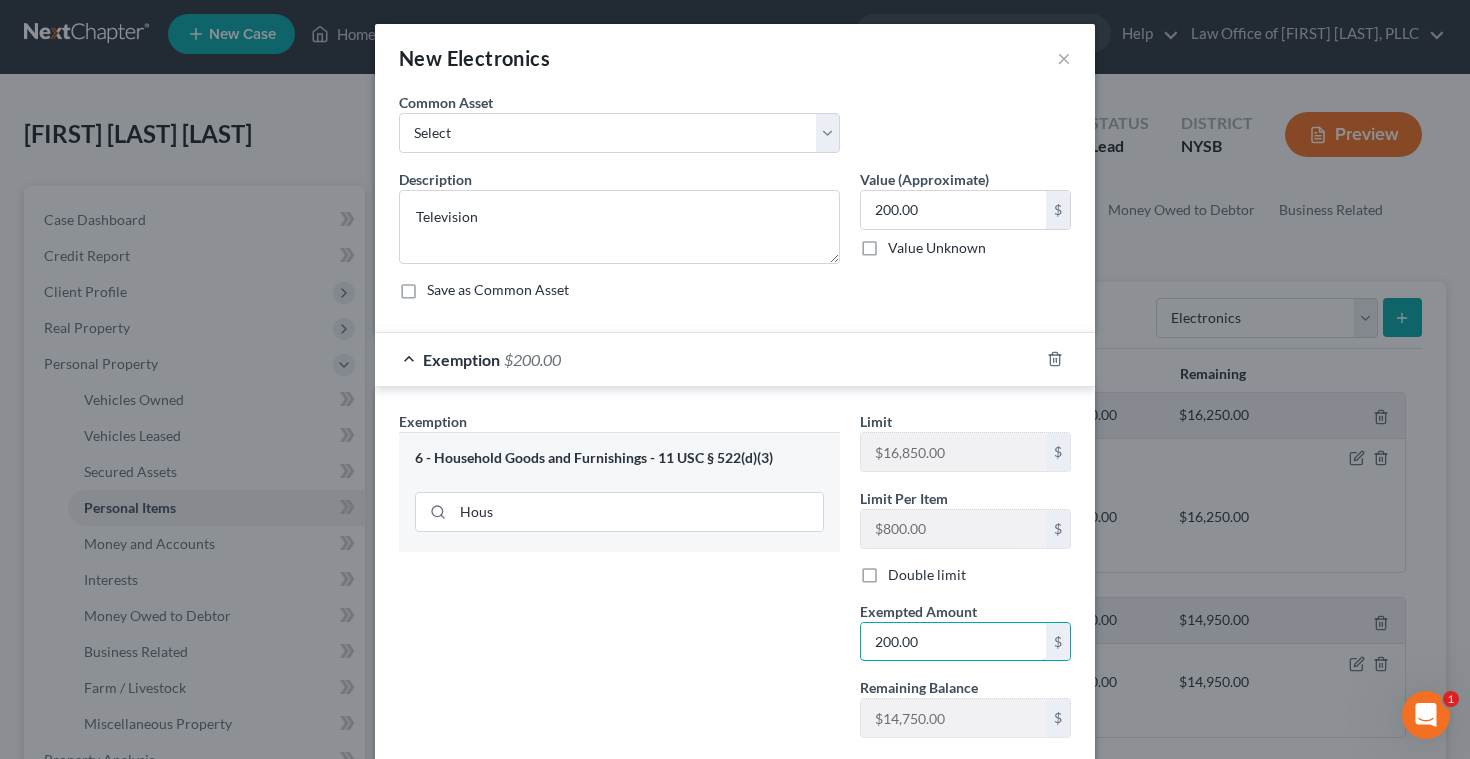 scroll, scrollTop: 122, scrollLeft: 0, axis: vertical 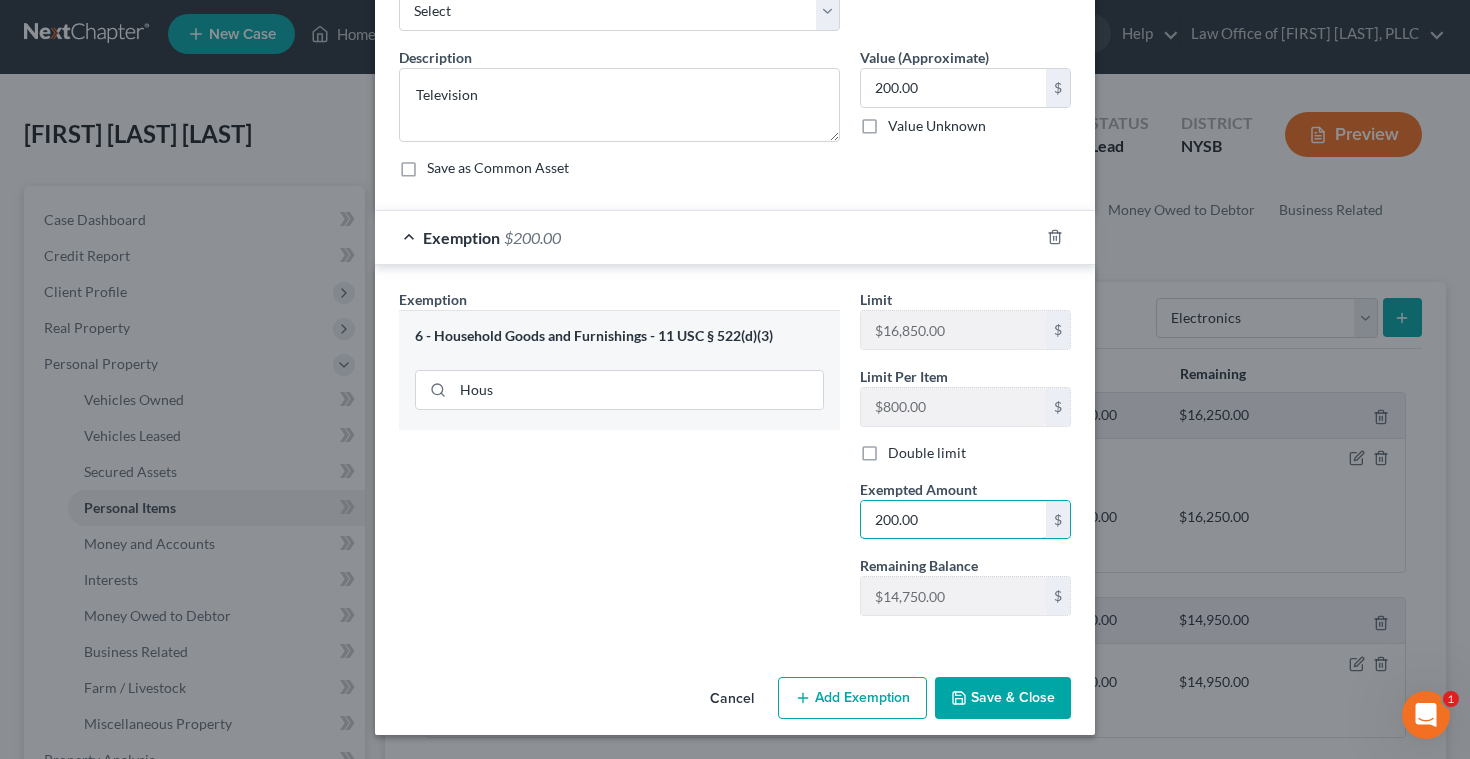 type on "200.00" 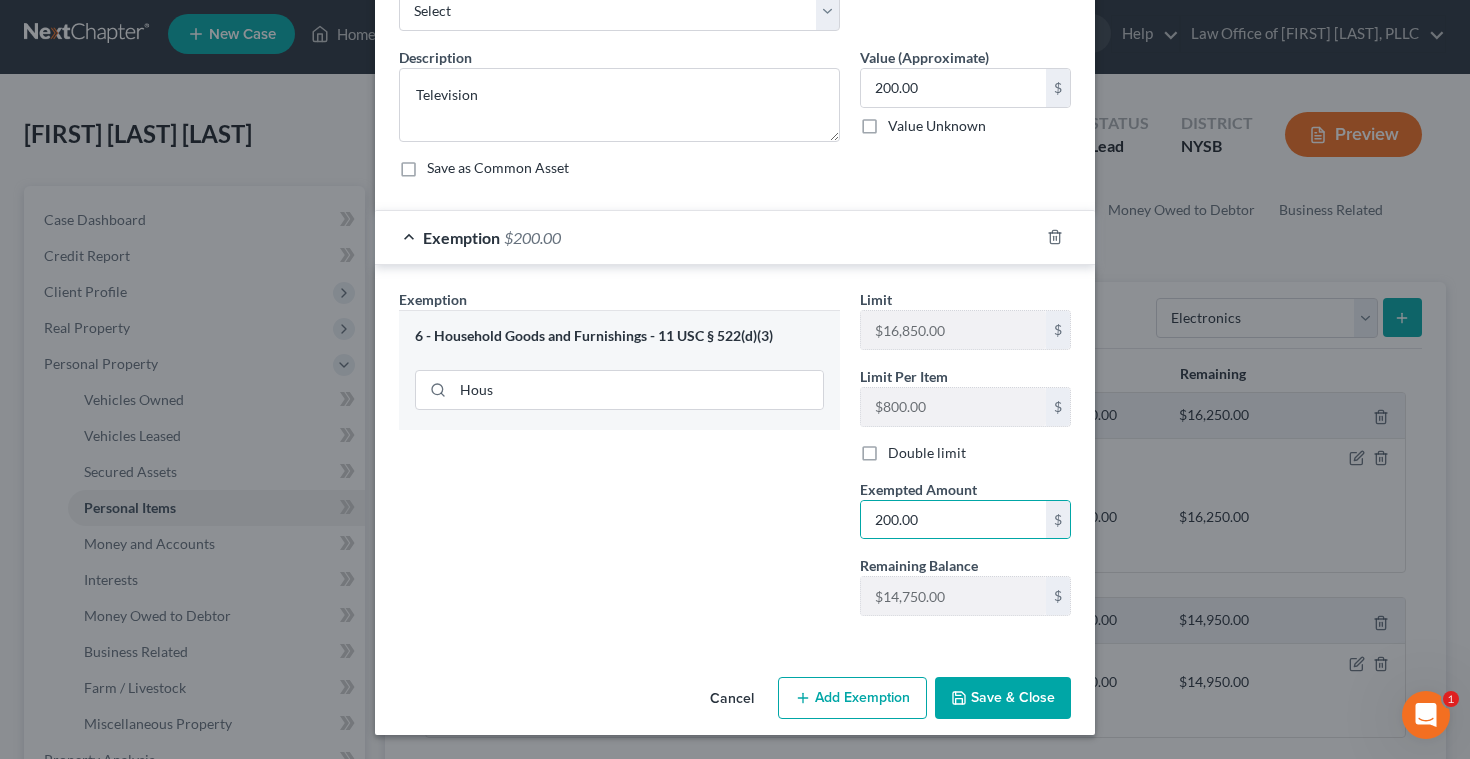 click on "Save & Close" at bounding box center (1003, 698) 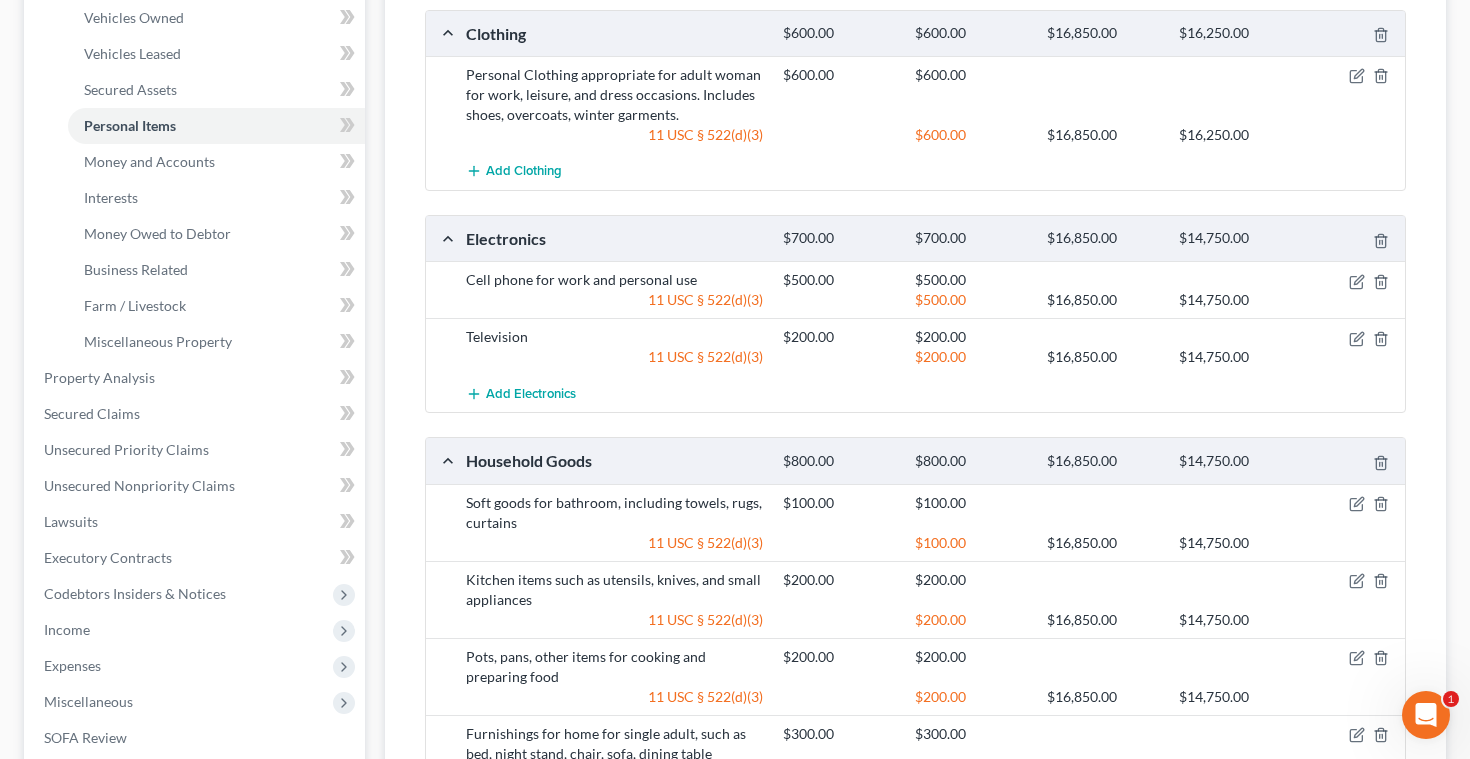 scroll, scrollTop: 97, scrollLeft: 0, axis: vertical 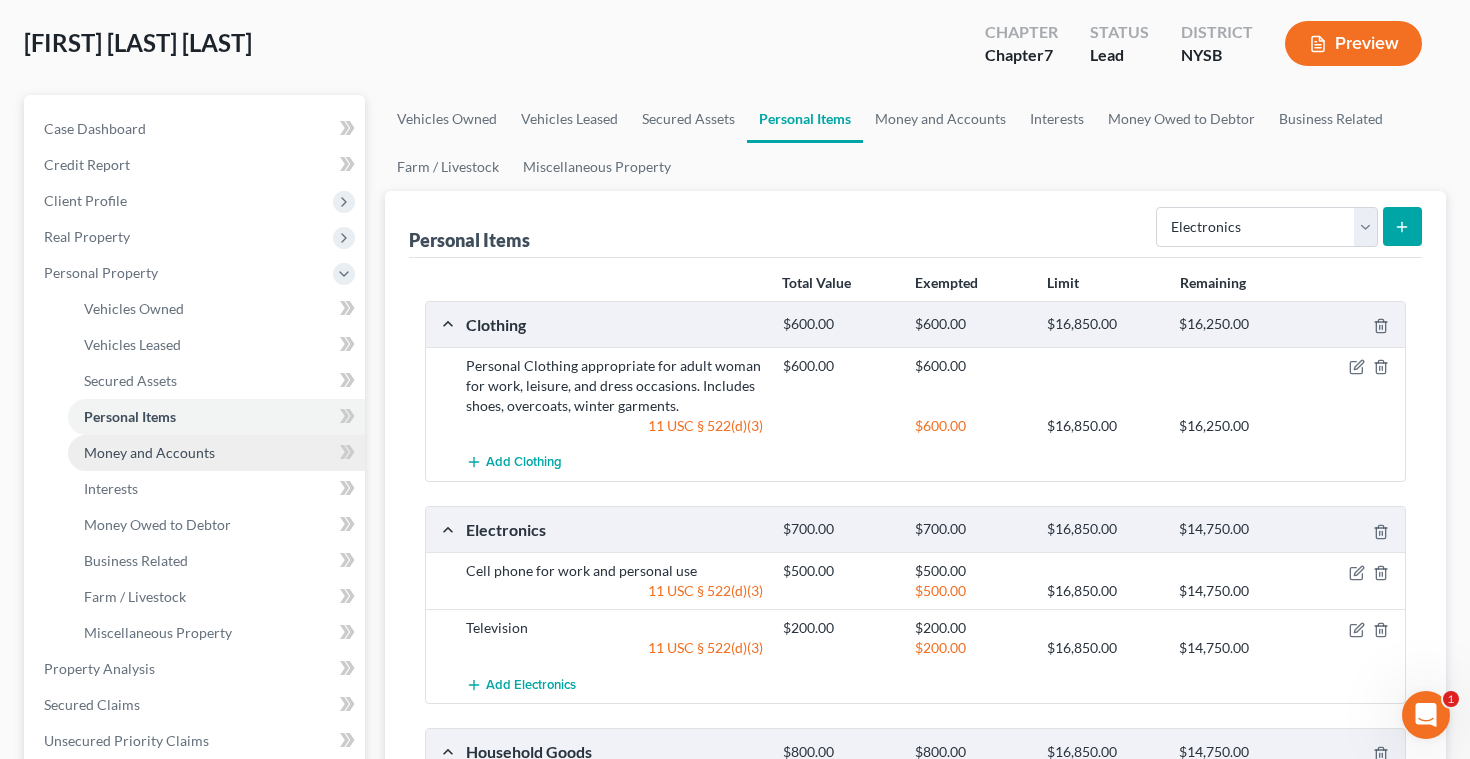 click on "Money and Accounts" at bounding box center [149, 452] 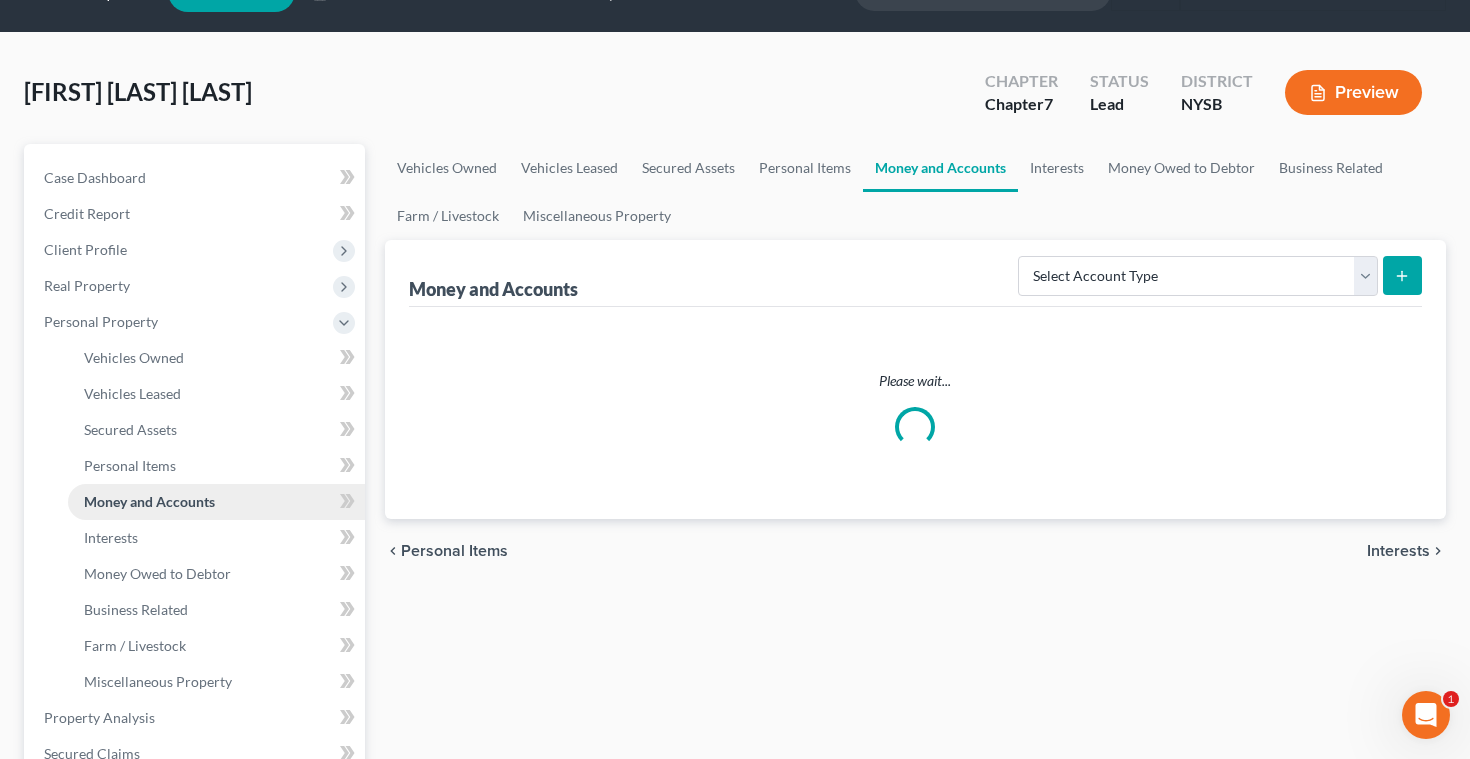 scroll, scrollTop: 0, scrollLeft: 0, axis: both 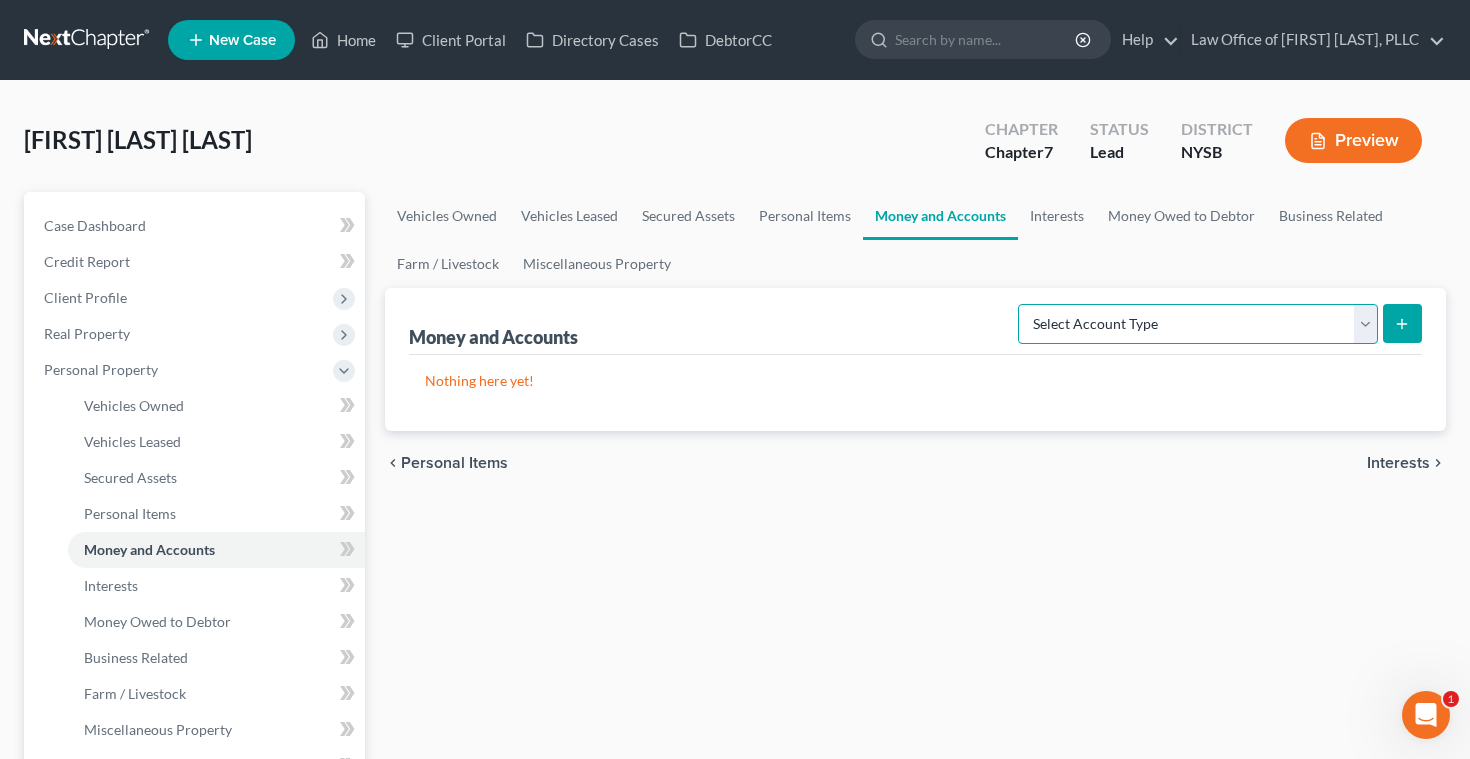 click on "Select Account Type Brokerage Cash on Hand Certificates of Deposit Checking Account Money Market Other (Credit Union, Health Savings Account, etc) Safe Deposit Box Savings Account Security Deposits or Prepayments" at bounding box center [1198, 324] 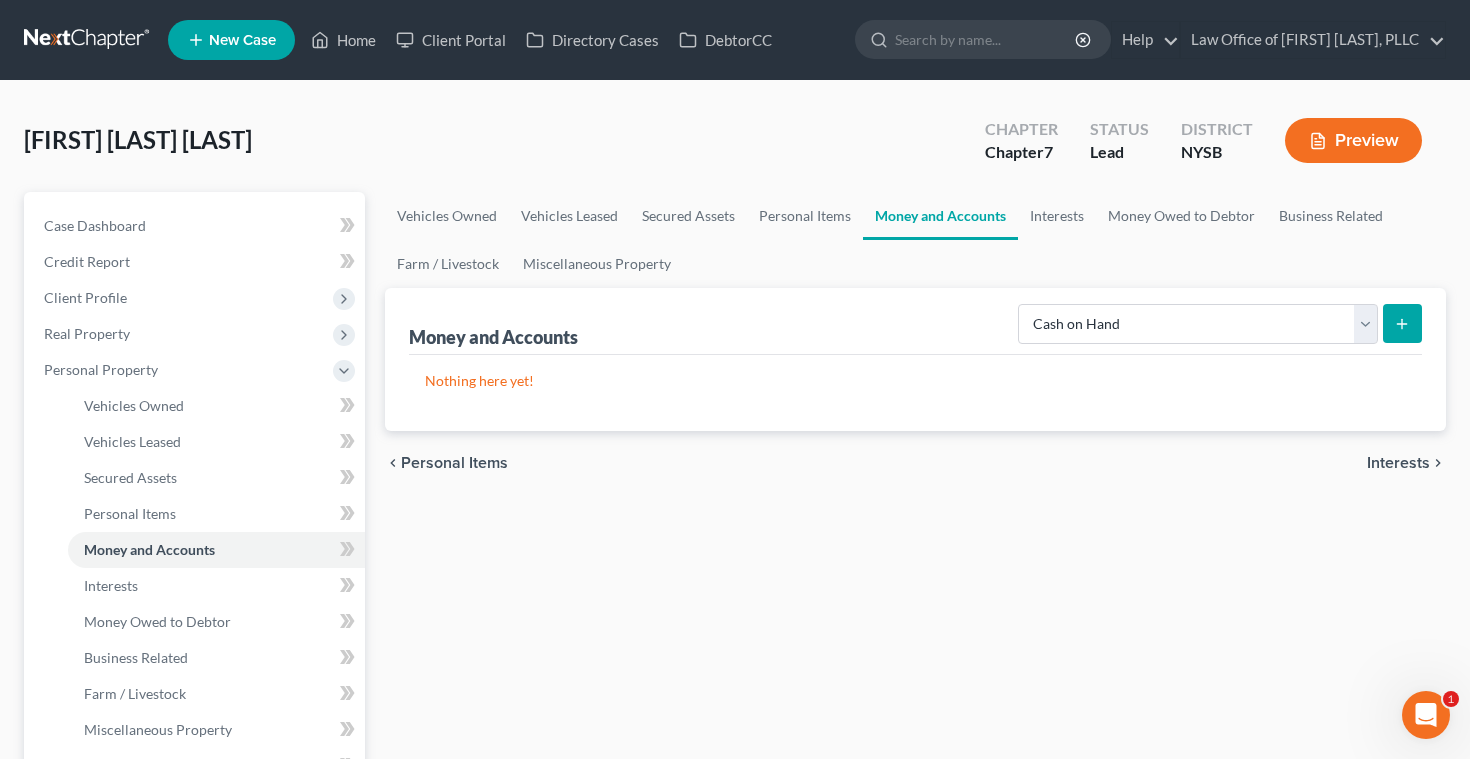 click 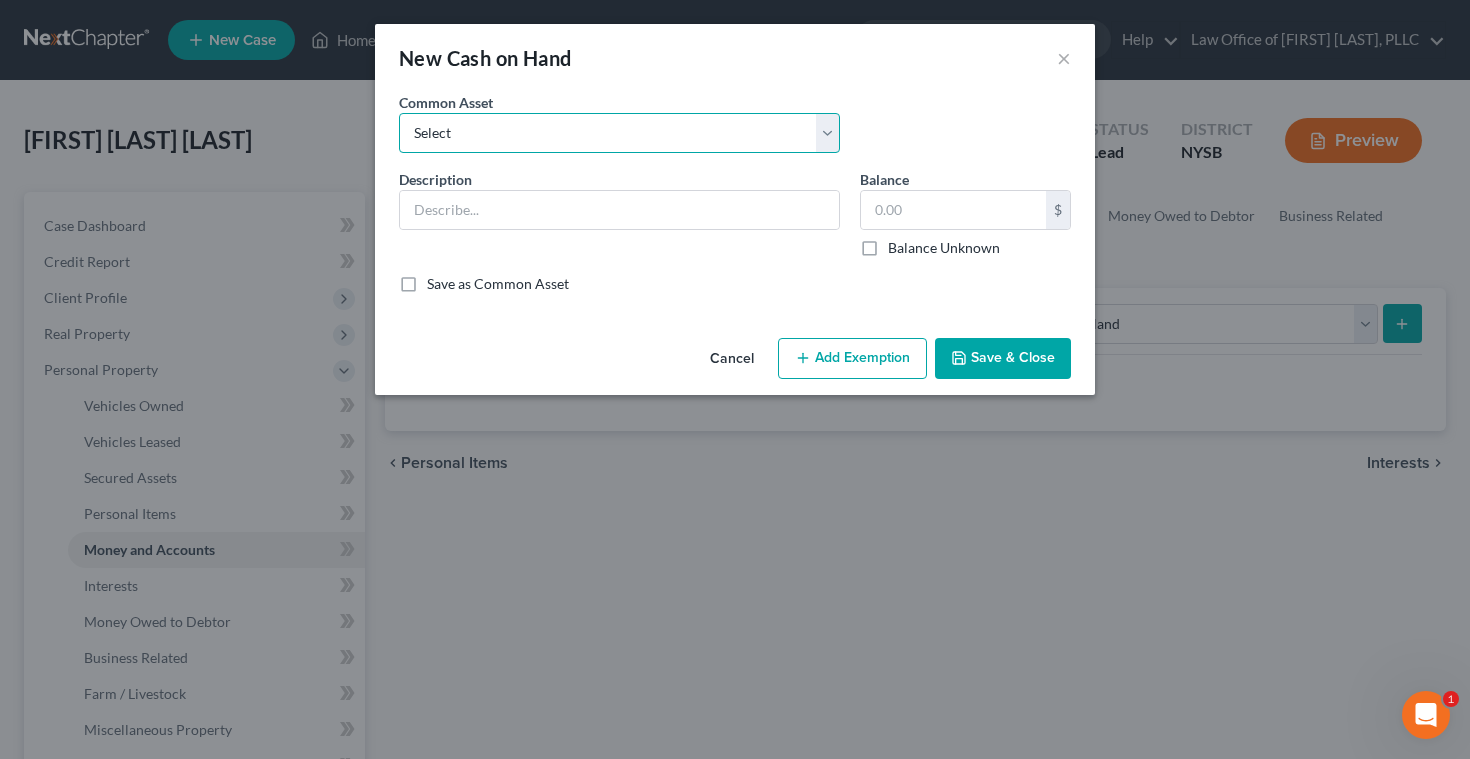 click on "Select Petty cash for living expenses" at bounding box center [619, 133] 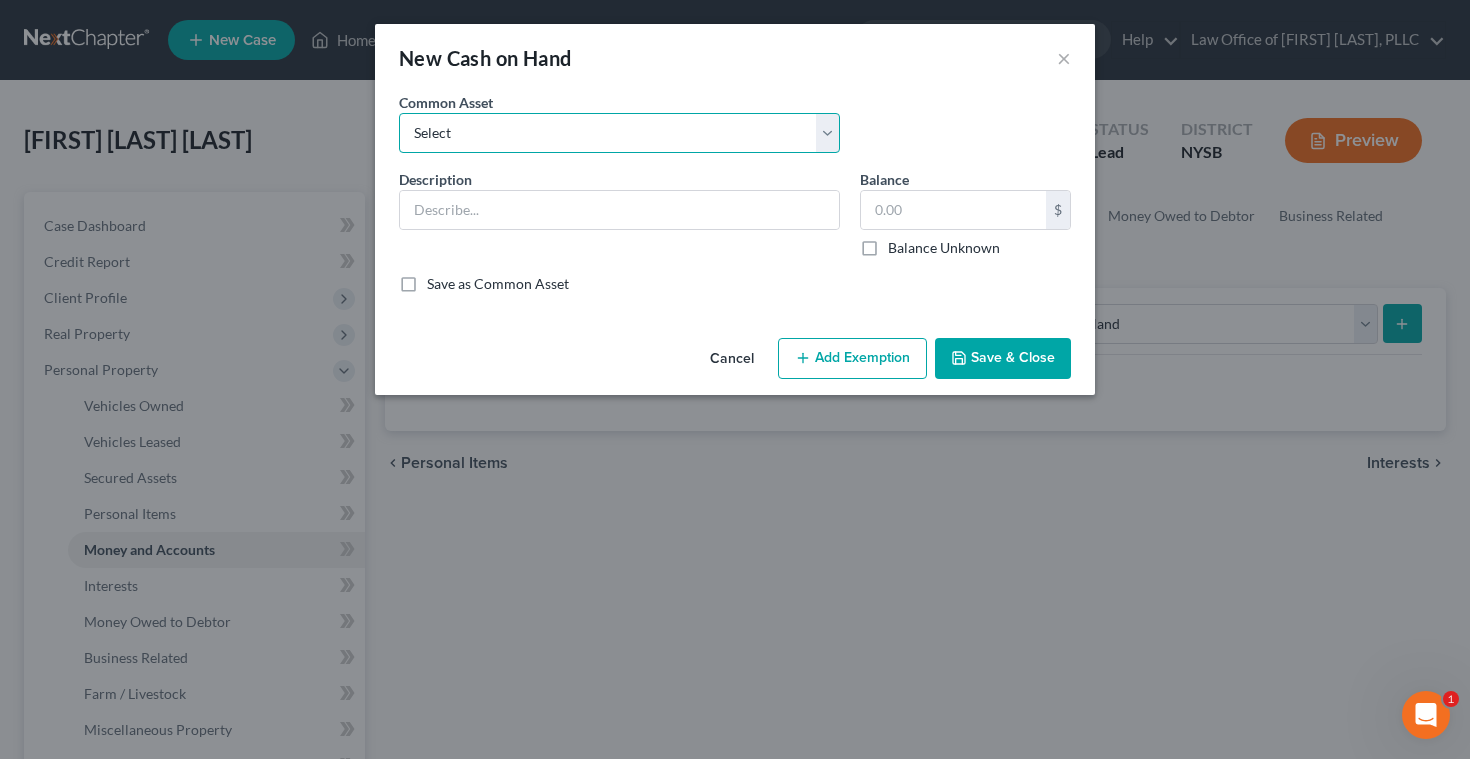 select on "0" 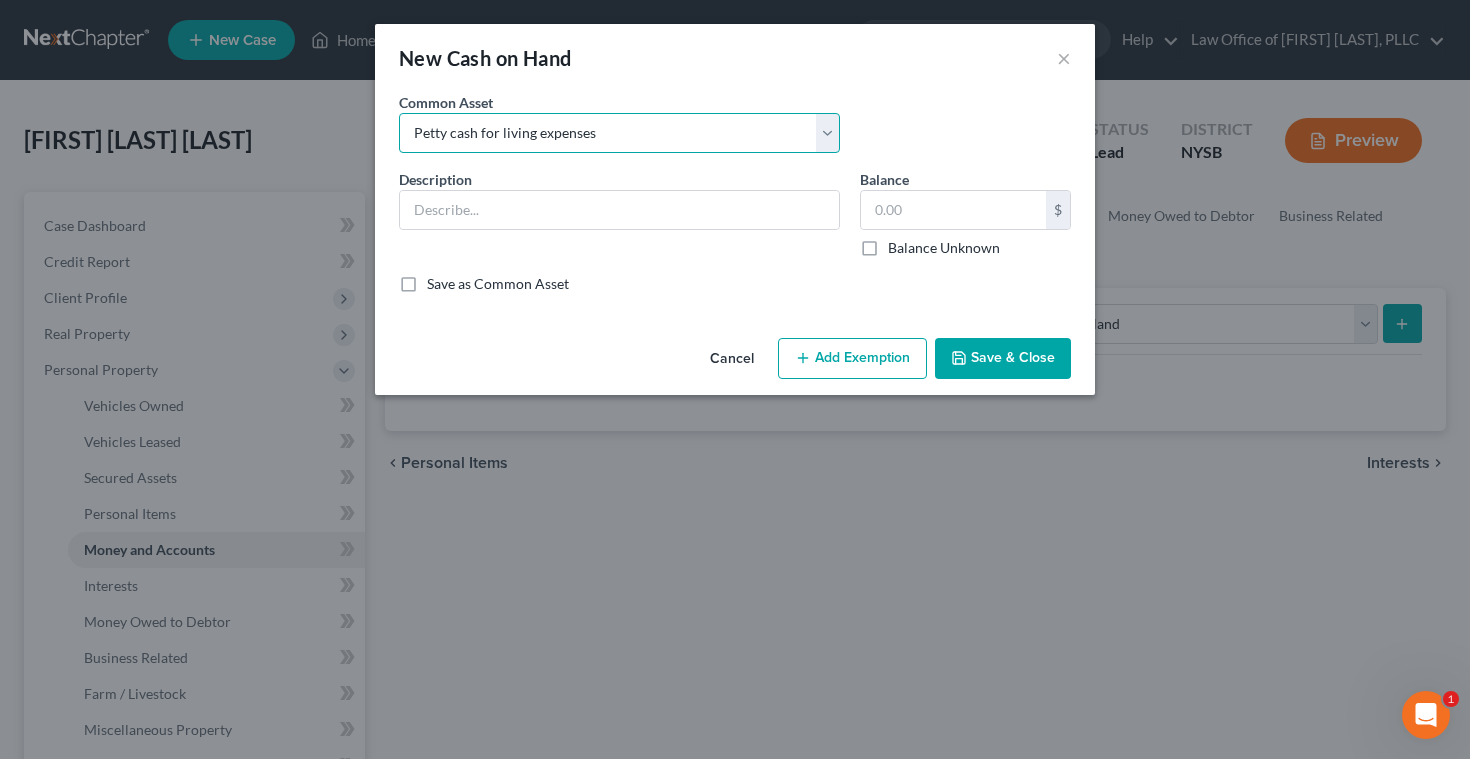 type on "Petty cash for living expenses" 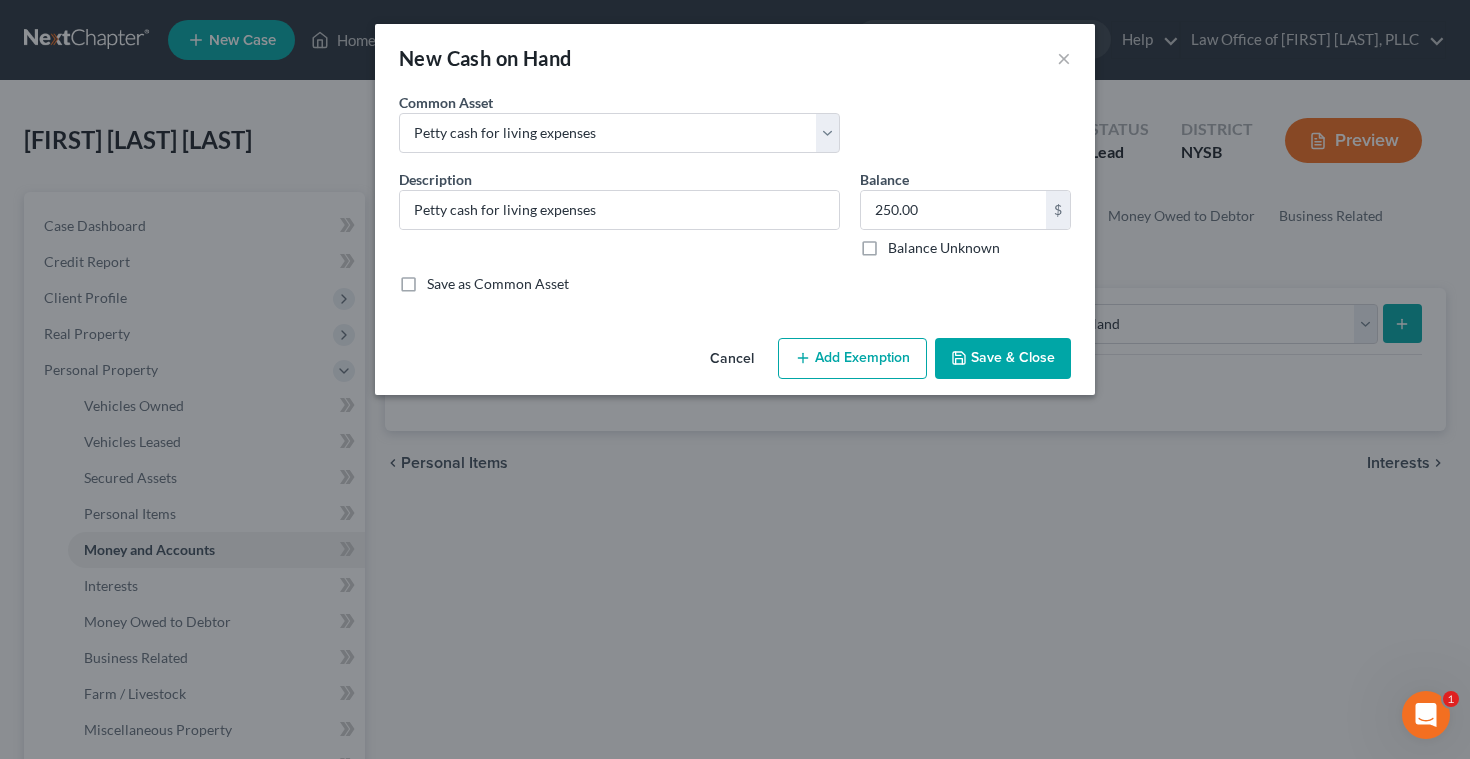 click on "Add Exemption" at bounding box center (852, 359) 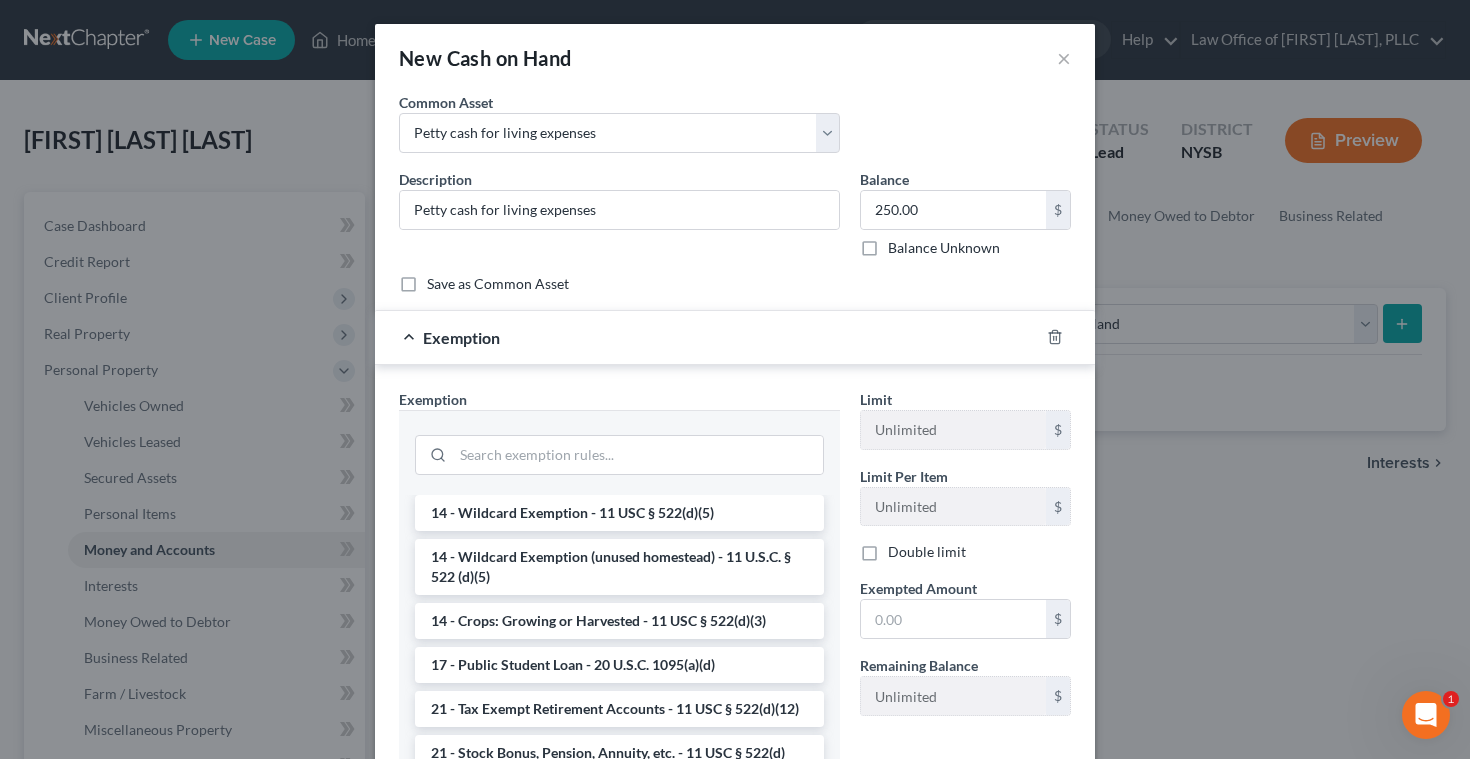 scroll, scrollTop: 402, scrollLeft: 0, axis: vertical 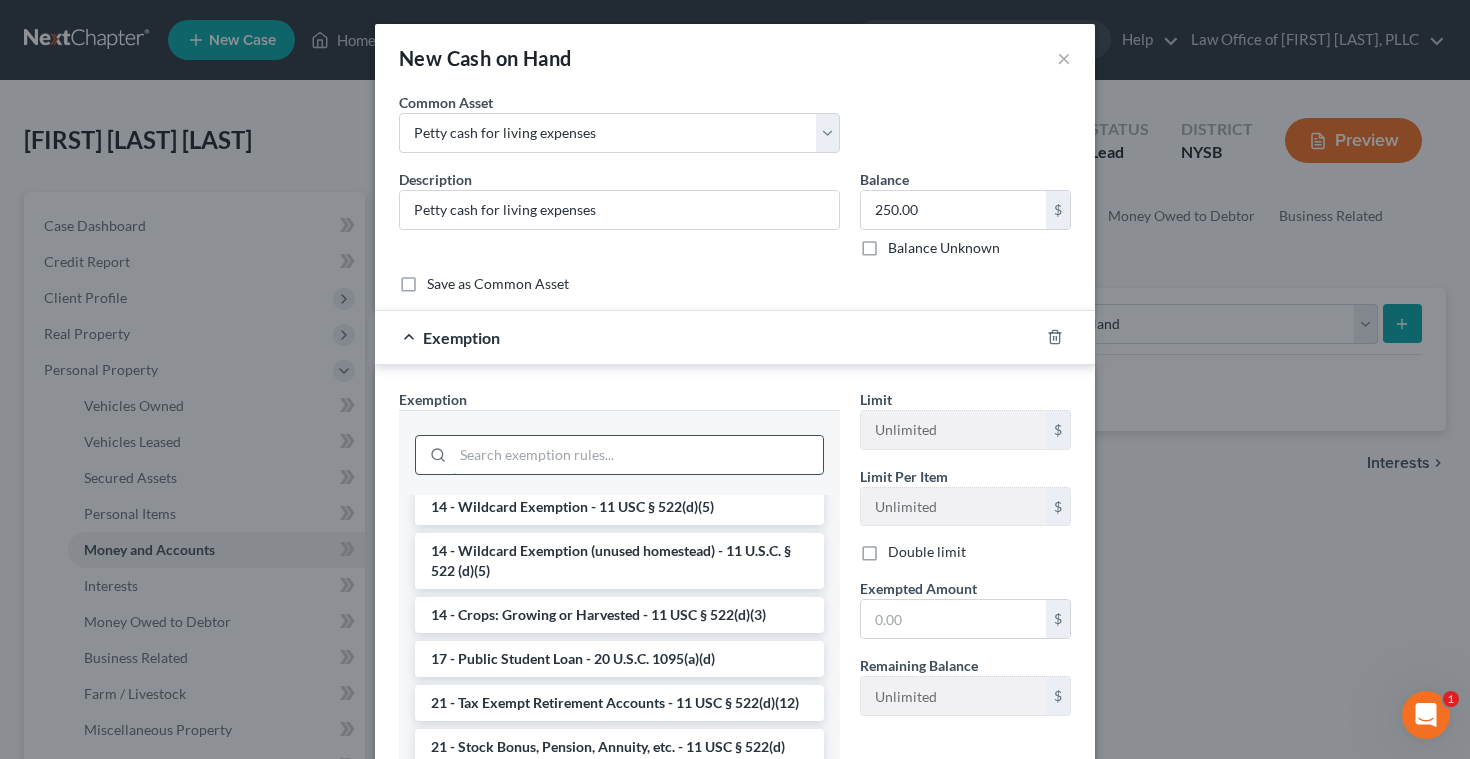 click at bounding box center [638, 455] 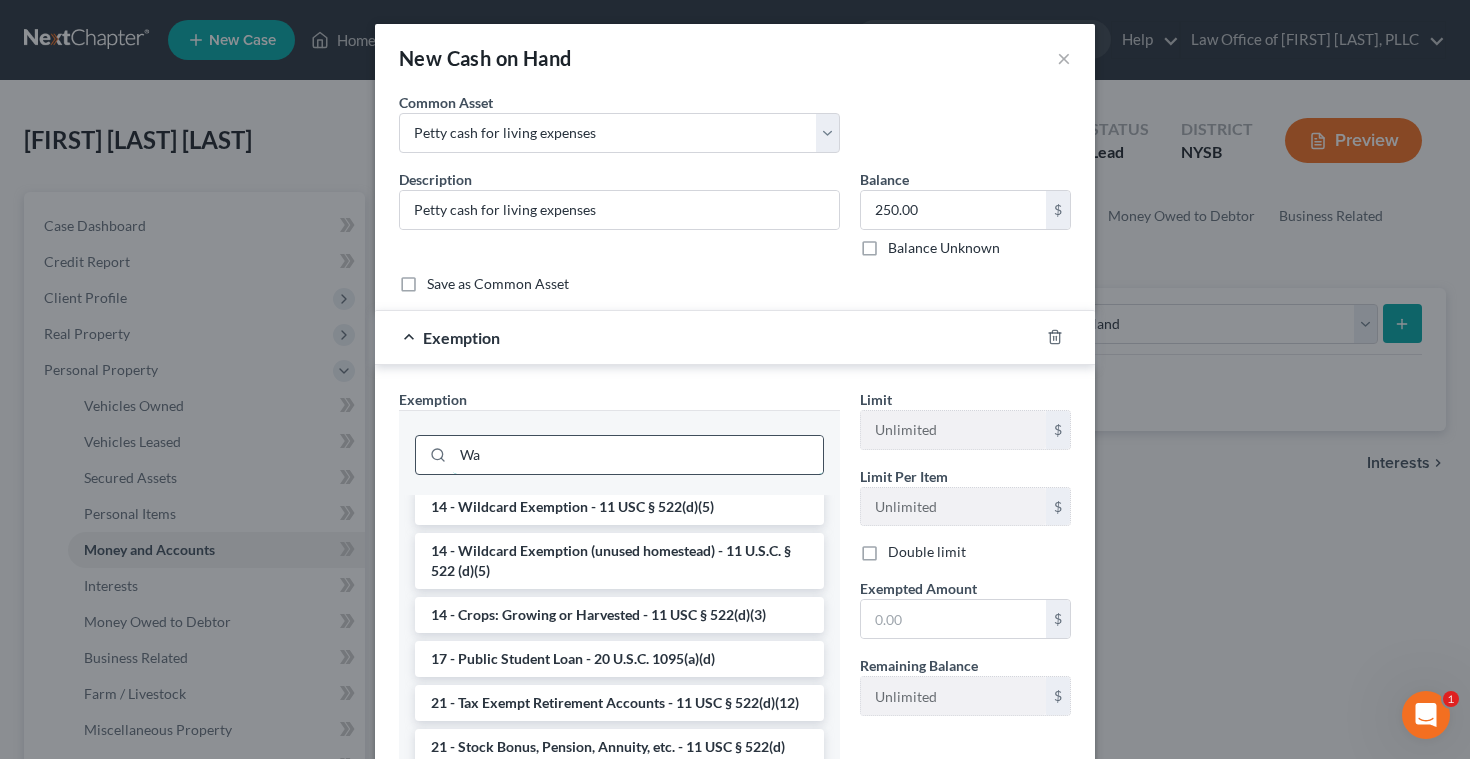 scroll, scrollTop: 0, scrollLeft: 0, axis: both 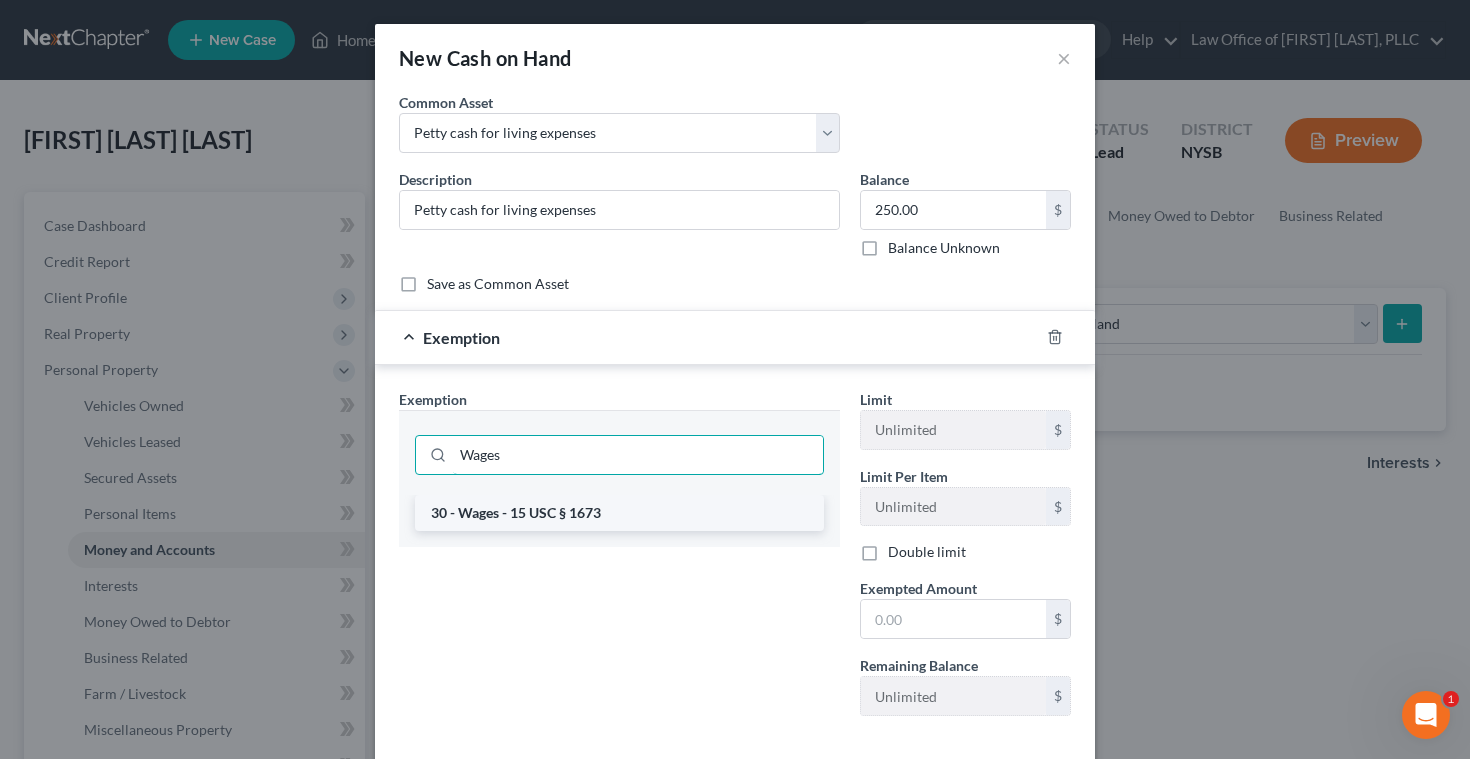type on "Wages" 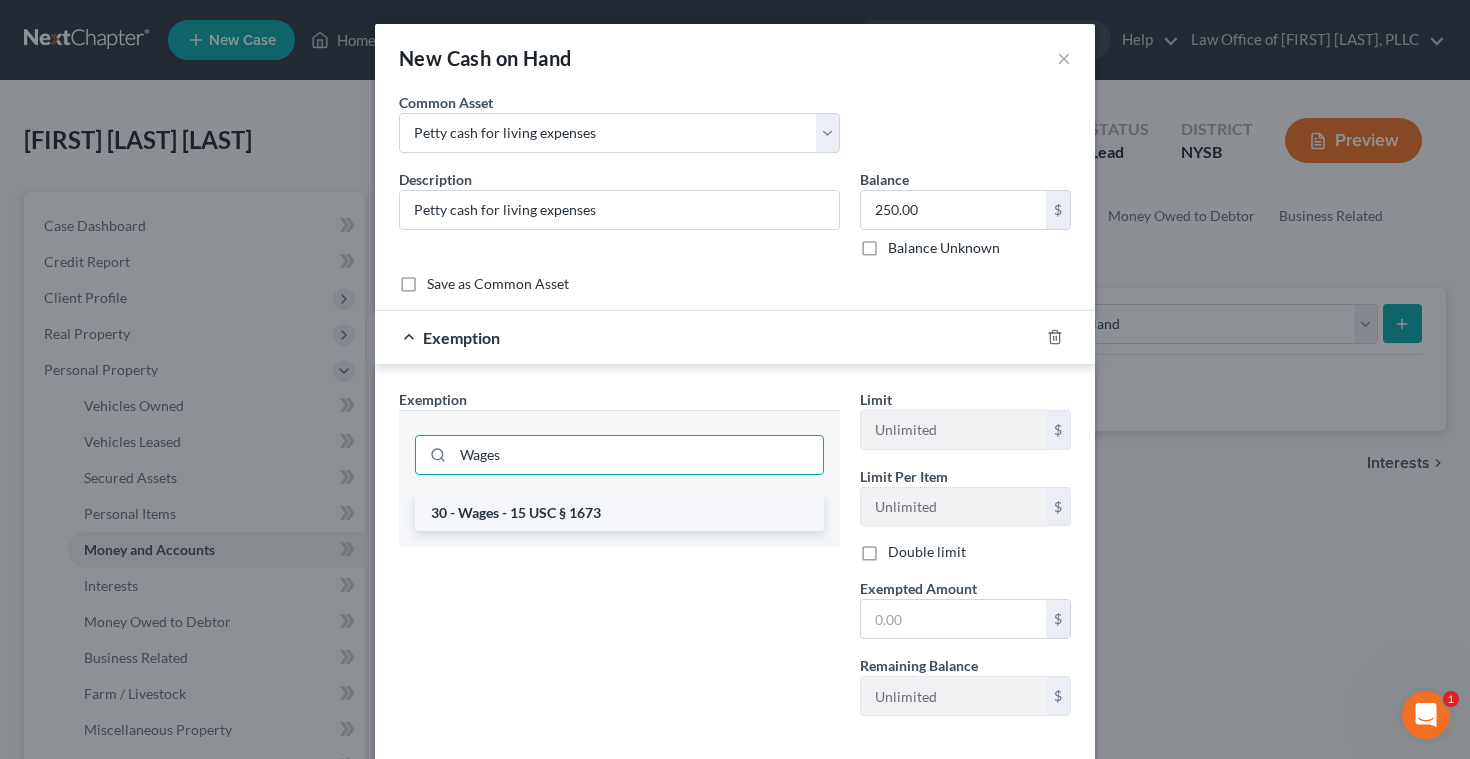 click on "30 - Wages - 15 USC § 1673" at bounding box center (619, 513) 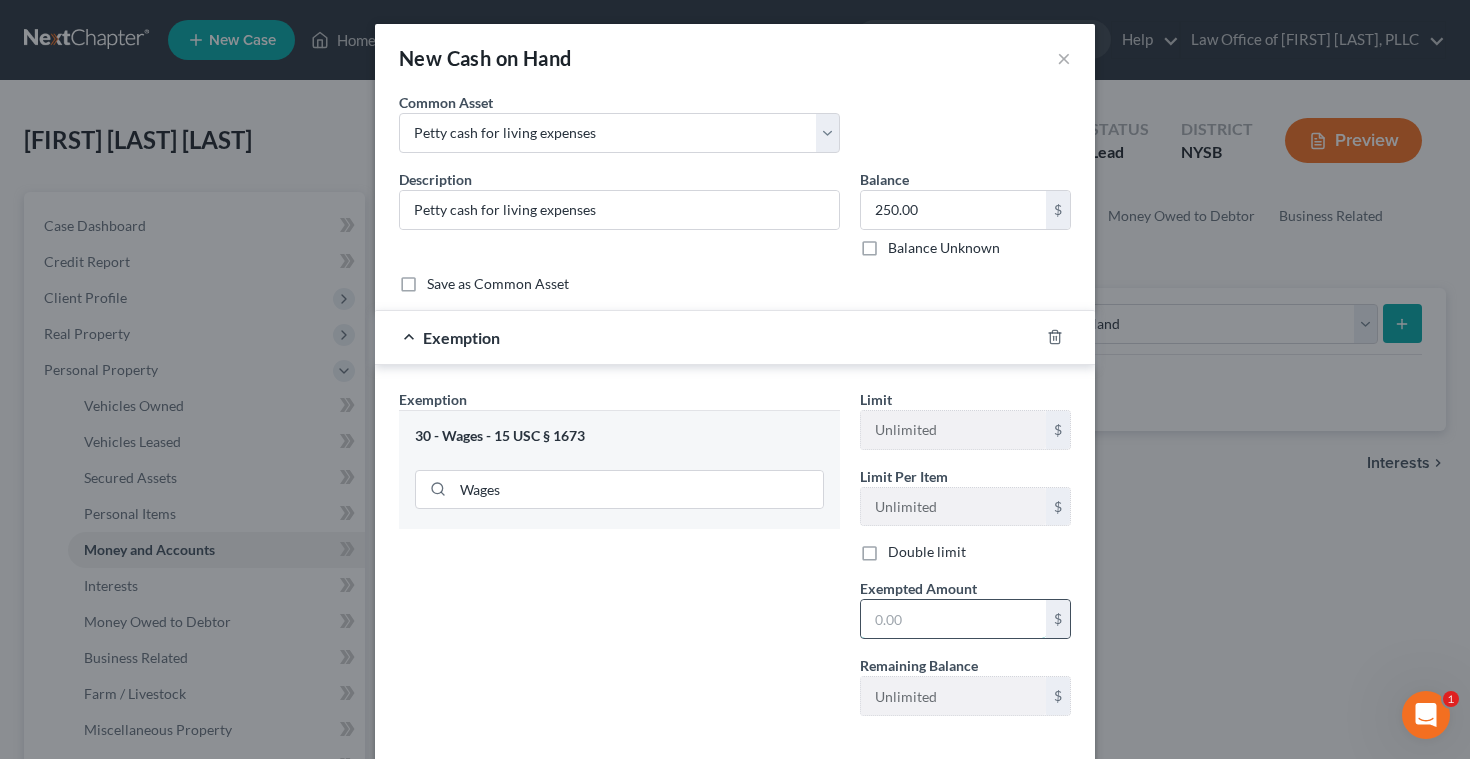 click at bounding box center (953, 619) 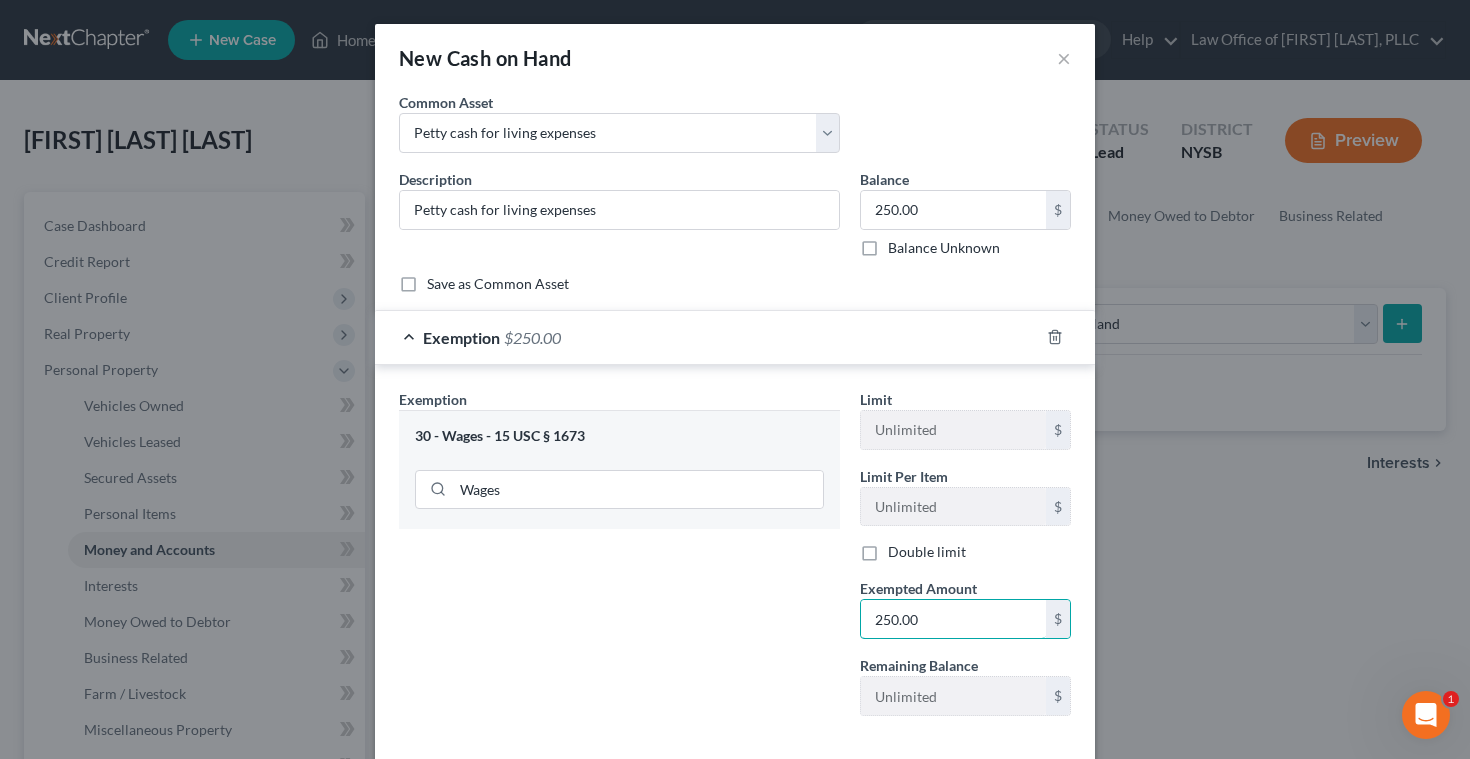 scroll, scrollTop: 99, scrollLeft: 0, axis: vertical 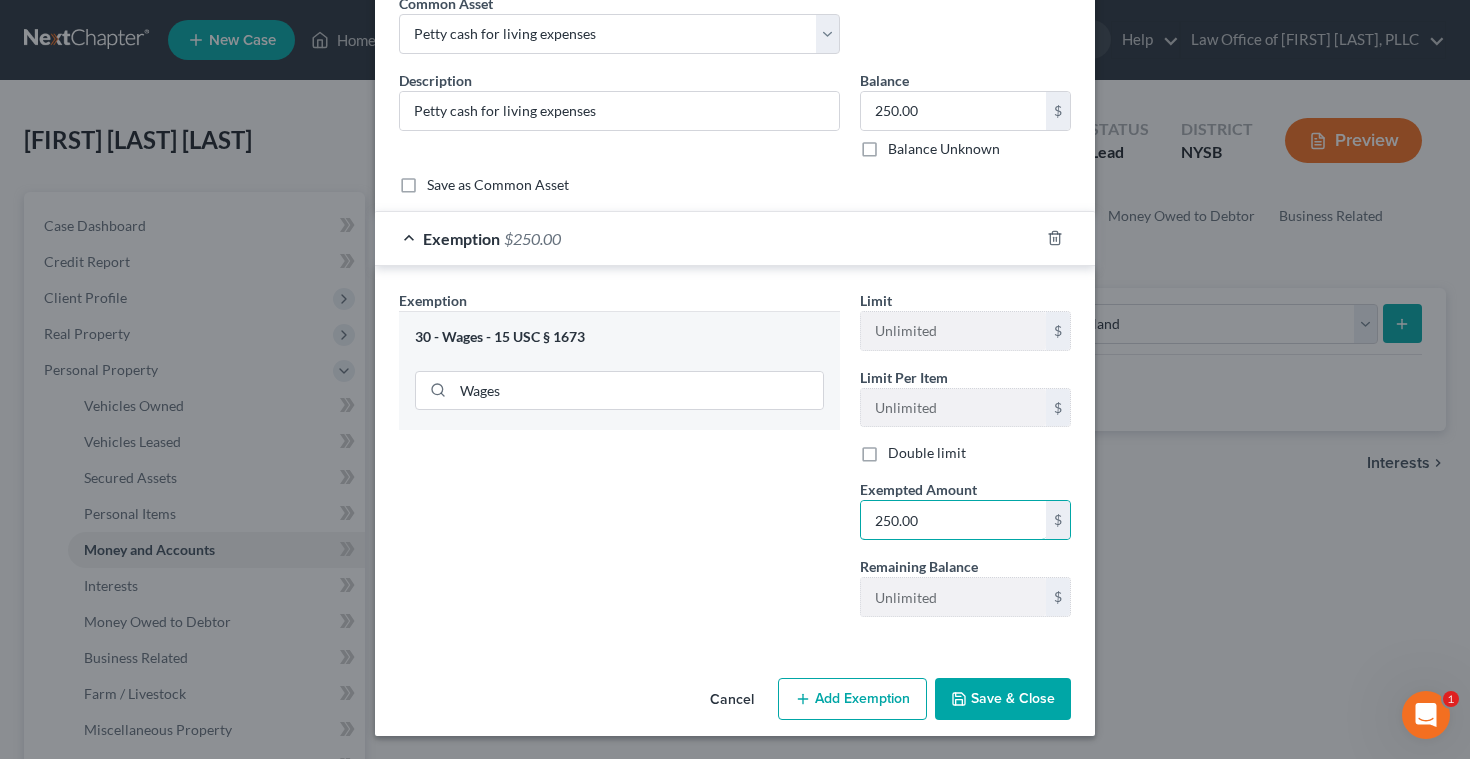 type on "250.00" 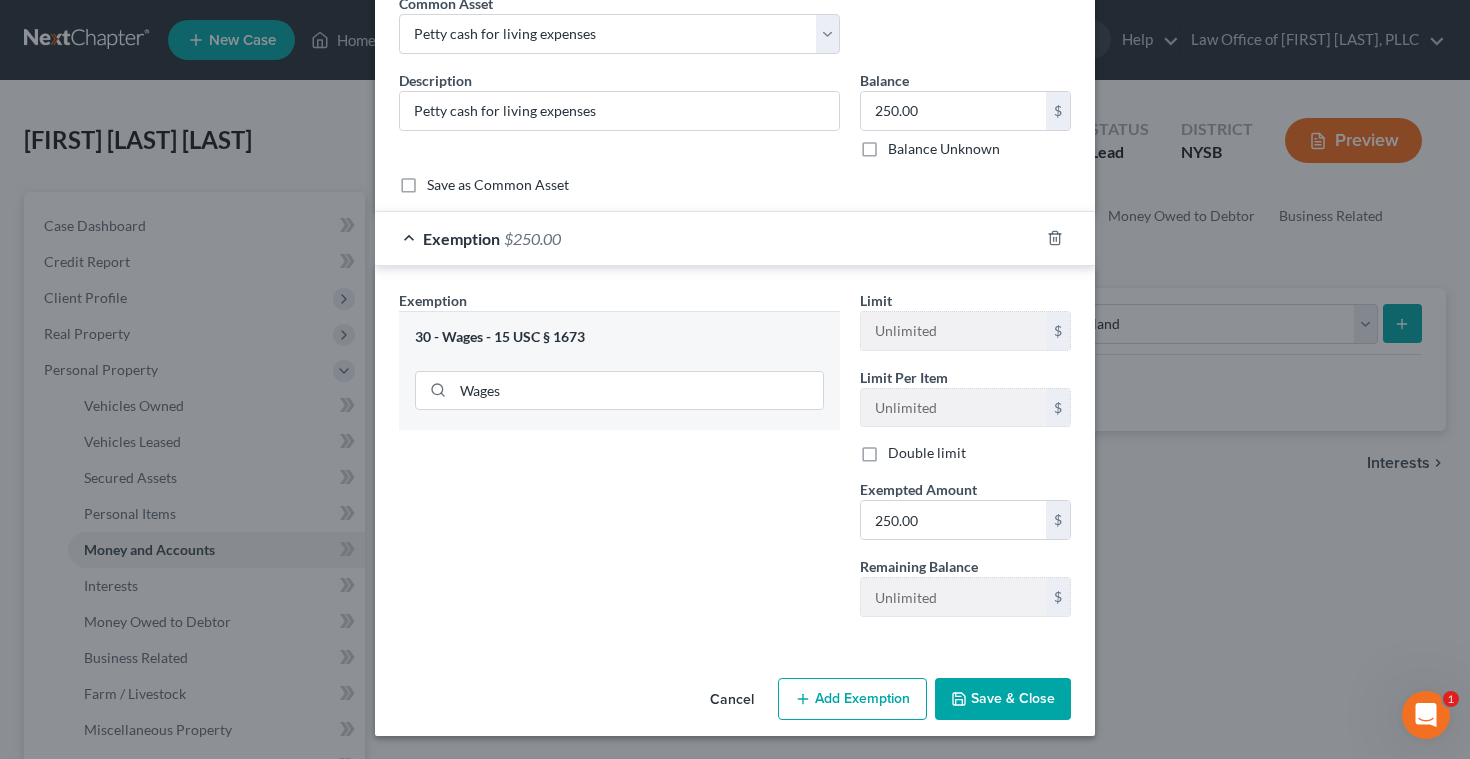 click on "Save & Close" at bounding box center (1003, 699) 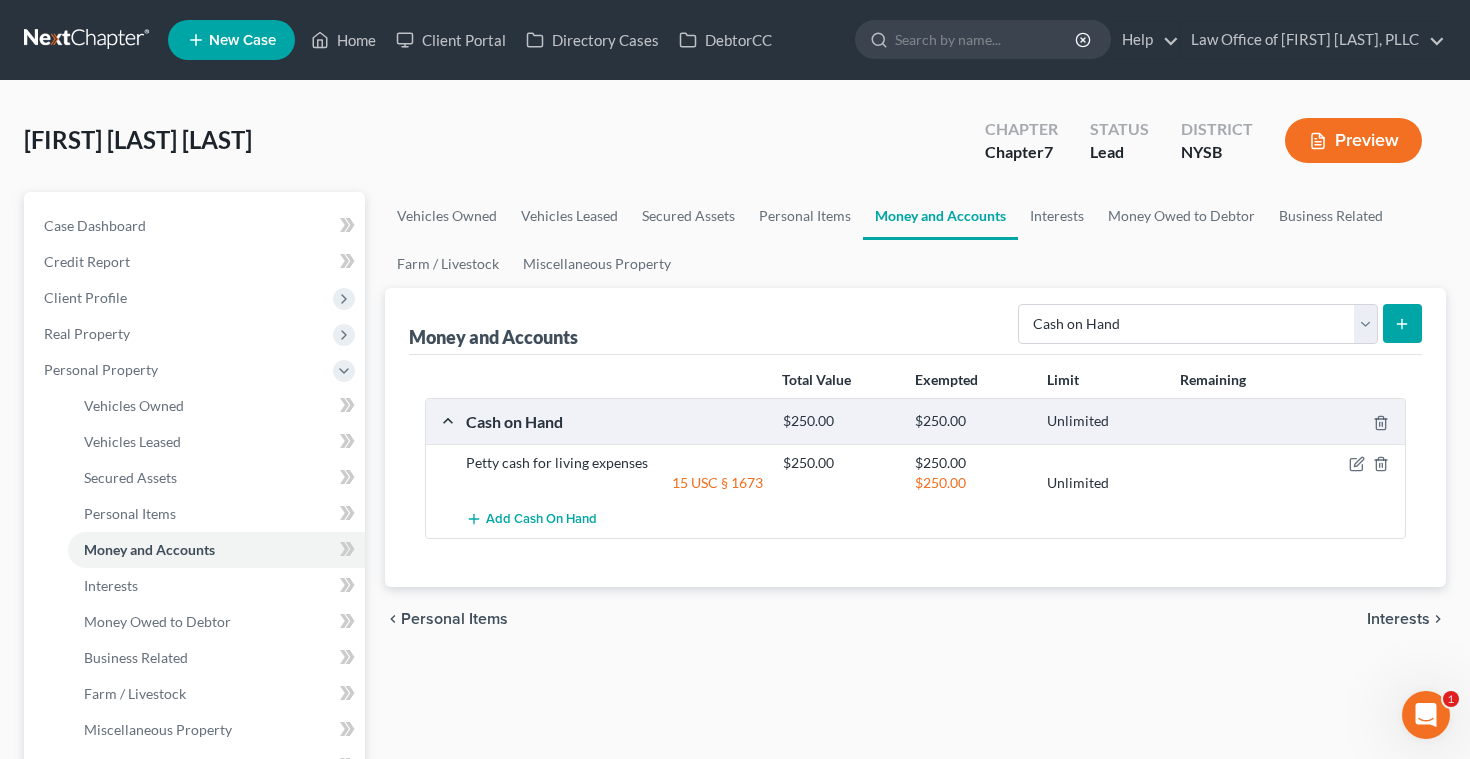 click 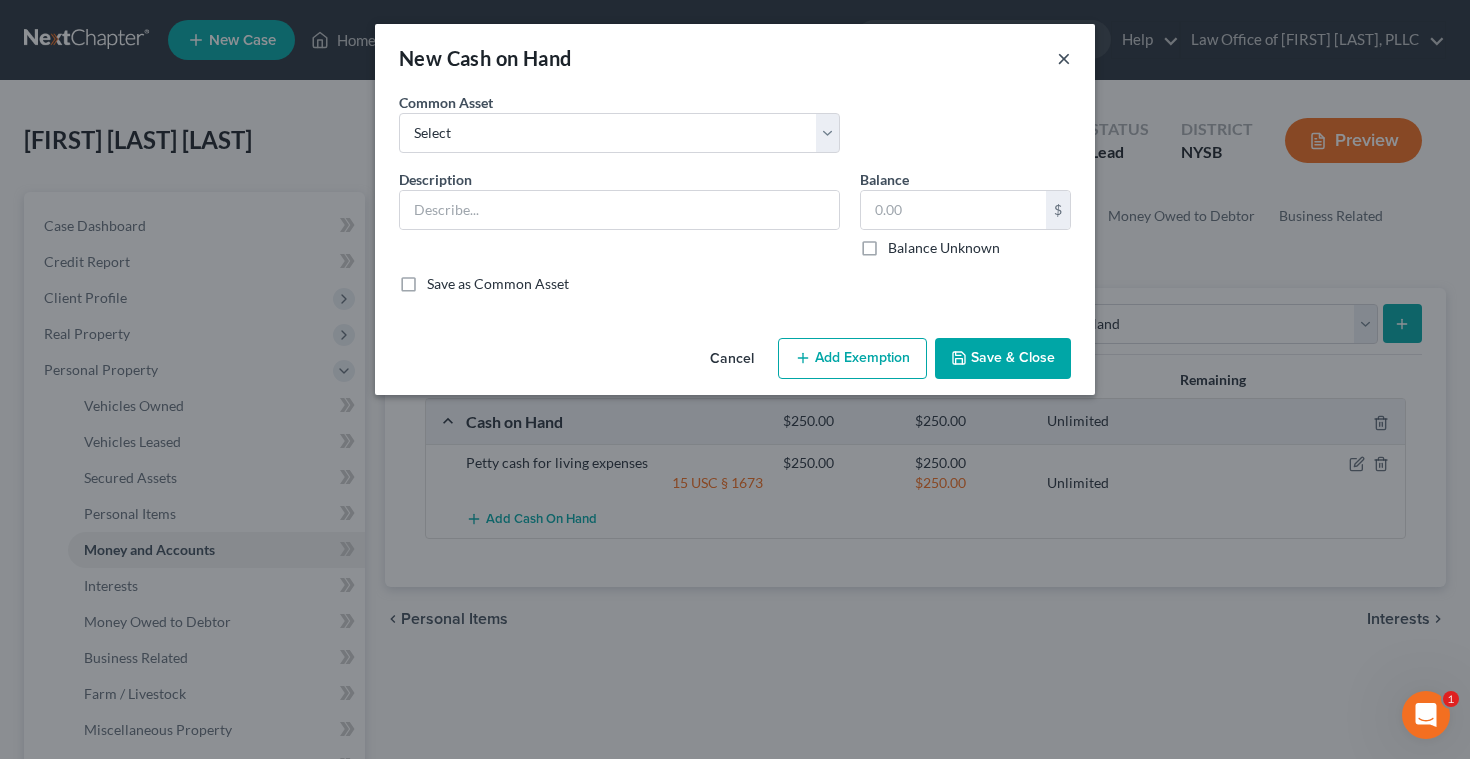 click on "×" at bounding box center [1064, 58] 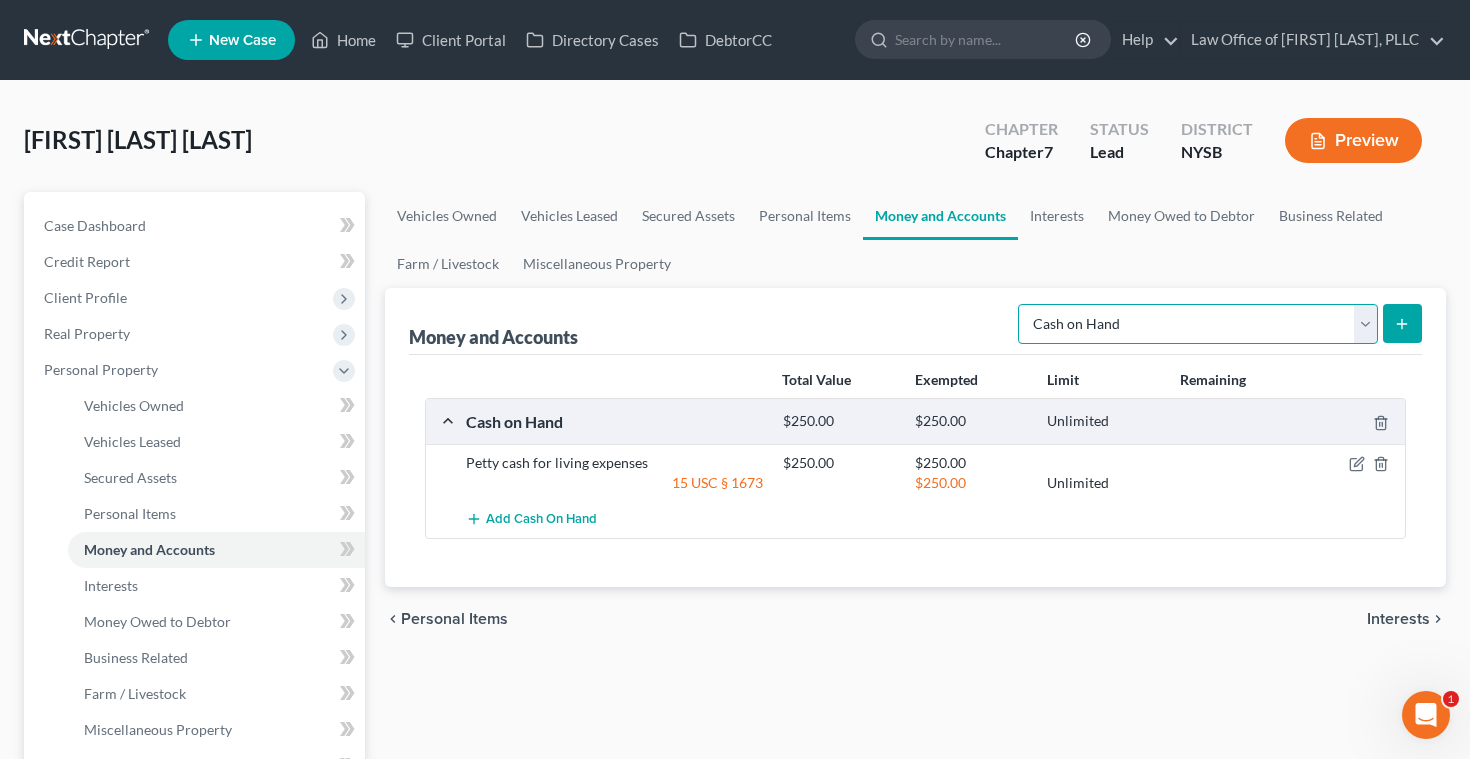 click on "Select Account Type Brokerage Cash on Hand Certificates of Deposit Checking Account Money Market Other (Credit Union, Health Savings Account, etc) Safe Deposit Box Savings Account Security Deposits or Prepayments" at bounding box center (1198, 324) 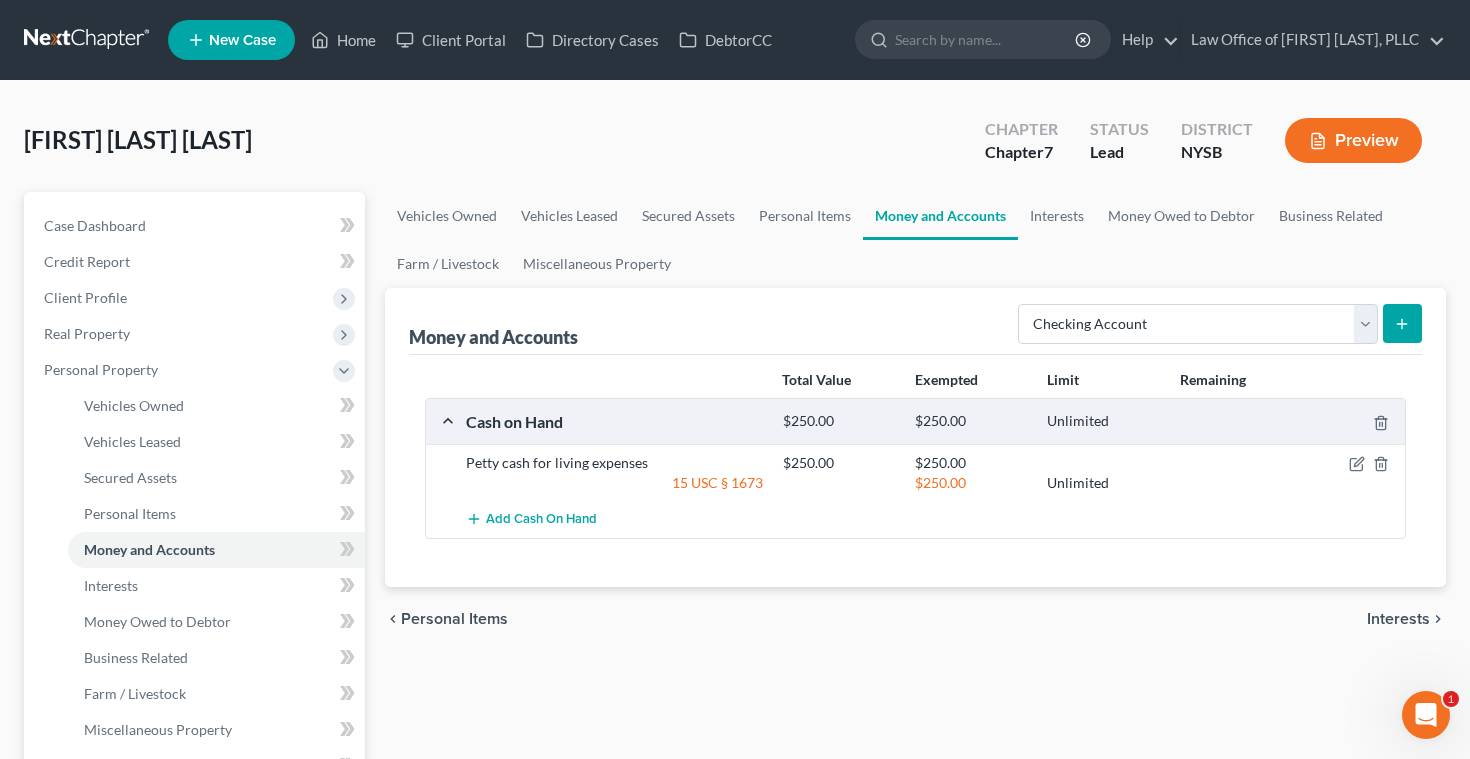click 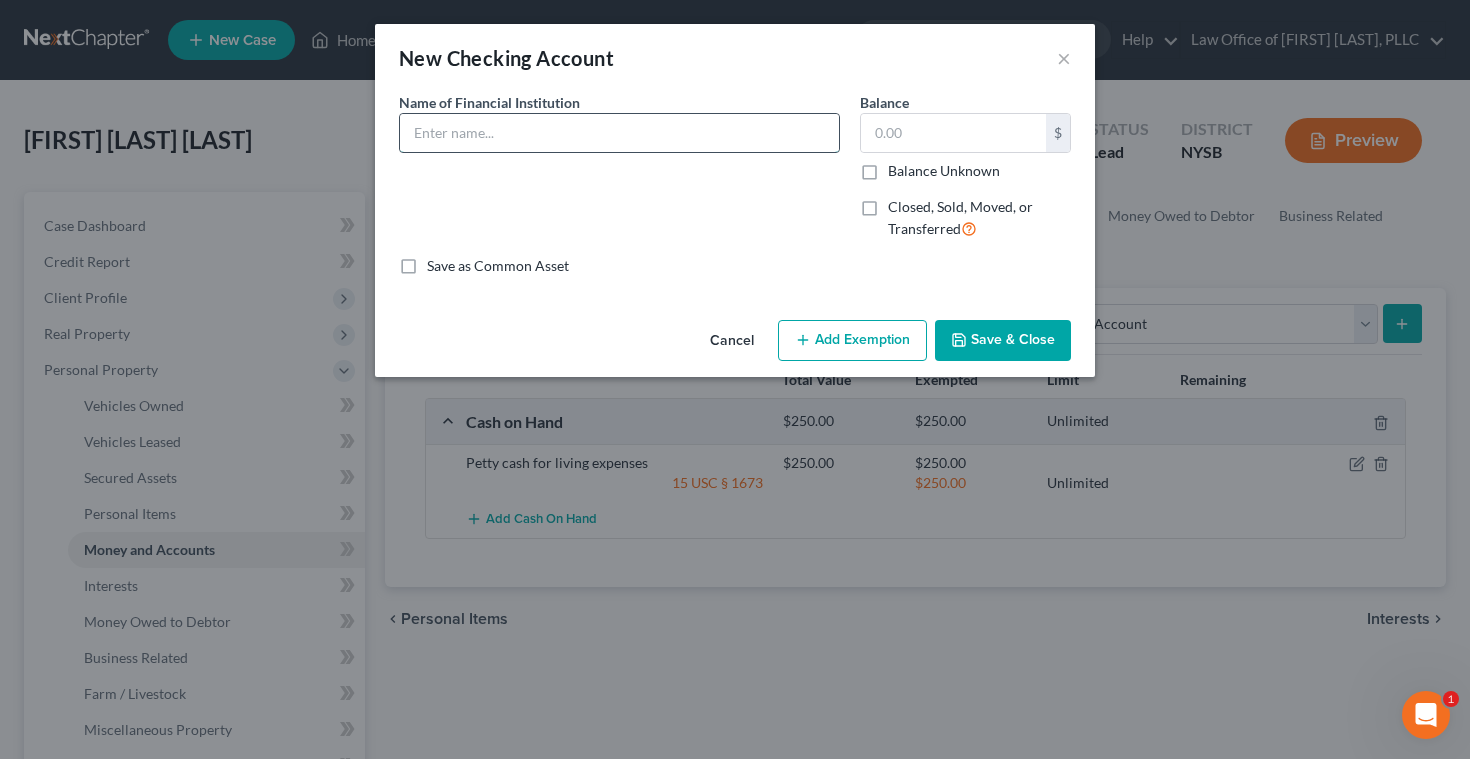 click at bounding box center (619, 133) 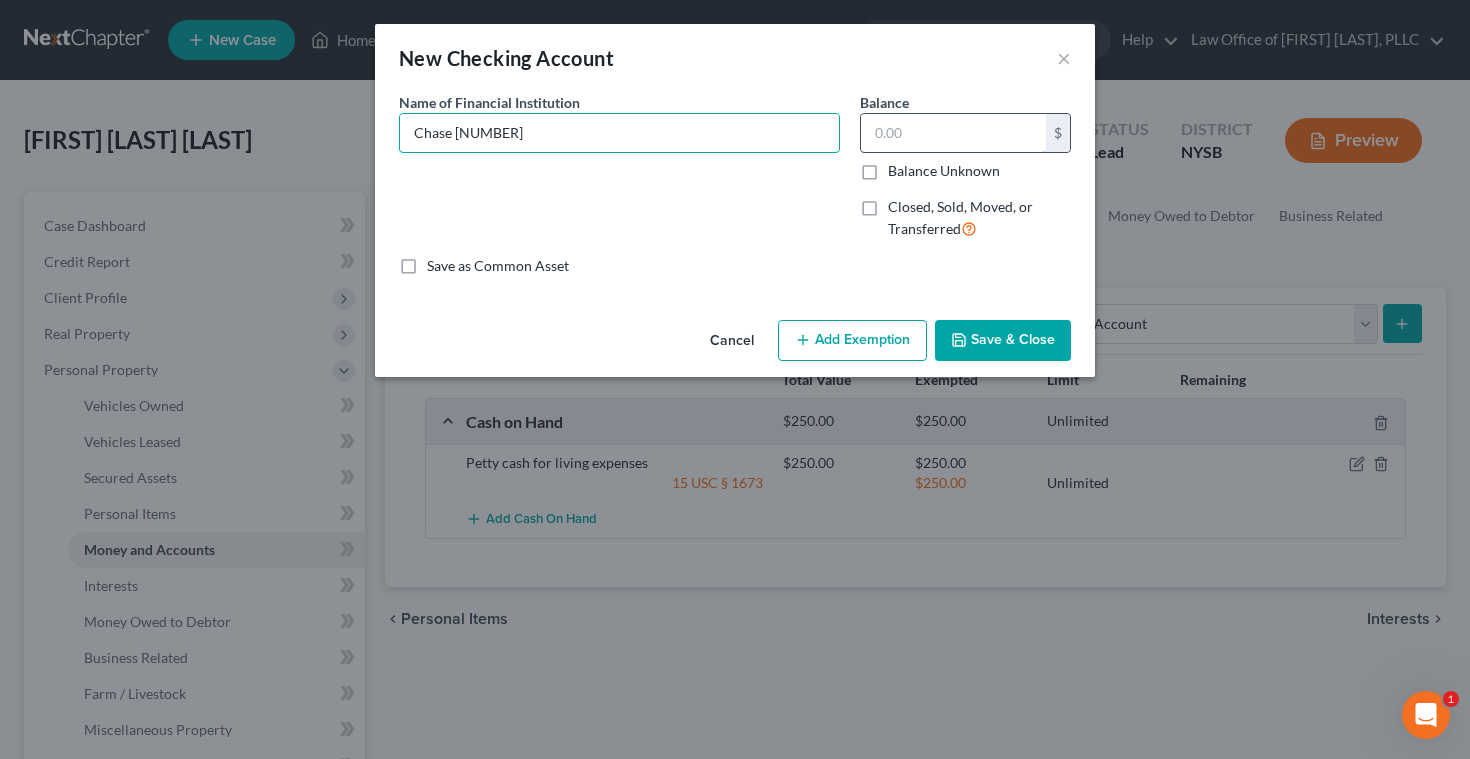 type on "Chase [NUMBER]" 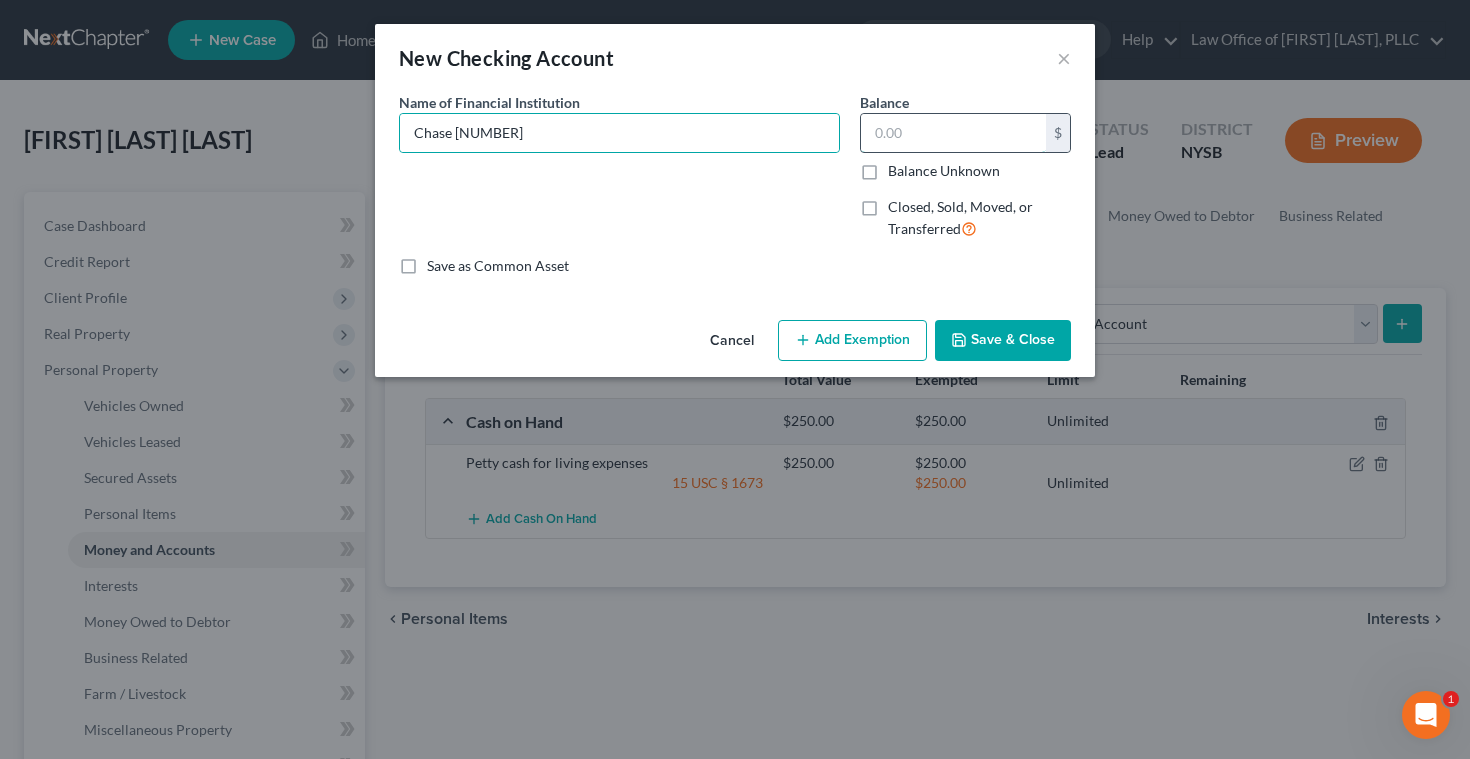 click at bounding box center [953, 133] 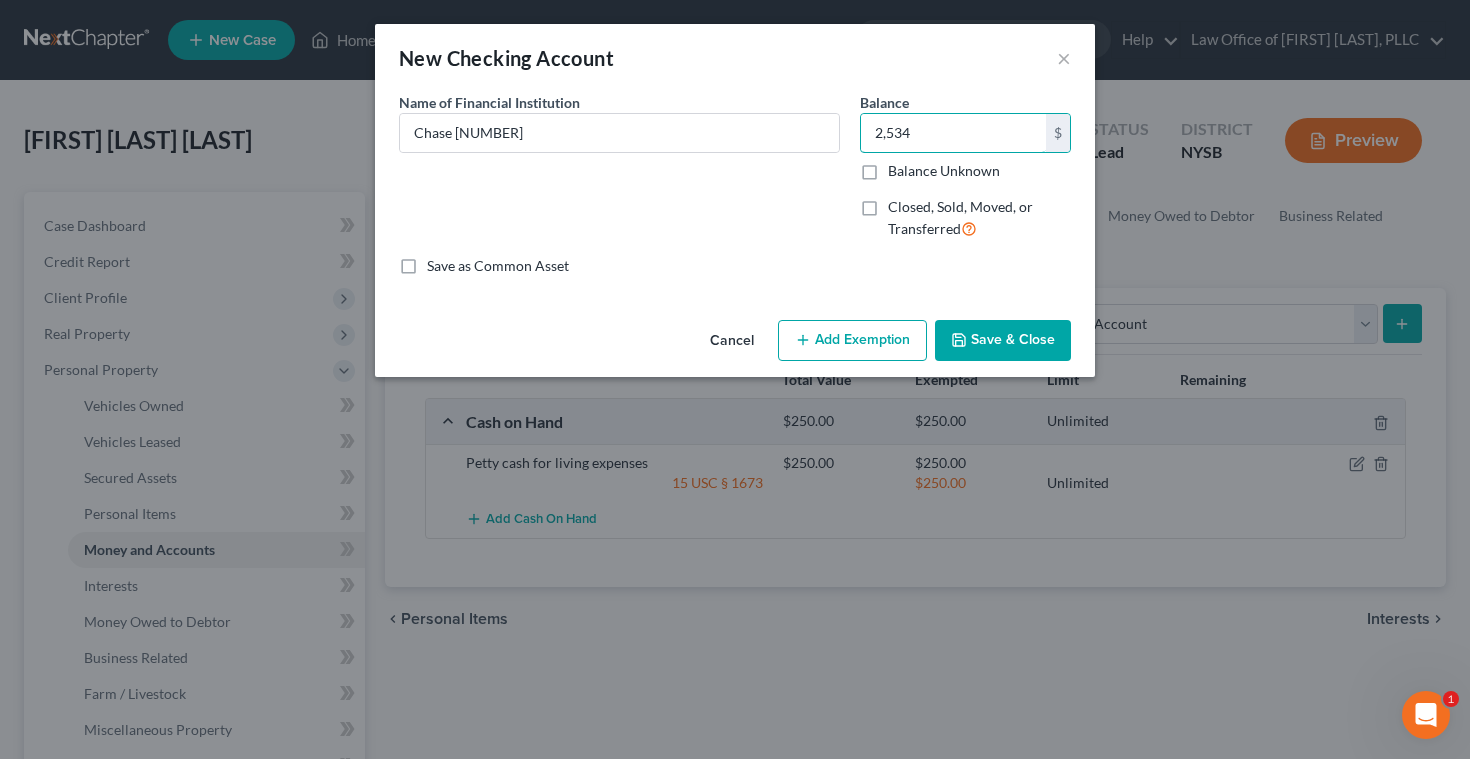 type on "2,534" 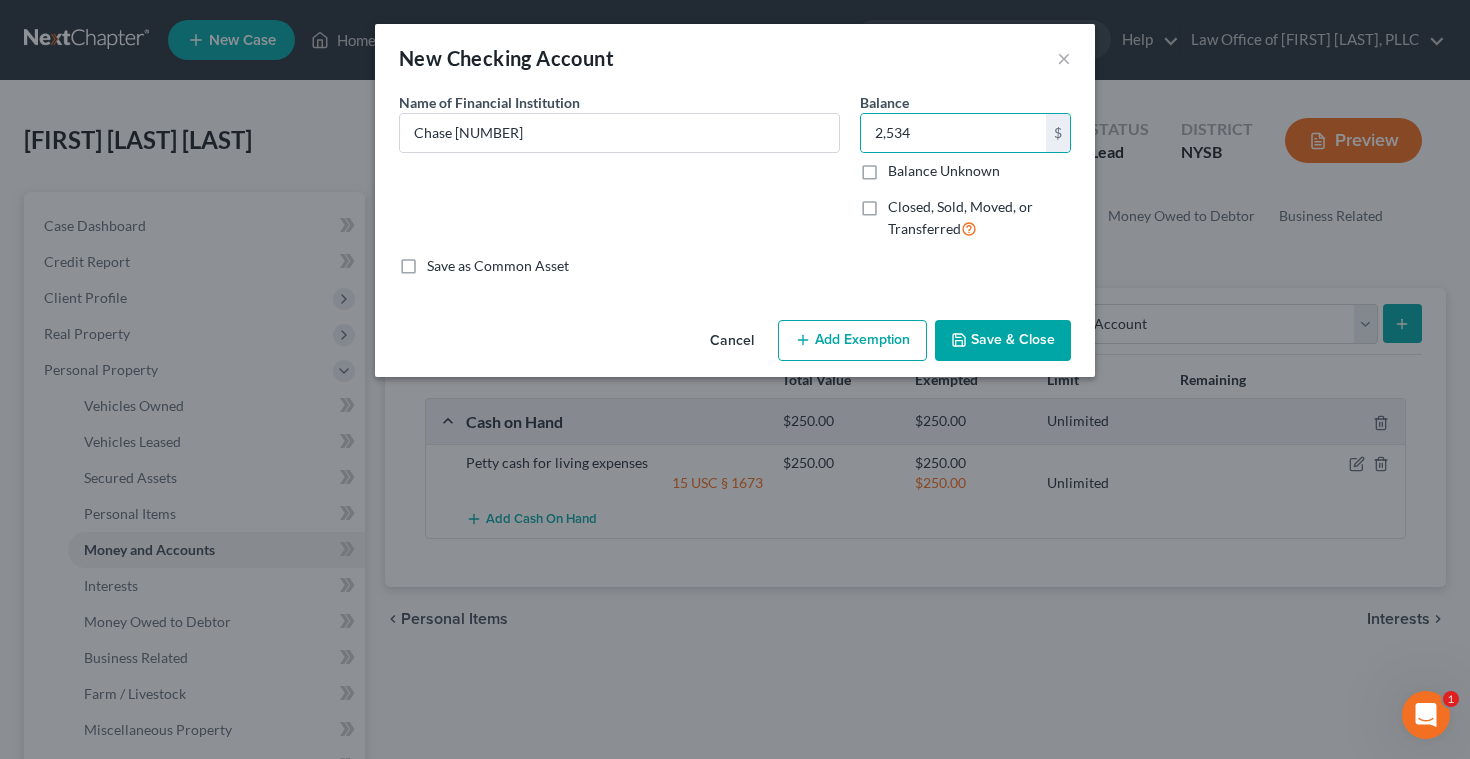 click on "Add Exemption" at bounding box center [852, 341] 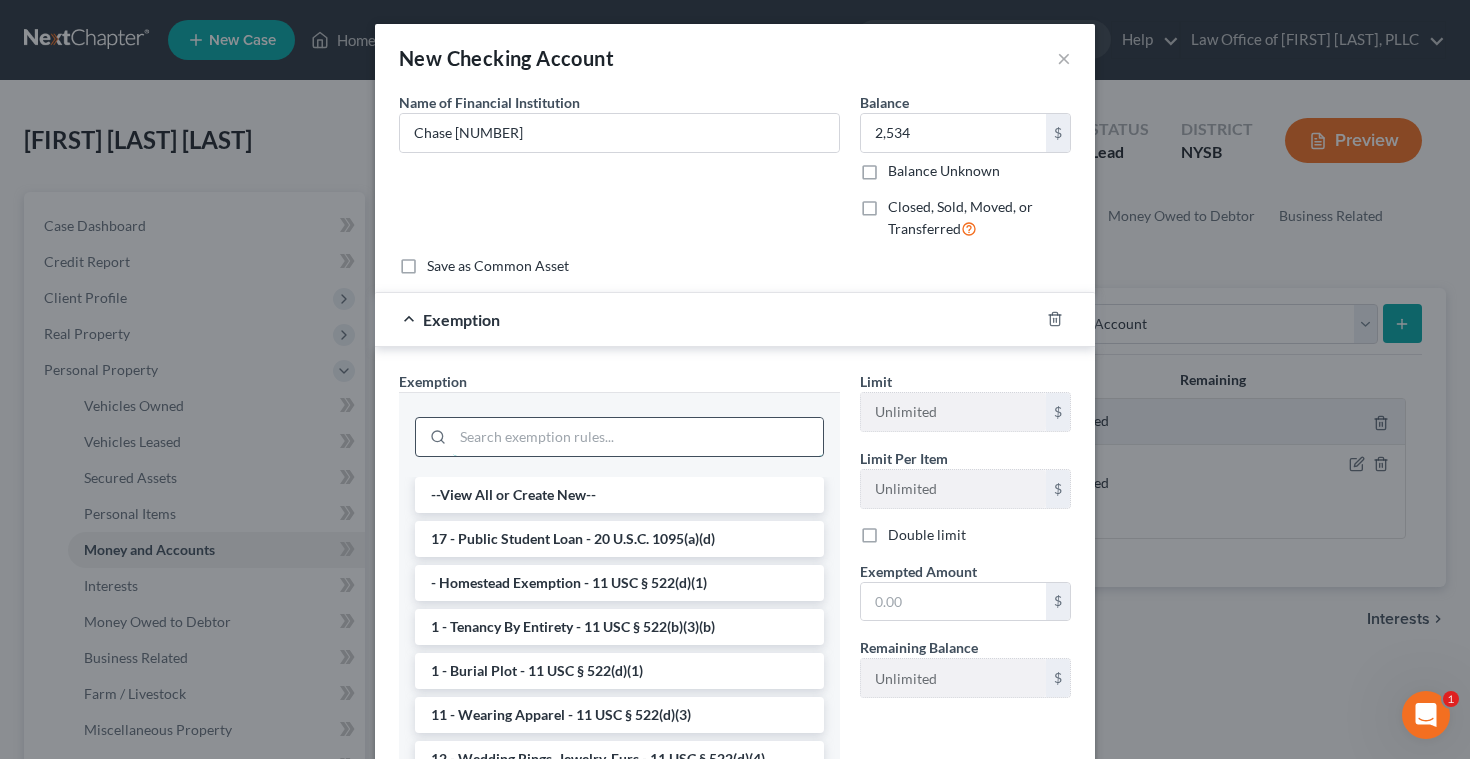 click at bounding box center [638, 437] 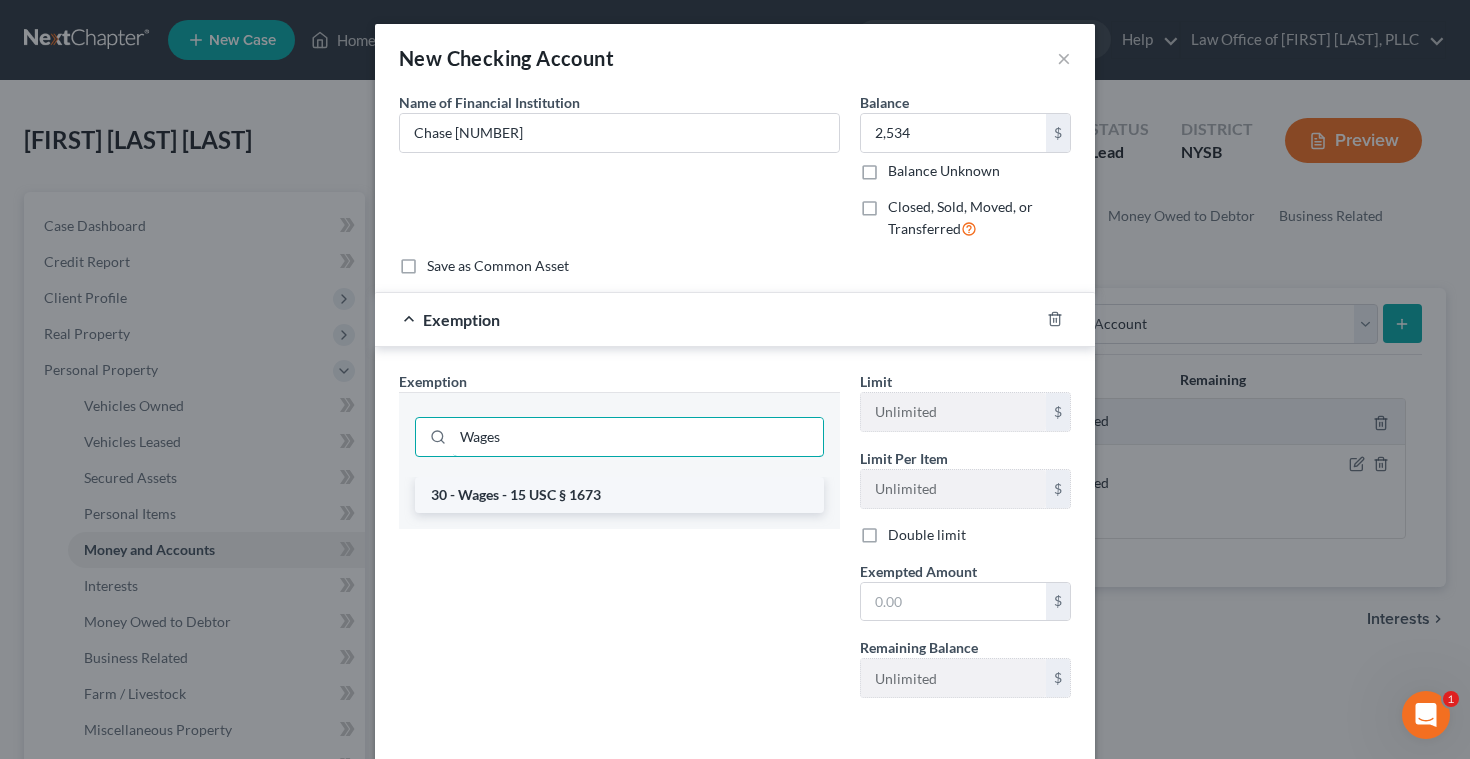 type on "Wages" 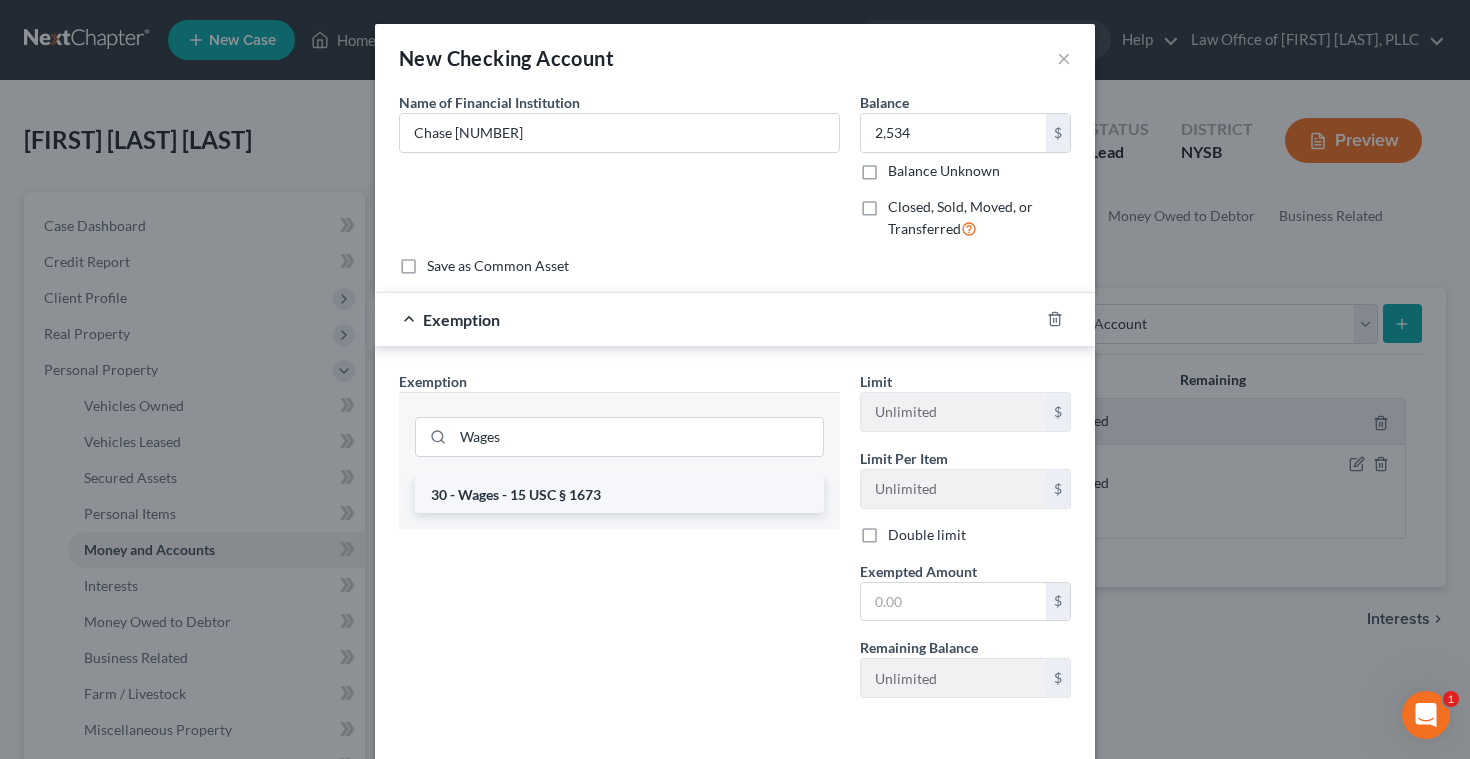click on "30 - Wages - 15 USC § 1673" at bounding box center (619, 495) 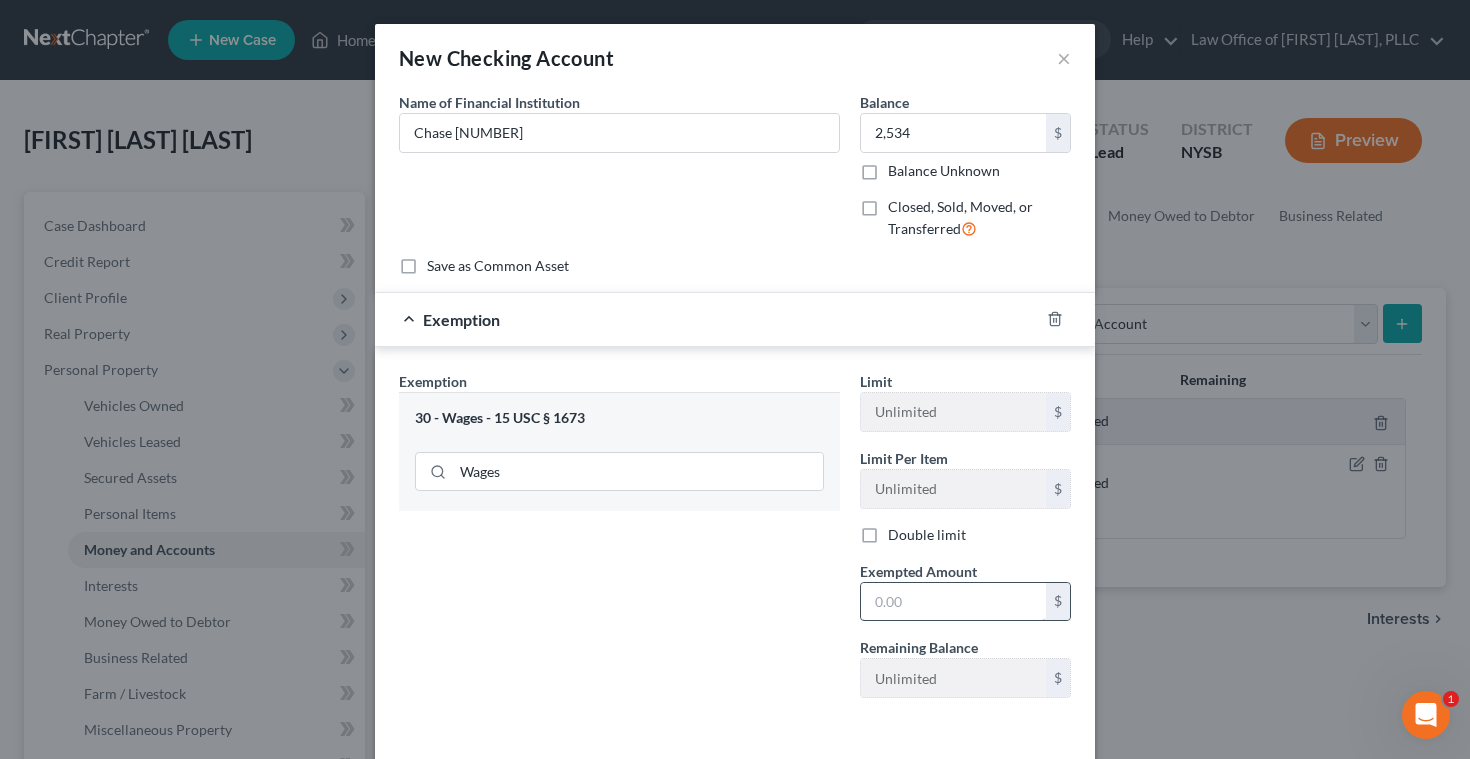 click at bounding box center [953, 602] 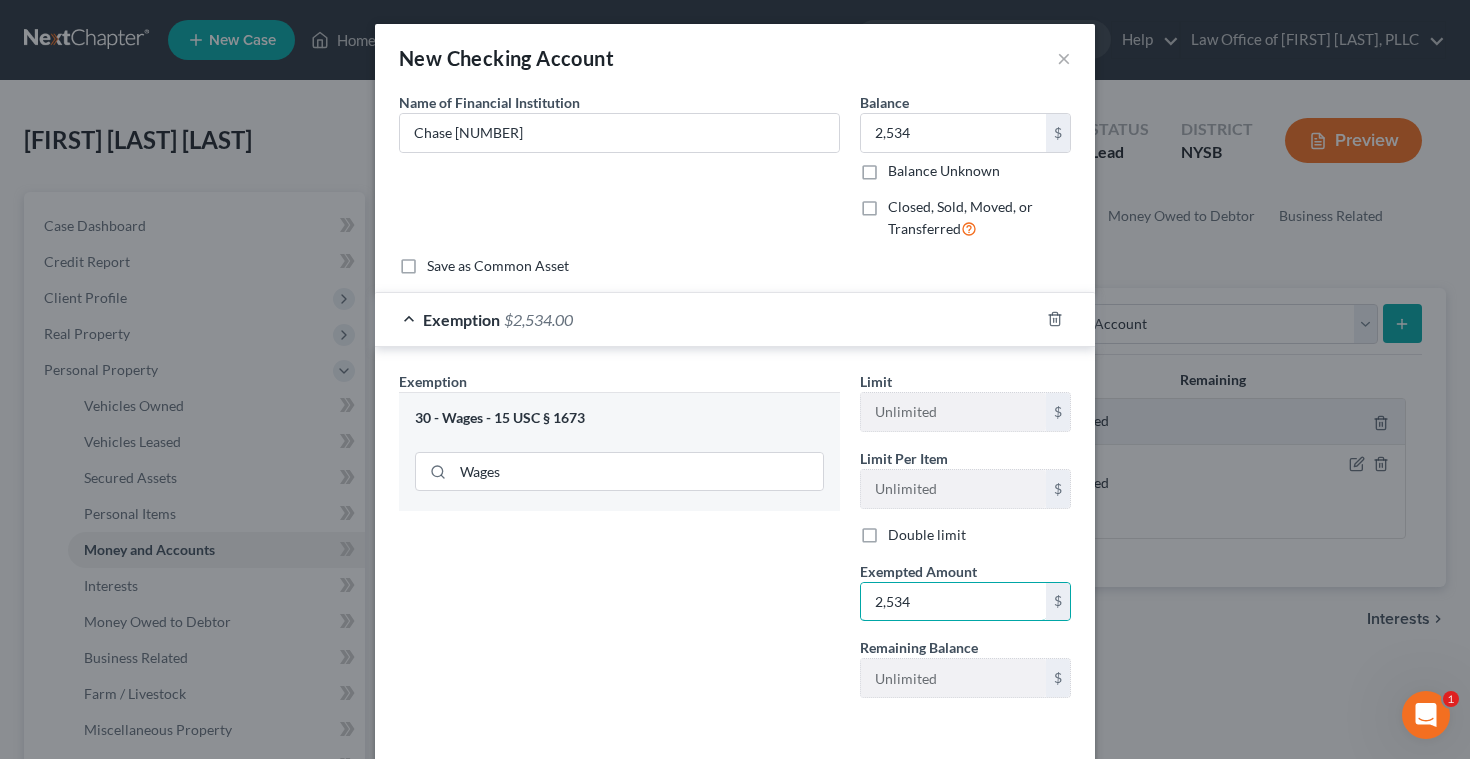 scroll, scrollTop: 82, scrollLeft: 0, axis: vertical 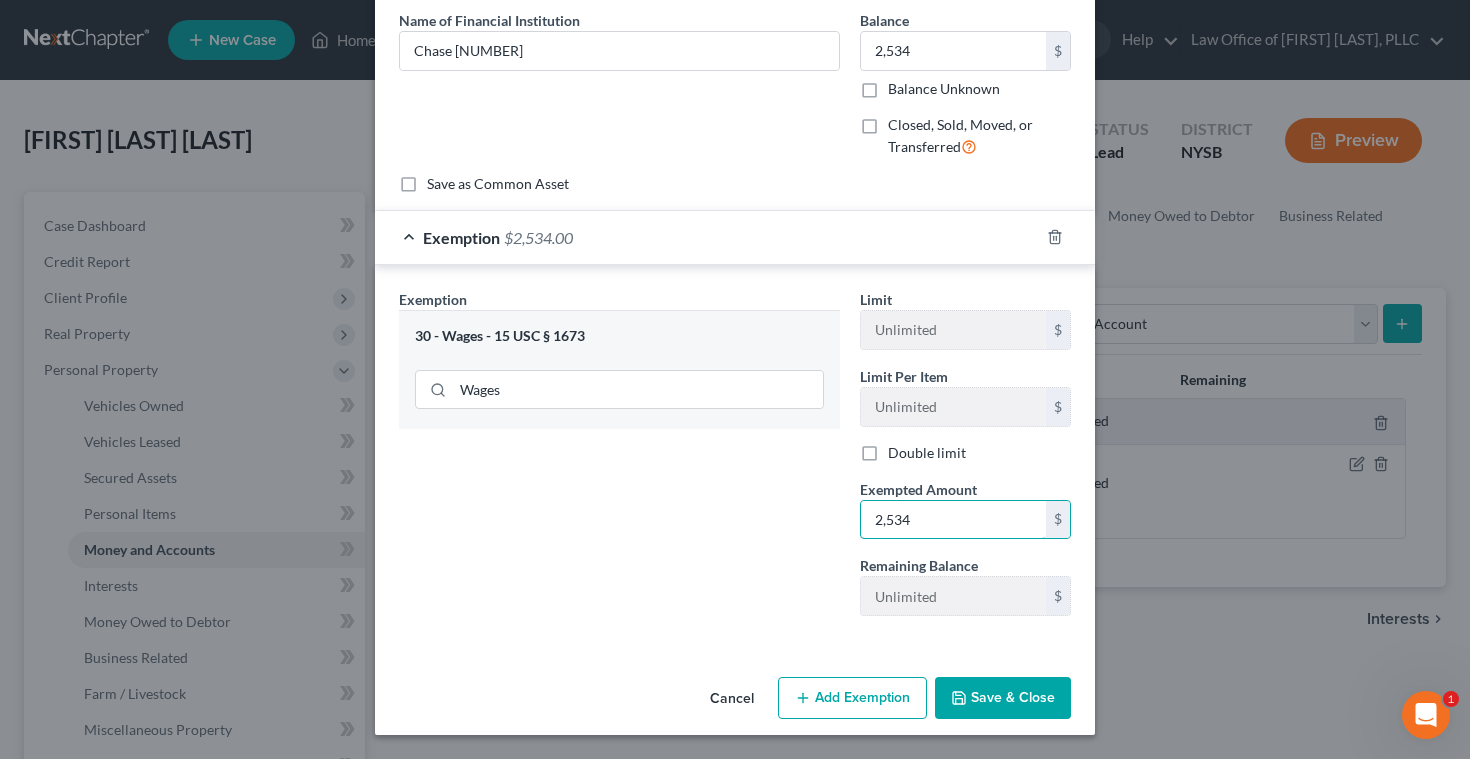 type on "2,534" 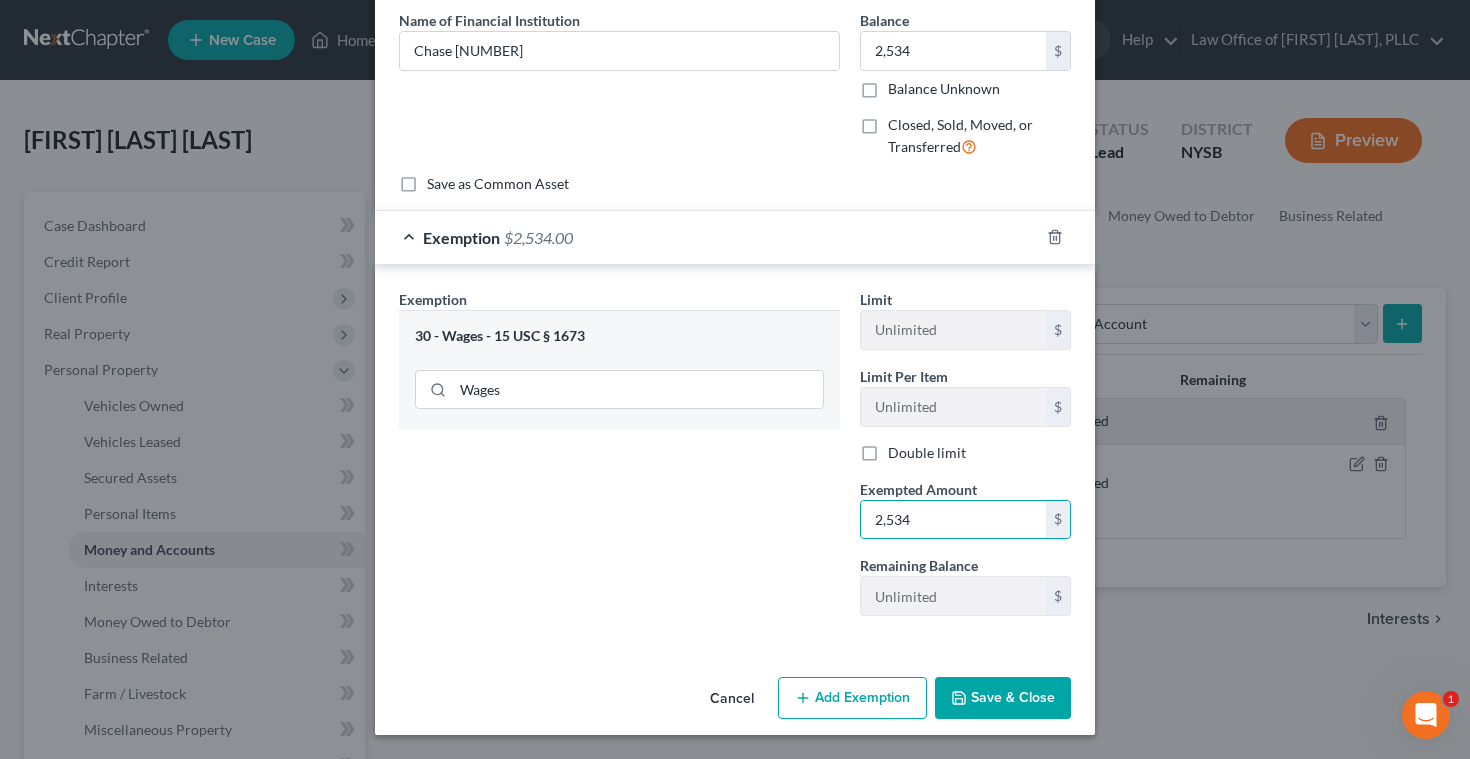 click 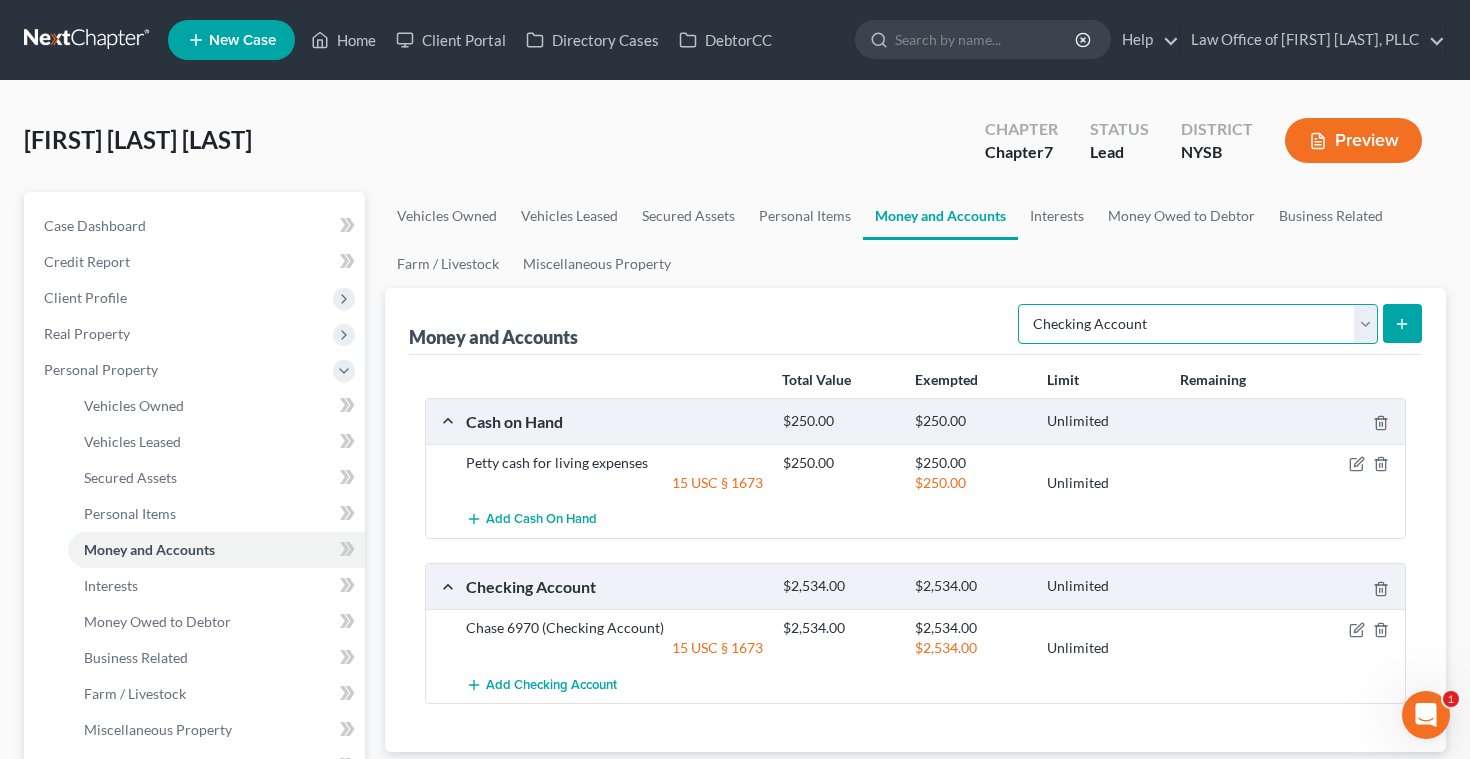 click on "Select Account Type Brokerage Cash on Hand Certificates of Deposit Checking Account Money Market Other (Credit Union, Health Savings Account, etc) Safe Deposit Box Savings Account Security Deposits or Prepayments" at bounding box center (1198, 324) 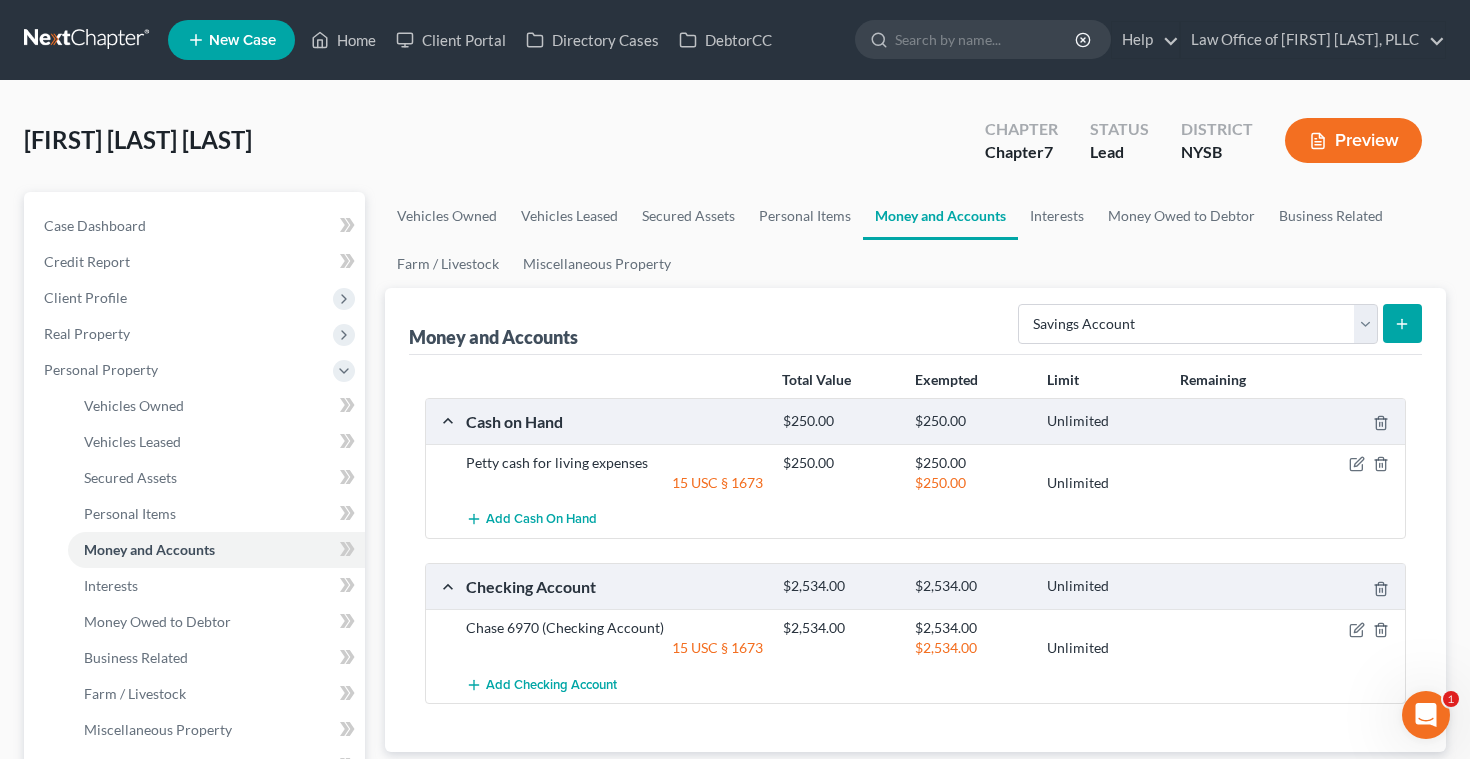 click 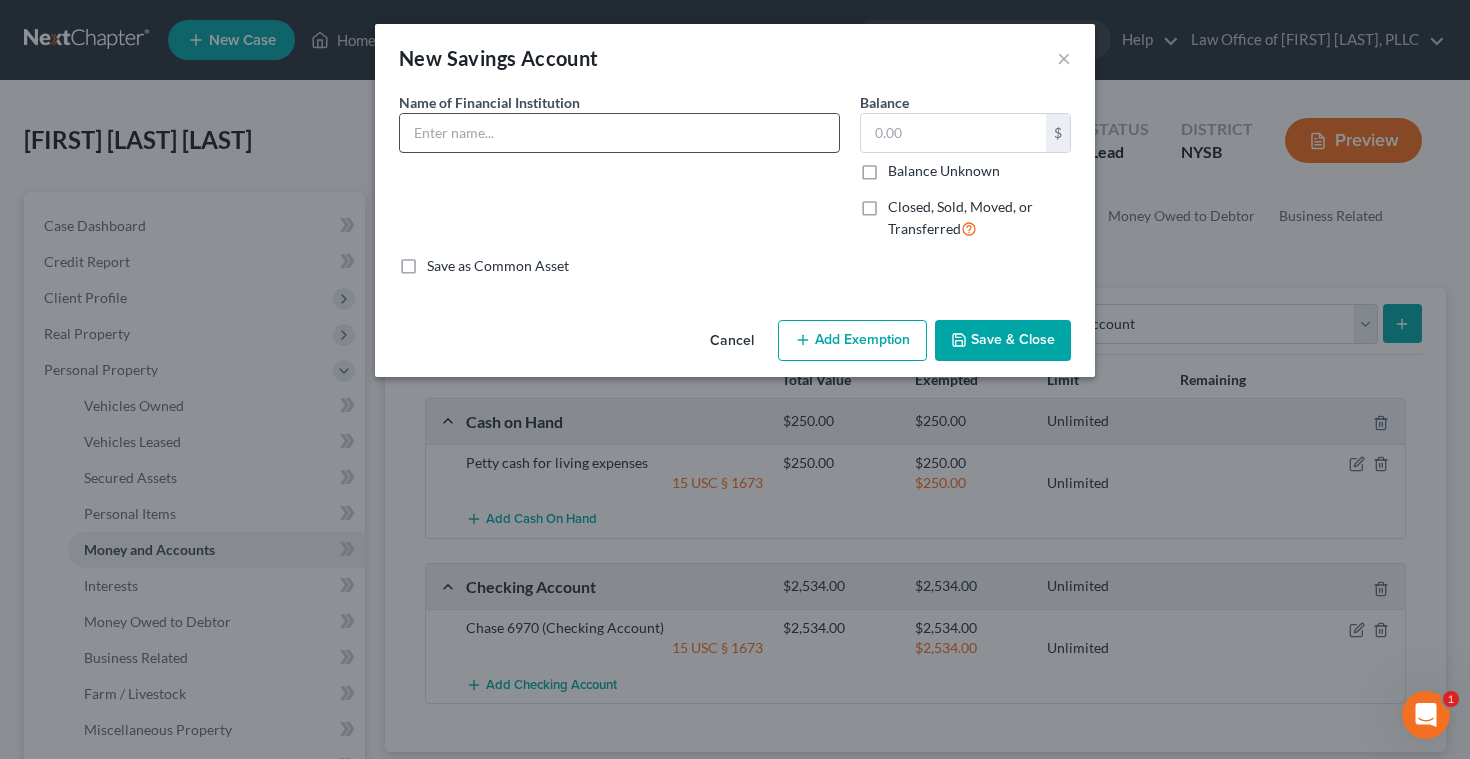 click at bounding box center [619, 133] 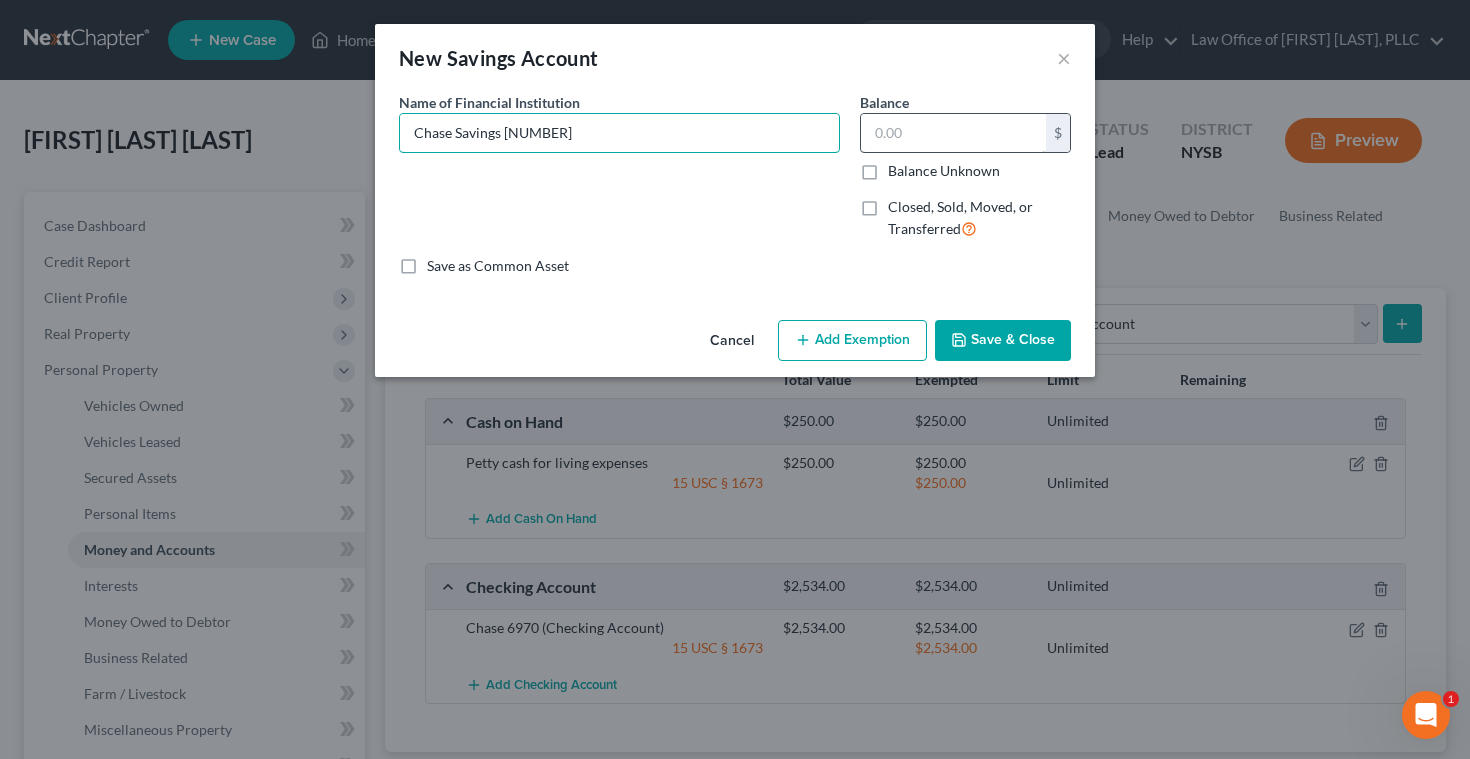 type on "Chase Savings [NUMBER]" 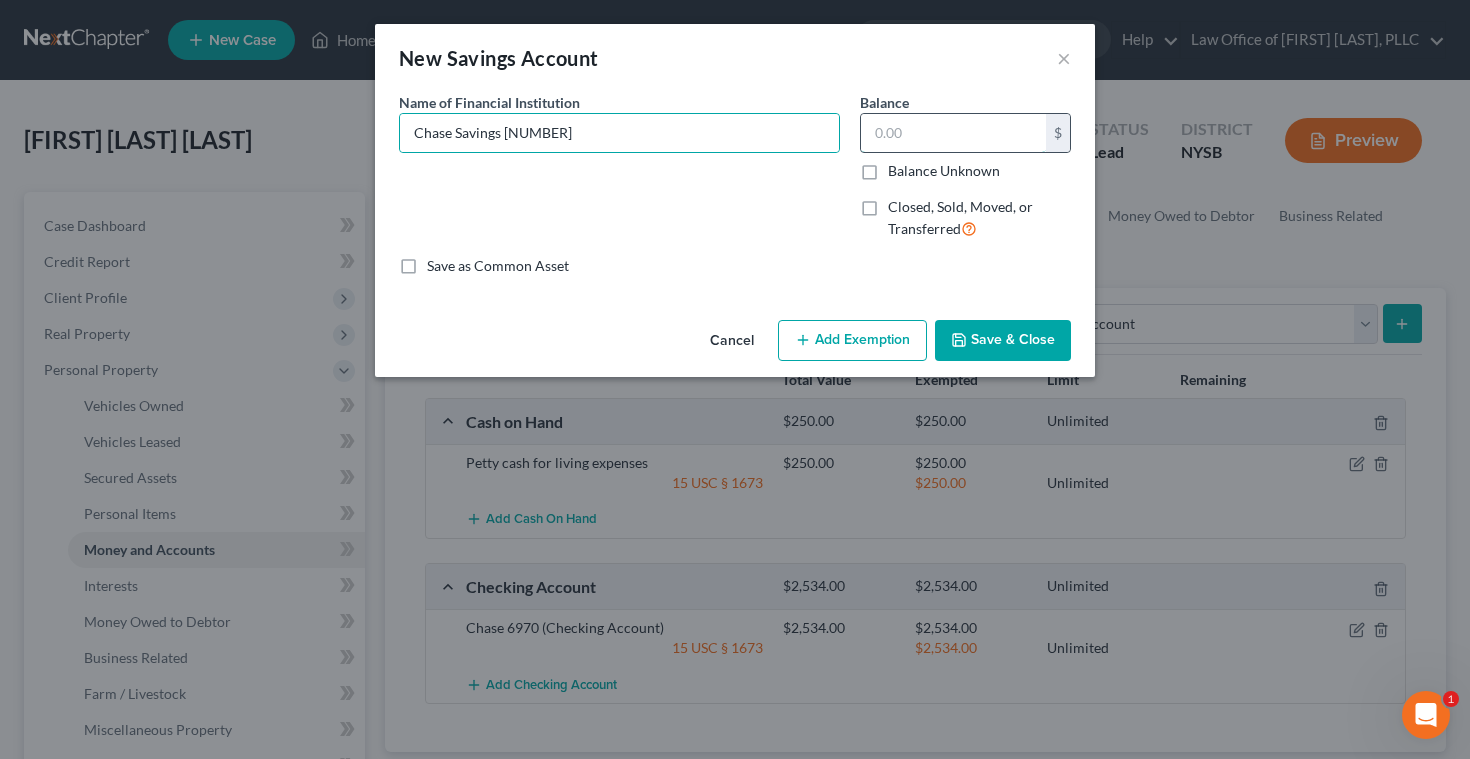 click at bounding box center [953, 133] 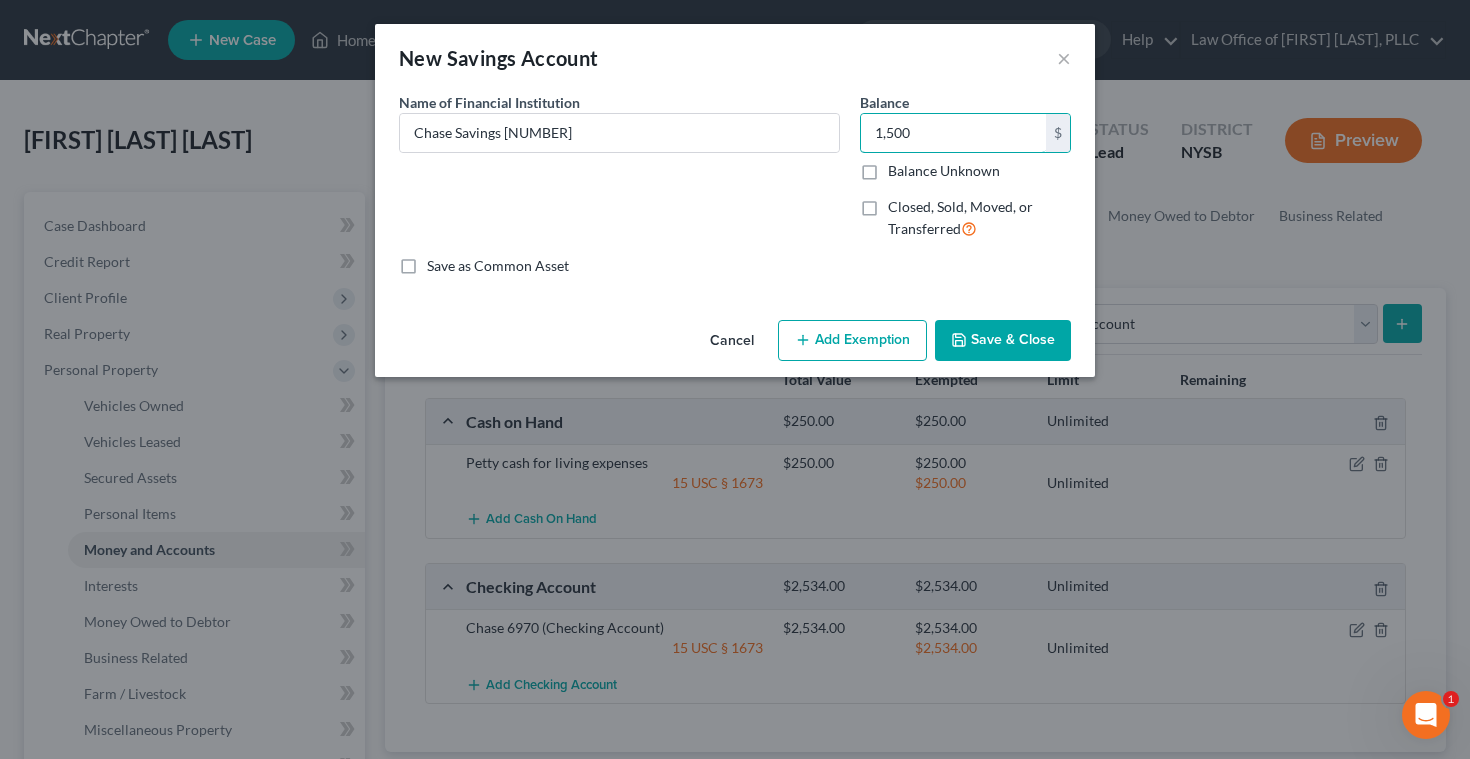 type on "1,500" 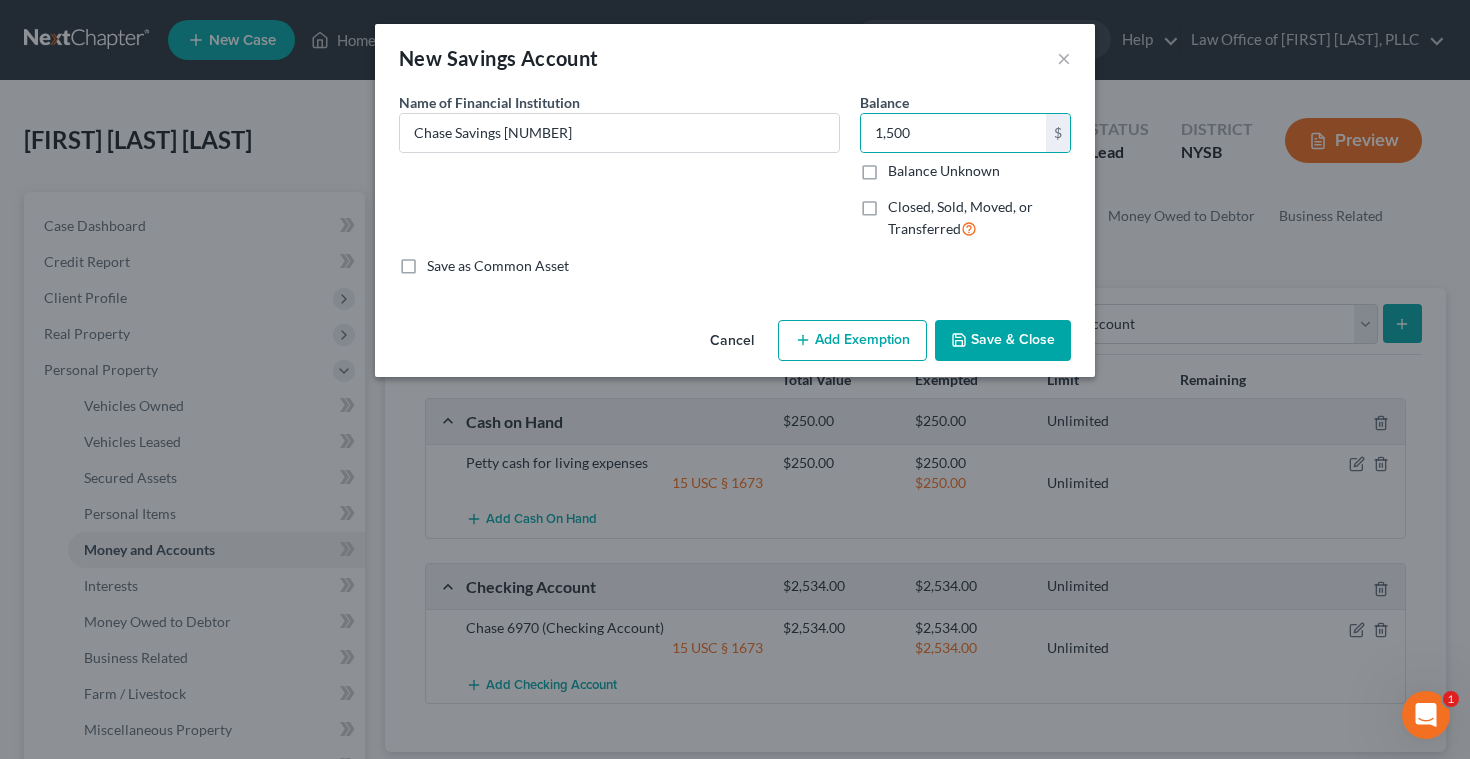 click 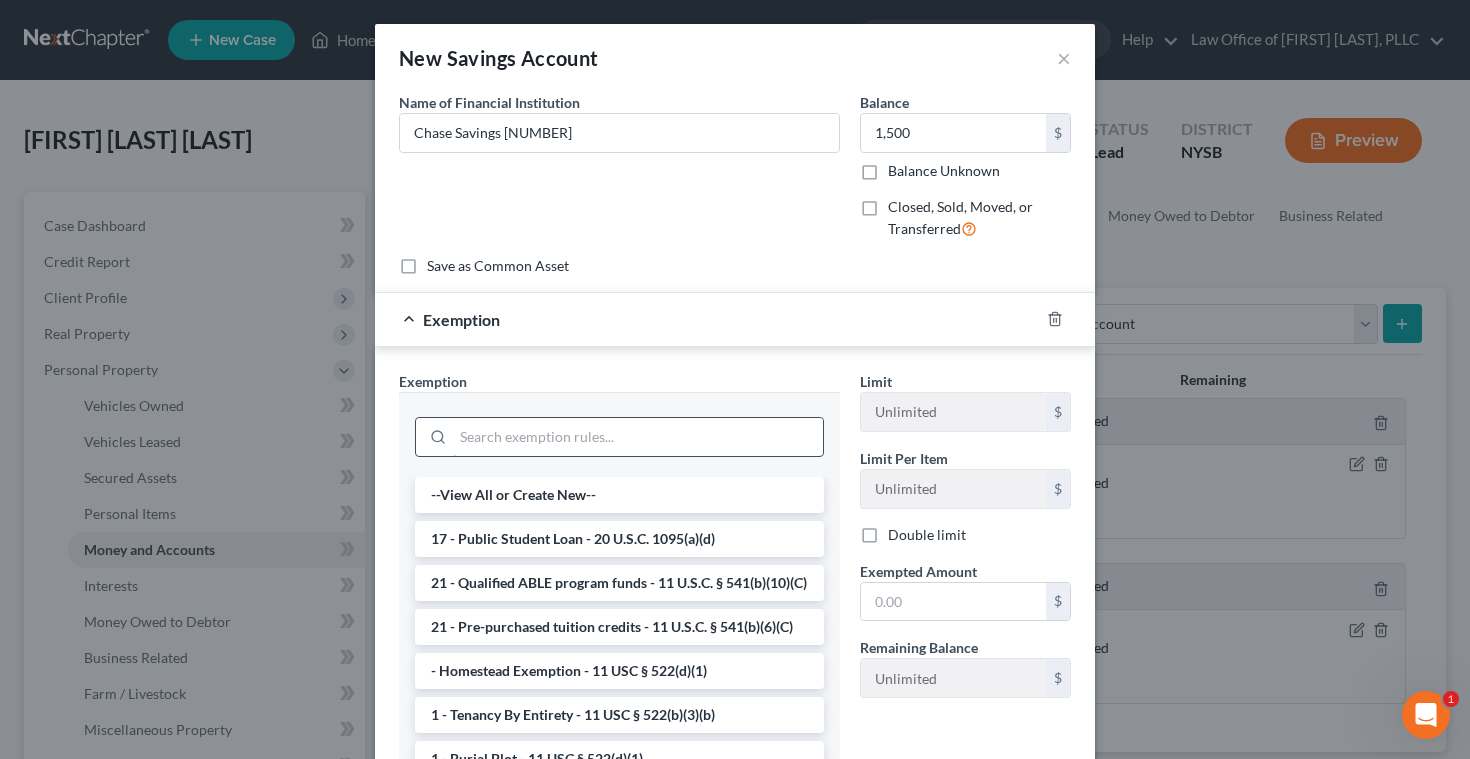 click at bounding box center (638, 437) 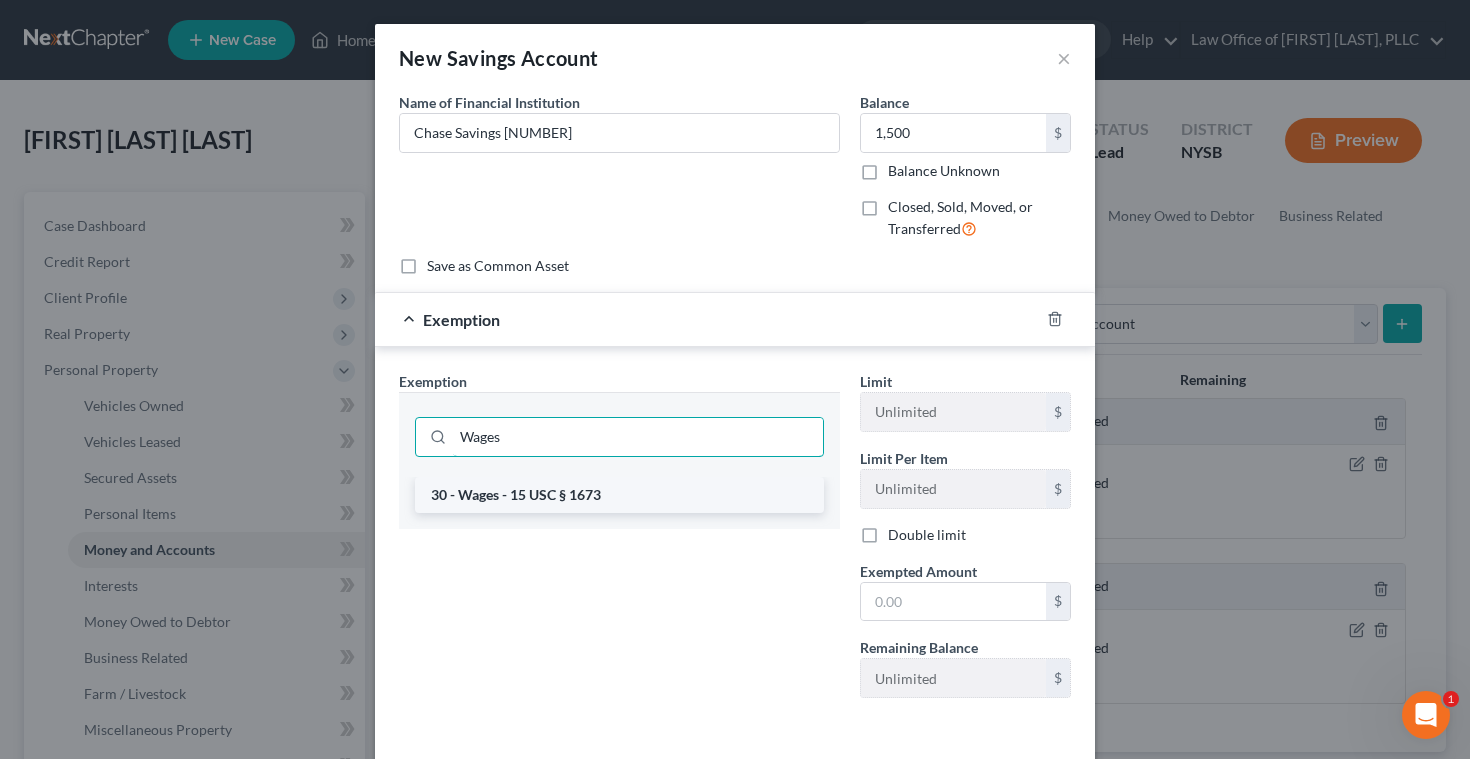 type on "Wages" 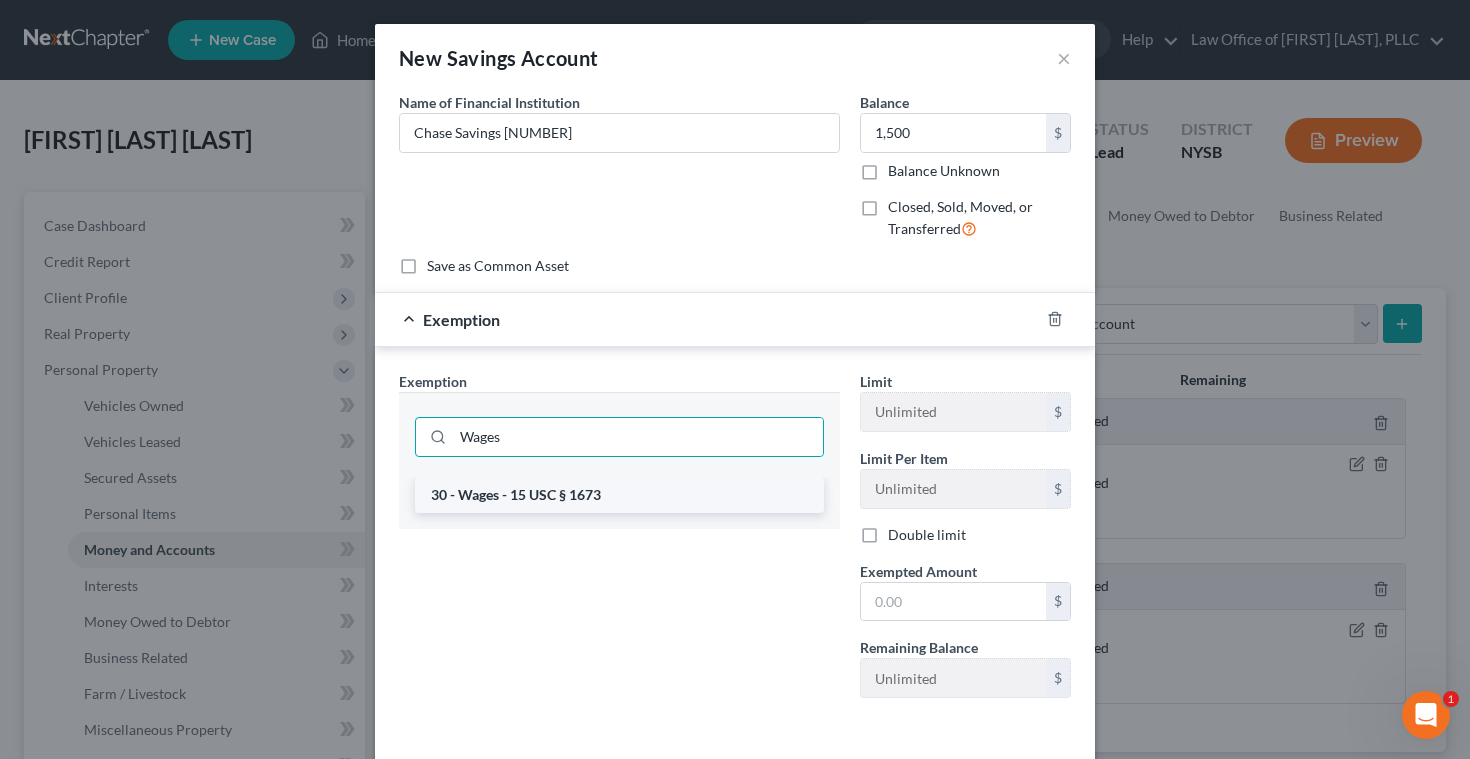 click on "30 - Wages - 15 USC § 1673" at bounding box center [619, 495] 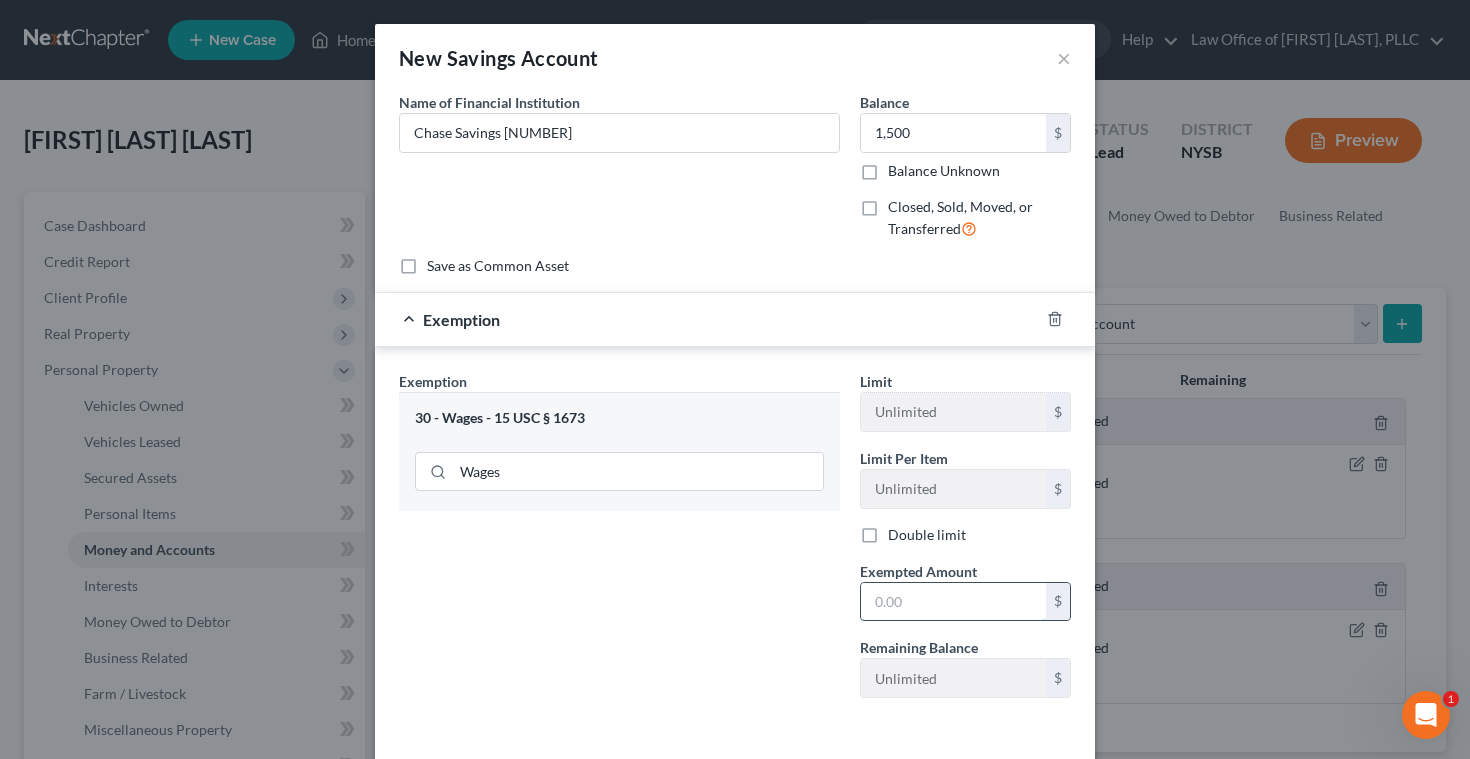 click at bounding box center [953, 602] 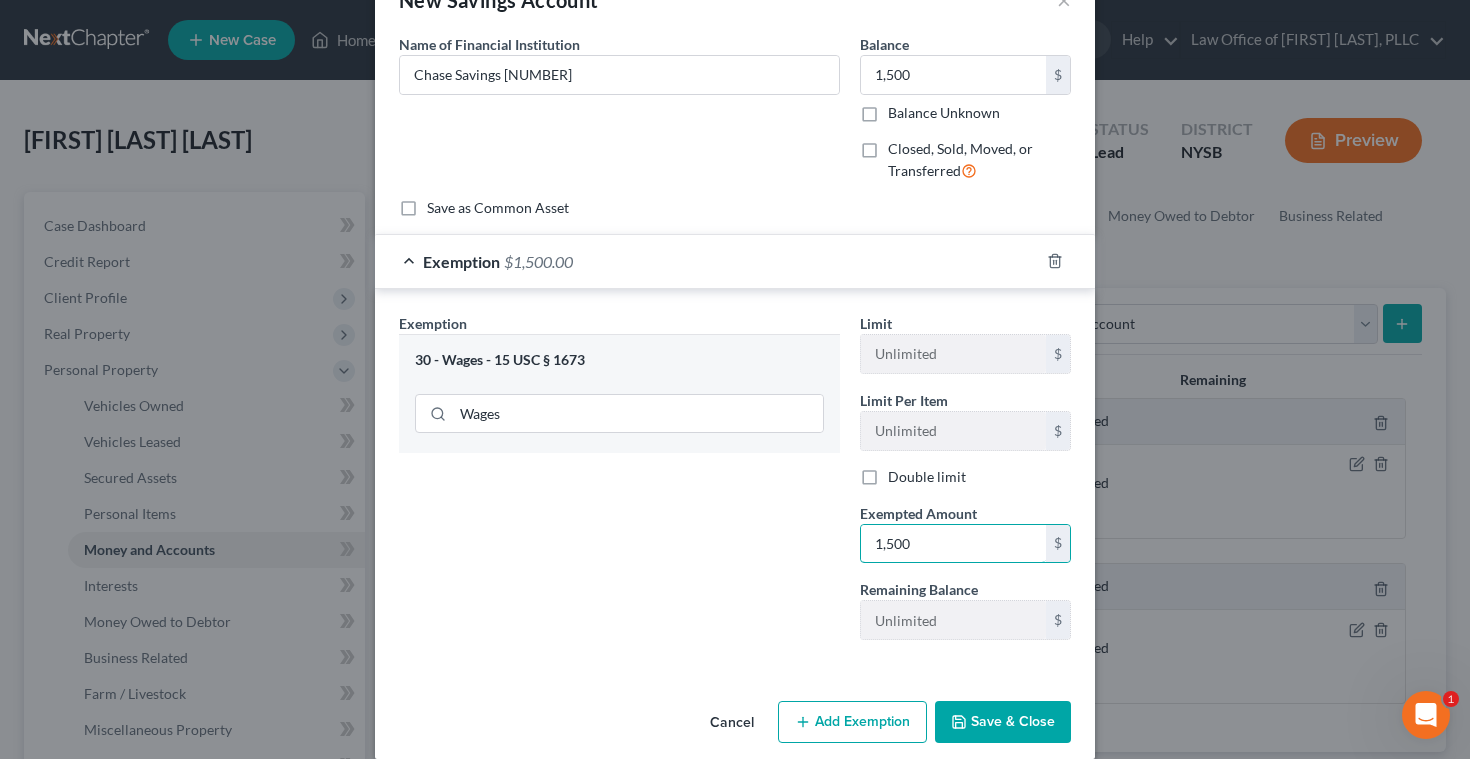 scroll, scrollTop: 82, scrollLeft: 0, axis: vertical 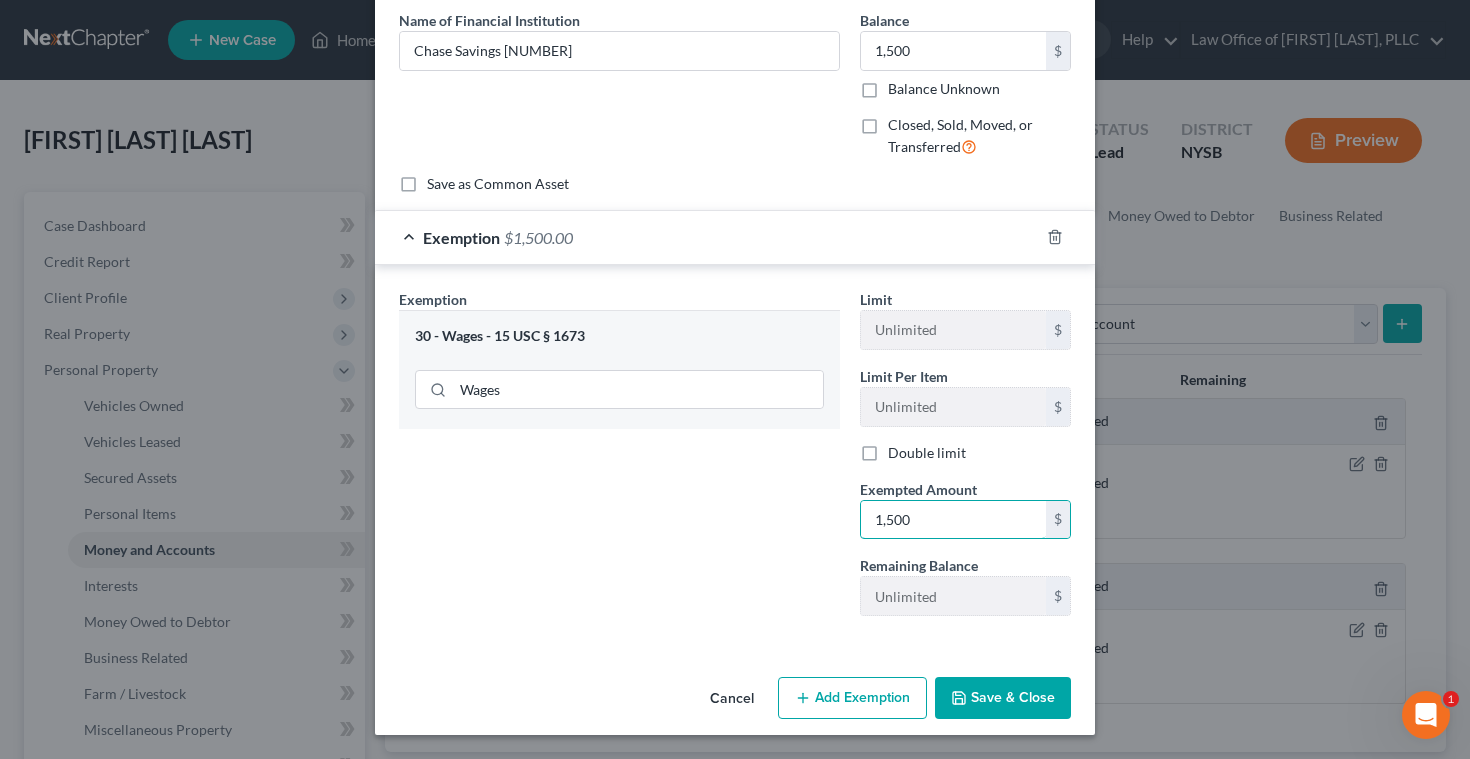 type on "1,500" 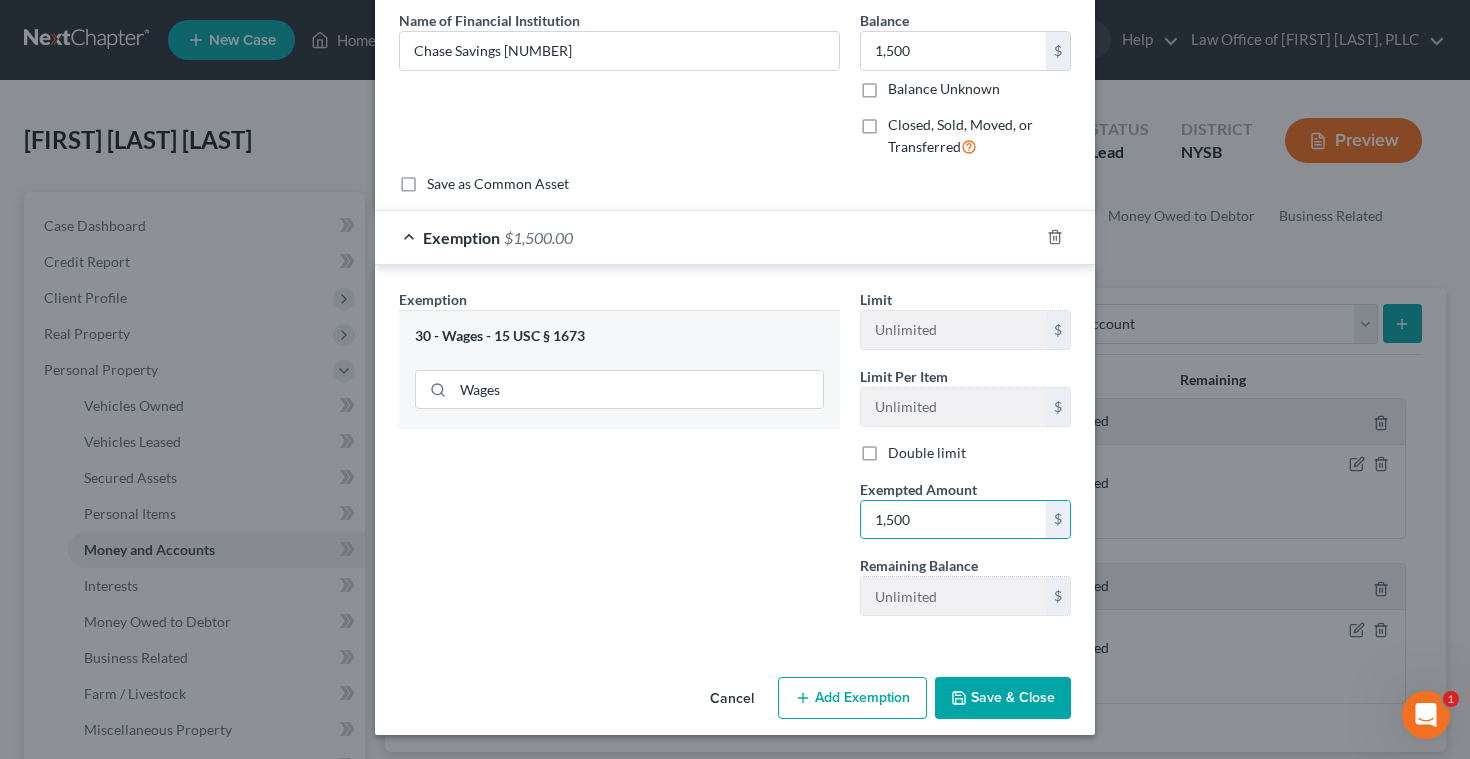 click on "Save & Close" at bounding box center (1003, 698) 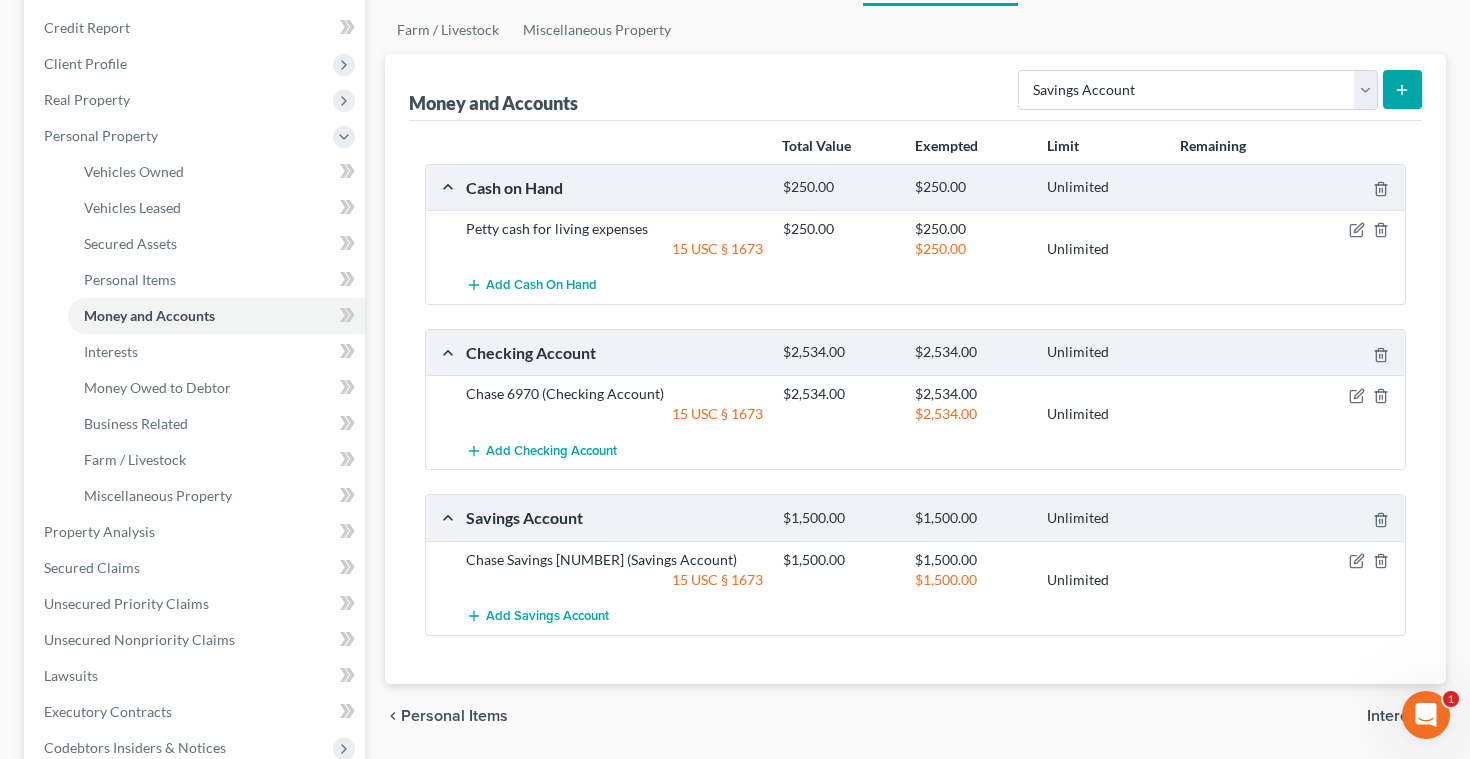 scroll, scrollTop: 238, scrollLeft: 0, axis: vertical 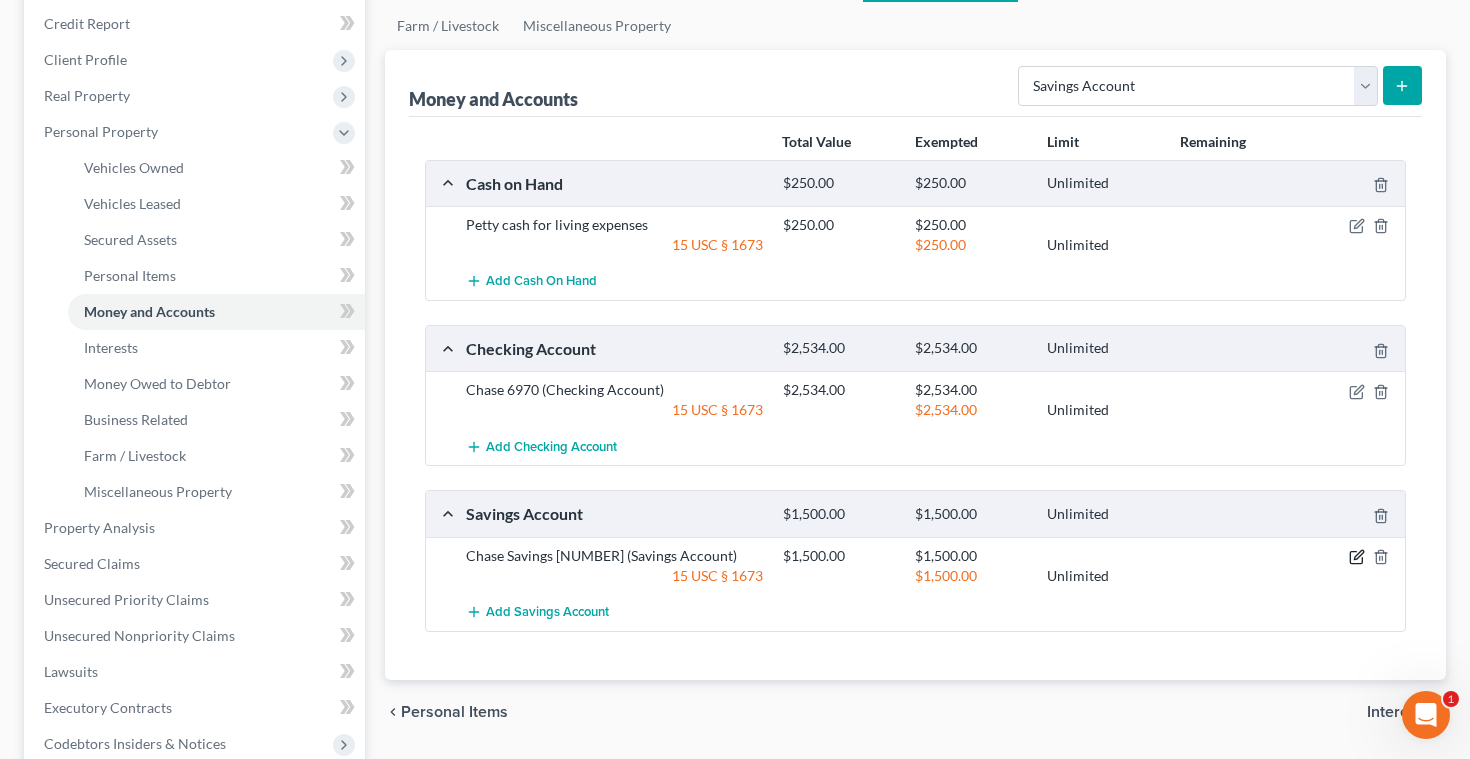 click 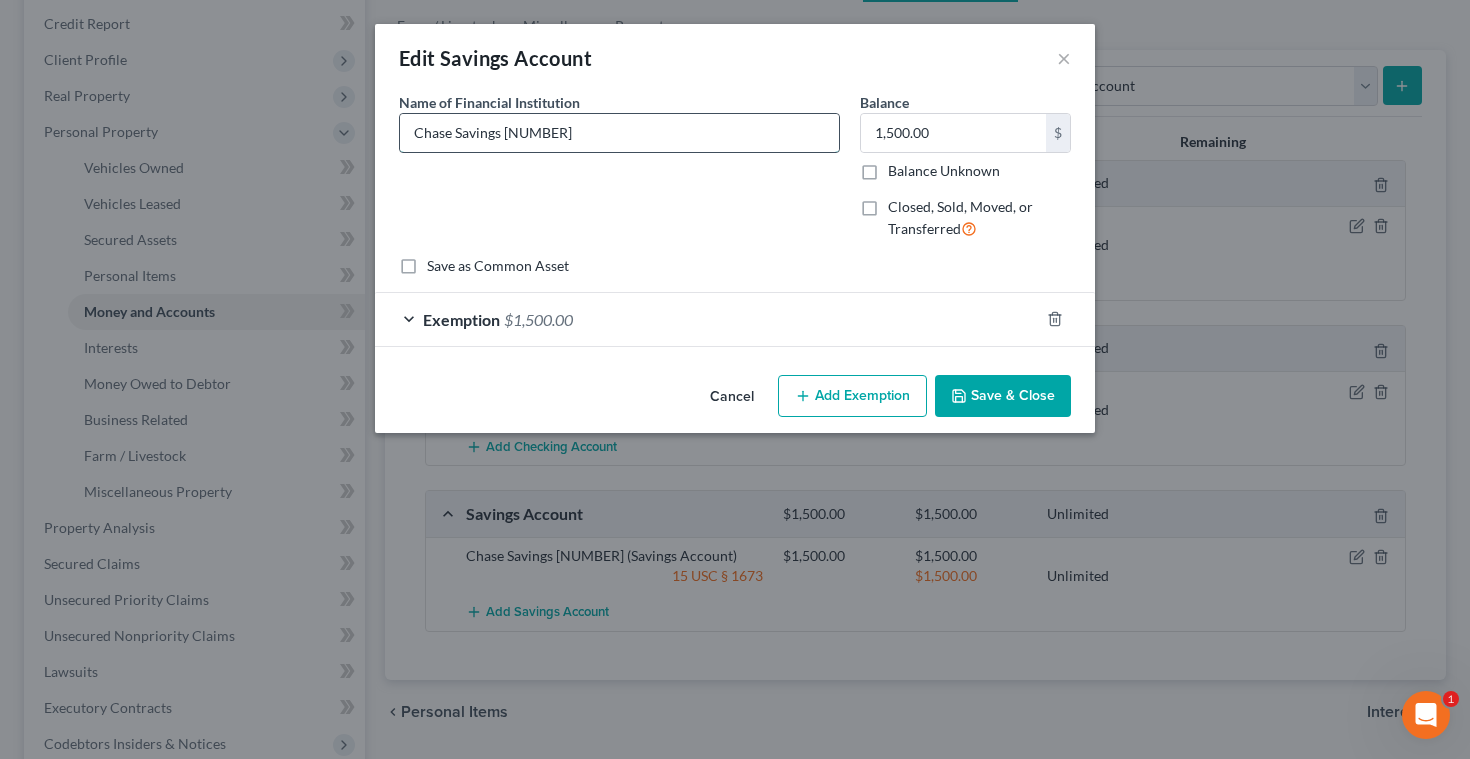 drag, startPoint x: 500, startPoint y: 135, endPoint x: 454, endPoint y: 138, distance: 46.09772 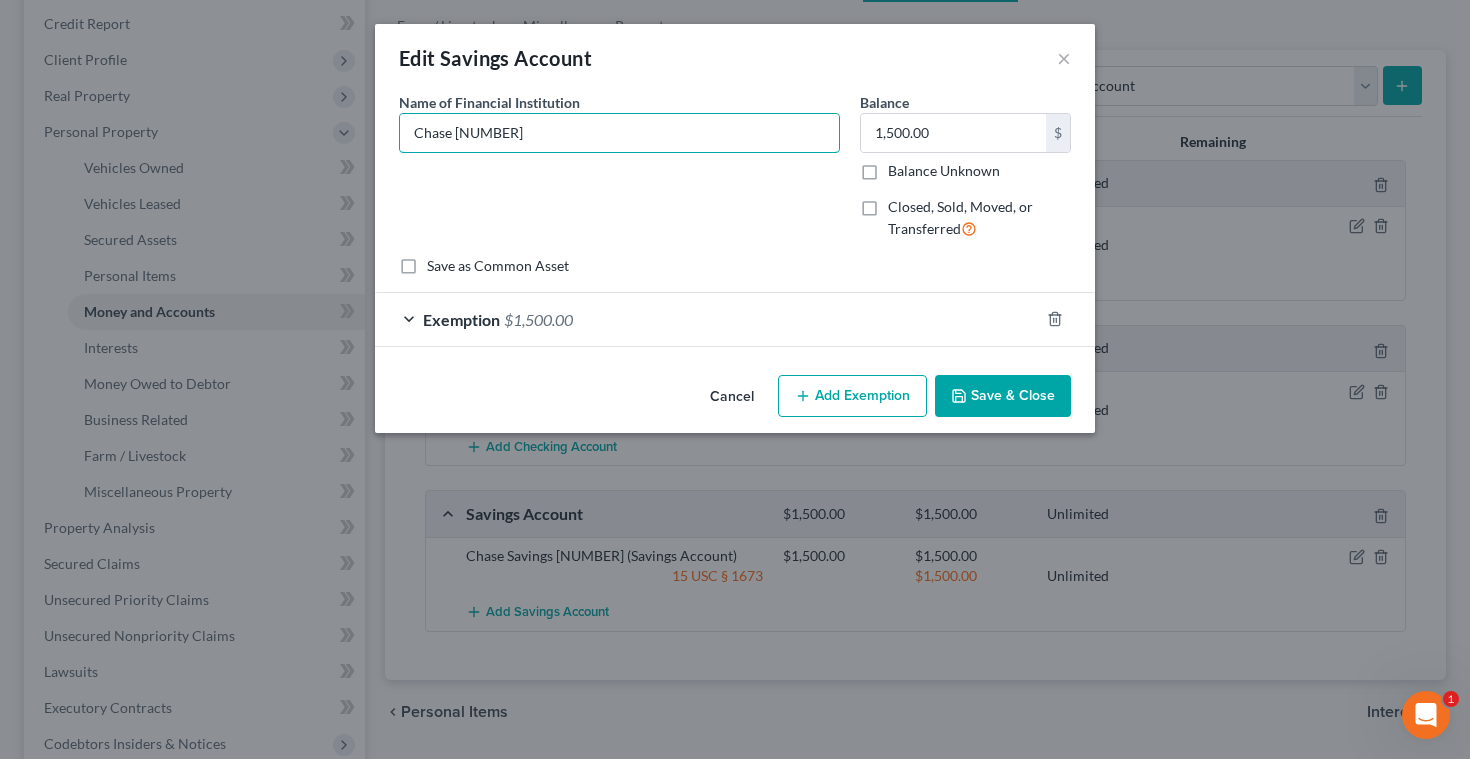 type on "Chase [NUMBER]" 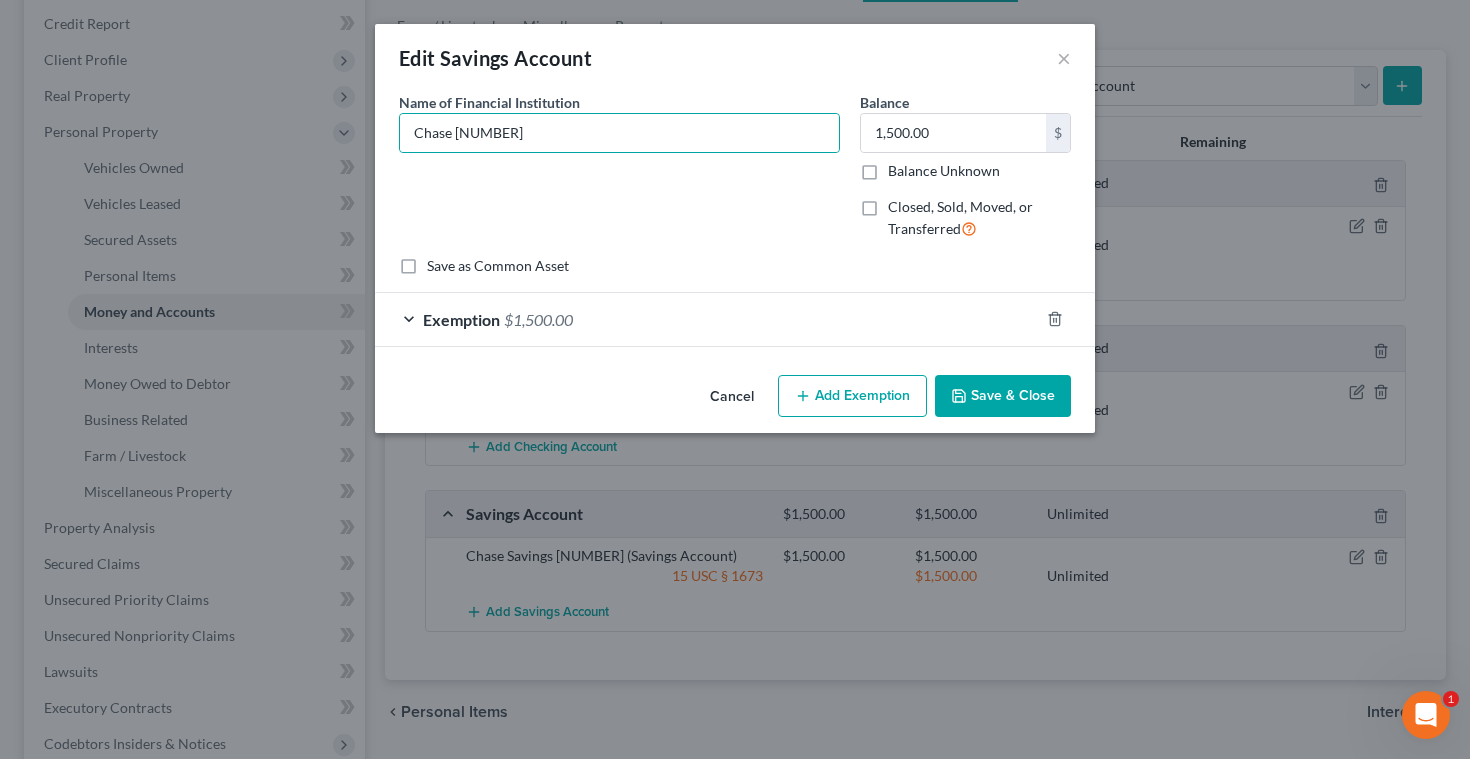 click 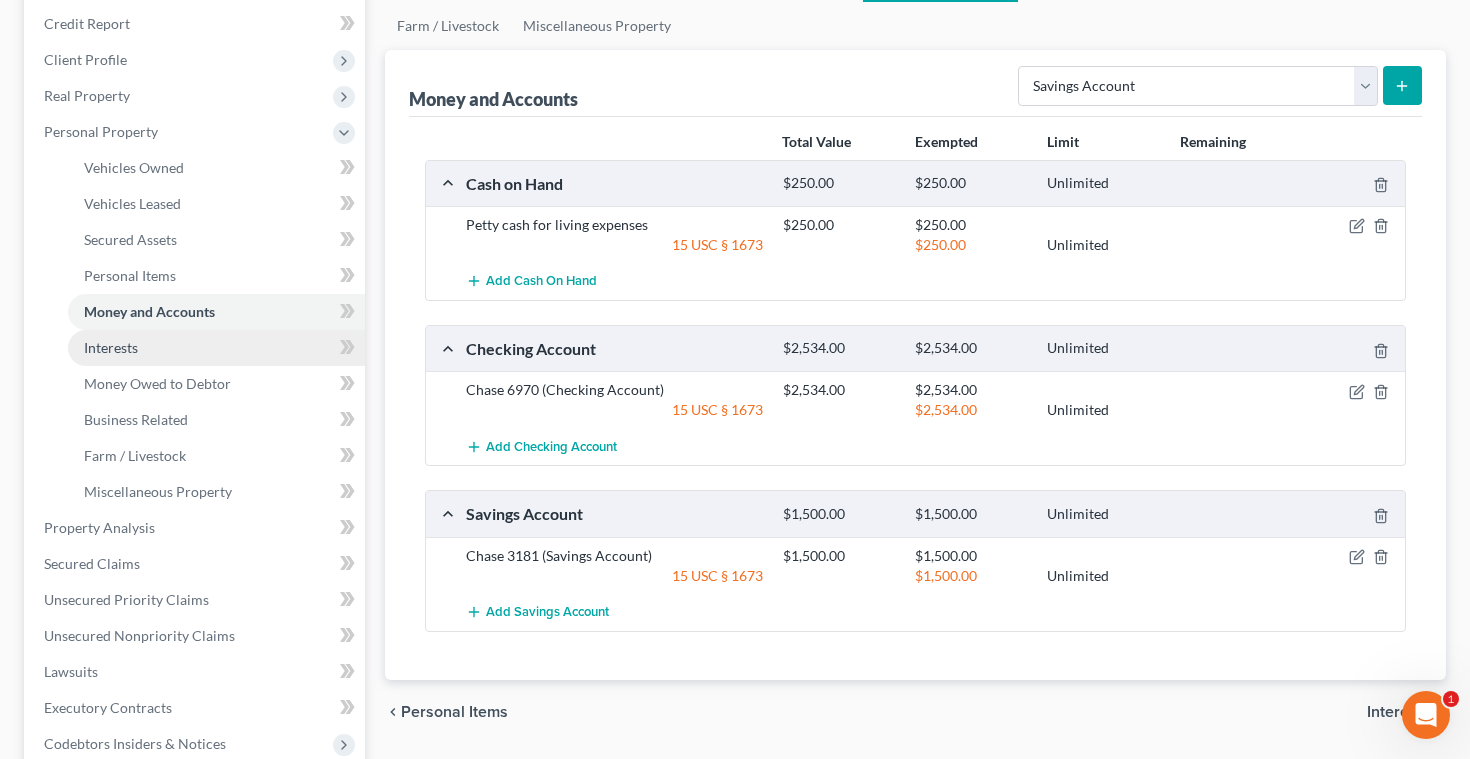 click on "Interests" at bounding box center (111, 347) 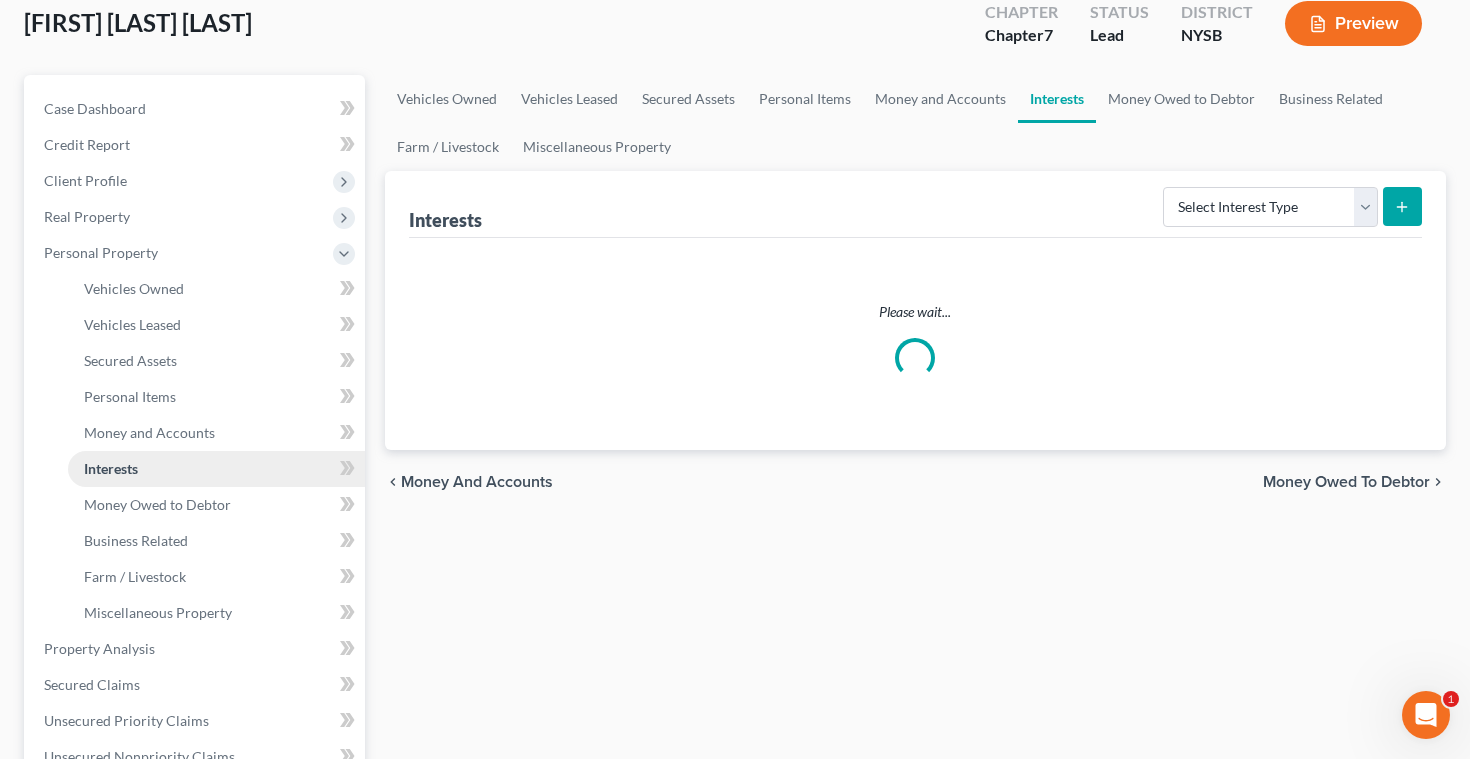 scroll, scrollTop: 0, scrollLeft: 0, axis: both 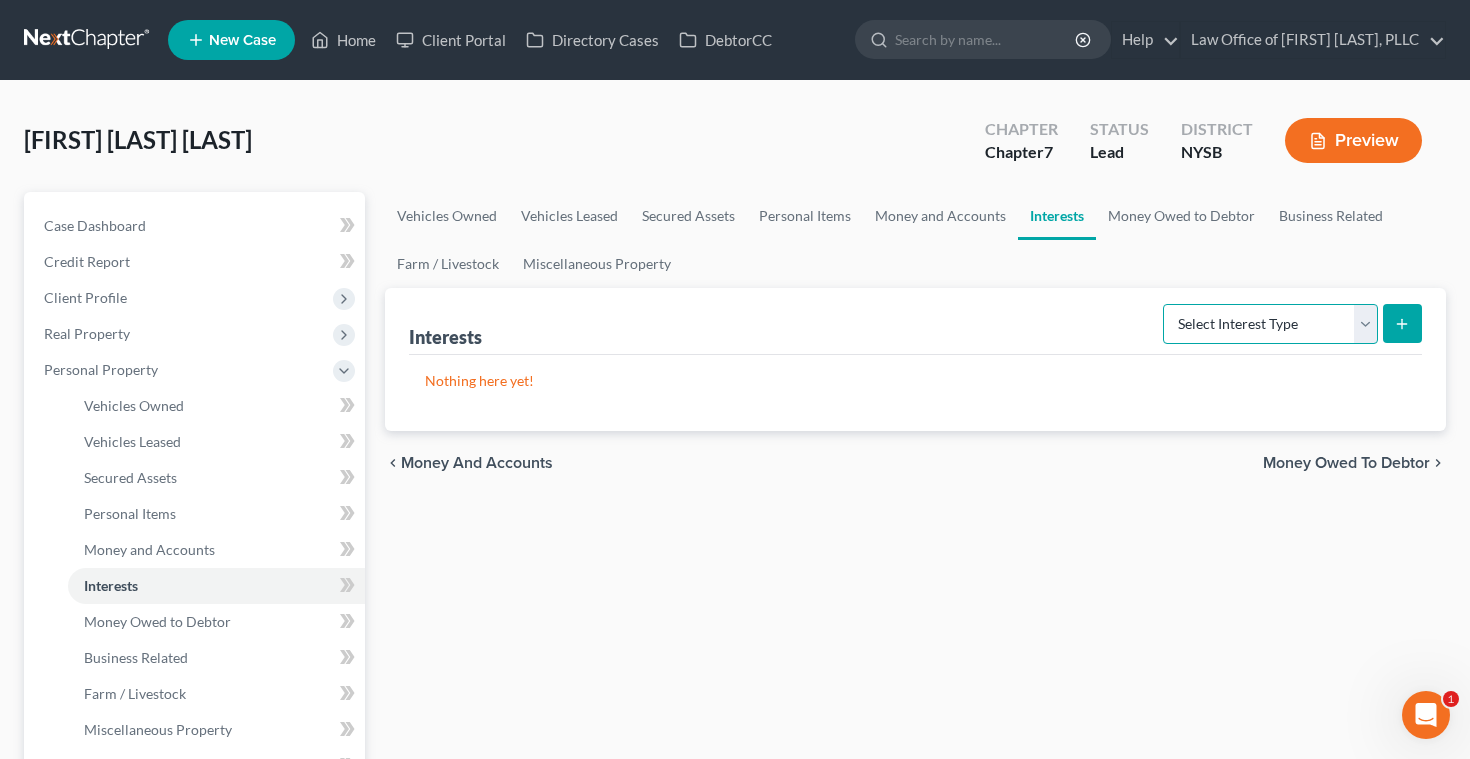 click on "Select Interest Type 401K Annuity Bond Education IRA Government Bond Government Pension Plan Incorporated Business IRA Joint Venture (Active) Joint Venture (Inactive) Keogh Mutual Fund Other Retirement Plan Partnership (Active) Partnership (Inactive) Pension Plan Stock Term Life Insurance Unincorporated Business Whole Life Insurance" at bounding box center [1270, 324] 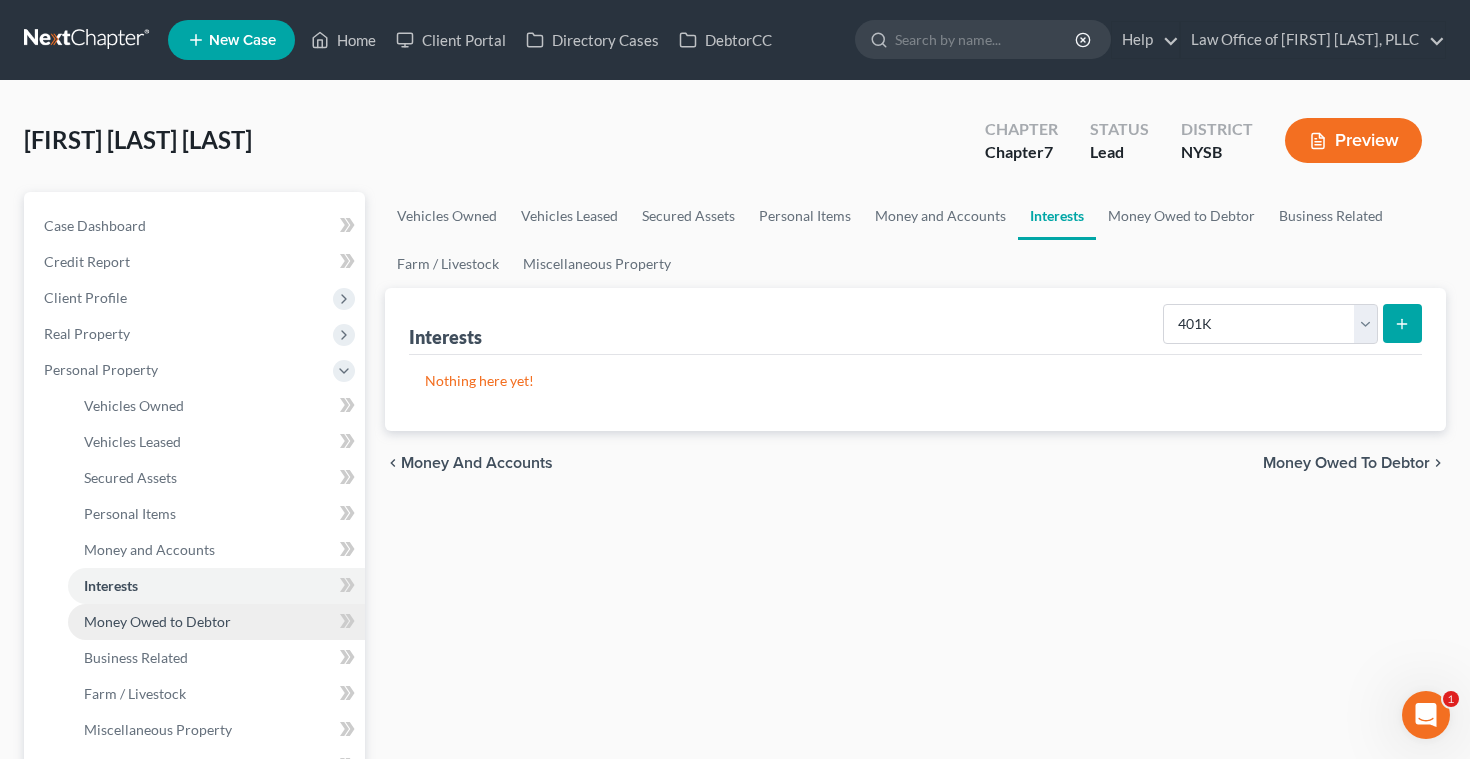 click on "Money Owed to Debtor" at bounding box center (157, 621) 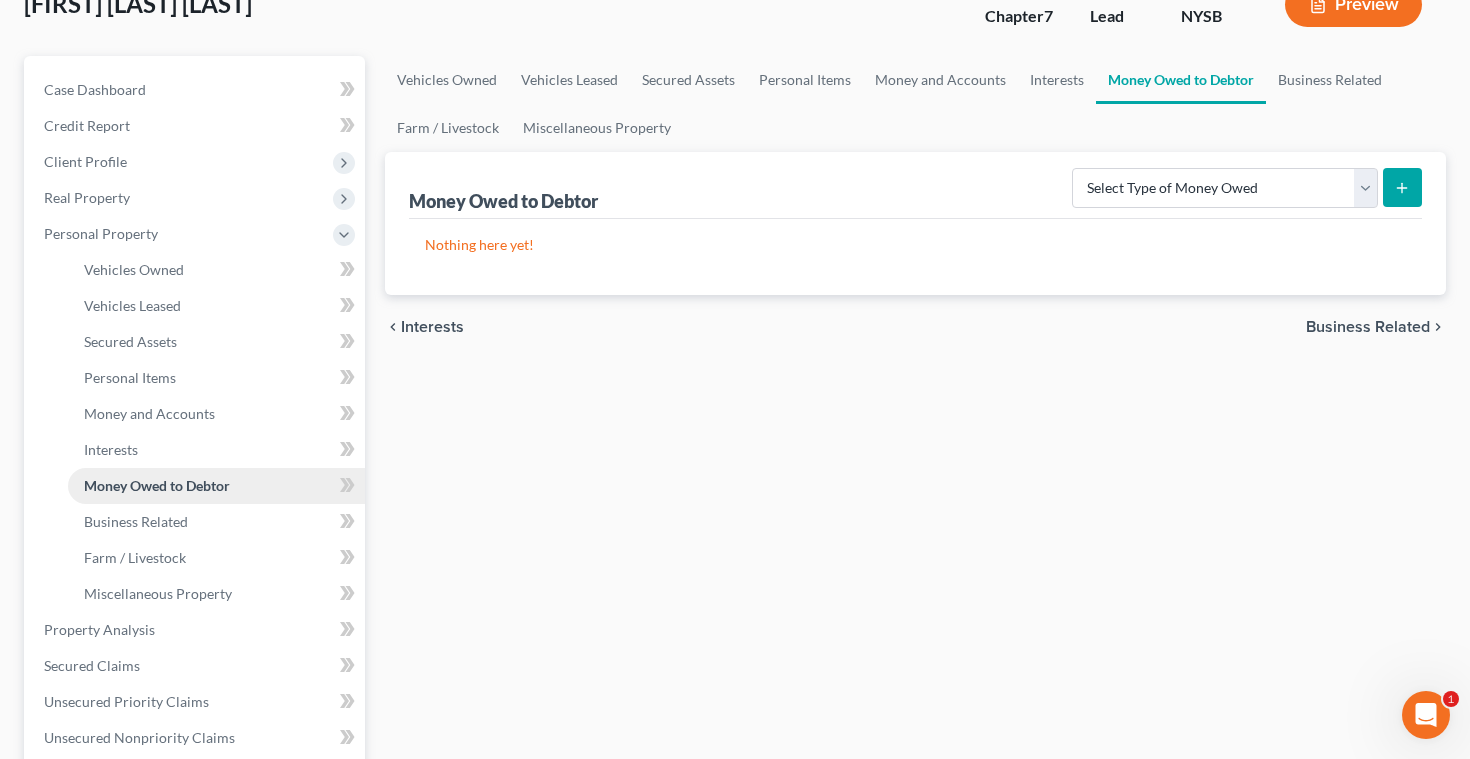 scroll, scrollTop: 141, scrollLeft: 0, axis: vertical 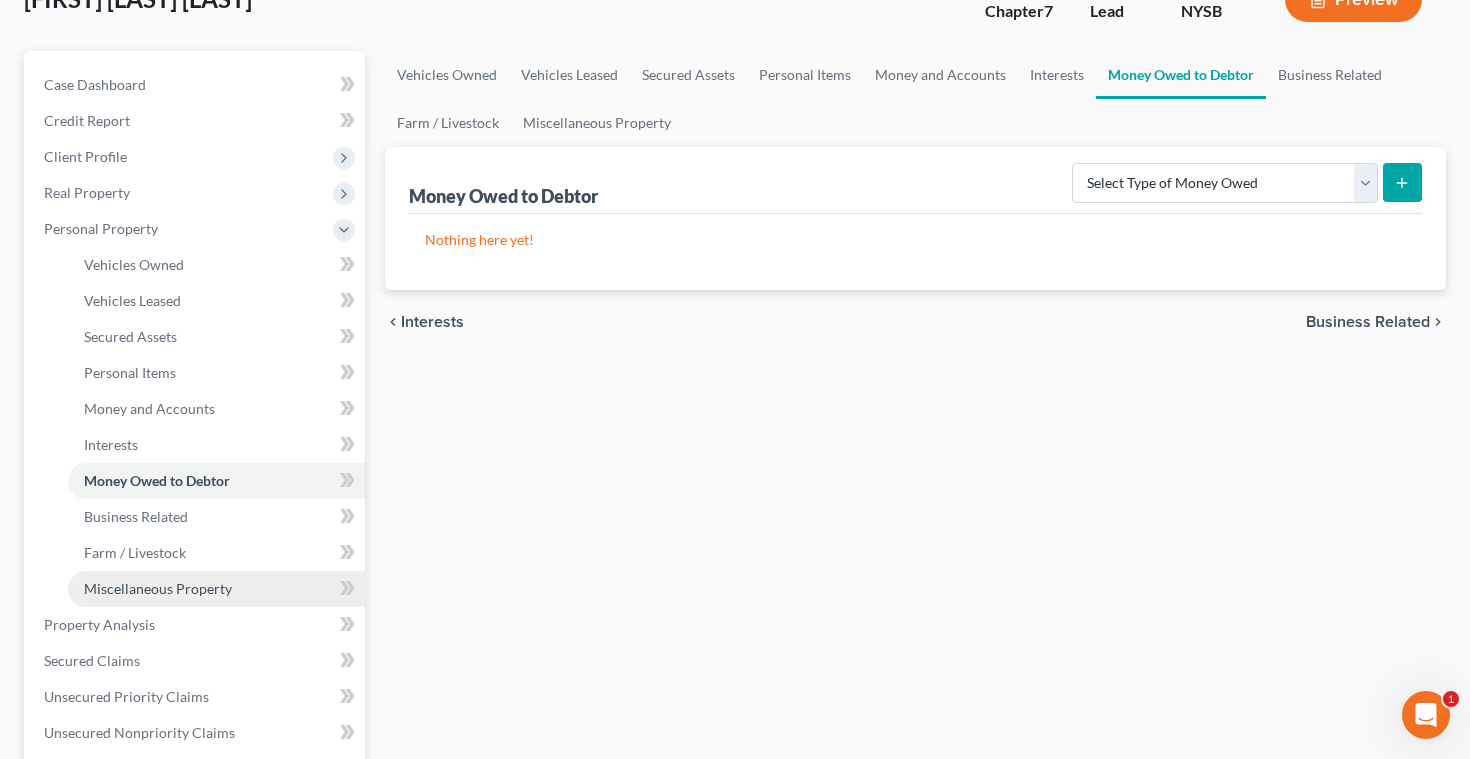 click on "Miscellaneous Property" at bounding box center [216, 589] 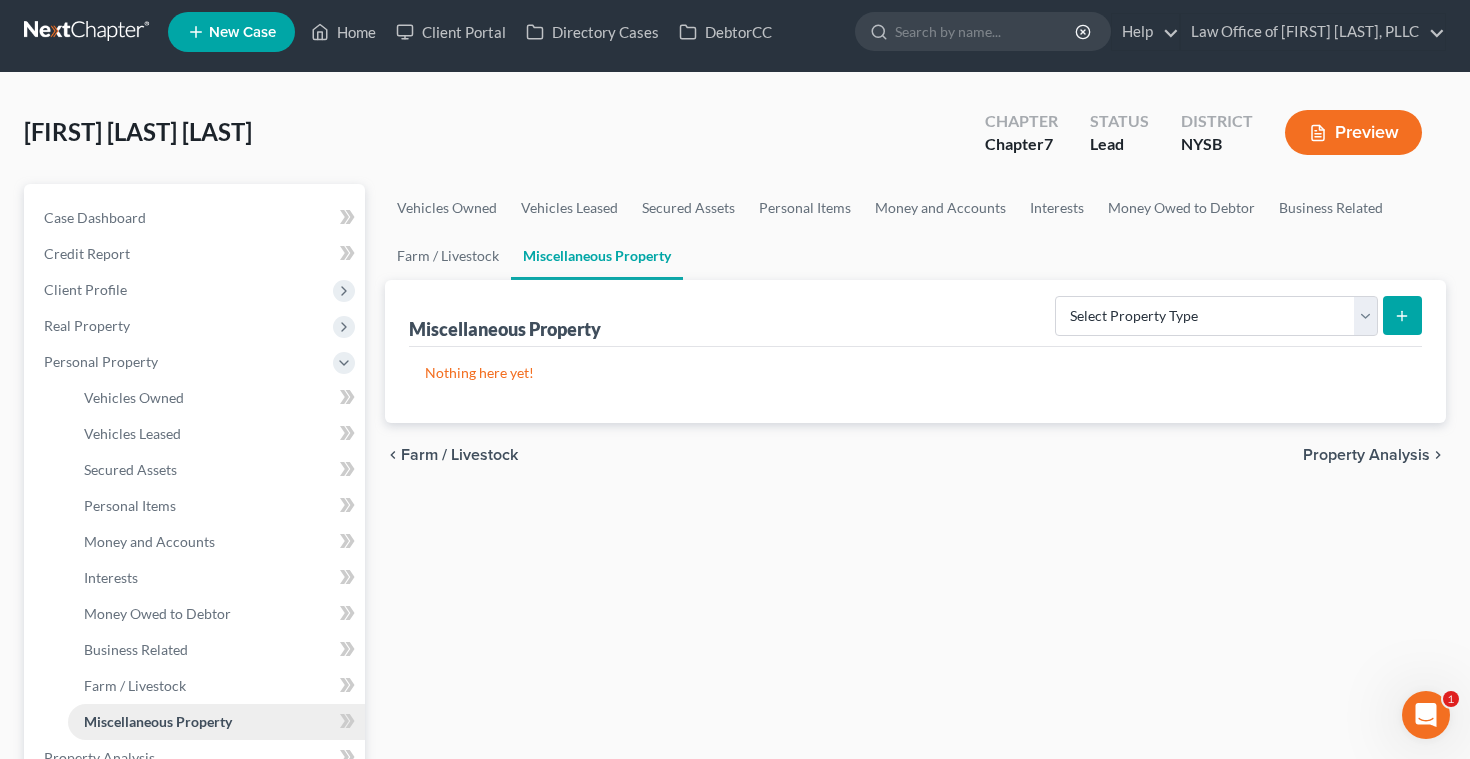 scroll, scrollTop: 0, scrollLeft: 0, axis: both 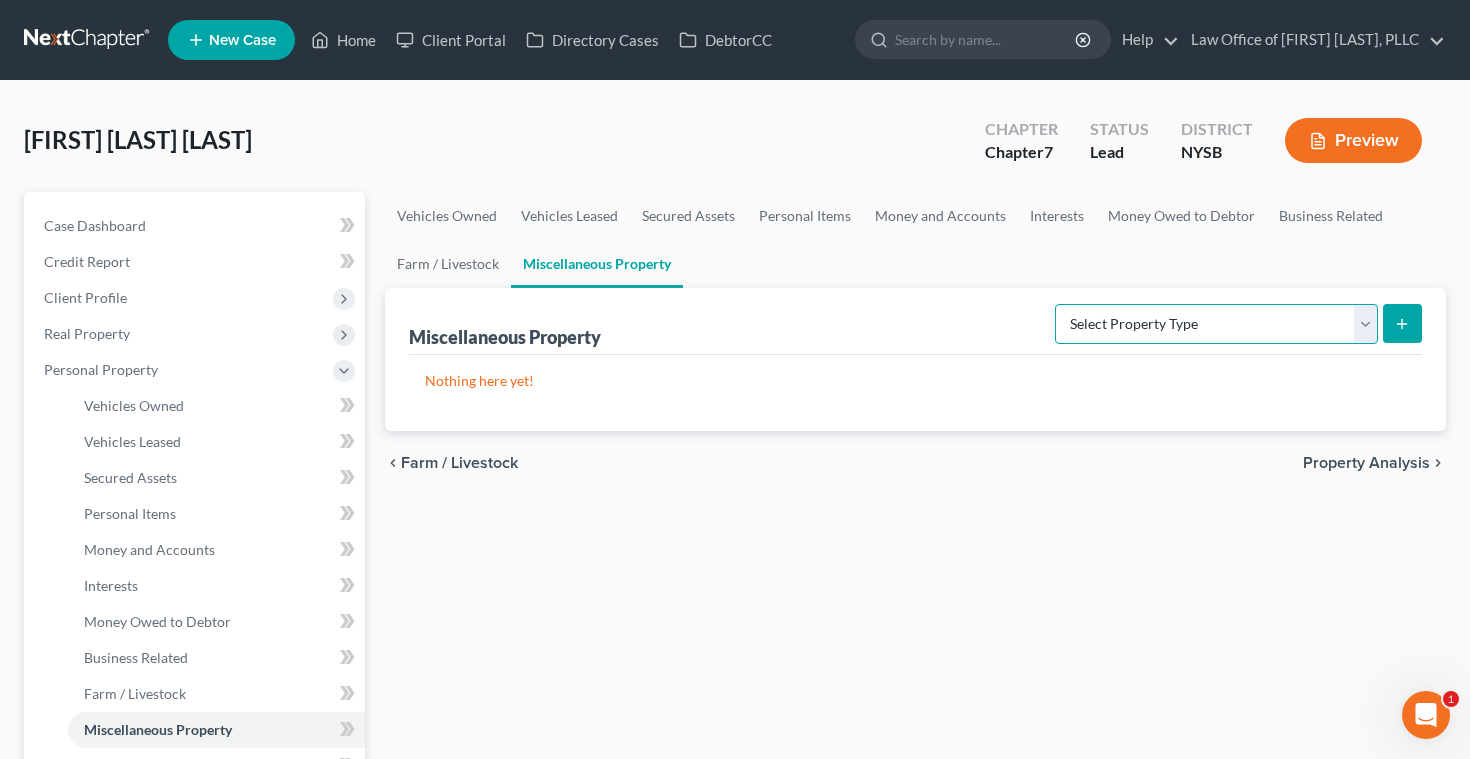 click on "Select Property Type Assigned for Creditor Benefit Within 1 Year Holding for Another Not Yet Listed Stored Within 1 Year Transferred" at bounding box center [1216, 324] 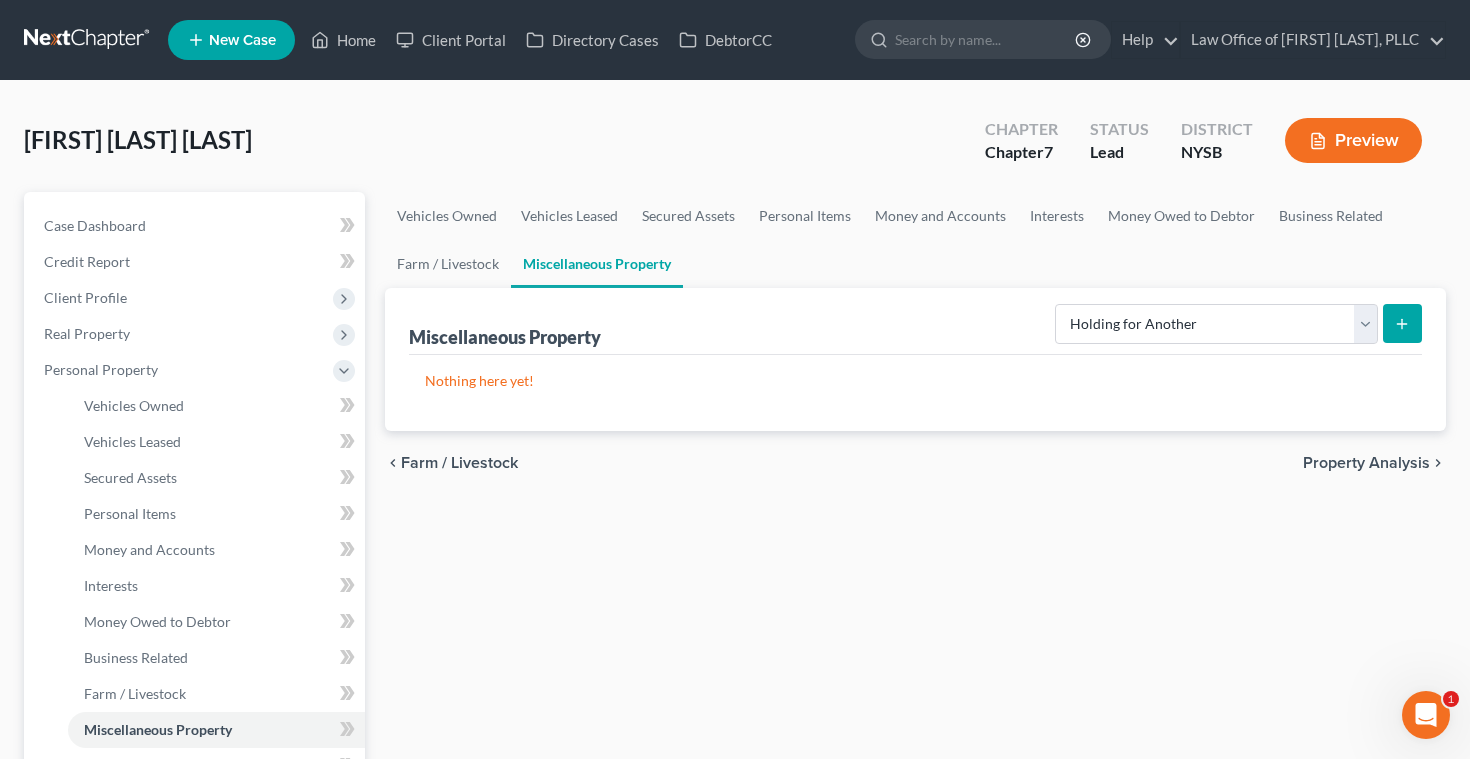 click at bounding box center [1402, 323] 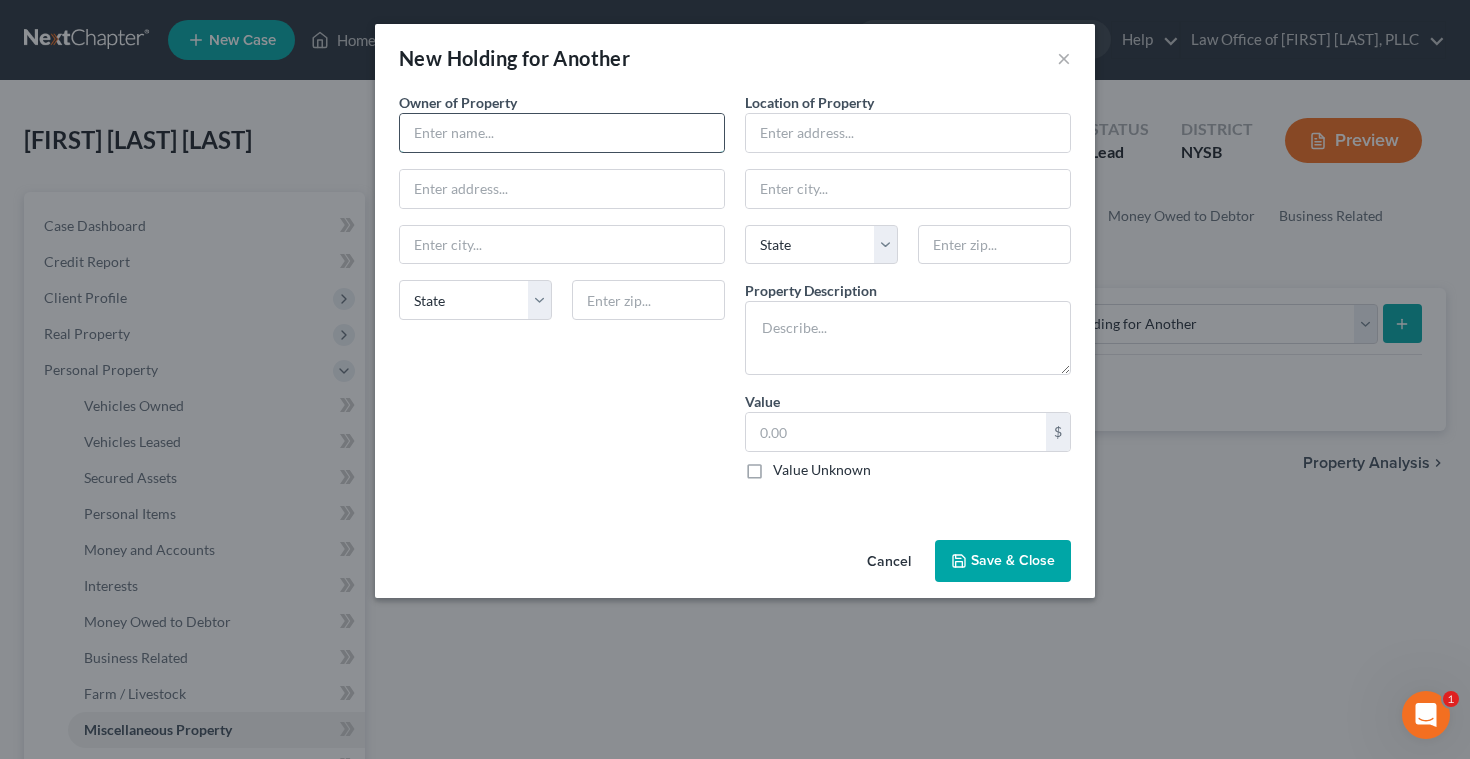 click at bounding box center (562, 133) 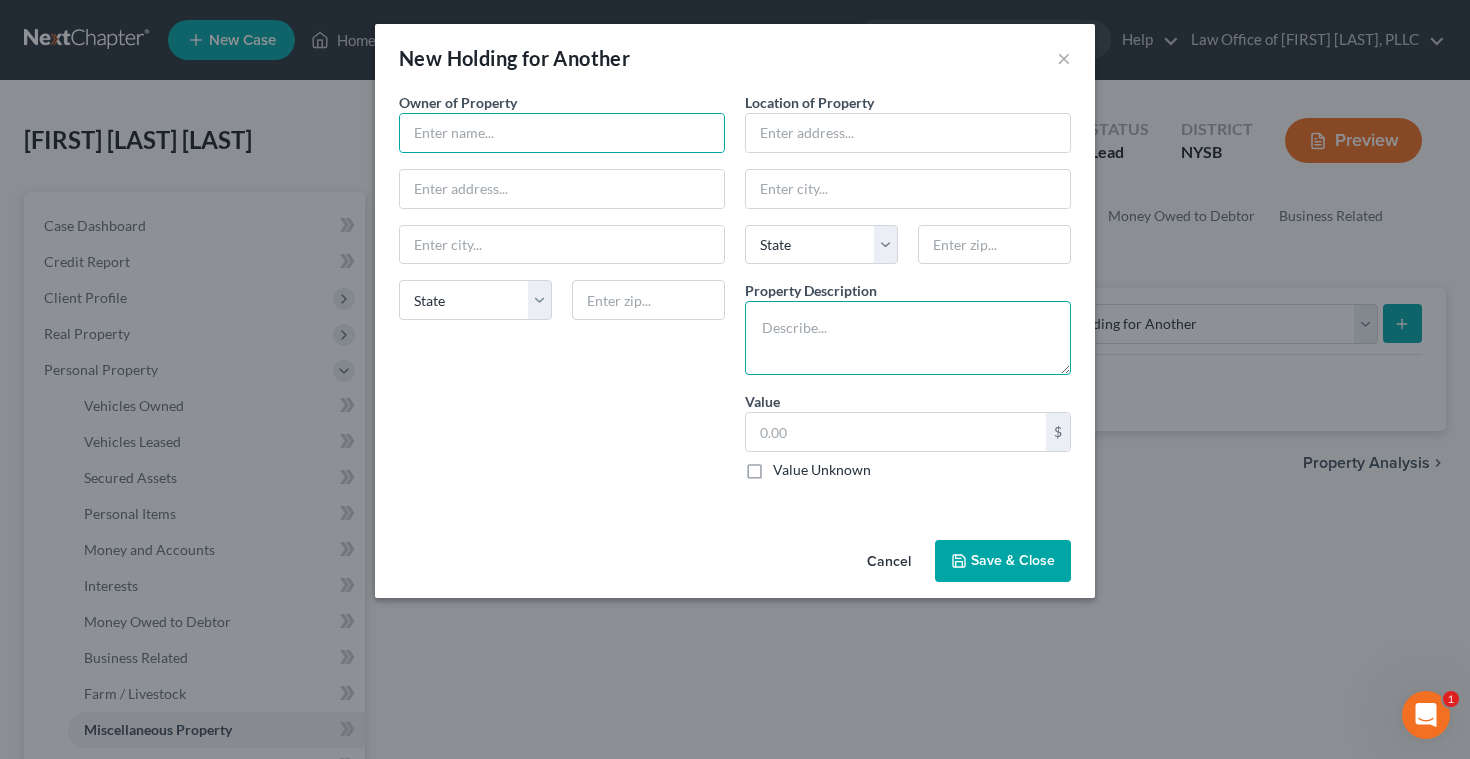 click at bounding box center (908, 338) 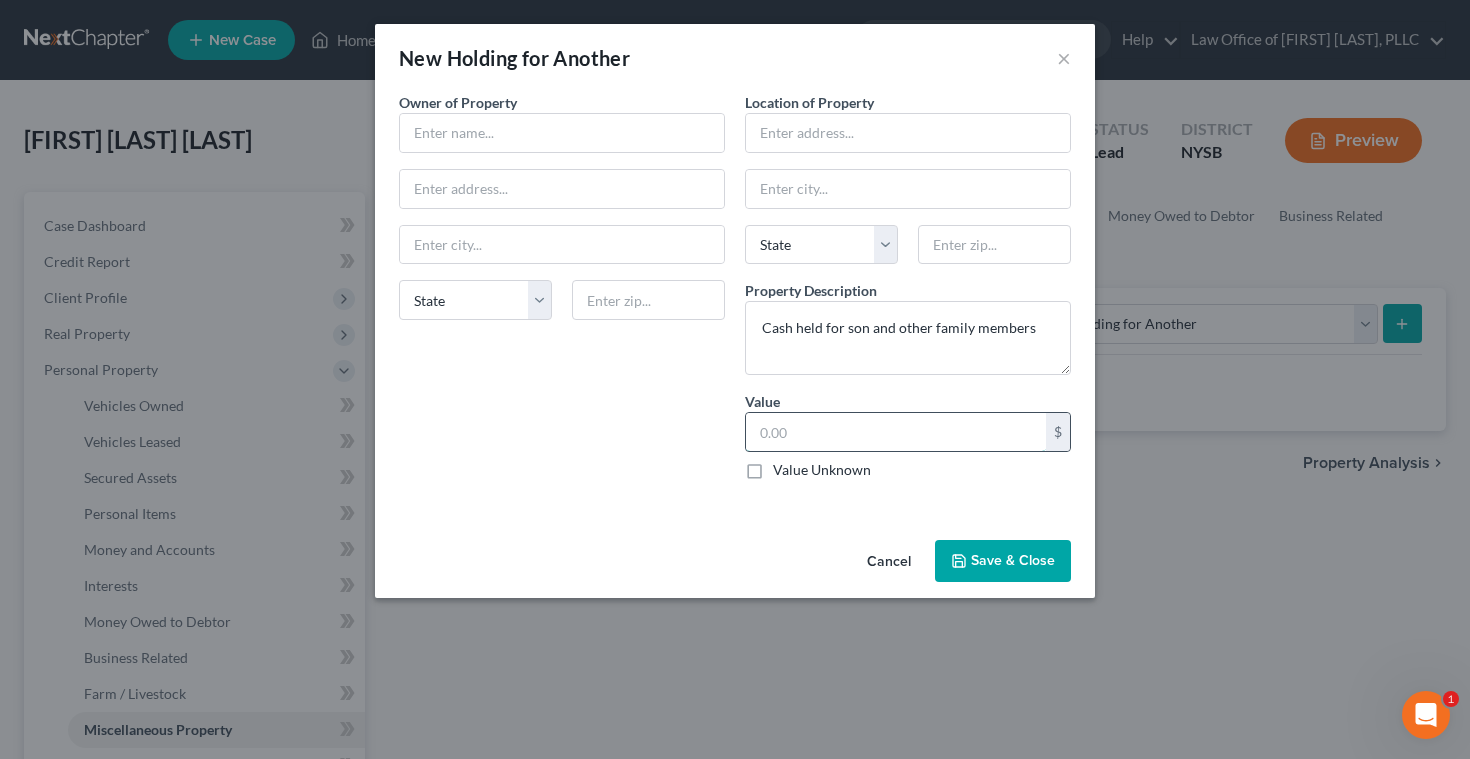 click at bounding box center (896, 432) 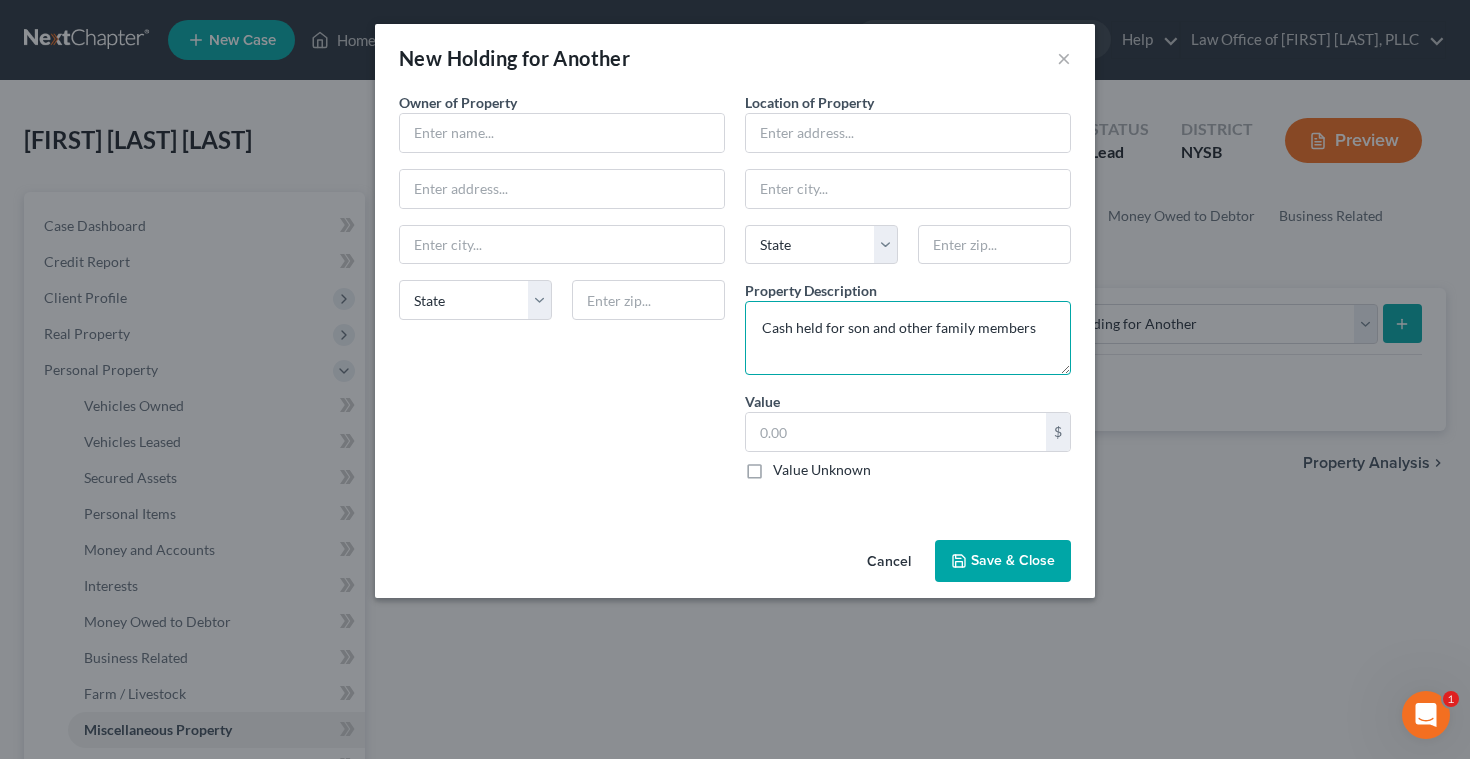 click on "Cash held for son and other family members" at bounding box center [908, 338] 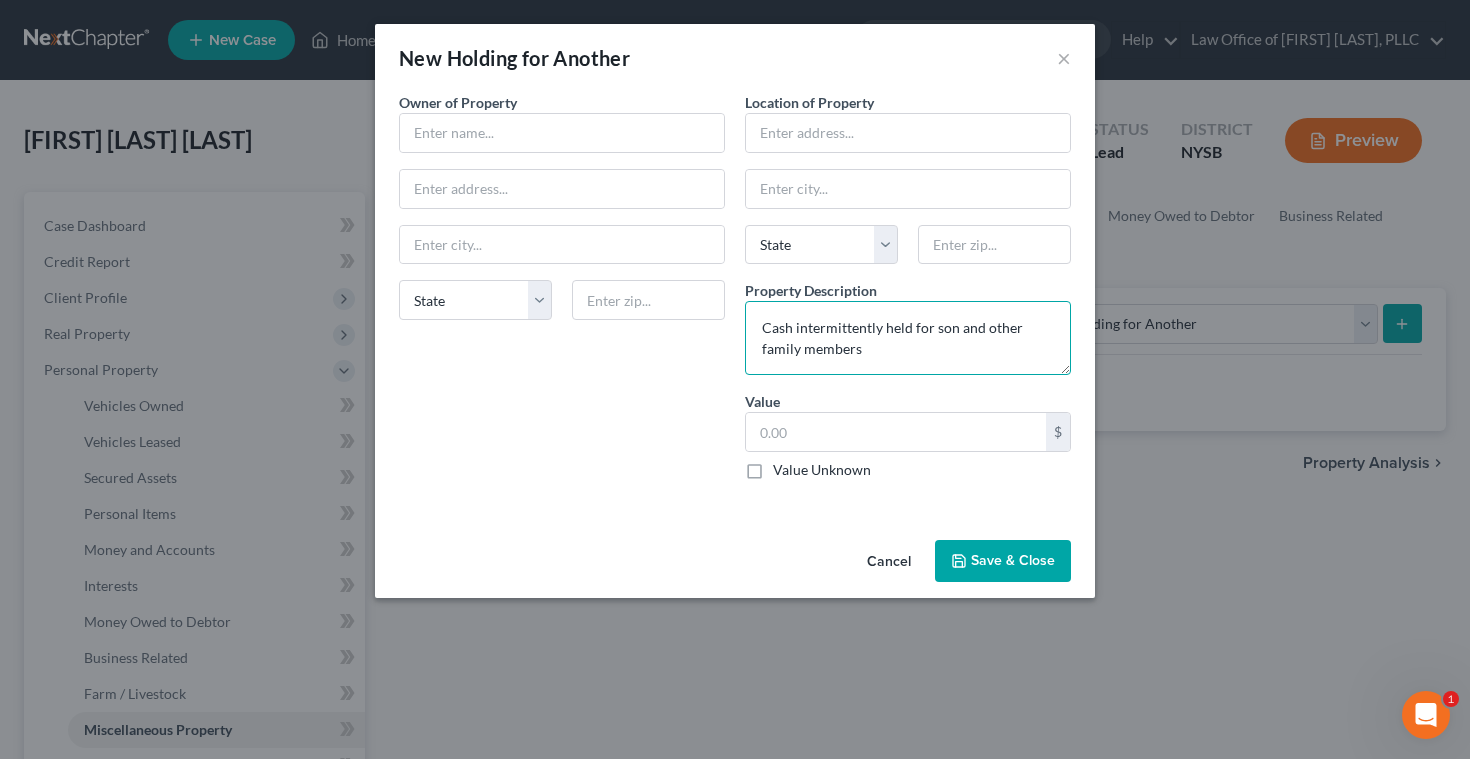 click on "Cash intermittently held for son and other family members" at bounding box center [908, 338] 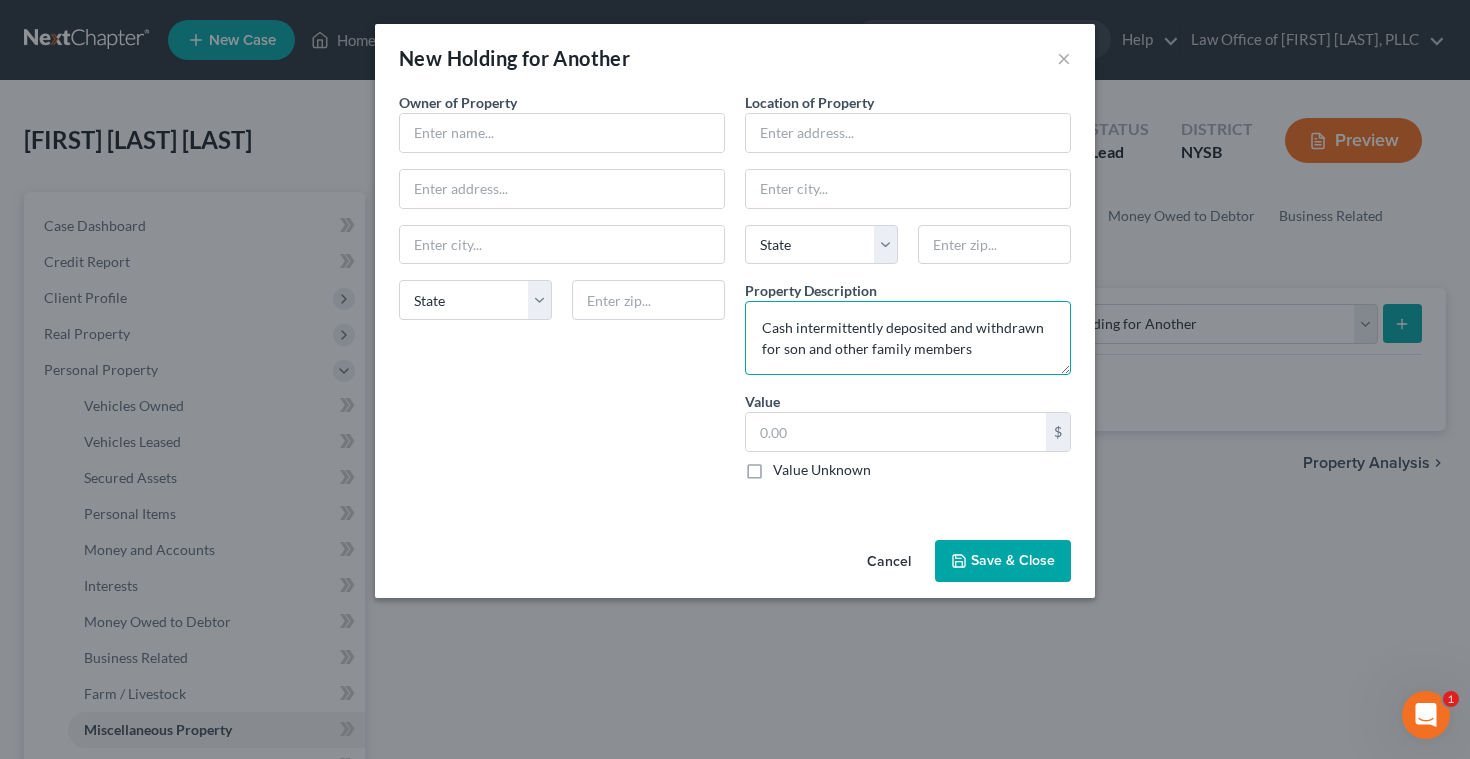 click on "Cash intermittently deposited and withdrawn for son and other family members" at bounding box center (908, 338) 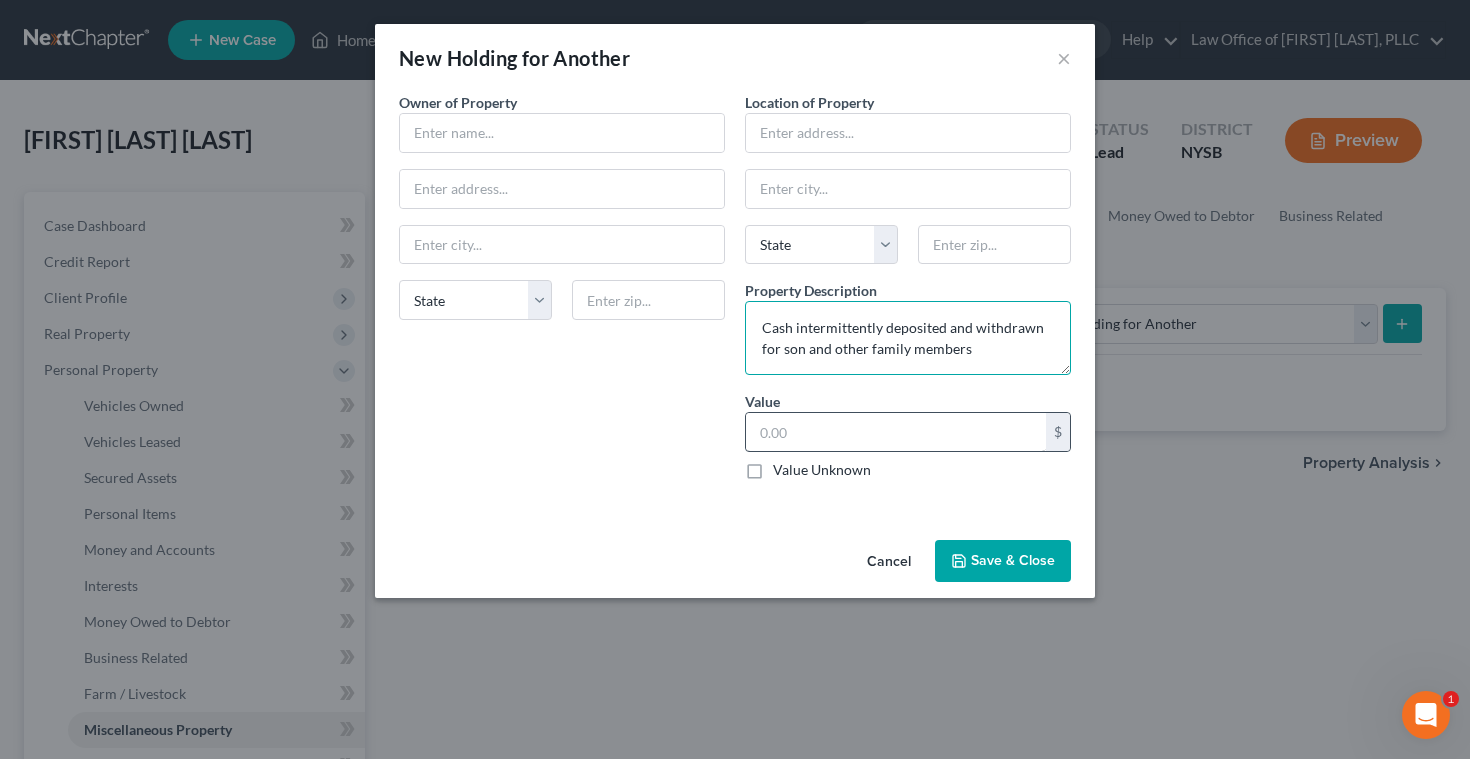 type on "Cash intermittently deposited and withdrawn for son and other family members" 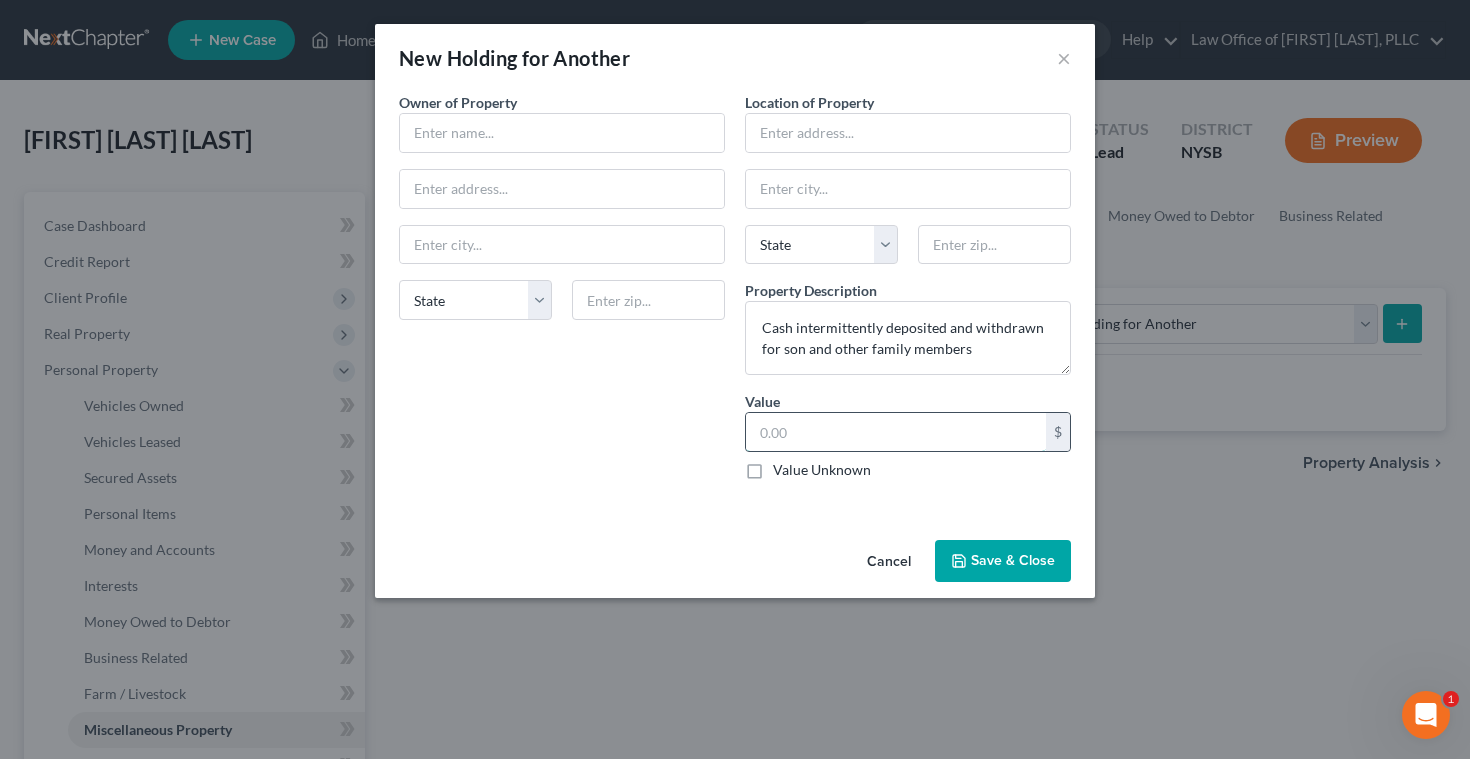 click at bounding box center (896, 432) 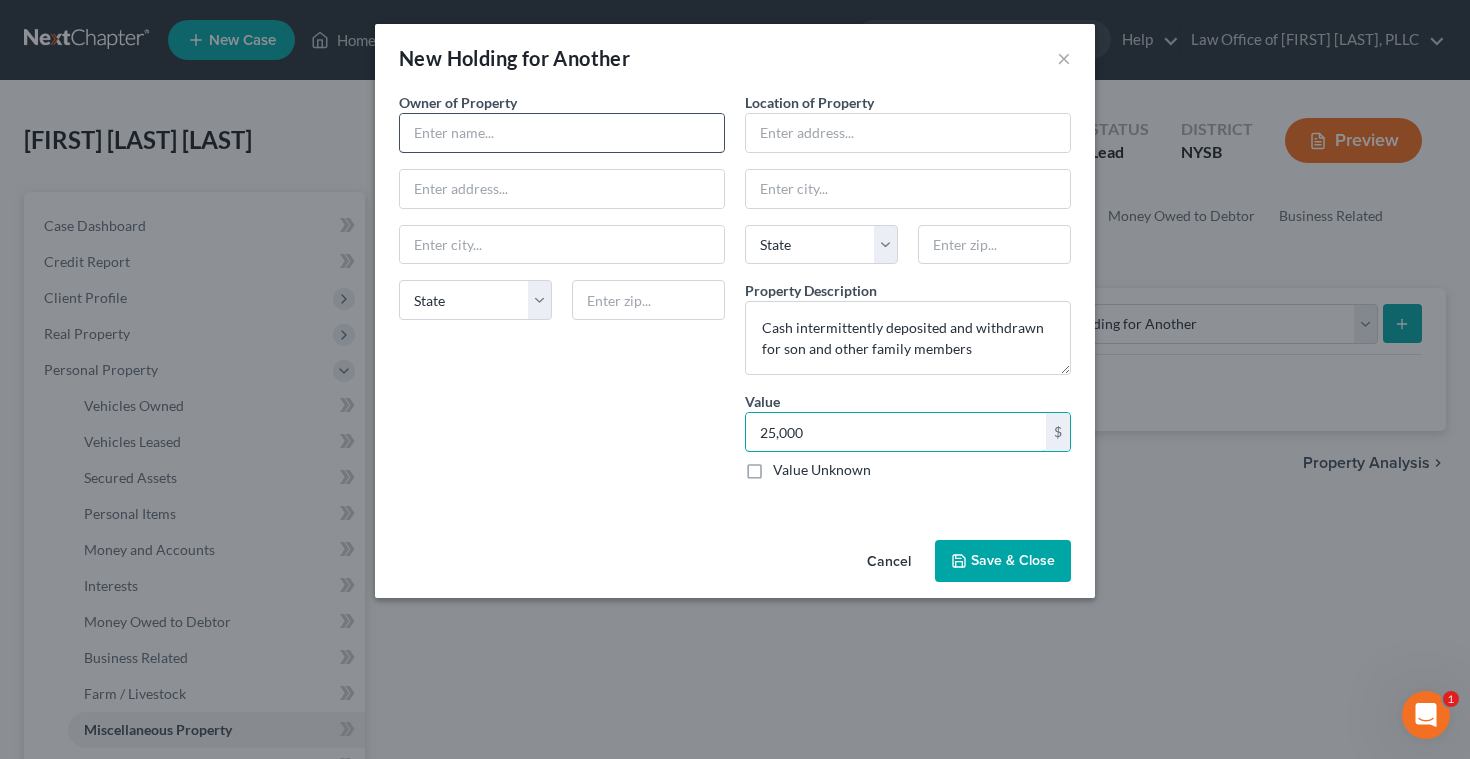 type on "25,000" 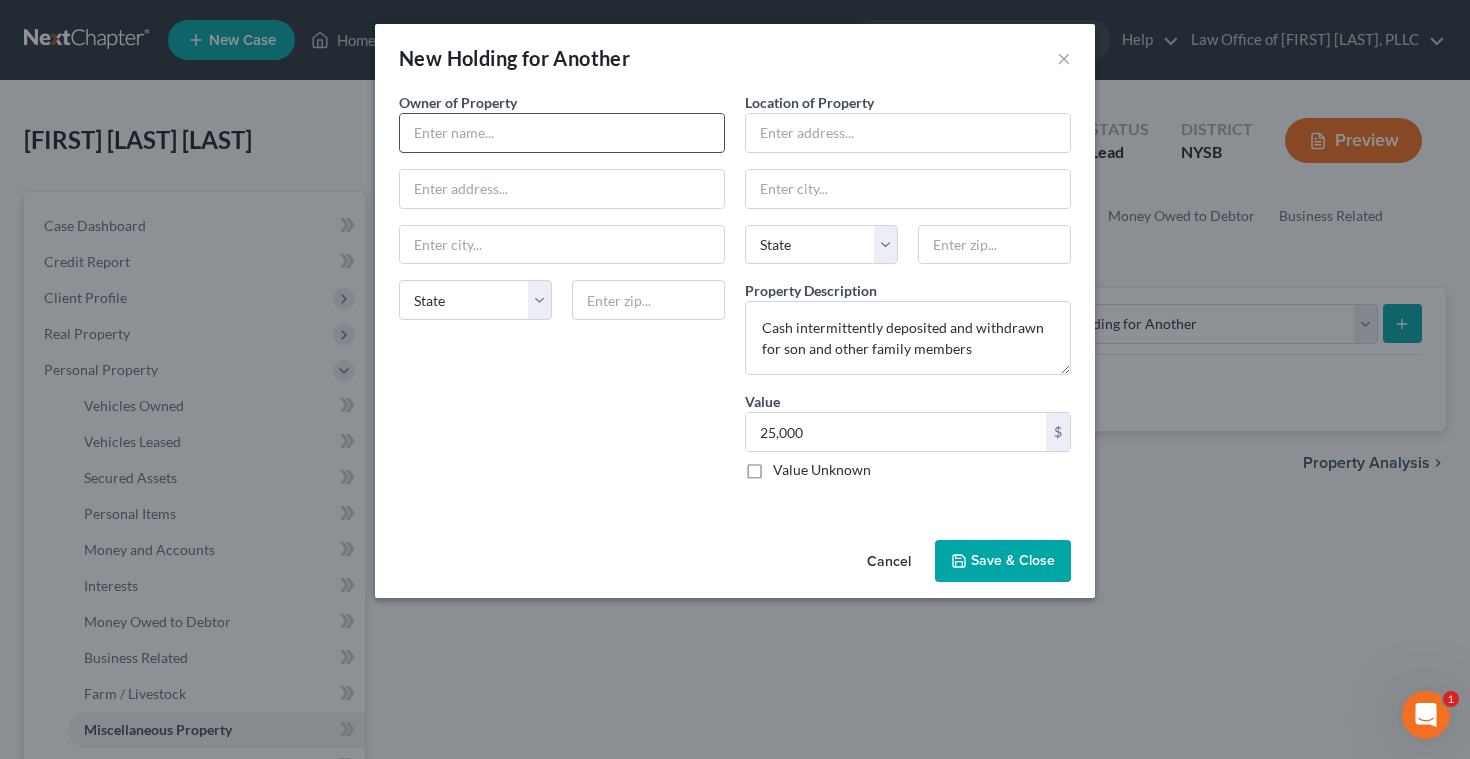 click at bounding box center (562, 133) 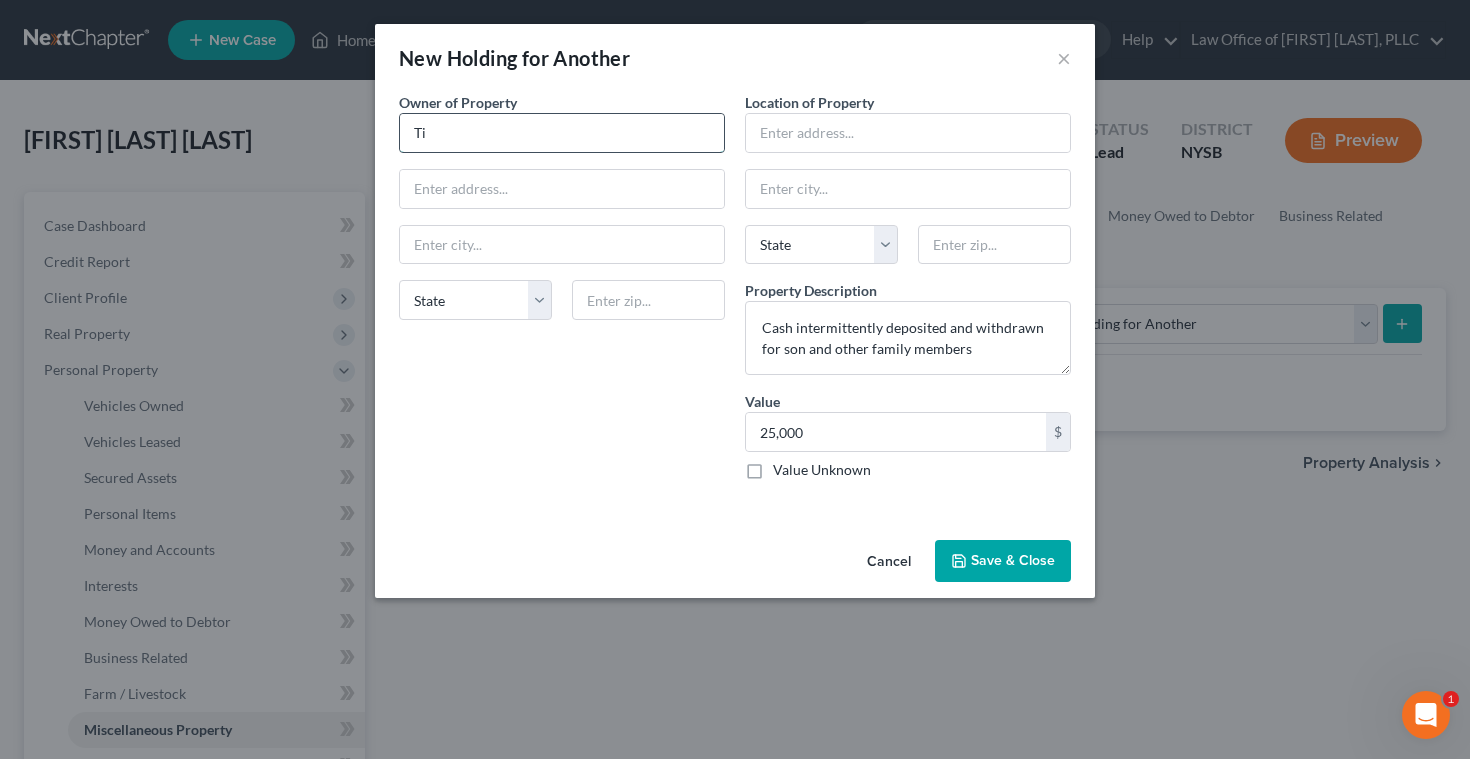 type on "T" 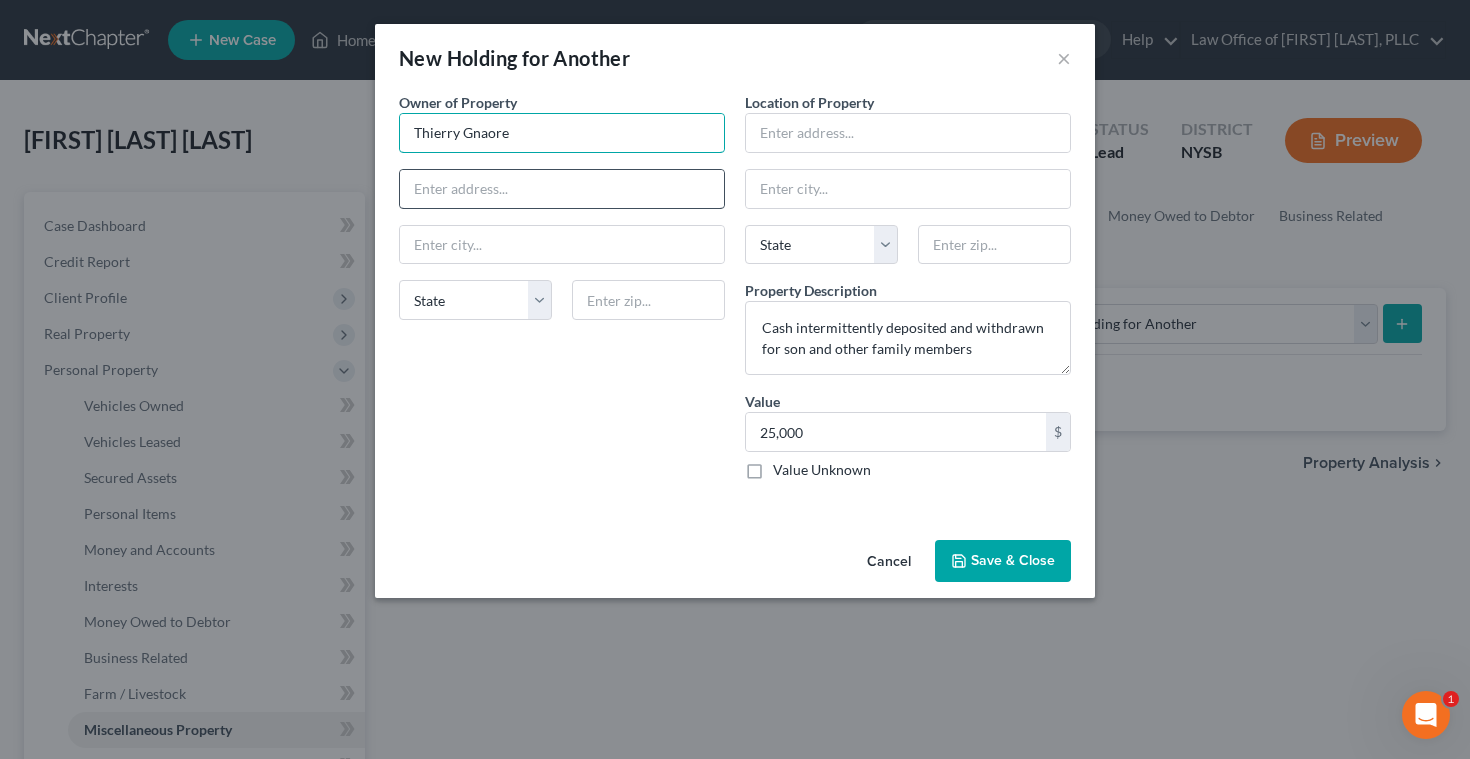 type on "Thierry Gnaore" 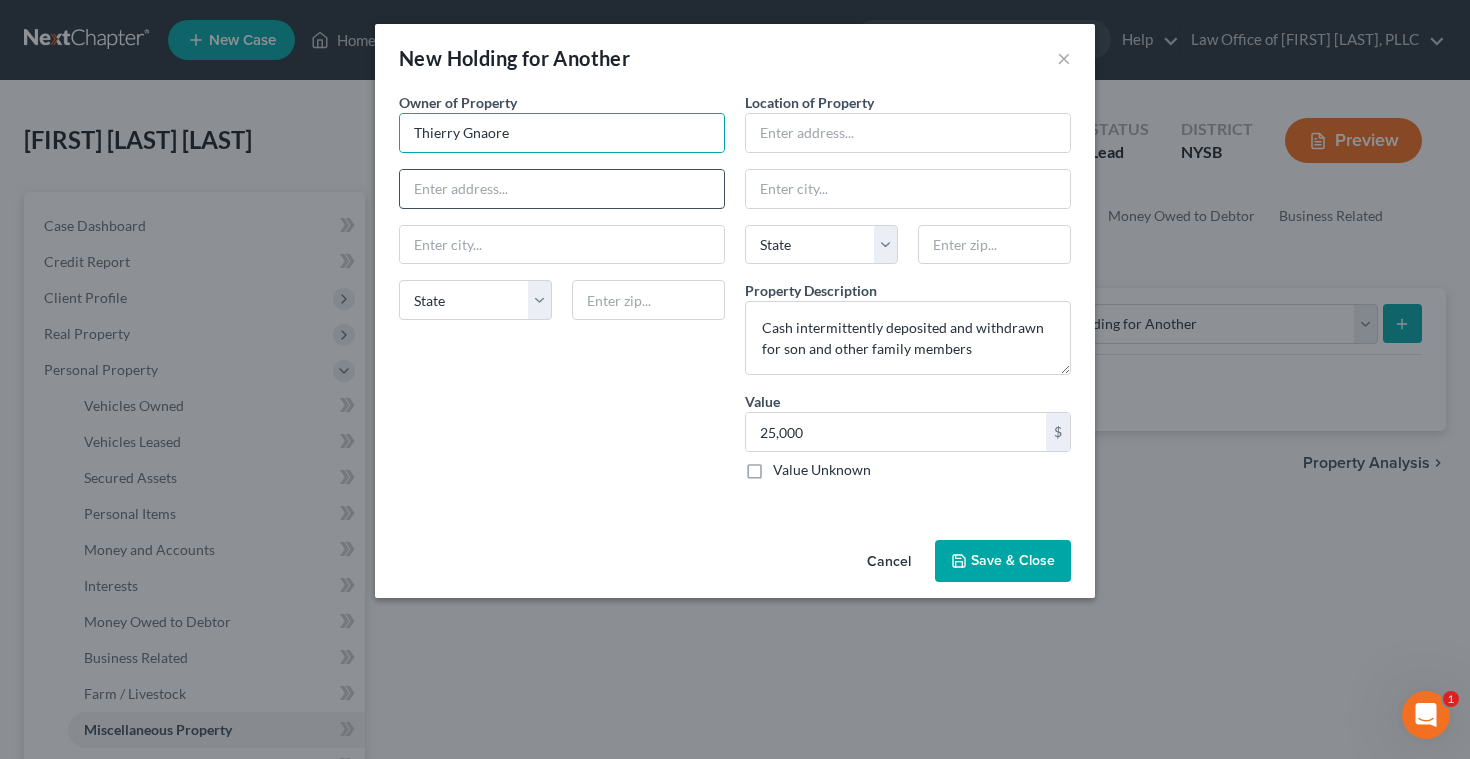 click at bounding box center [562, 189] 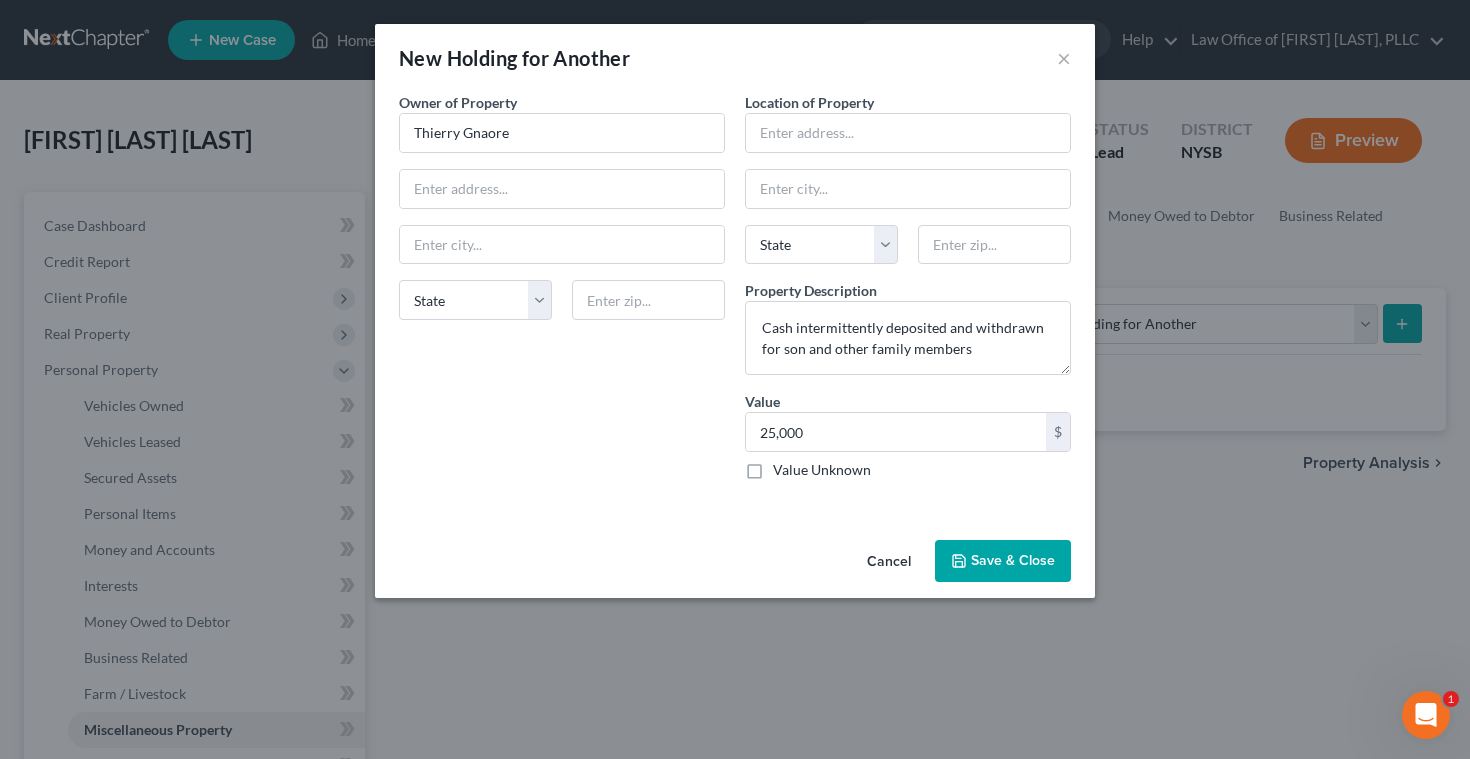 click on "Owner of Property
*
[PERSON_NAME] State AL AK AR AZ CA CO CT DE DC FL GA GU HI ID IL IN IA KS KY LA ME MD MA MI MN MS MO MT NC ND NE NV NH NJ NM NY OH OK OR PA PR RI SC SD TN TX UT VI VA VT WI WY" at bounding box center [562, 294] 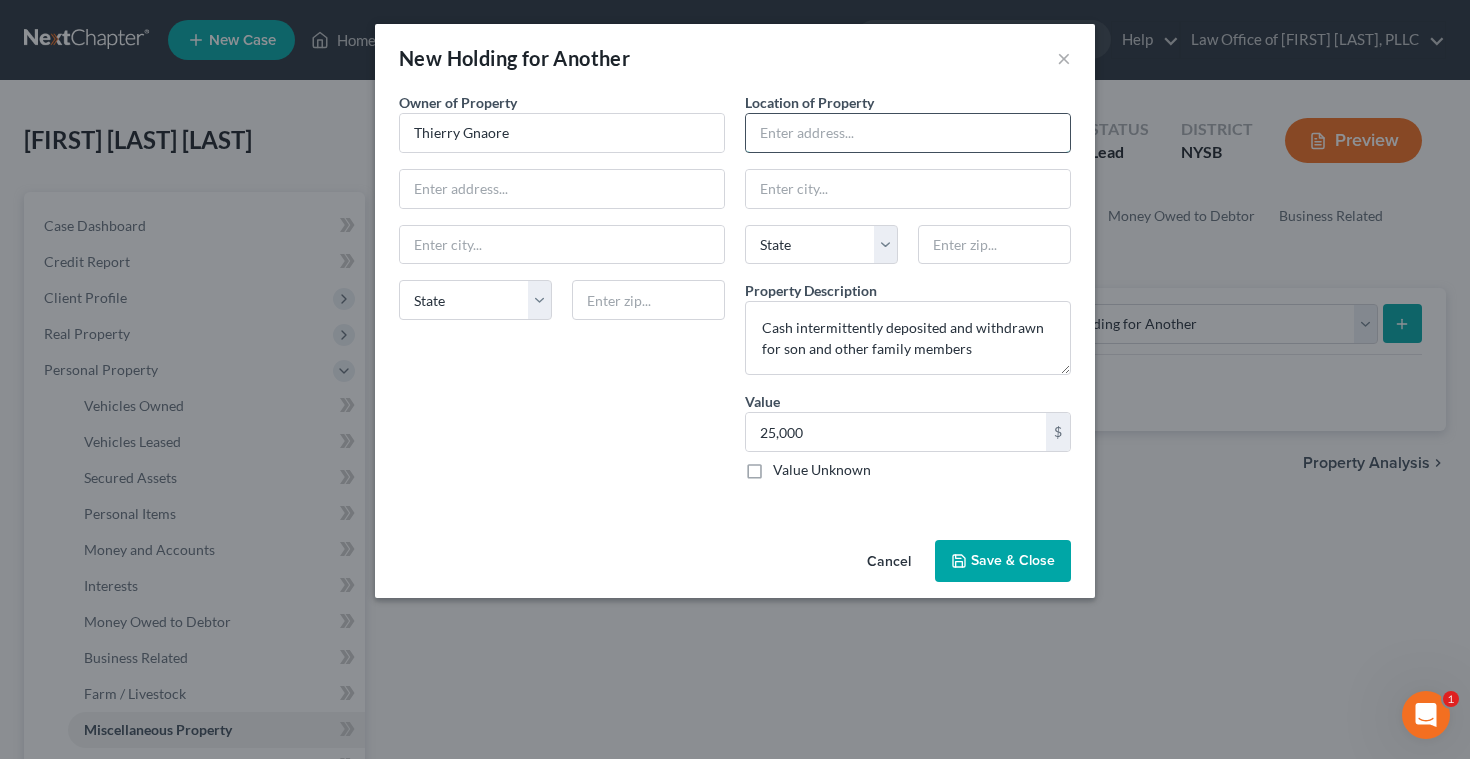 click at bounding box center [908, 133] 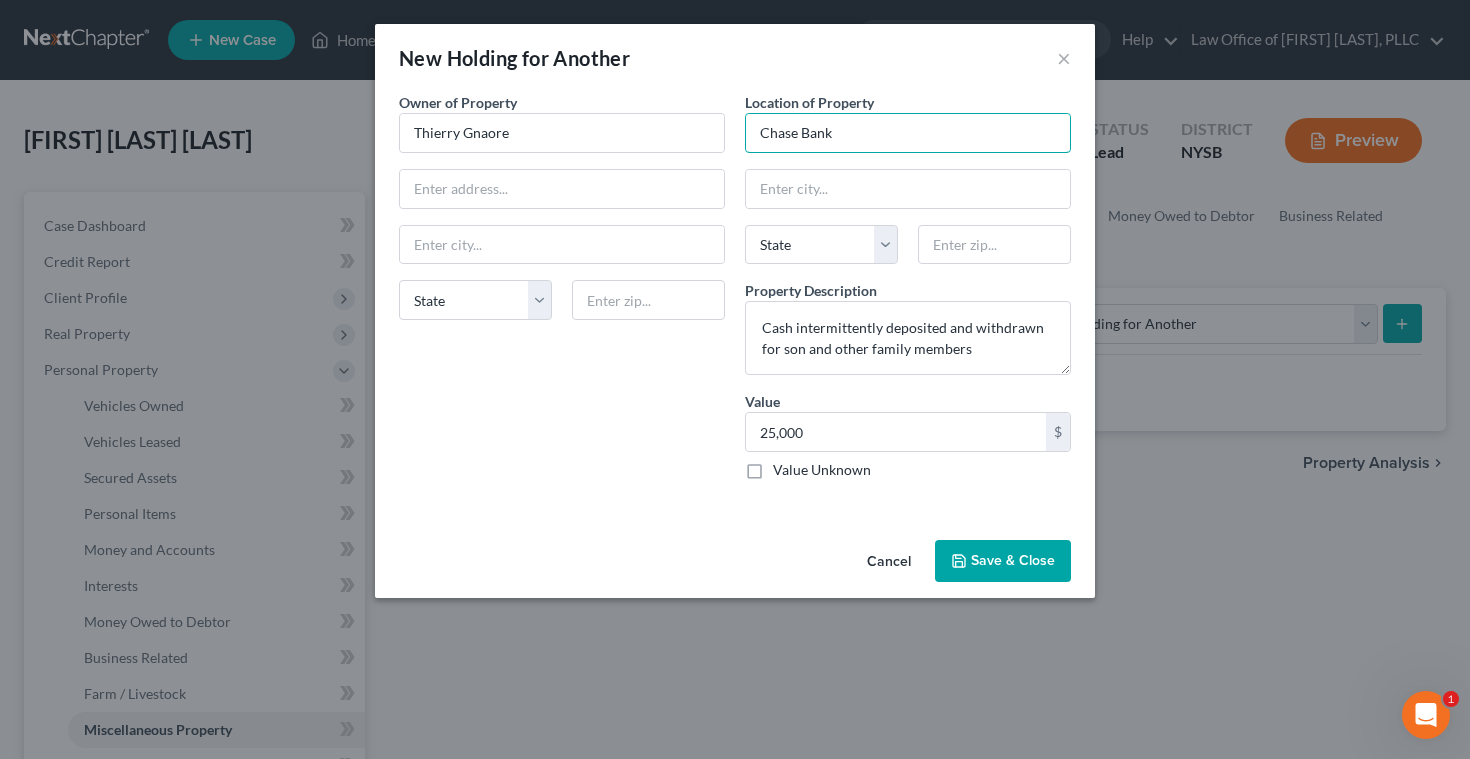 type on "Chase Bank" 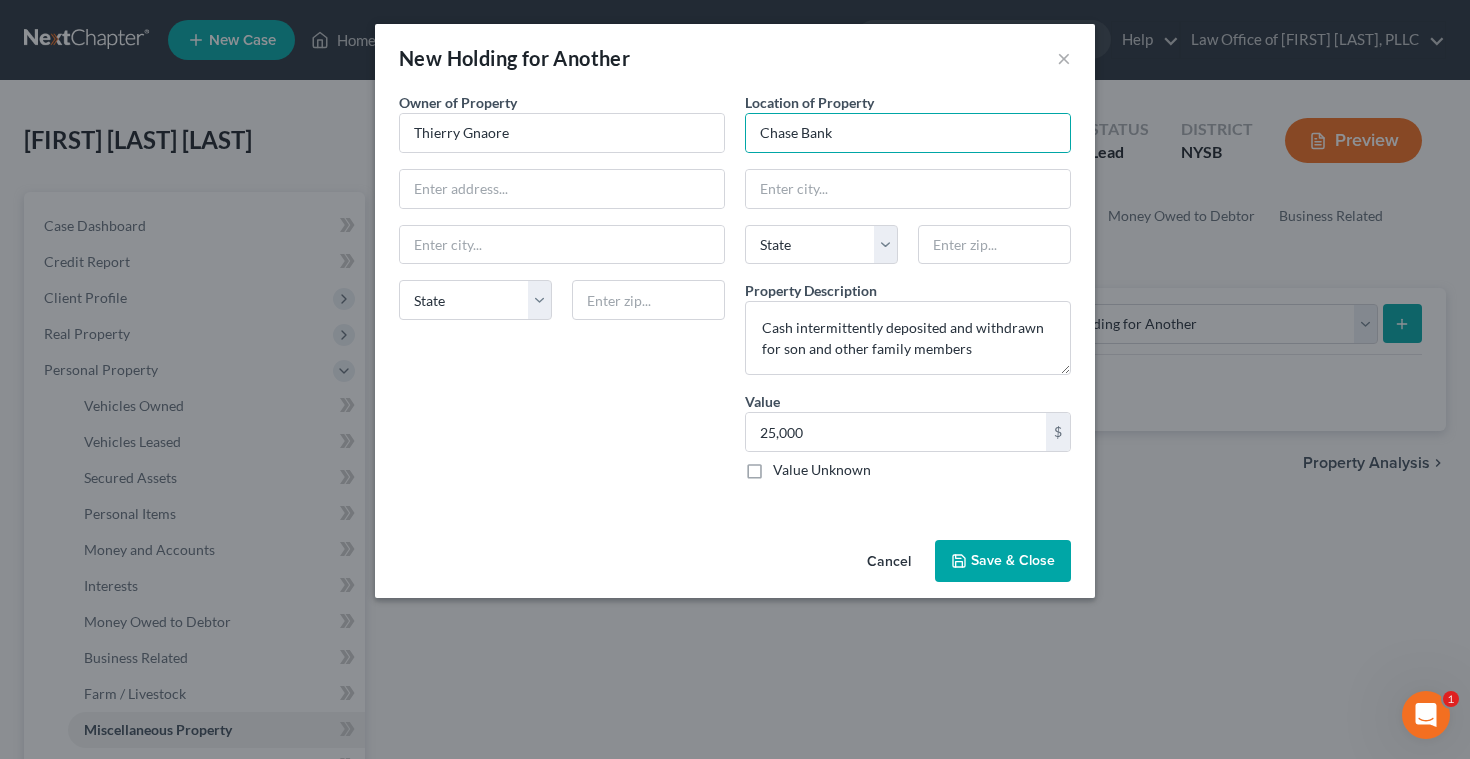 click on "Save & Close" at bounding box center (1003, 561) 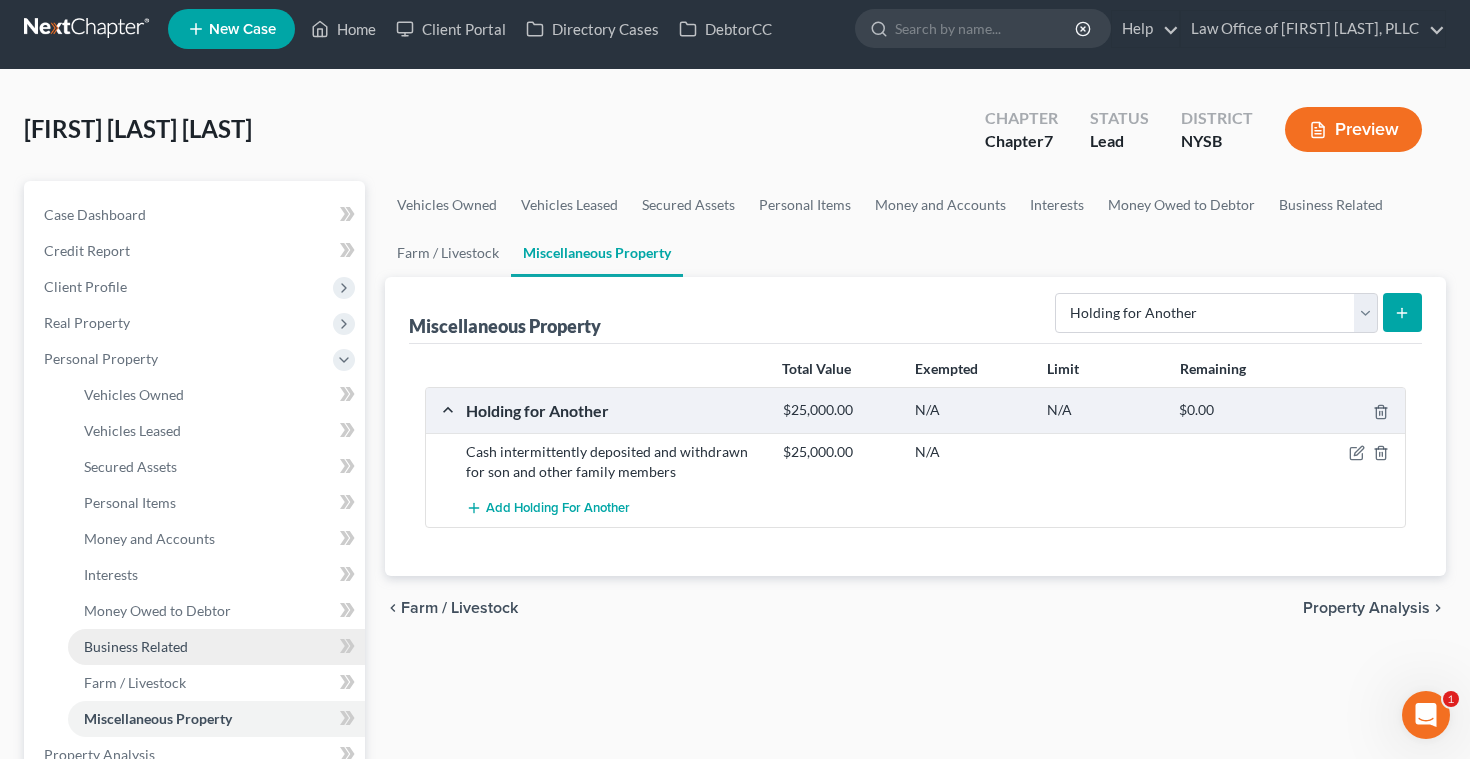 scroll, scrollTop: 0, scrollLeft: 0, axis: both 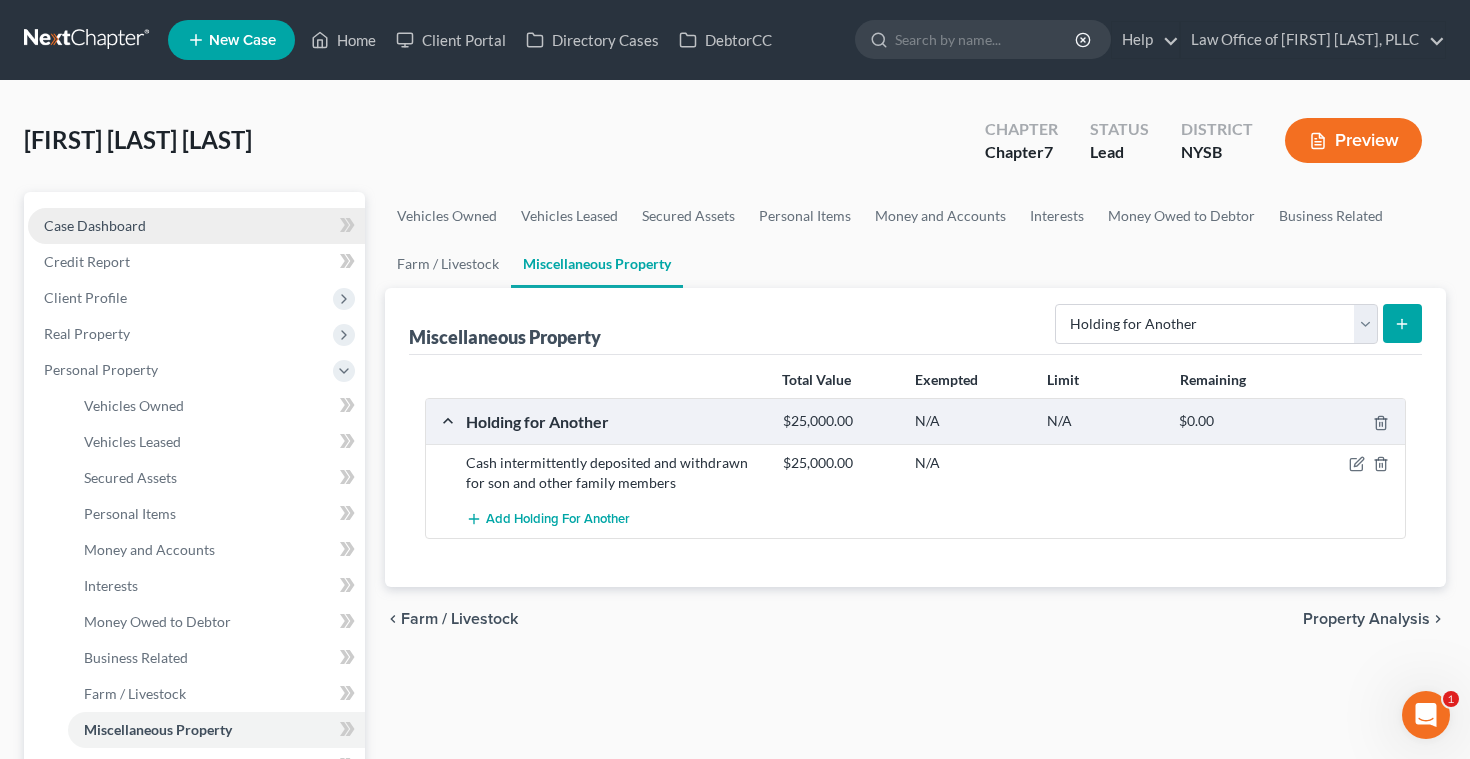 click on "Case Dashboard" at bounding box center (95, 225) 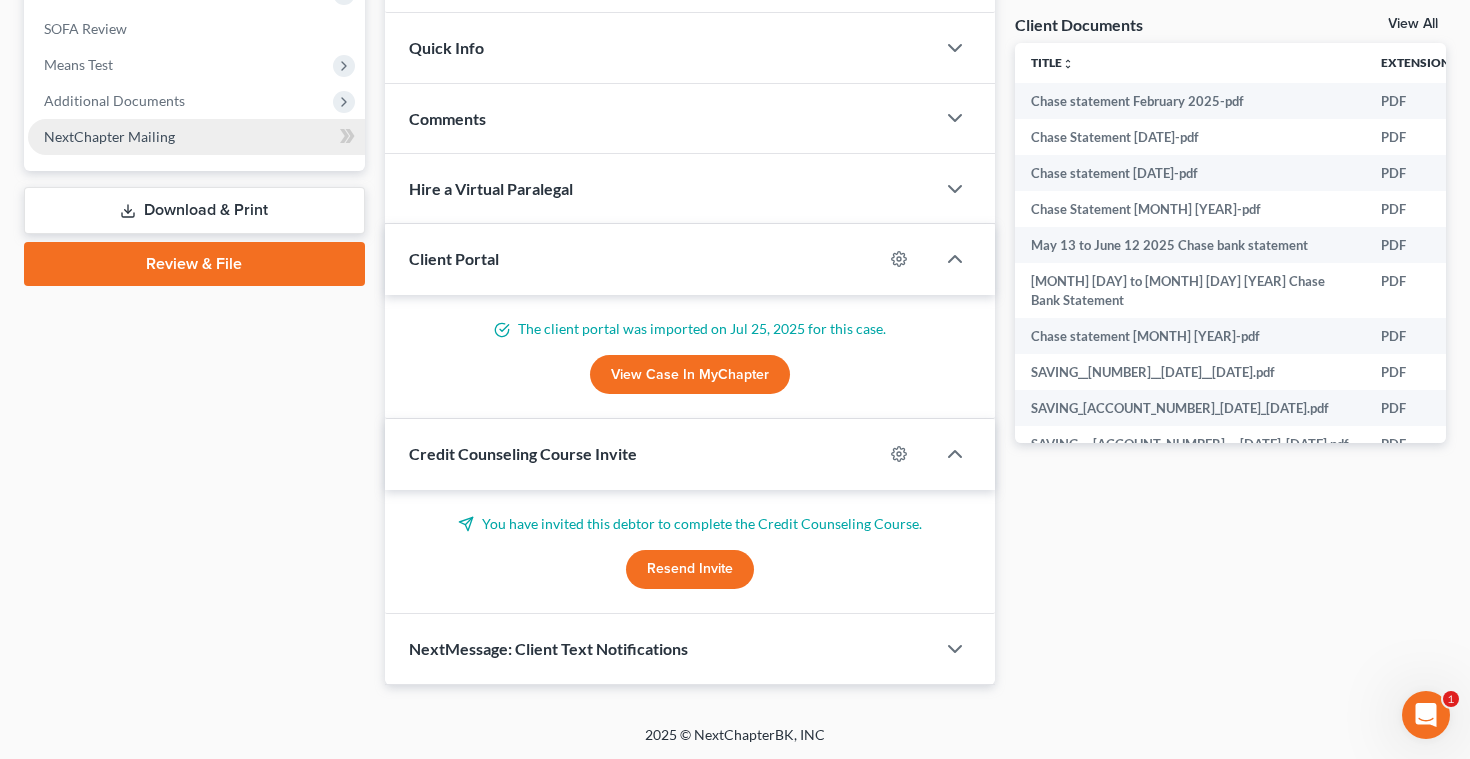 scroll, scrollTop: 712, scrollLeft: 0, axis: vertical 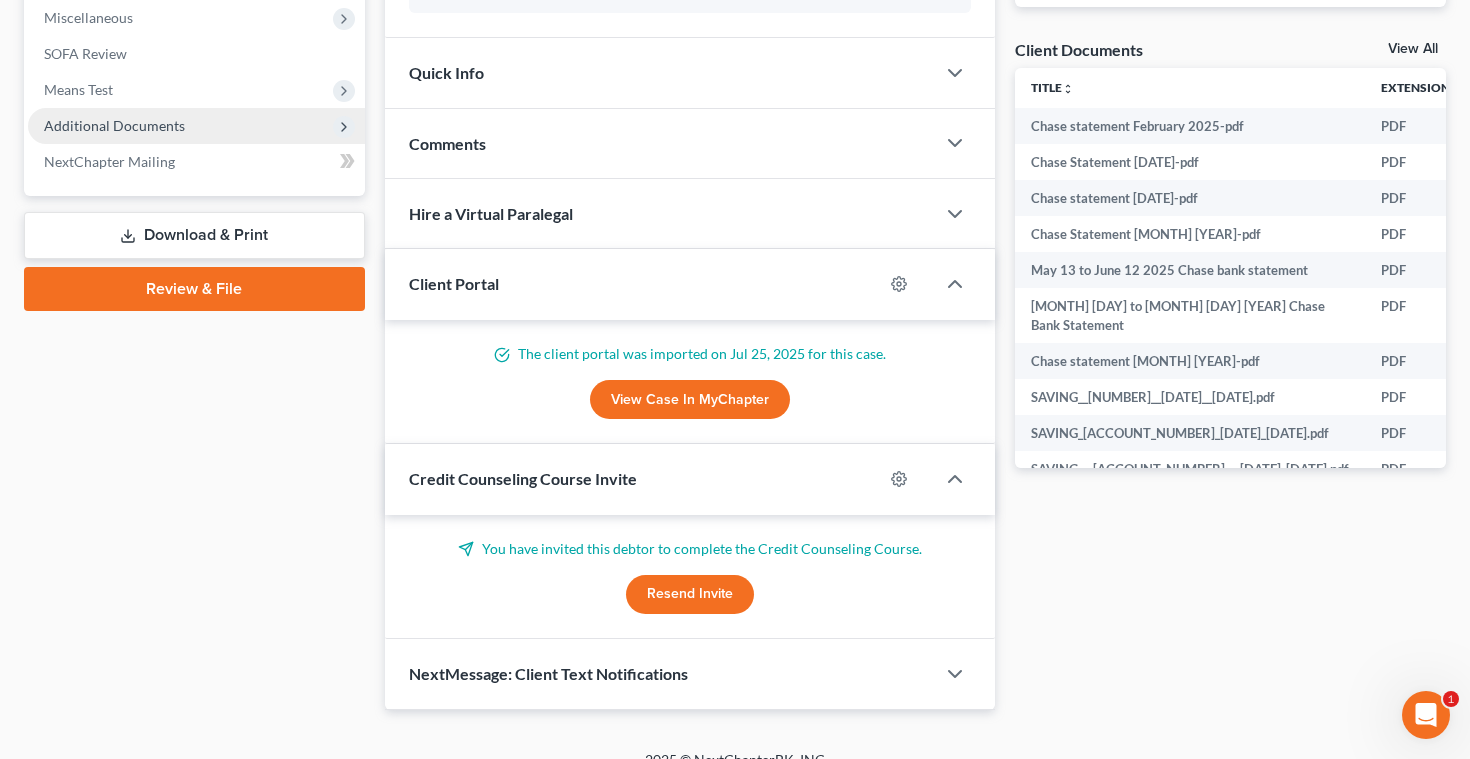 click on "Additional Documents" at bounding box center (114, 125) 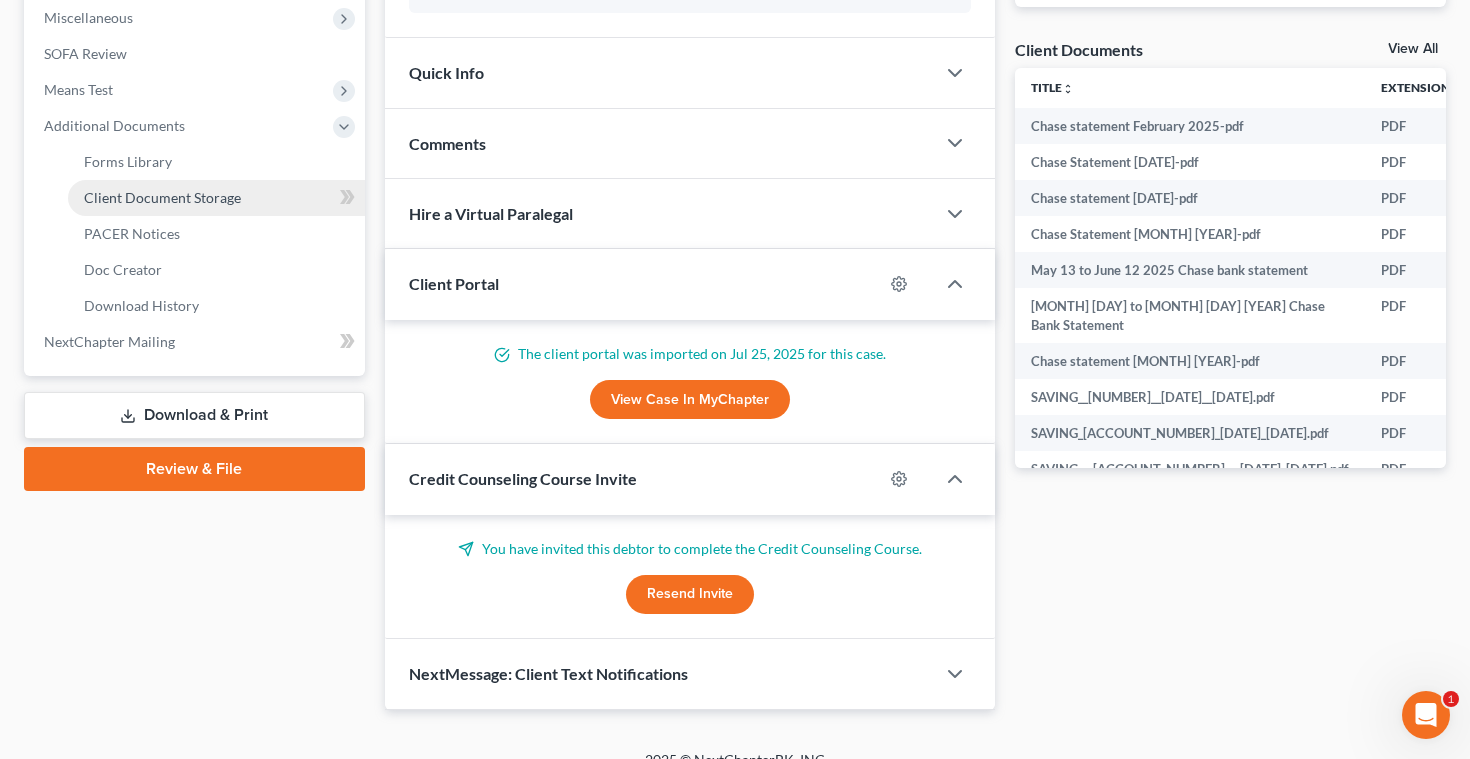 click on "Client Document Storage" at bounding box center (162, 197) 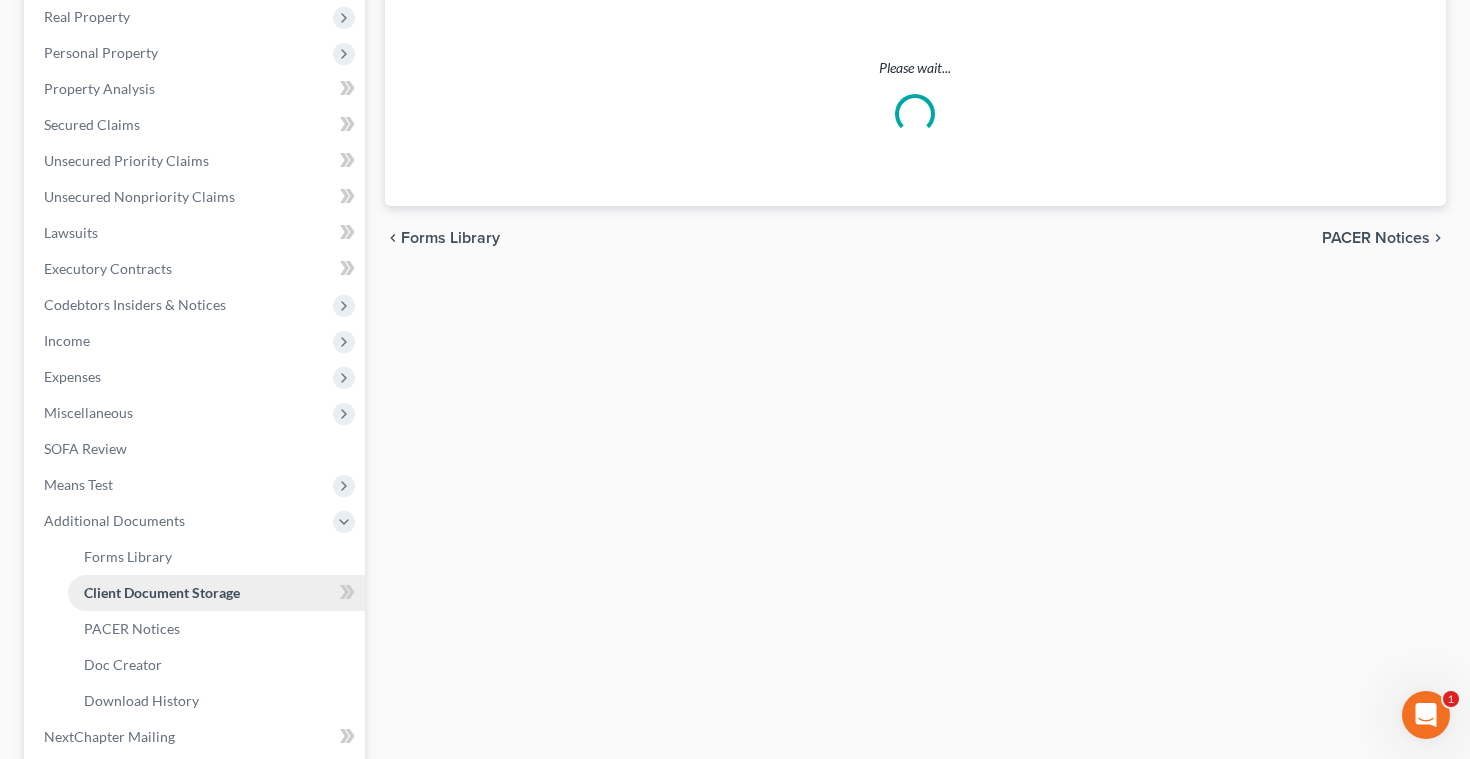 select on "0" 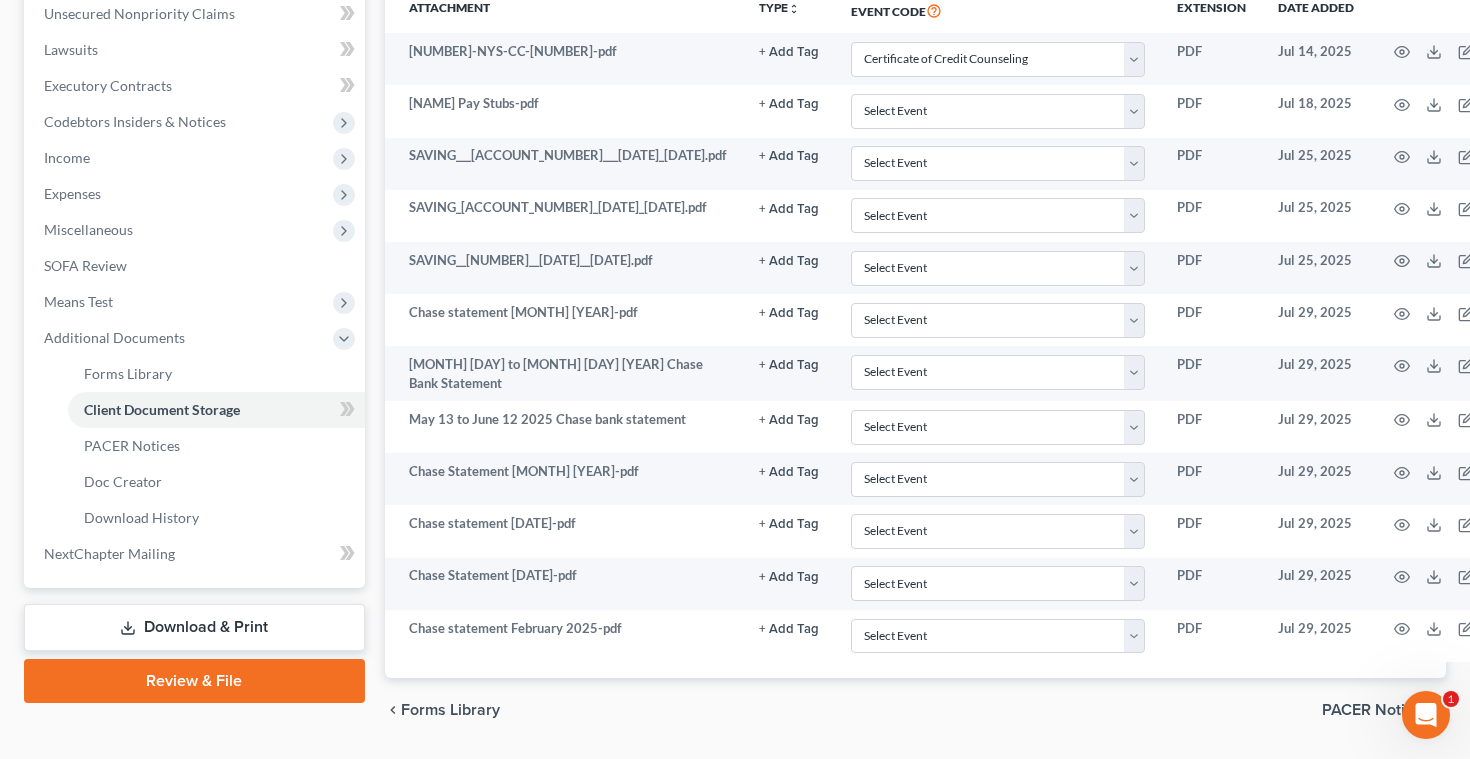 scroll, scrollTop: 556, scrollLeft: 0, axis: vertical 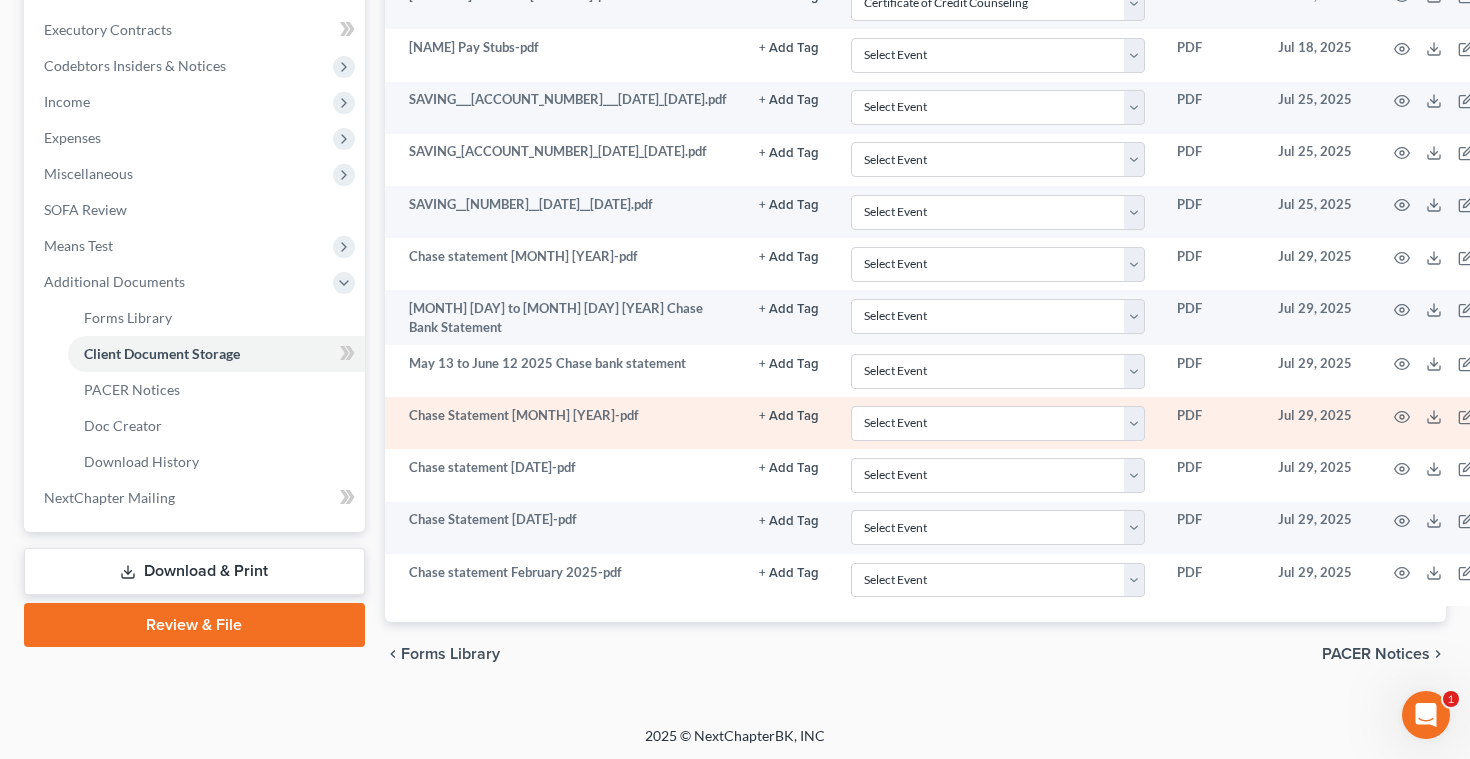 click on "Chase Statement [MONTH] [YEAR]-pdf" at bounding box center (564, 423) 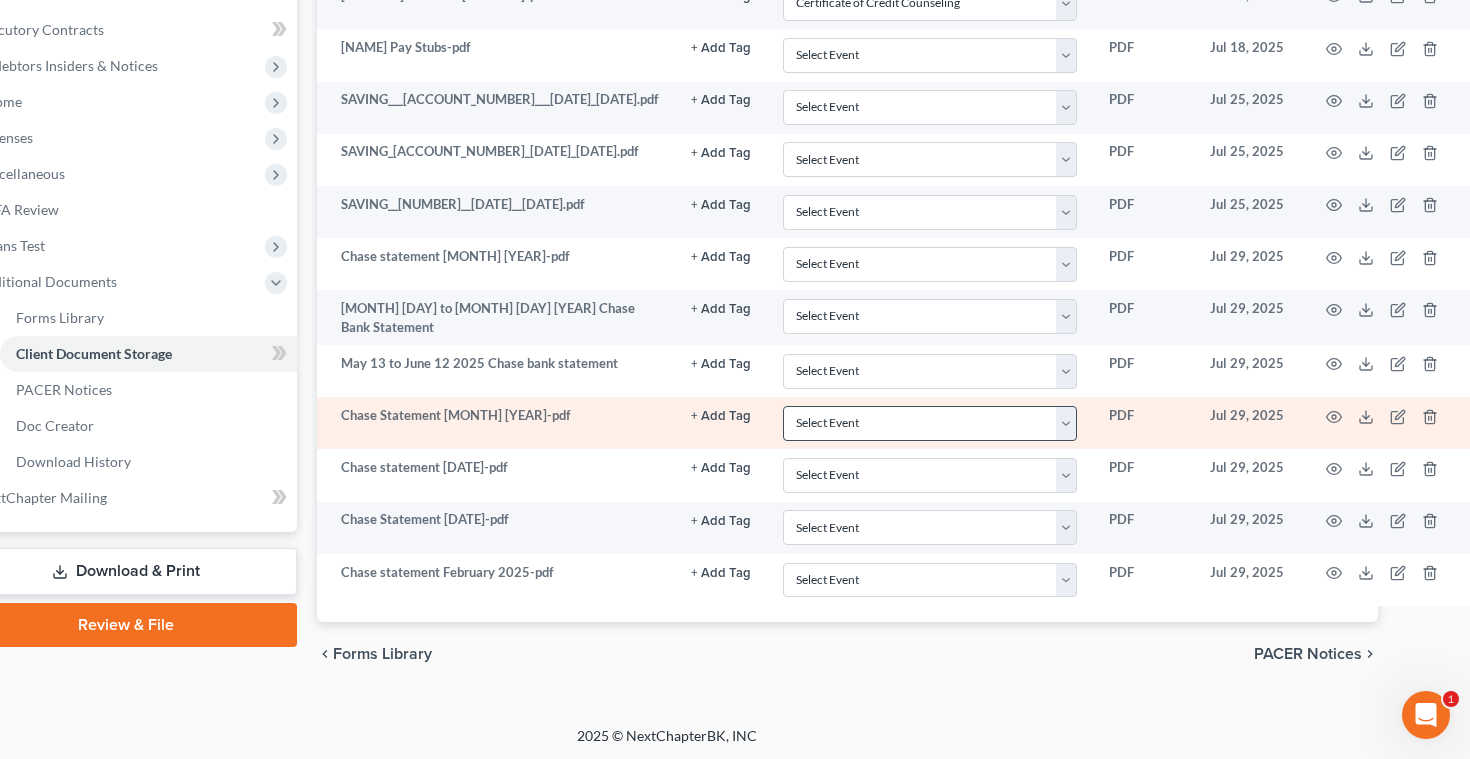 scroll, scrollTop: 556, scrollLeft: 208, axis: both 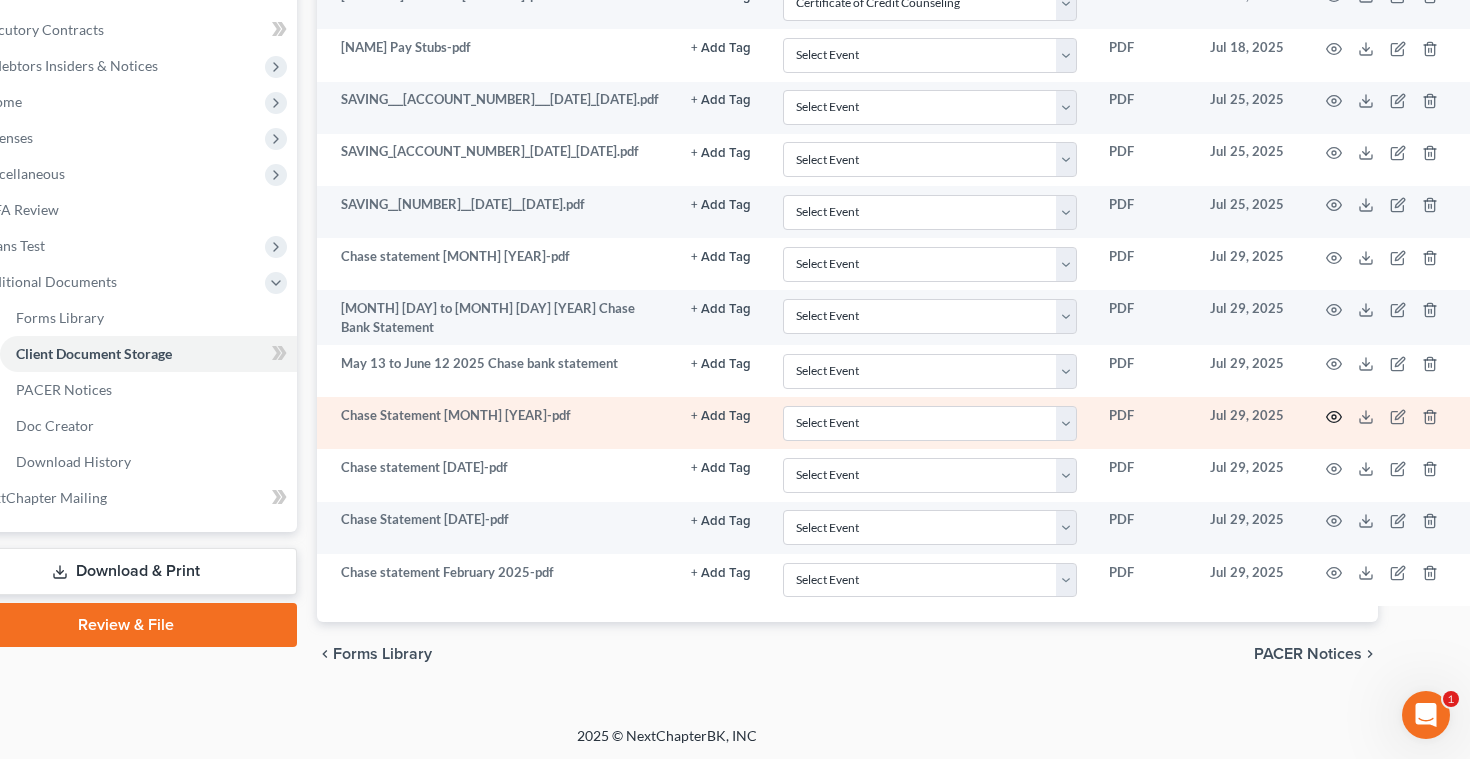 click 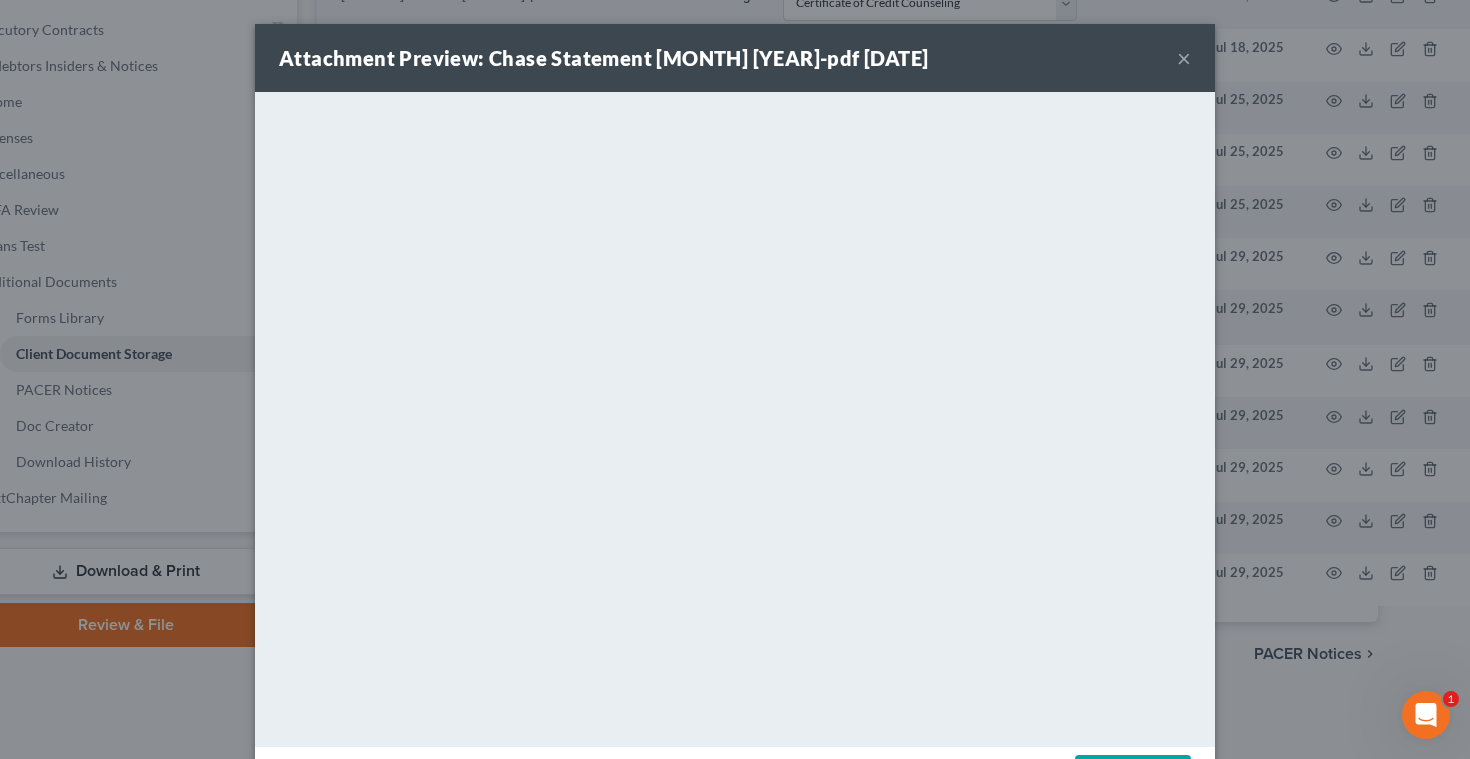 click on "×" at bounding box center [1184, 58] 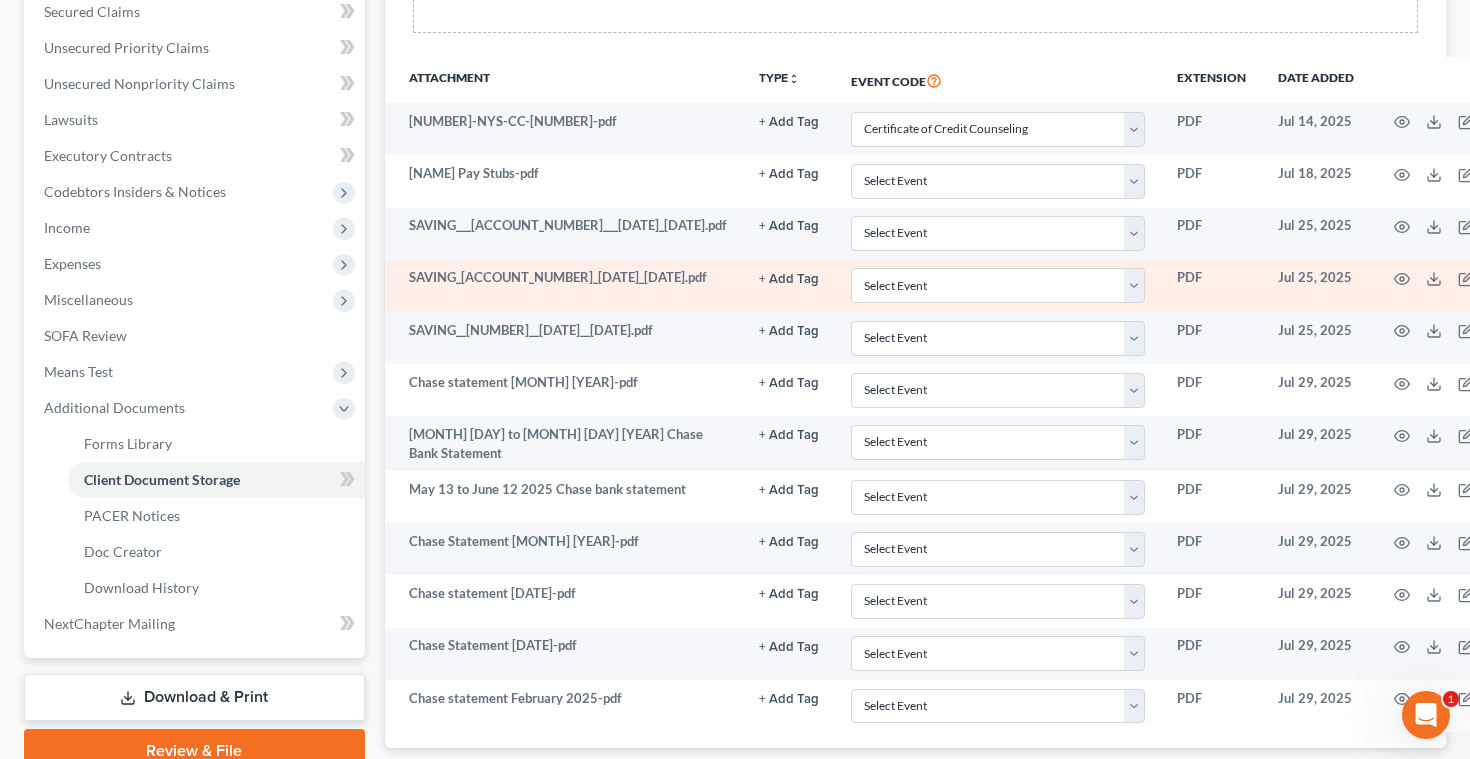 scroll, scrollTop: 443, scrollLeft: 0, axis: vertical 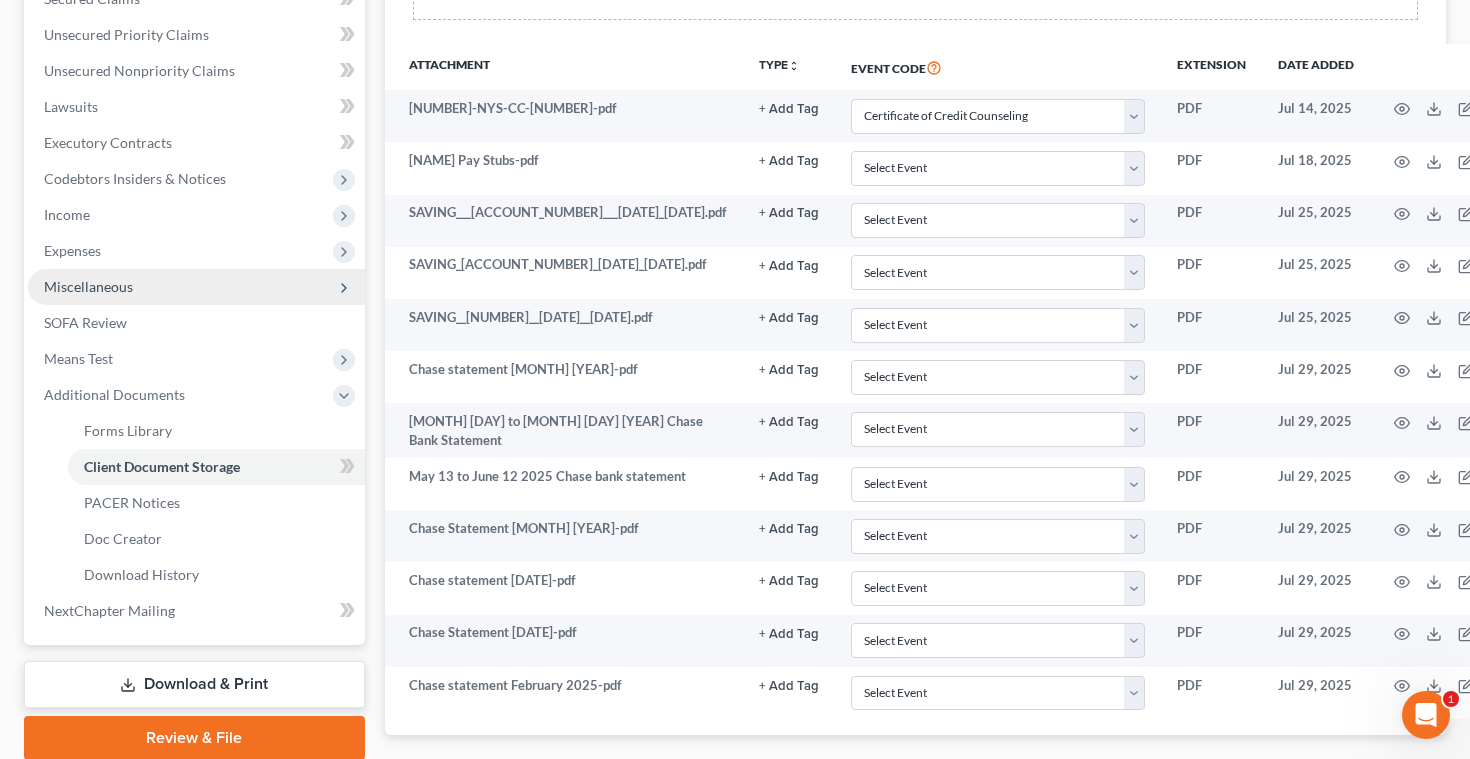 click on "Miscellaneous" at bounding box center (88, 286) 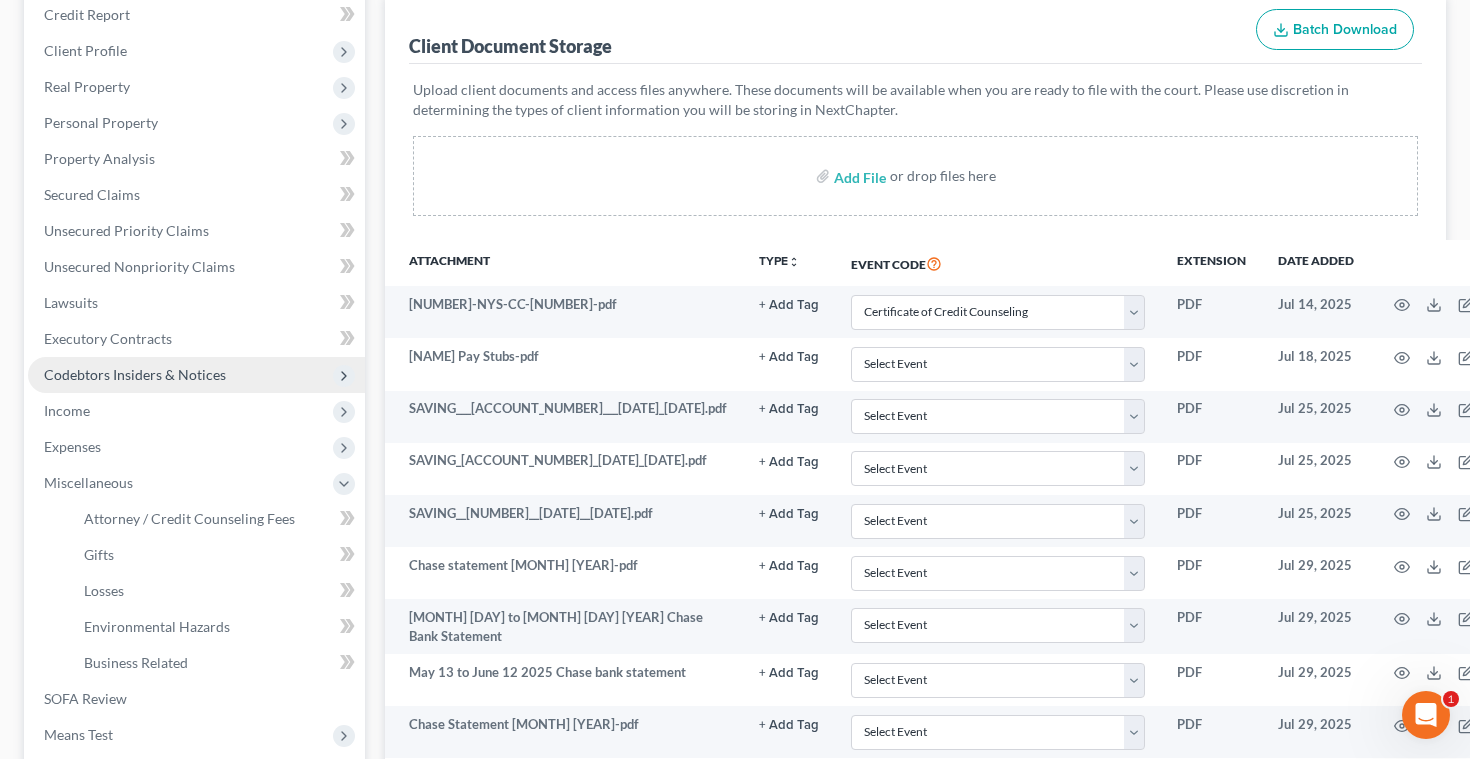 scroll, scrollTop: 245, scrollLeft: 0, axis: vertical 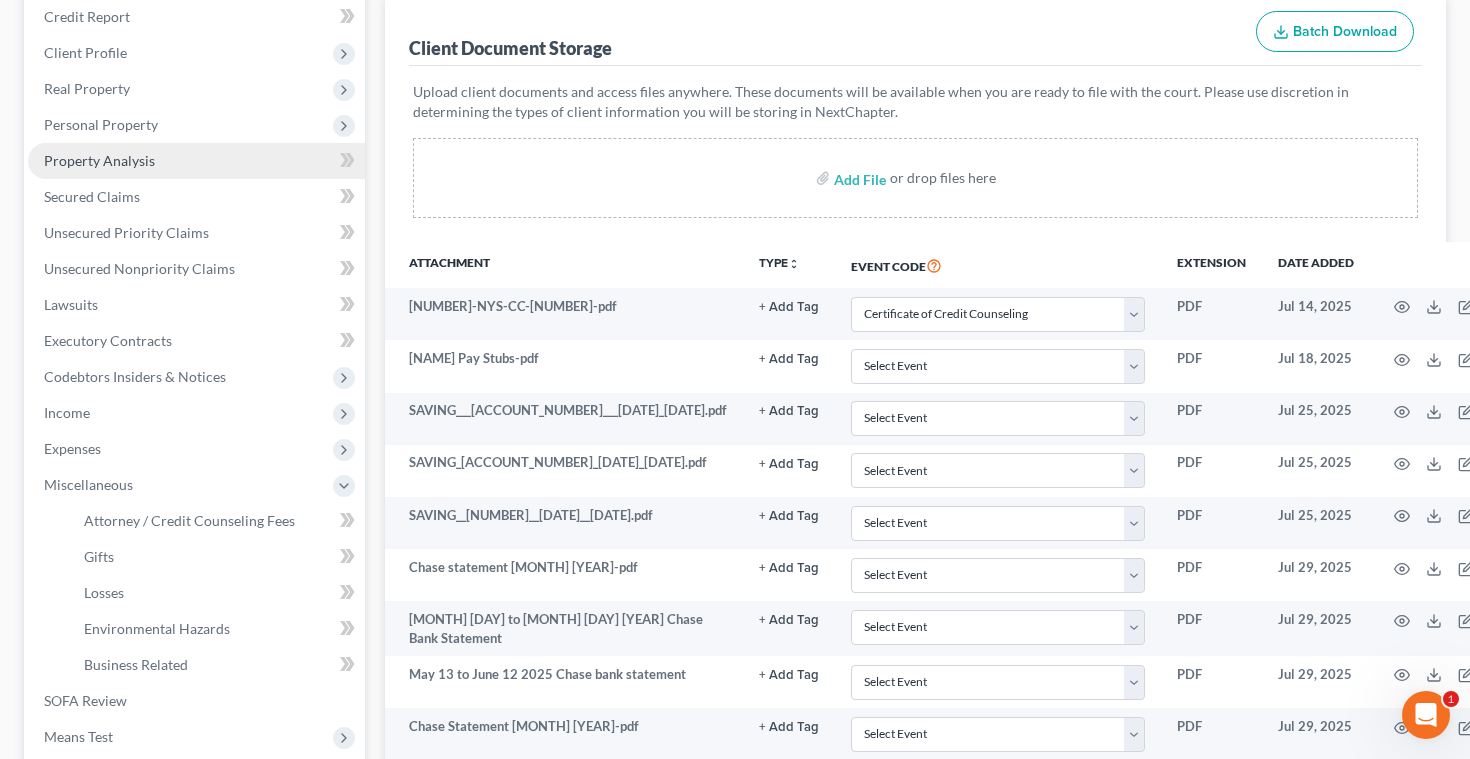 click on "Property Analysis" at bounding box center (99, 160) 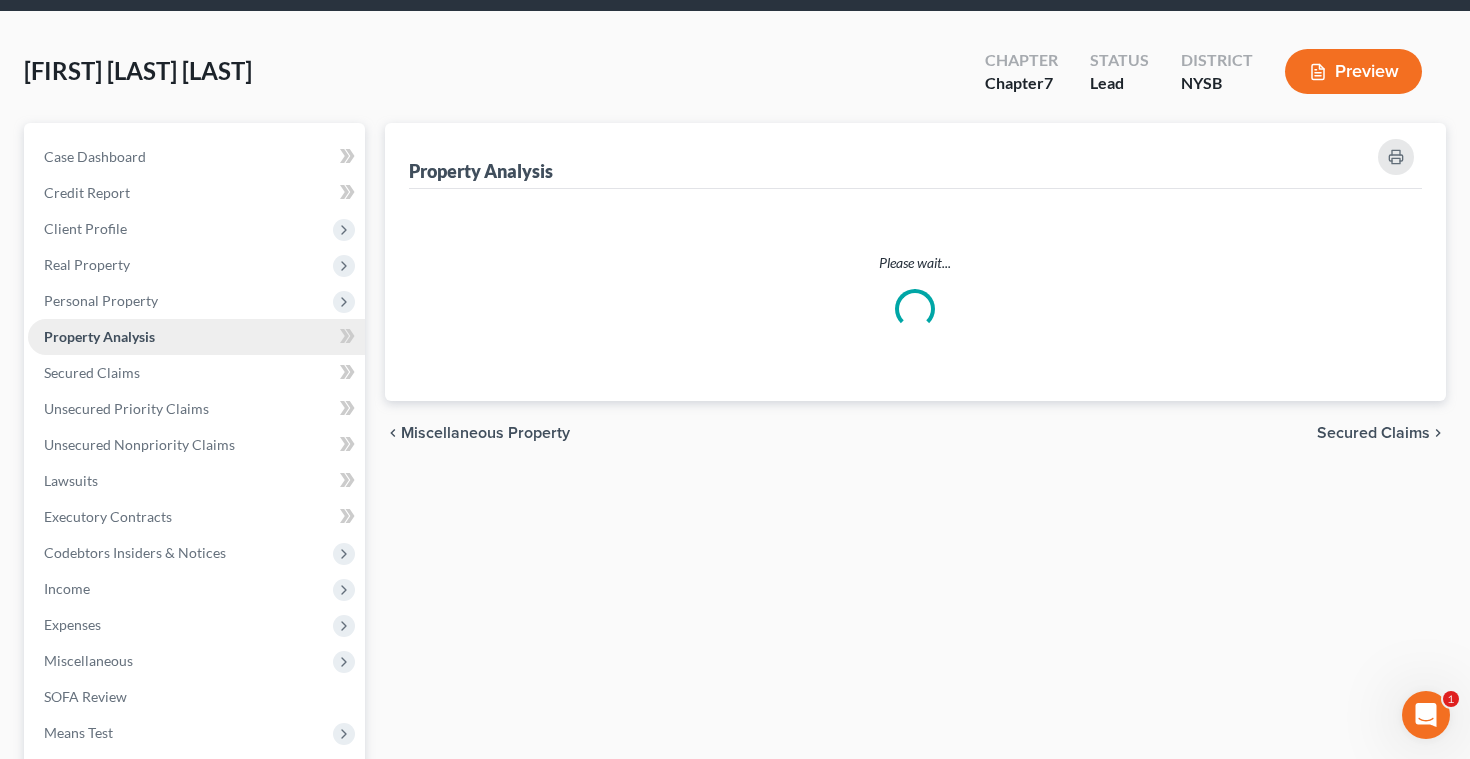 scroll, scrollTop: 0, scrollLeft: 0, axis: both 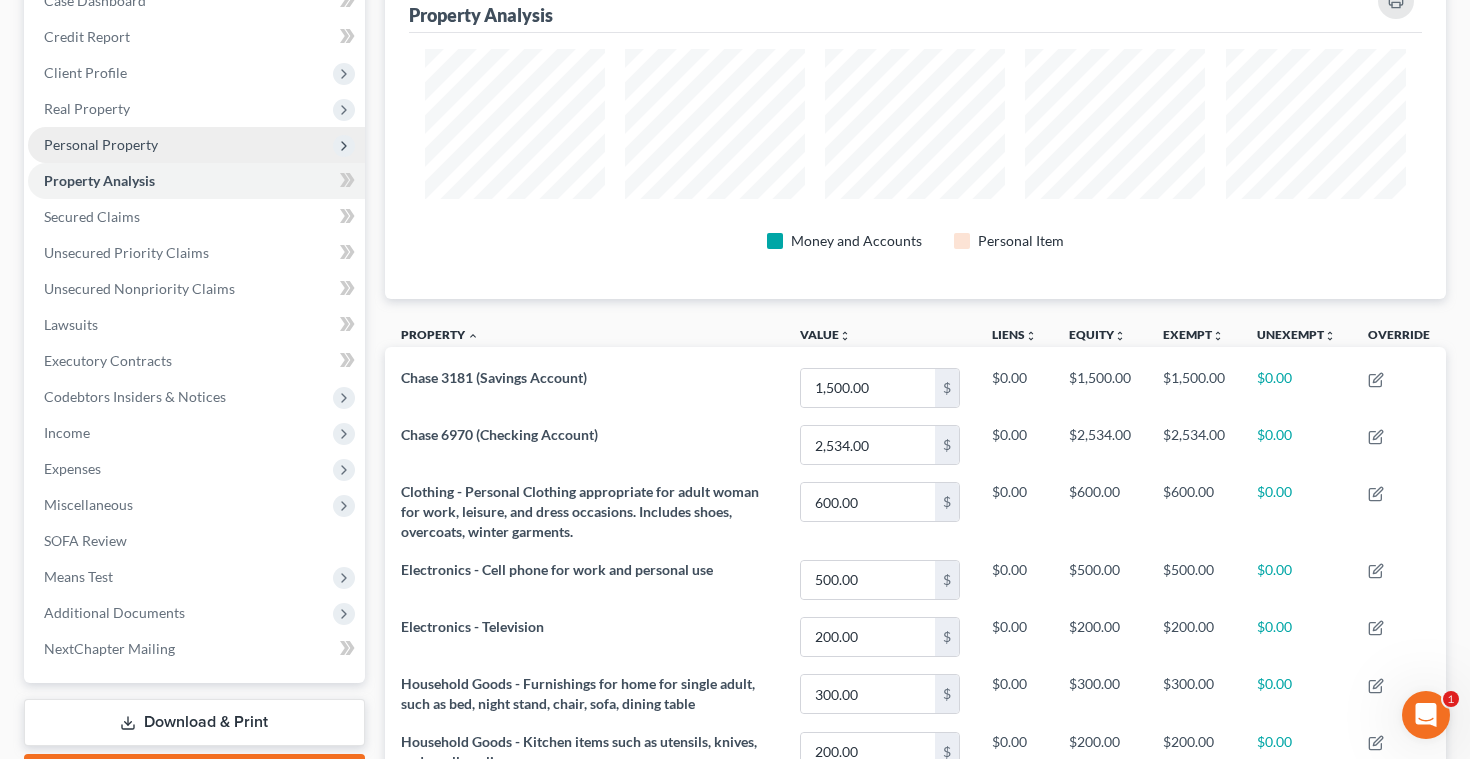 click on "Personal Property" at bounding box center (101, 144) 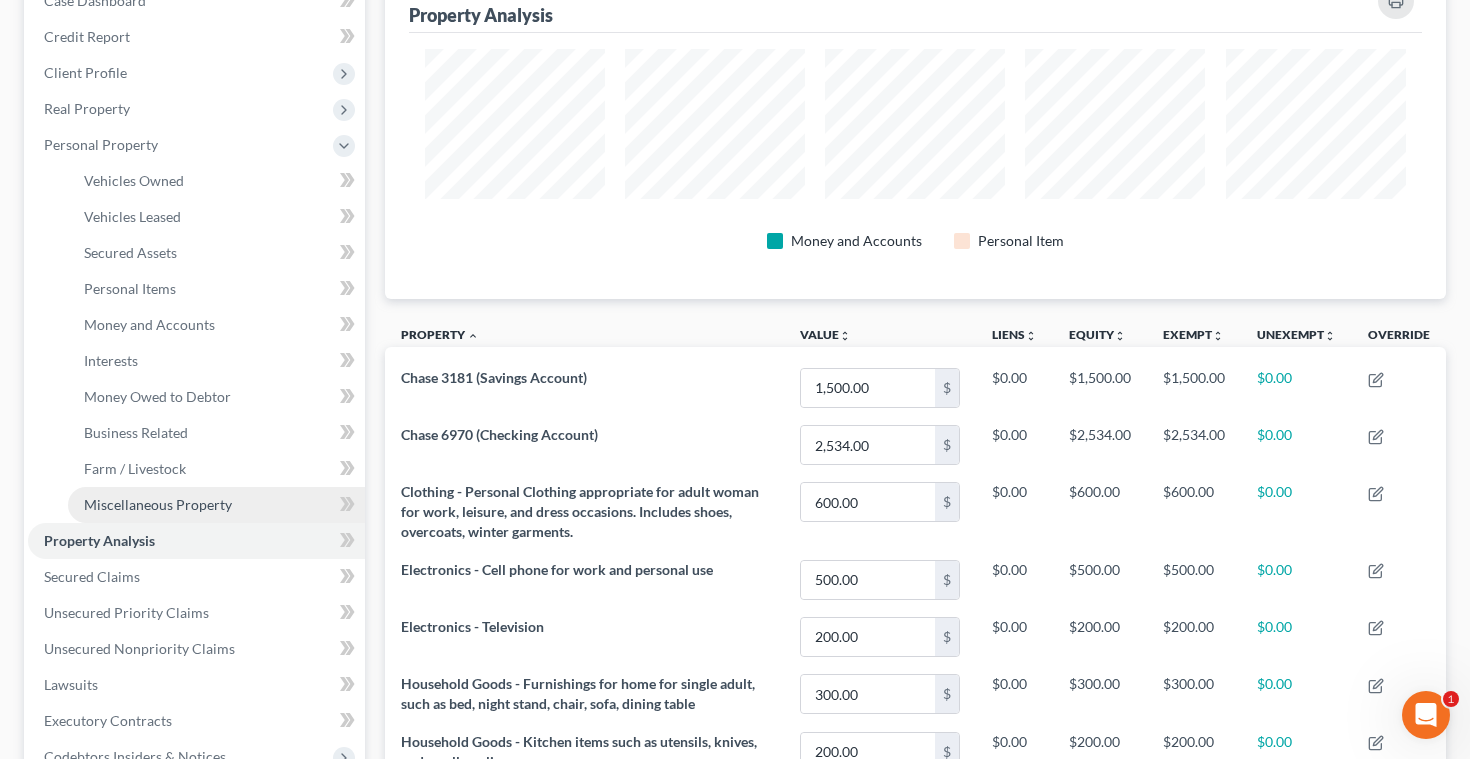 click on "Miscellaneous Property" at bounding box center [158, 504] 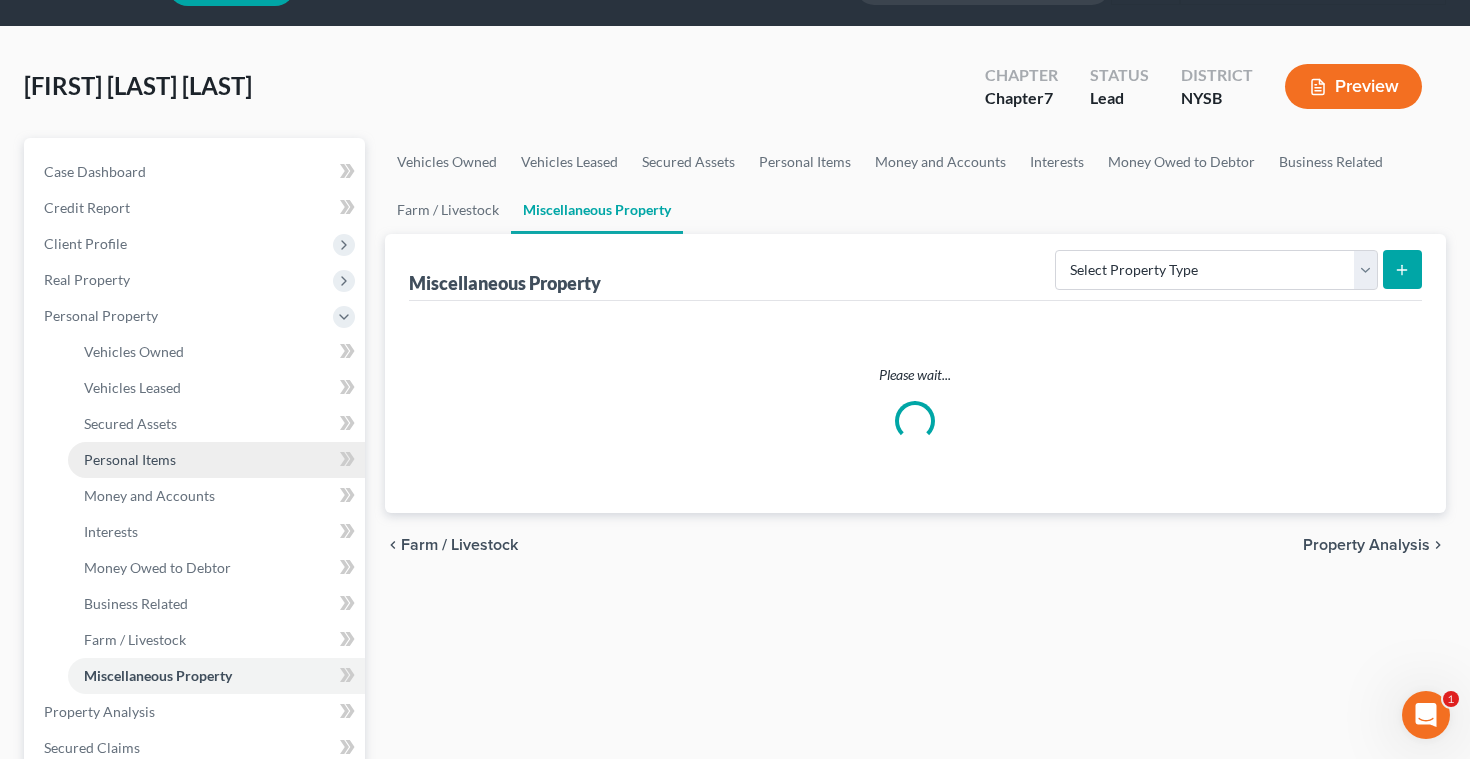 scroll, scrollTop: 0, scrollLeft: 0, axis: both 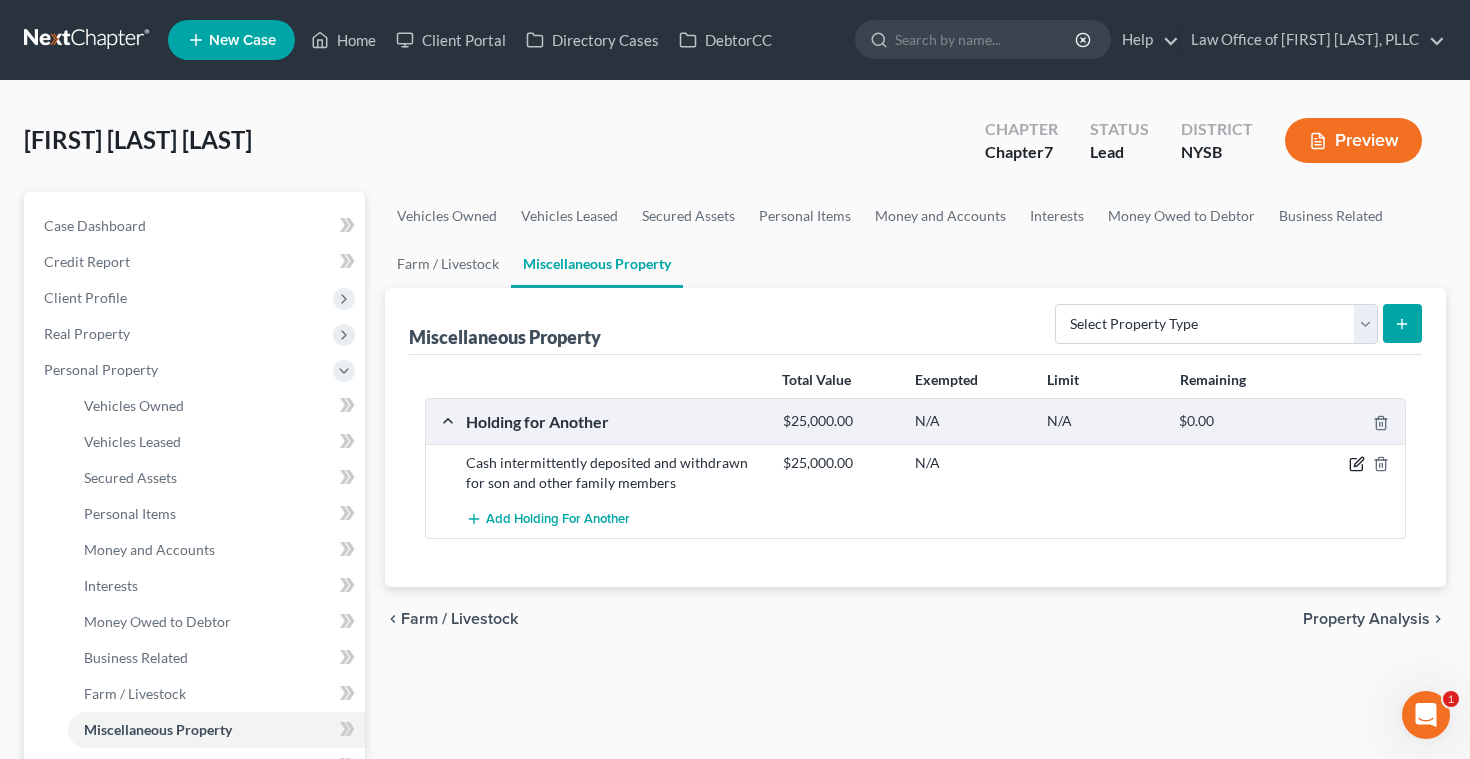 click 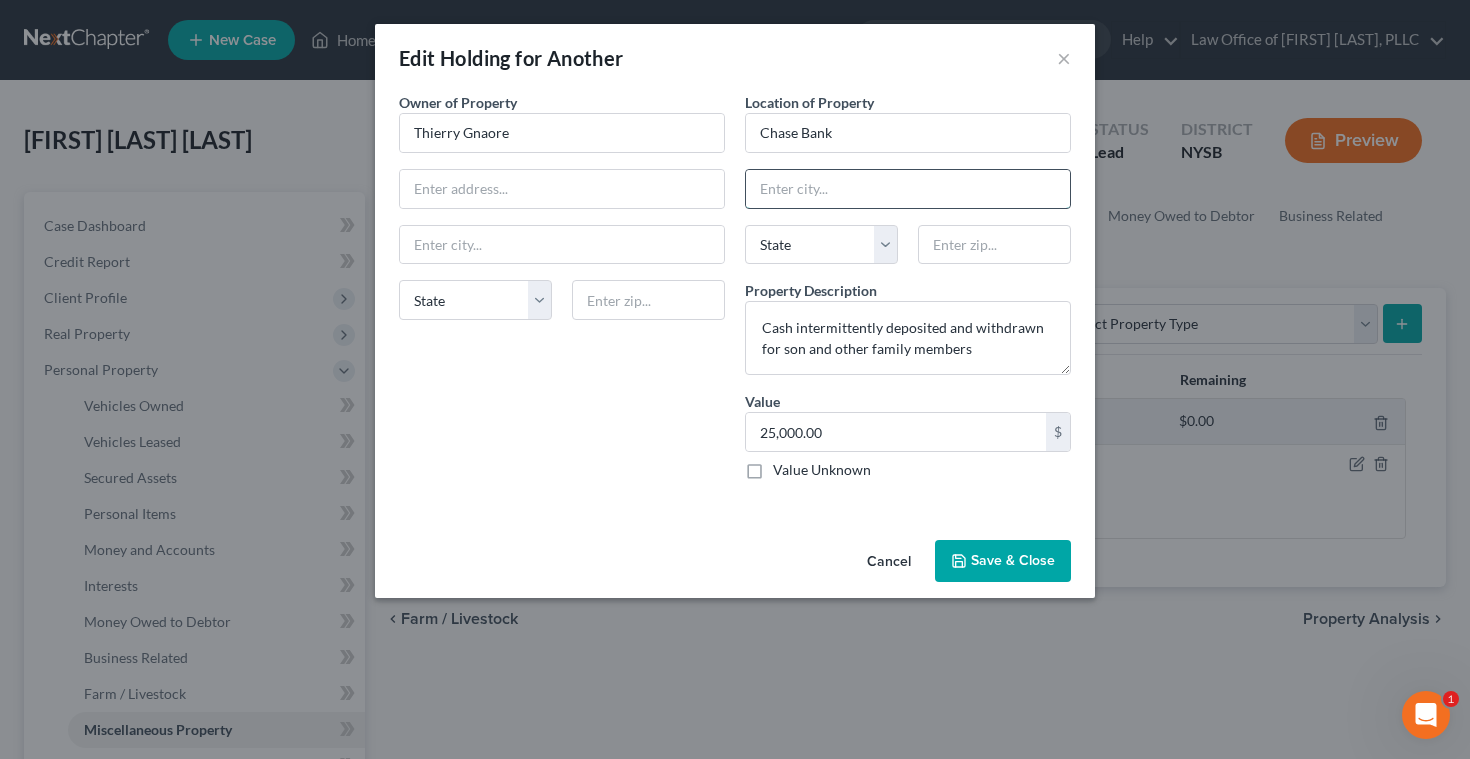 click at bounding box center (908, 189) 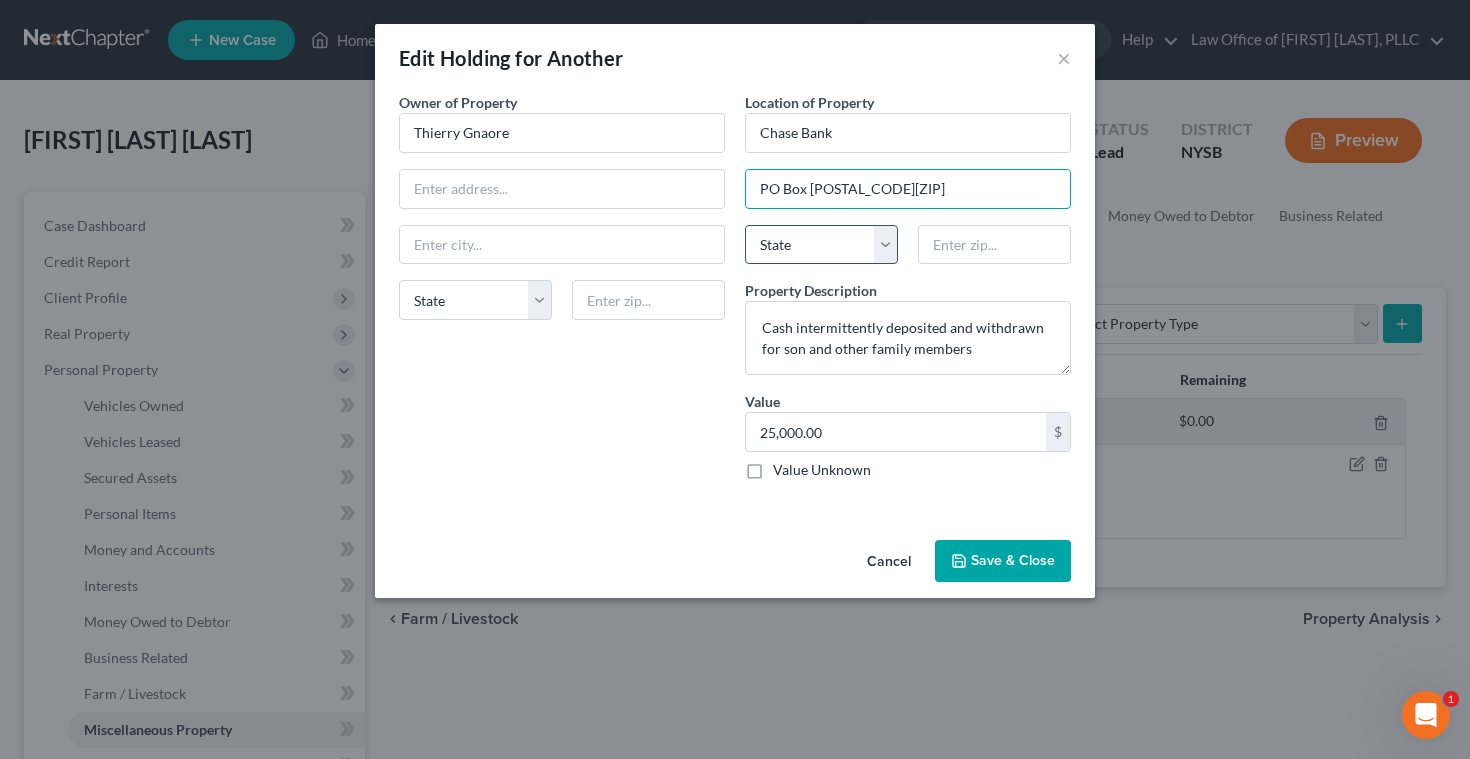 type on "PO Box [POSTAL_CODE][ZIP]" 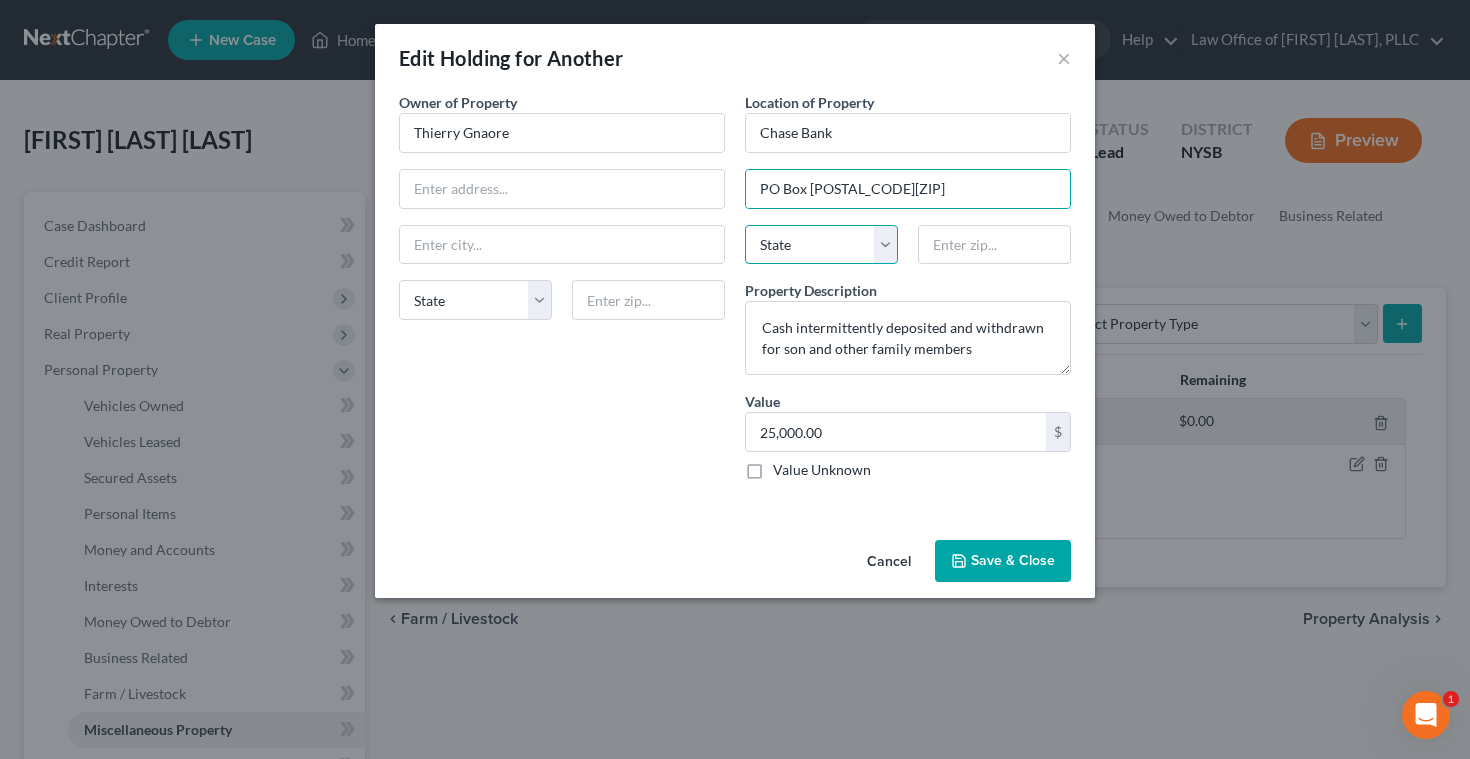 click on "State AL AK AR AZ CA CO CT DE DC FL GA GU HI ID IL IN IA KS KY LA ME MD MA MI MN MS MO MT NC ND NE NV NH NJ NM NY OH OK OR PA PR RI SC SD TN TX UT VI VA VT WA WV WI WY" at bounding box center (821, 245) 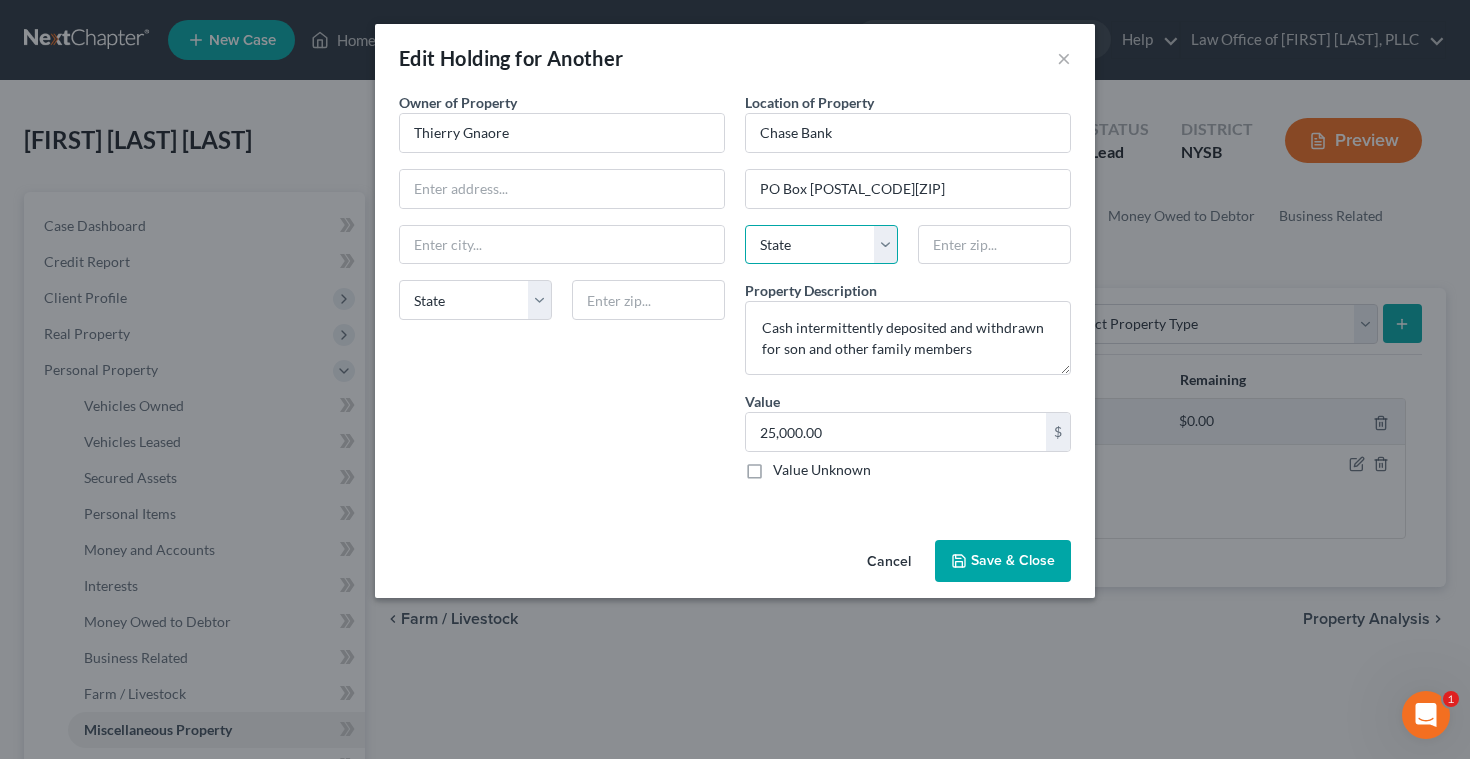 select on "36" 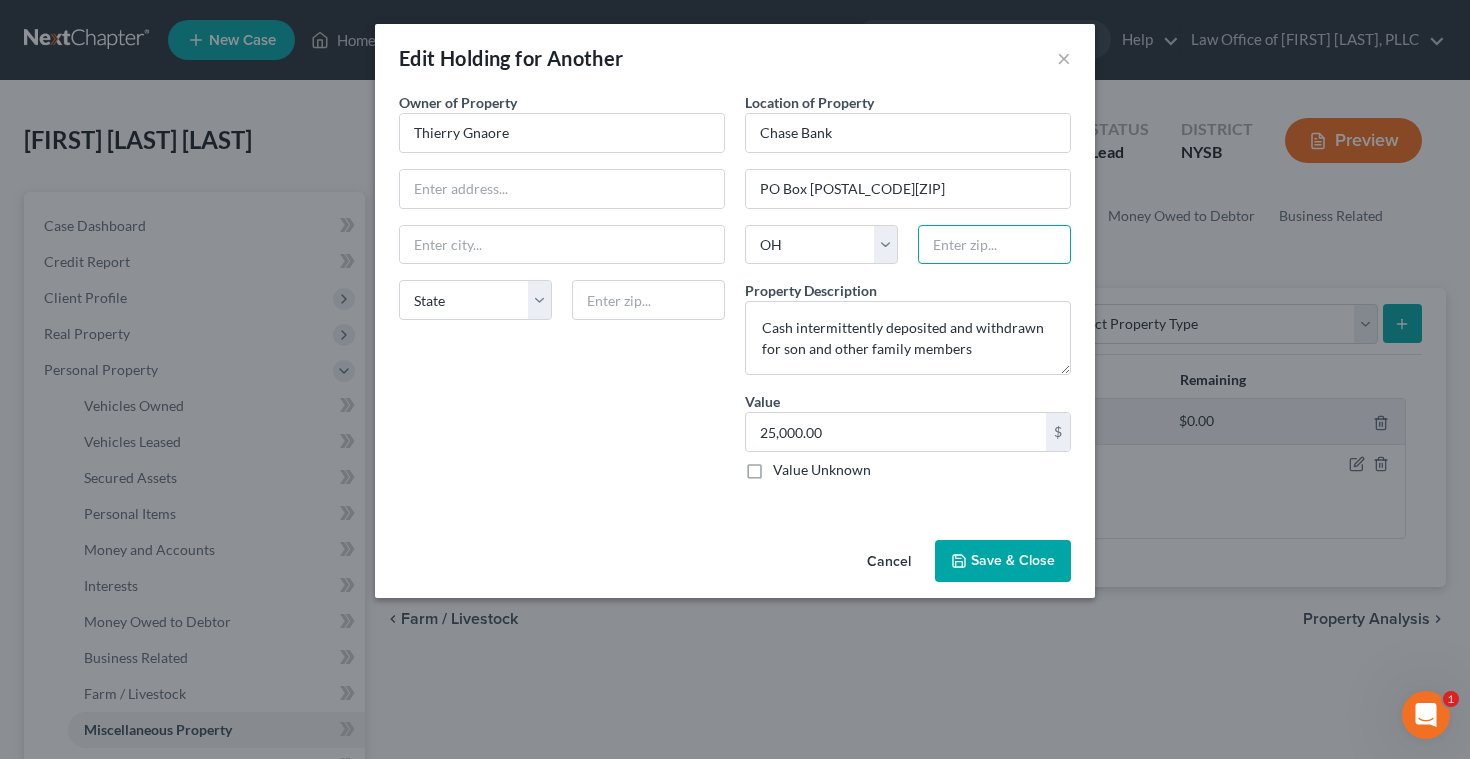 click at bounding box center [994, 245] 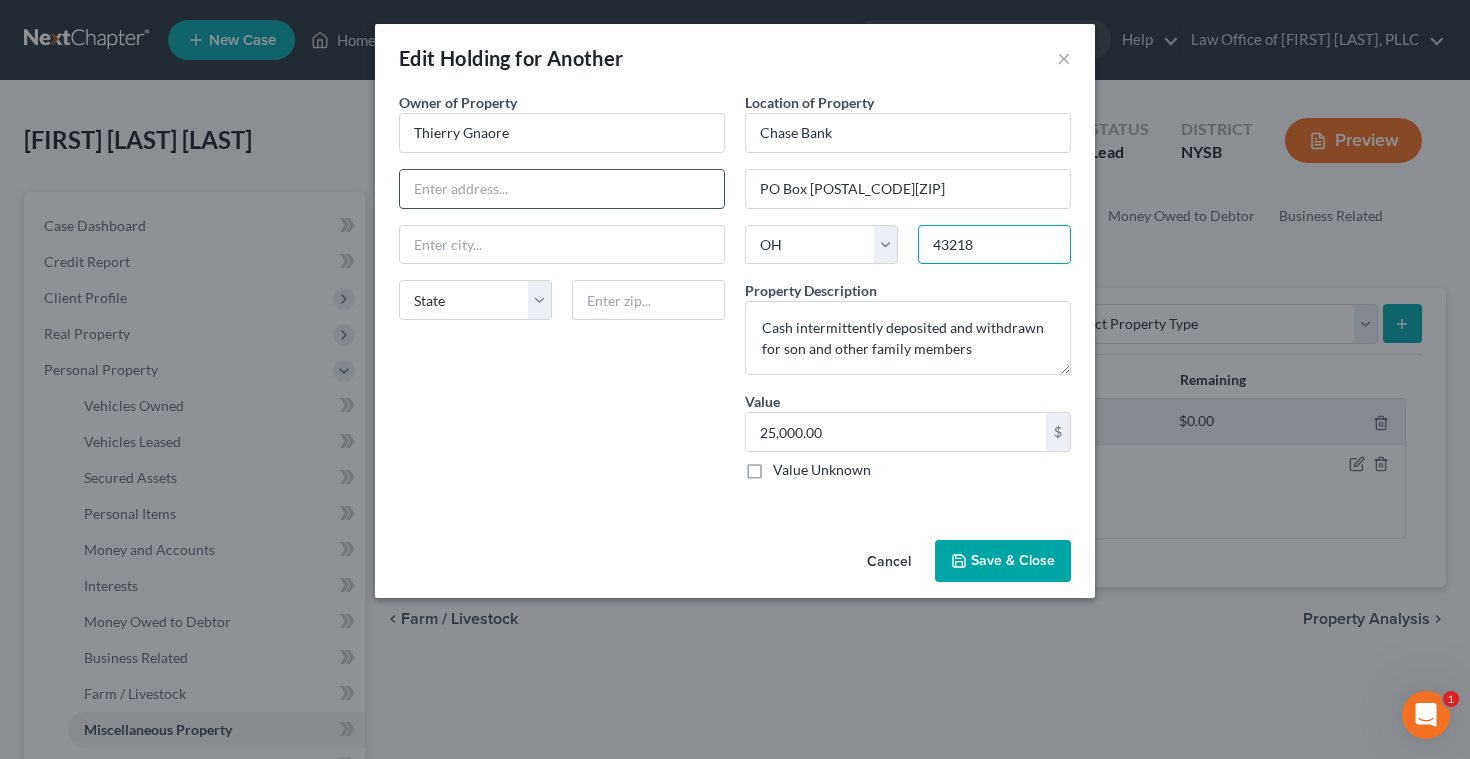 type on "43218" 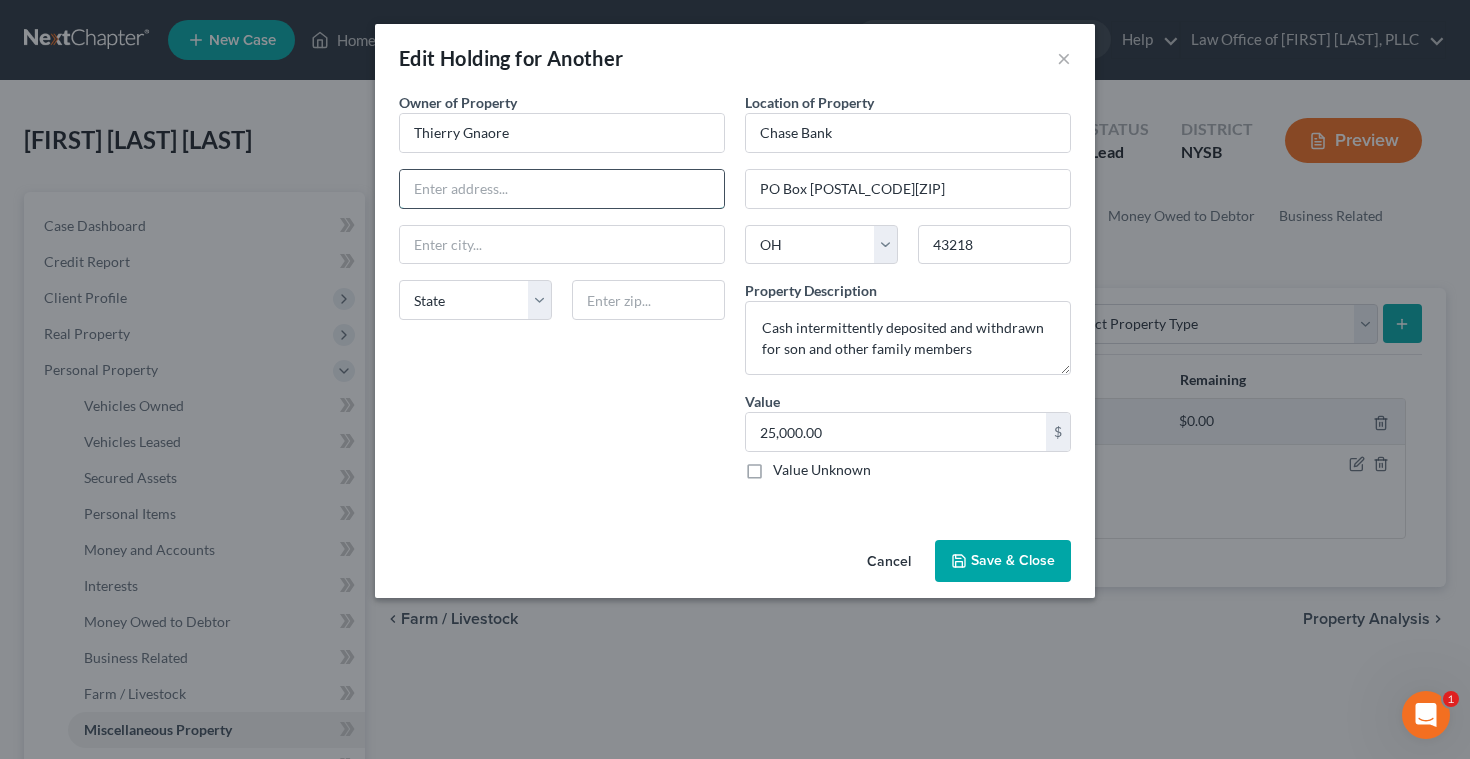 type on "Columbus" 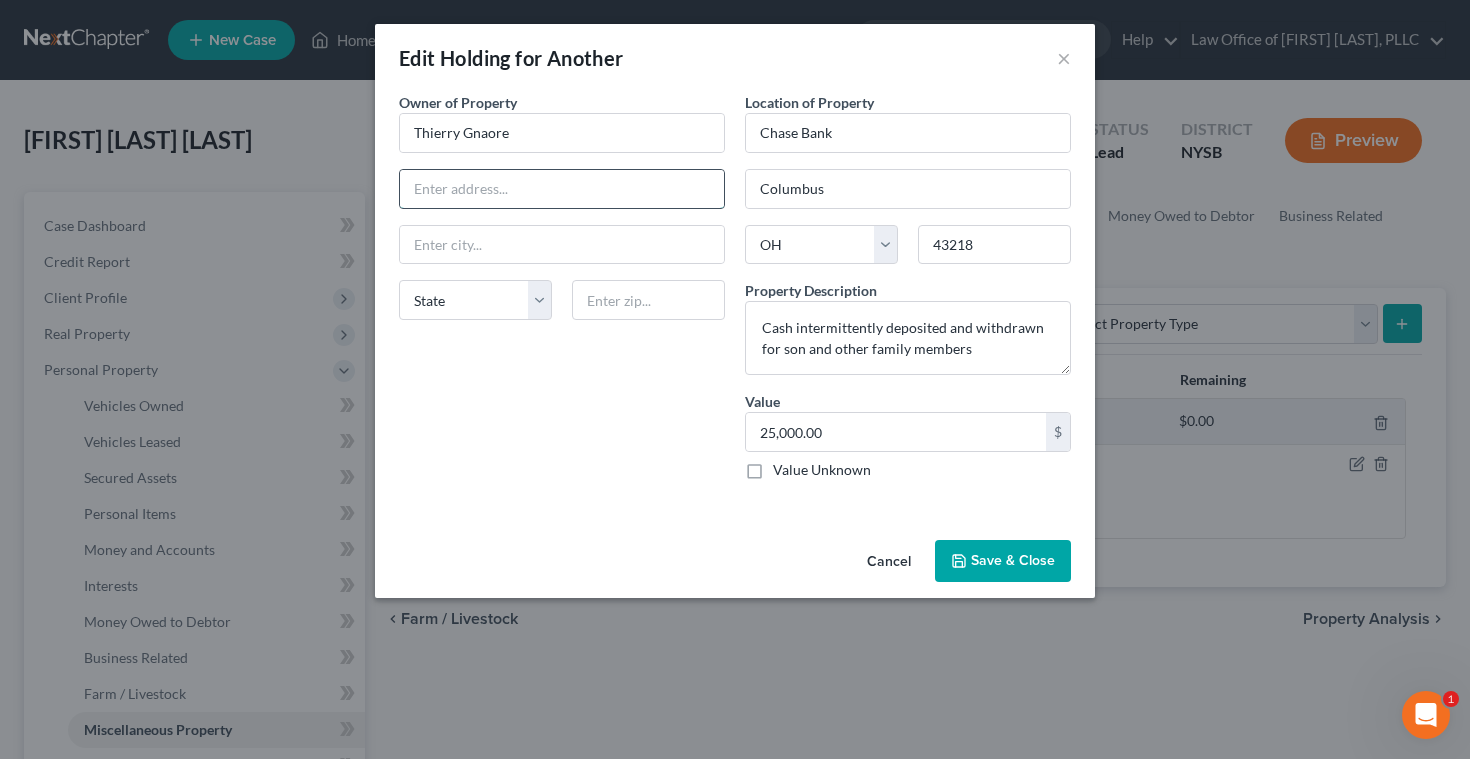 click at bounding box center [562, 189] 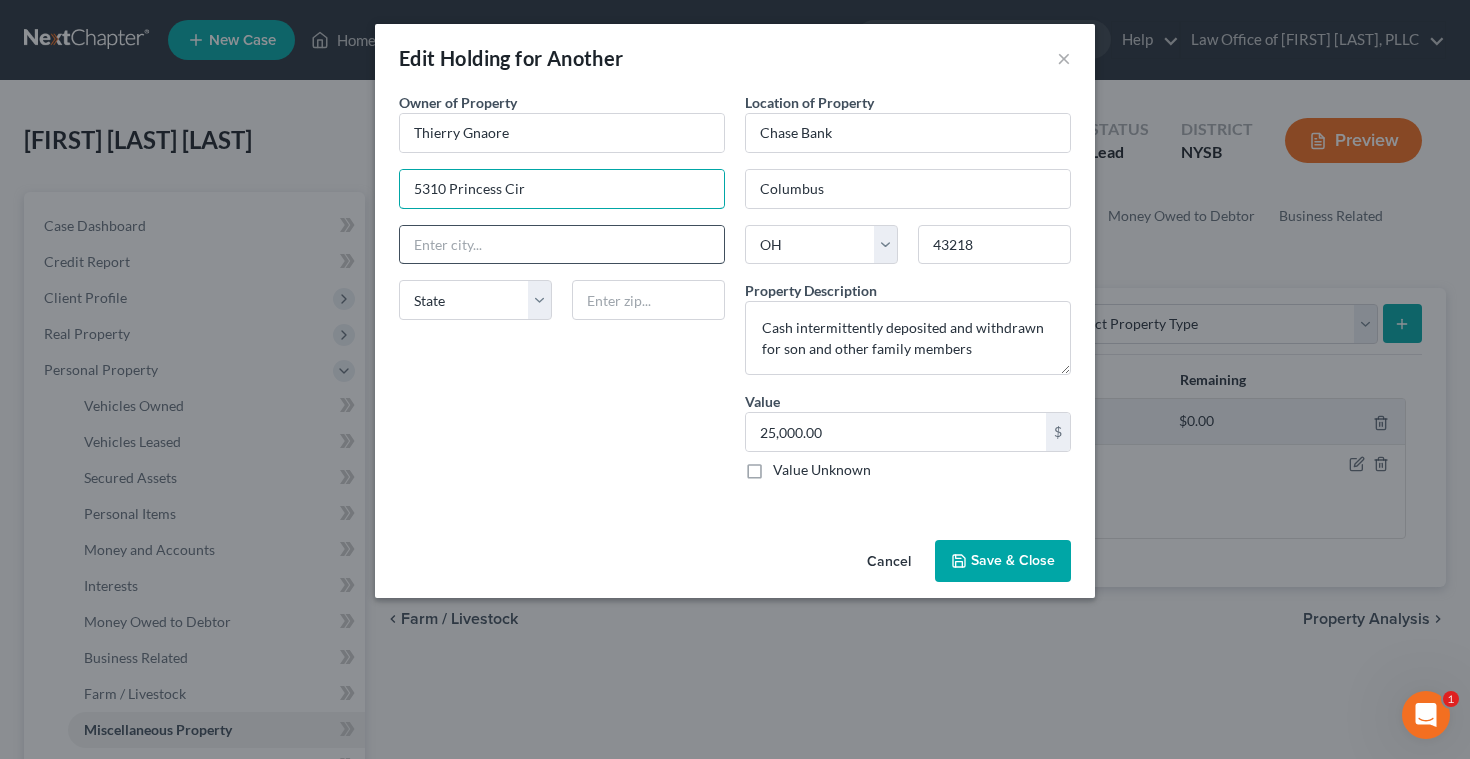 type on "5310 Princess Cir" 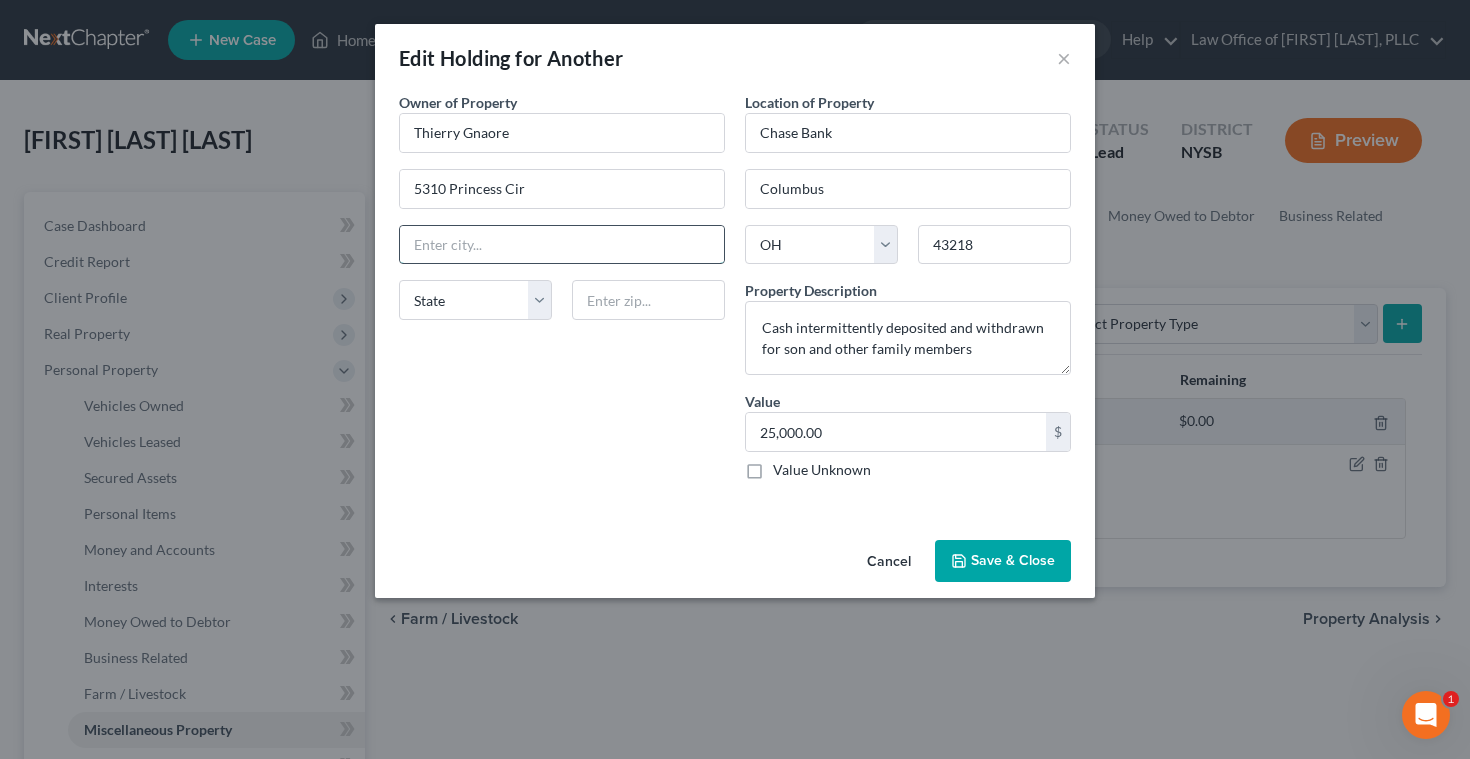 click at bounding box center [562, 245] 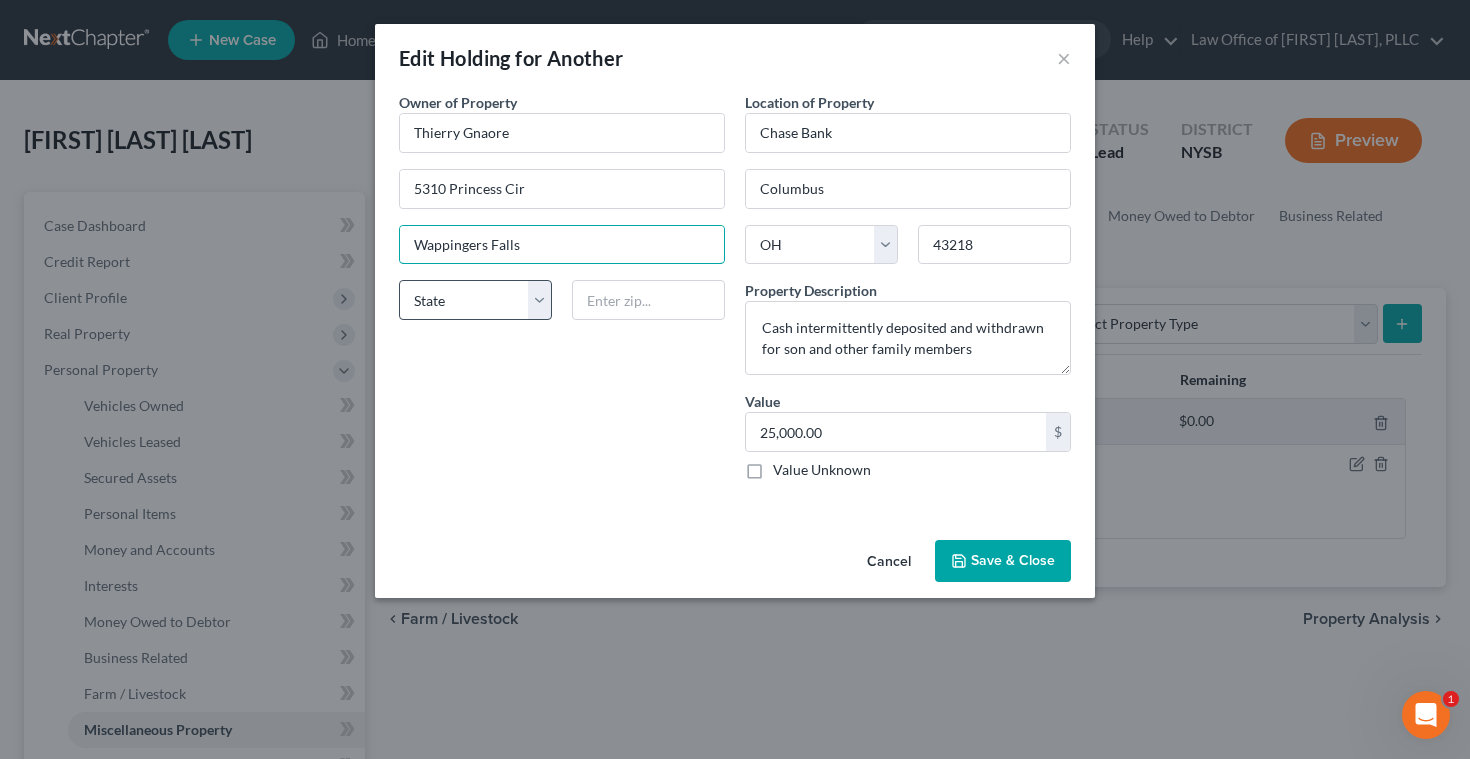 type on "Wappingers Falls" 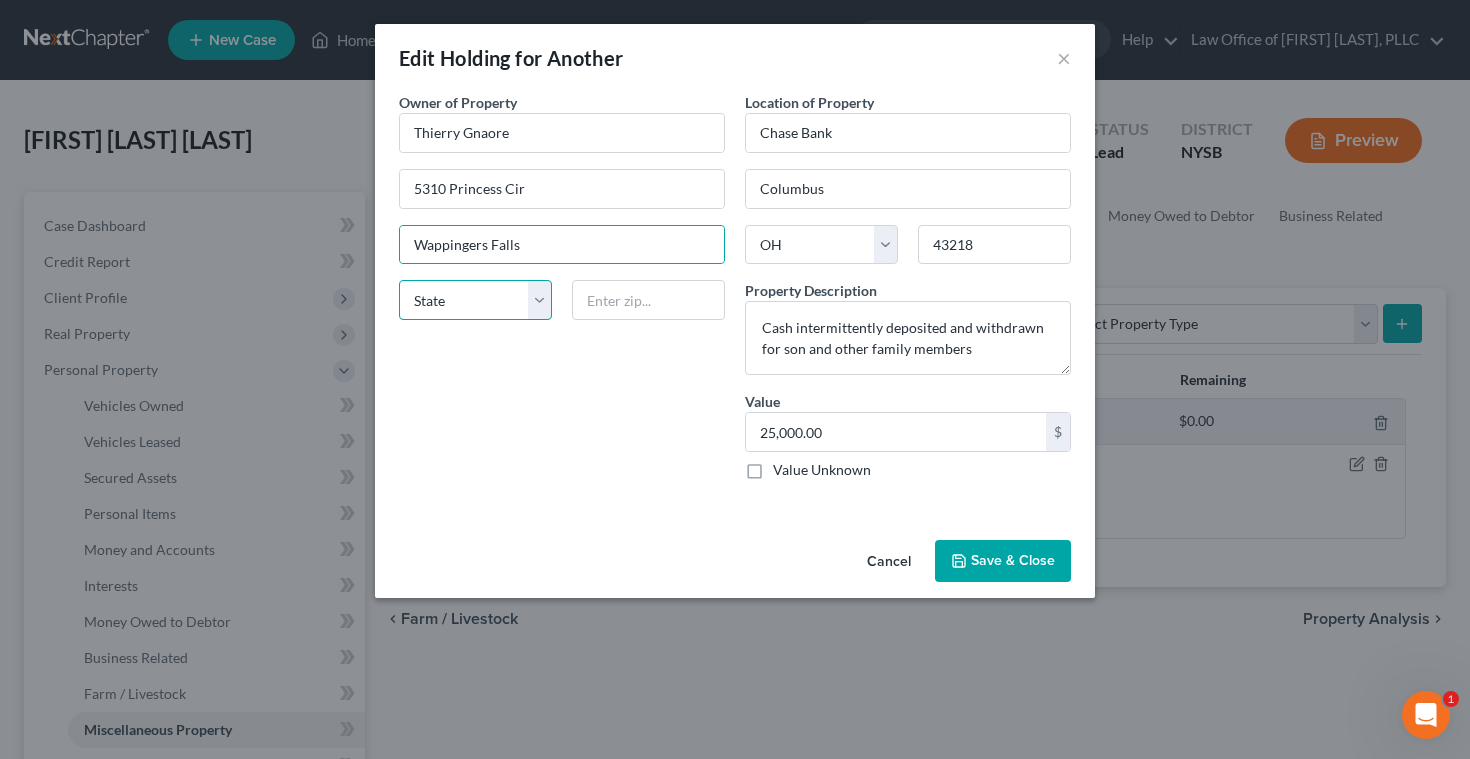 click on "State AL AK AR AZ CA CO CT DE DC FL GA GU HI ID IL IN IA KS KY LA ME MD MA MI MN MS MO MT NC ND NE NV NH NJ NM NY OH OK OR PA PR RI SC SD TN TX UT VI VA VT WA WV WI WY" at bounding box center [475, 300] 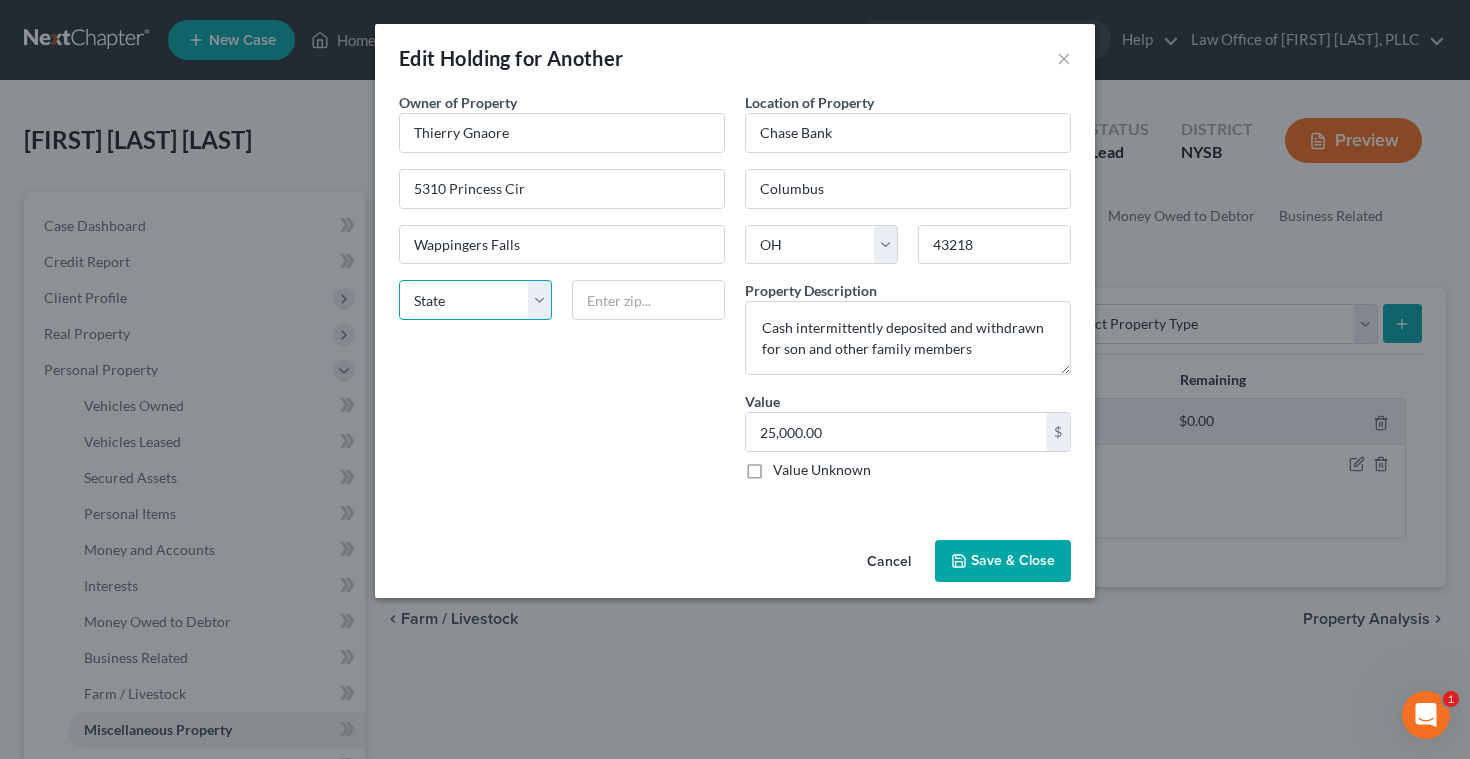 select on "35" 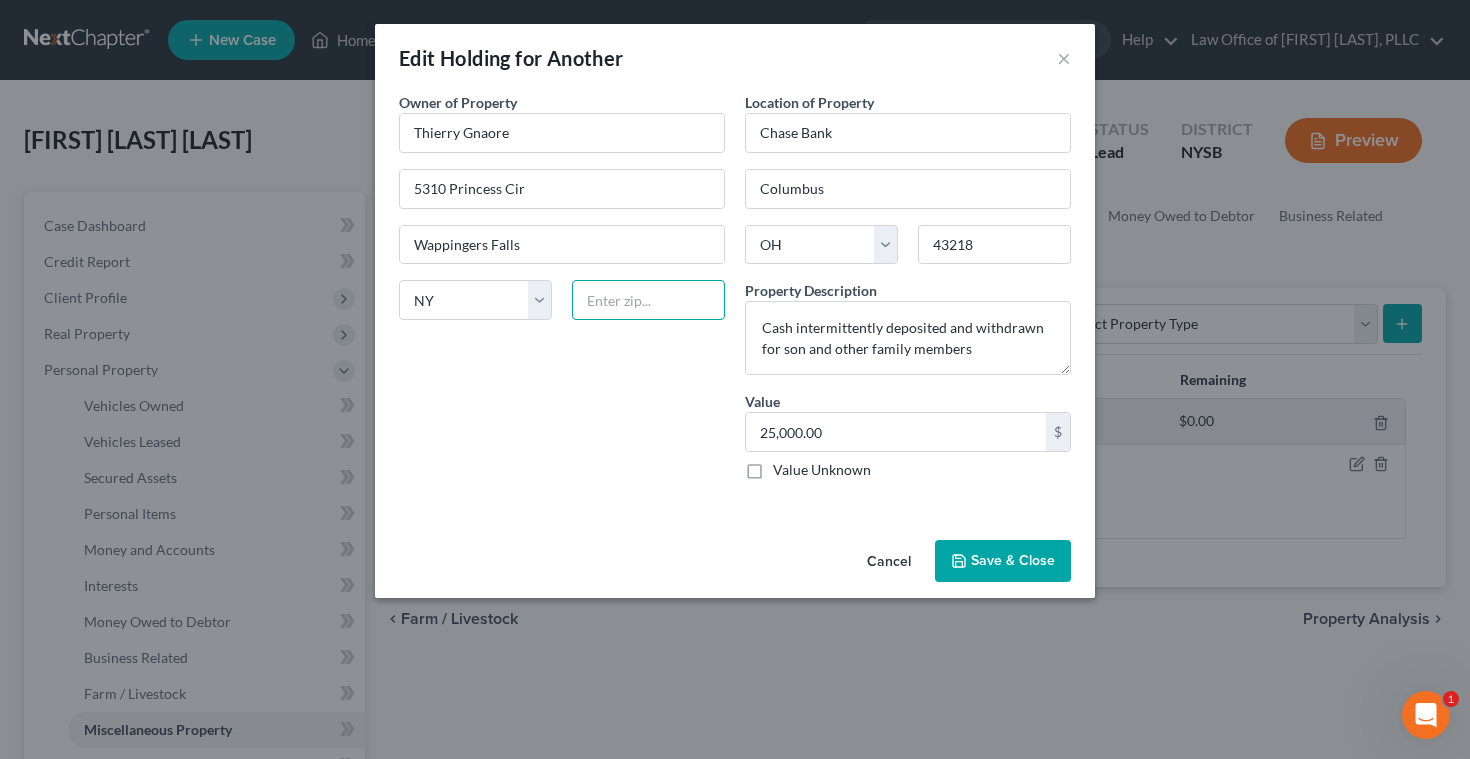 click at bounding box center [648, 300] 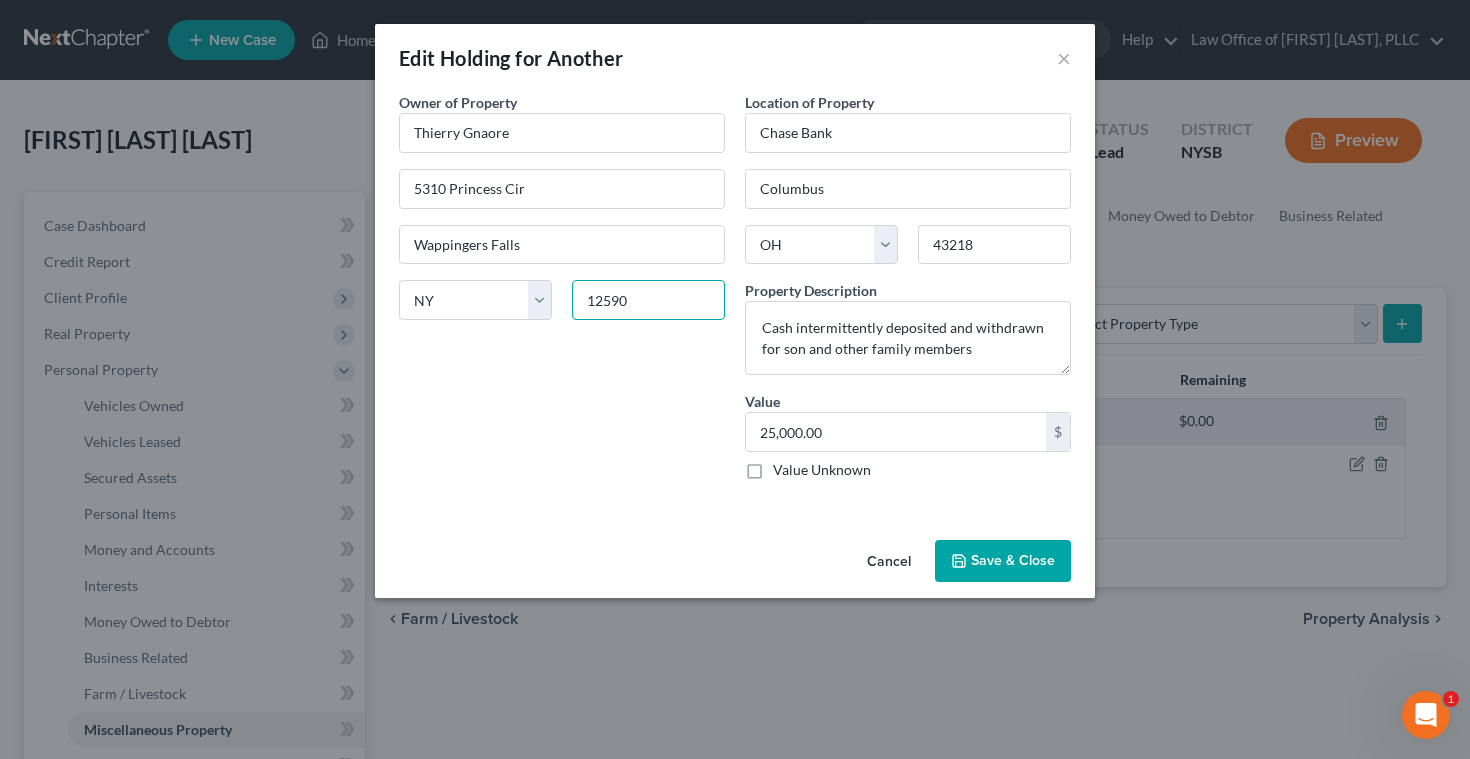 type on "12590" 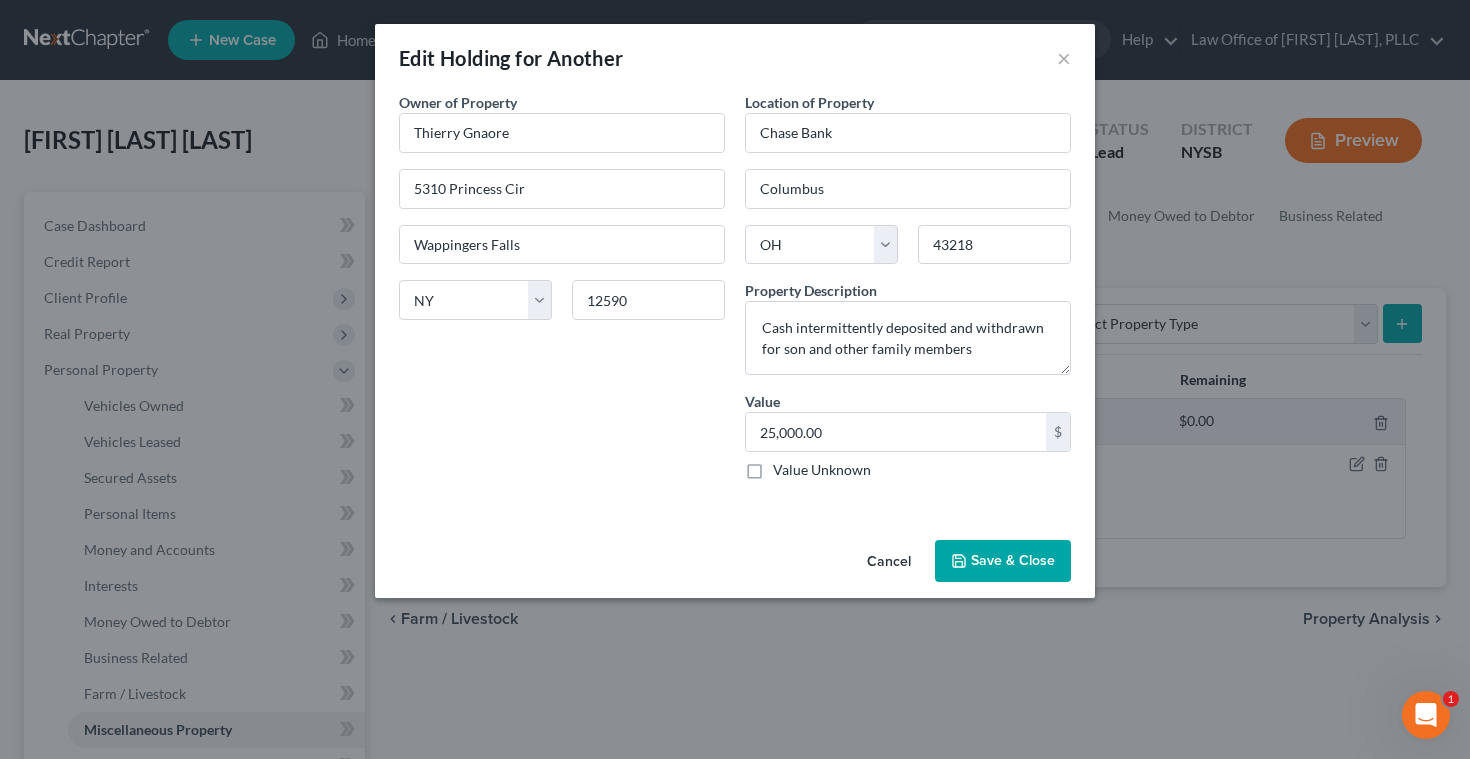 click on "Save & Close" at bounding box center (1003, 561) 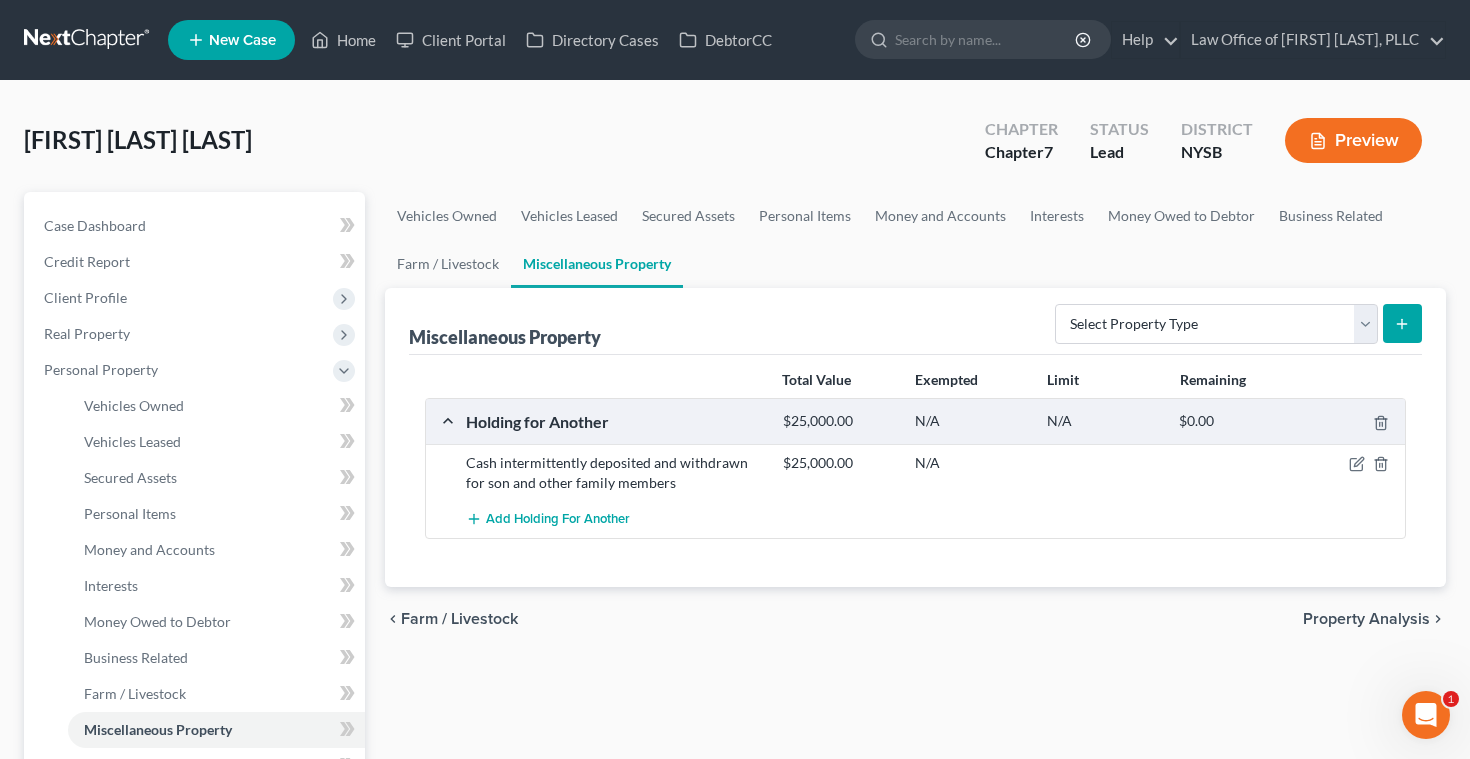 scroll, scrollTop: 33, scrollLeft: 0, axis: vertical 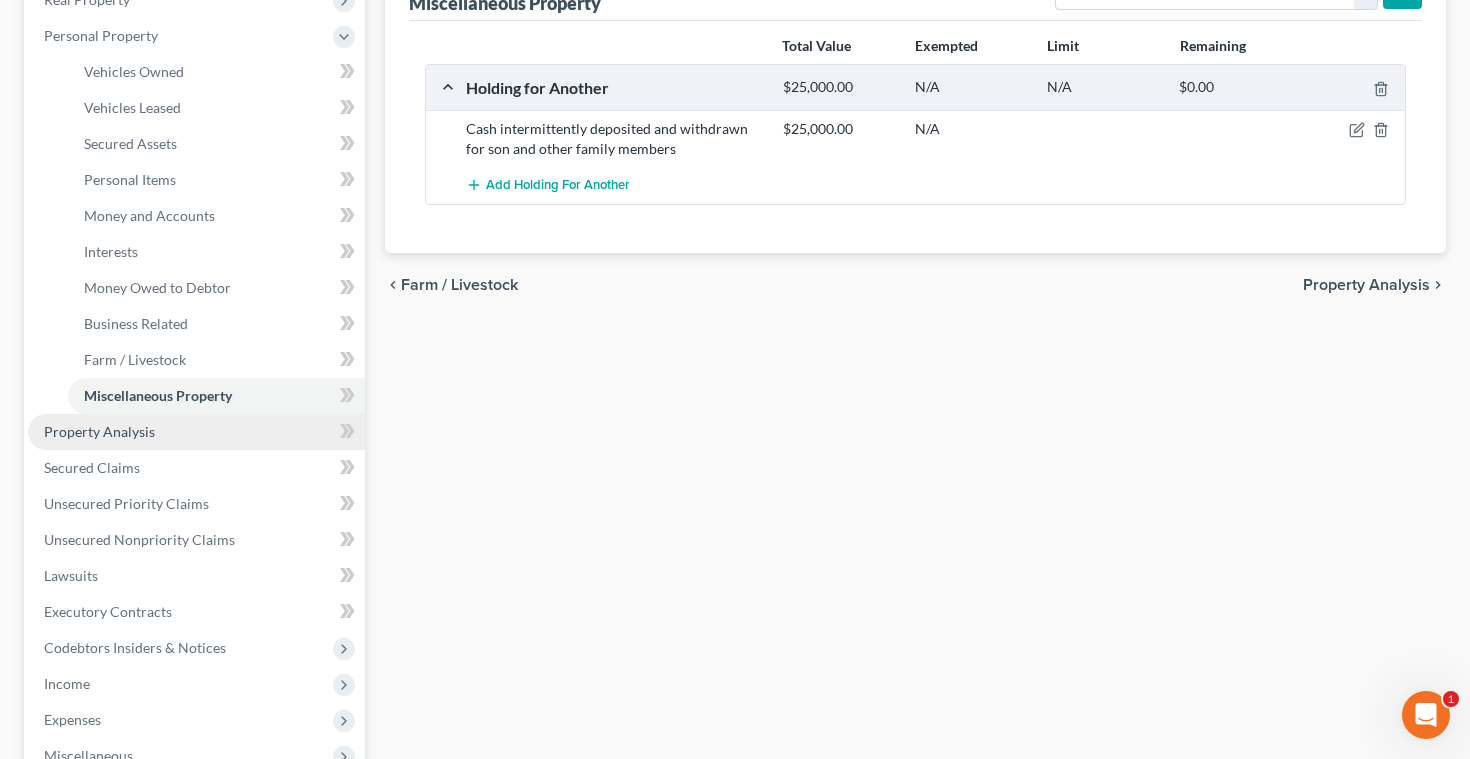 click on "Property Analysis" at bounding box center (99, 431) 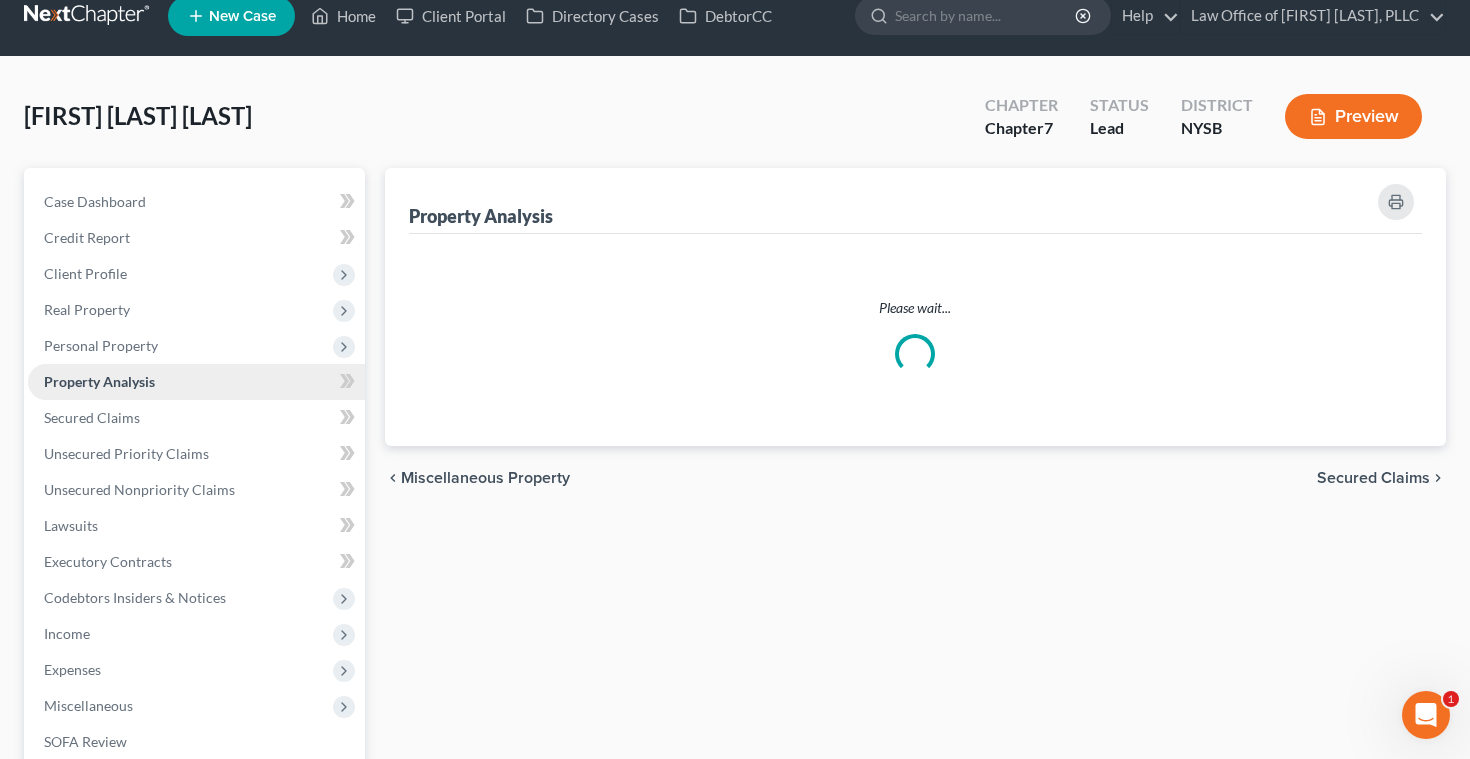 scroll, scrollTop: 0, scrollLeft: 0, axis: both 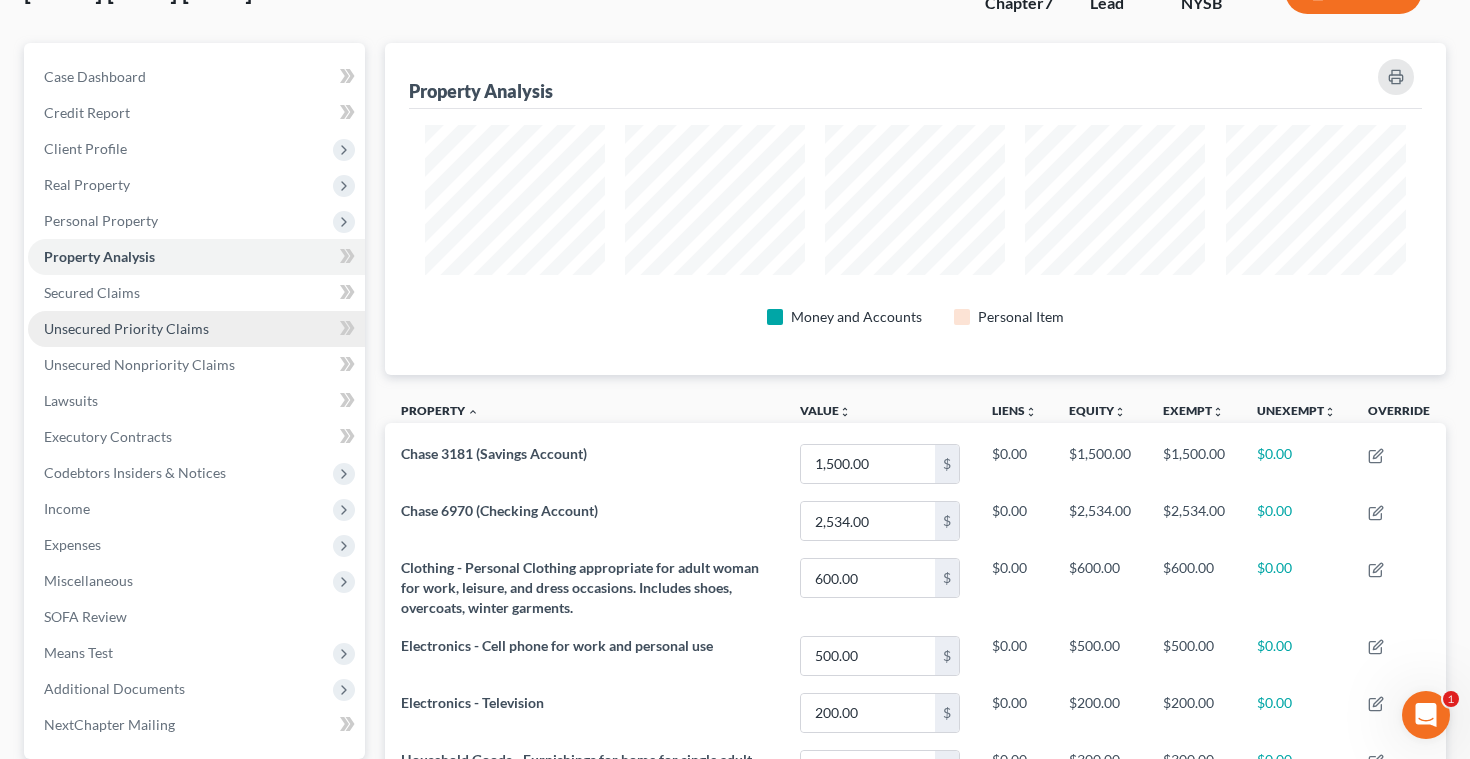 click on "Unsecured Priority Claims" at bounding box center [126, 328] 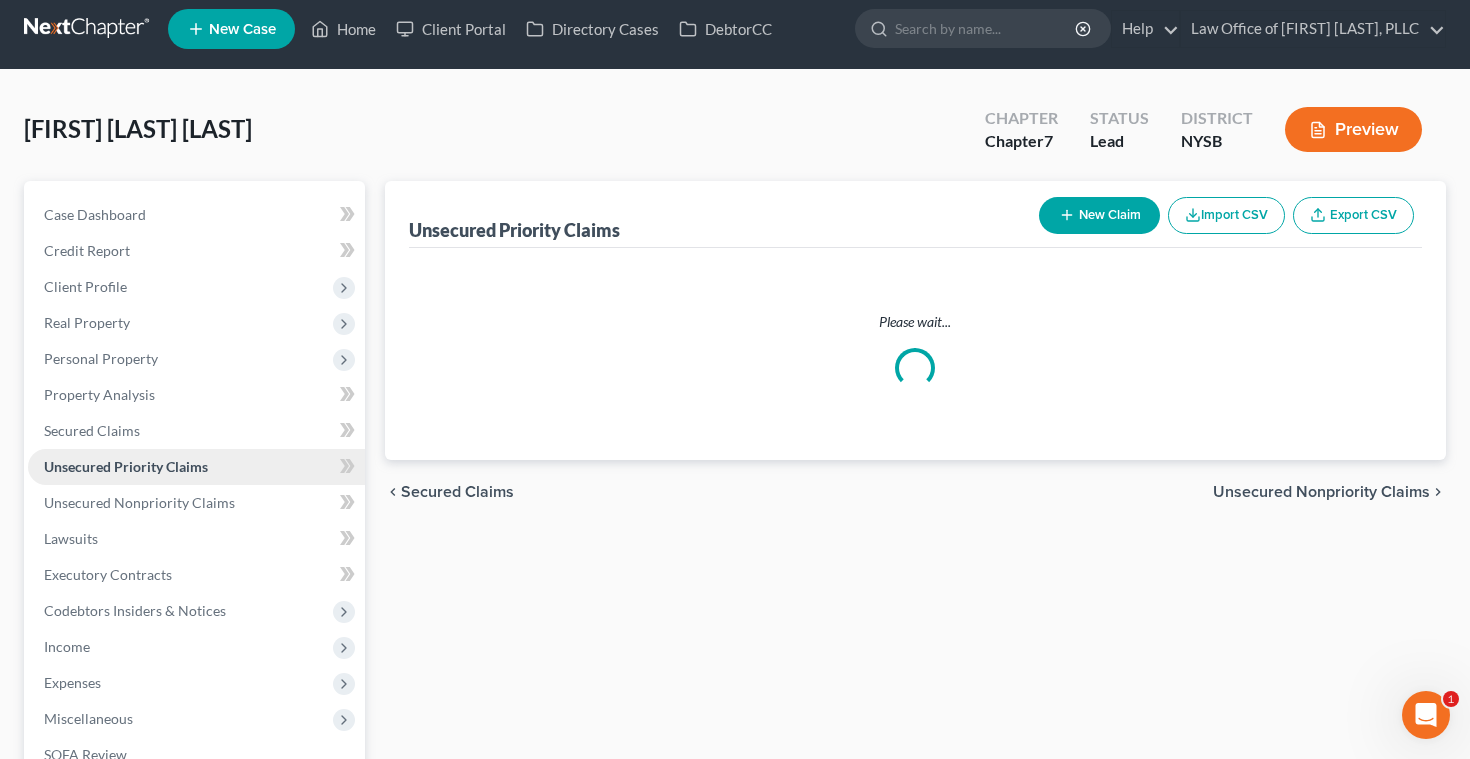 scroll, scrollTop: 0, scrollLeft: 0, axis: both 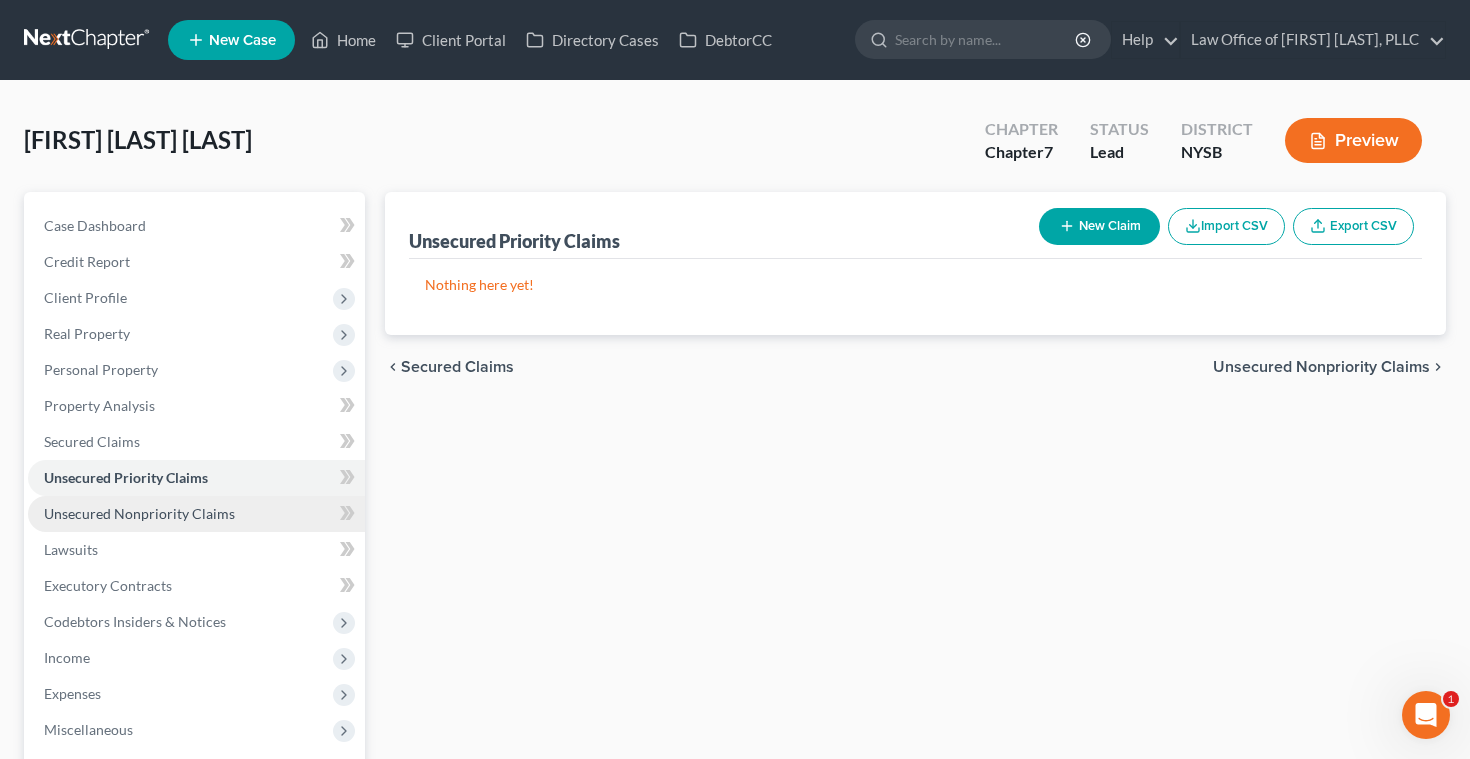 click on "Unsecured Nonpriority Claims" at bounding box center (139, 513) 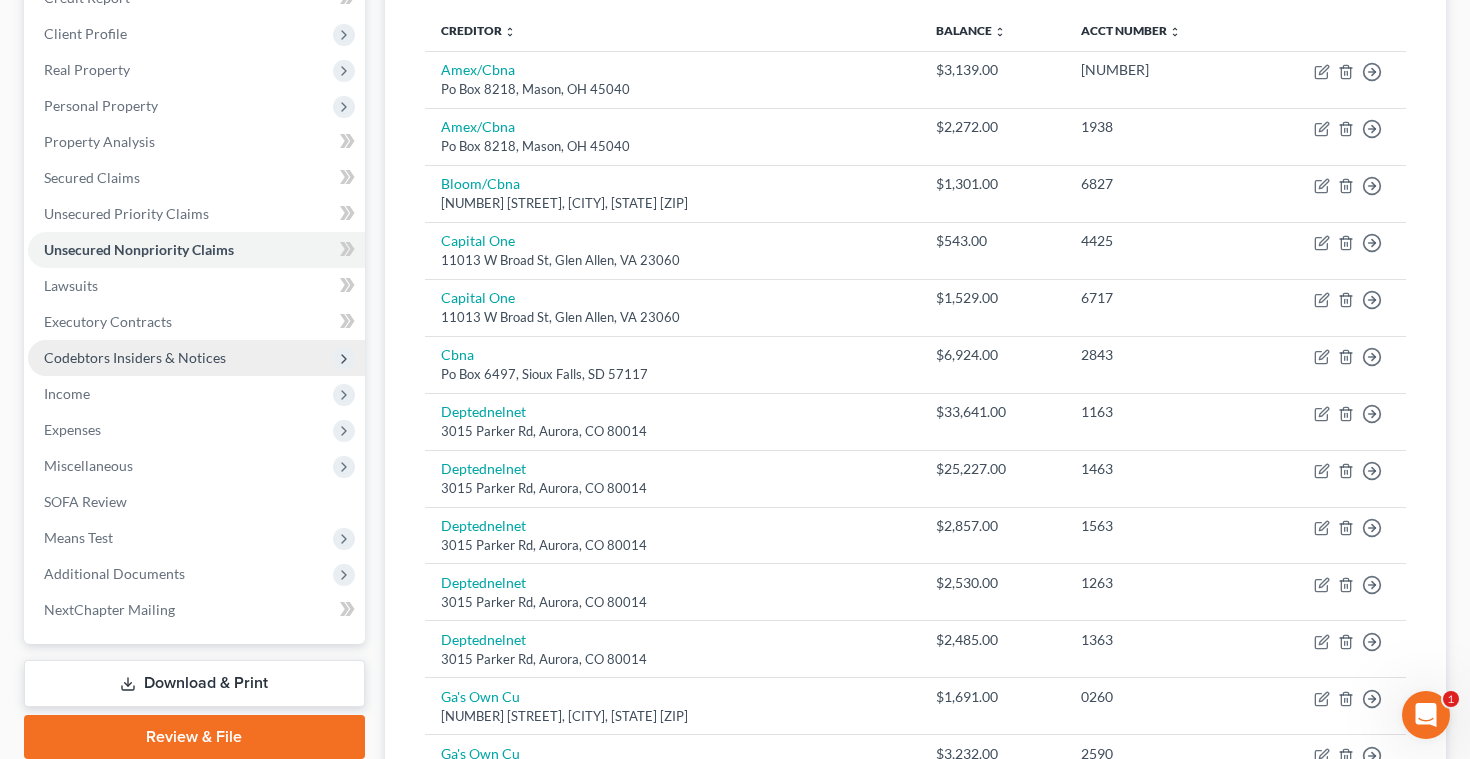 scroll, scrollTop: 260, scrollLeft: 0, axis: vertical 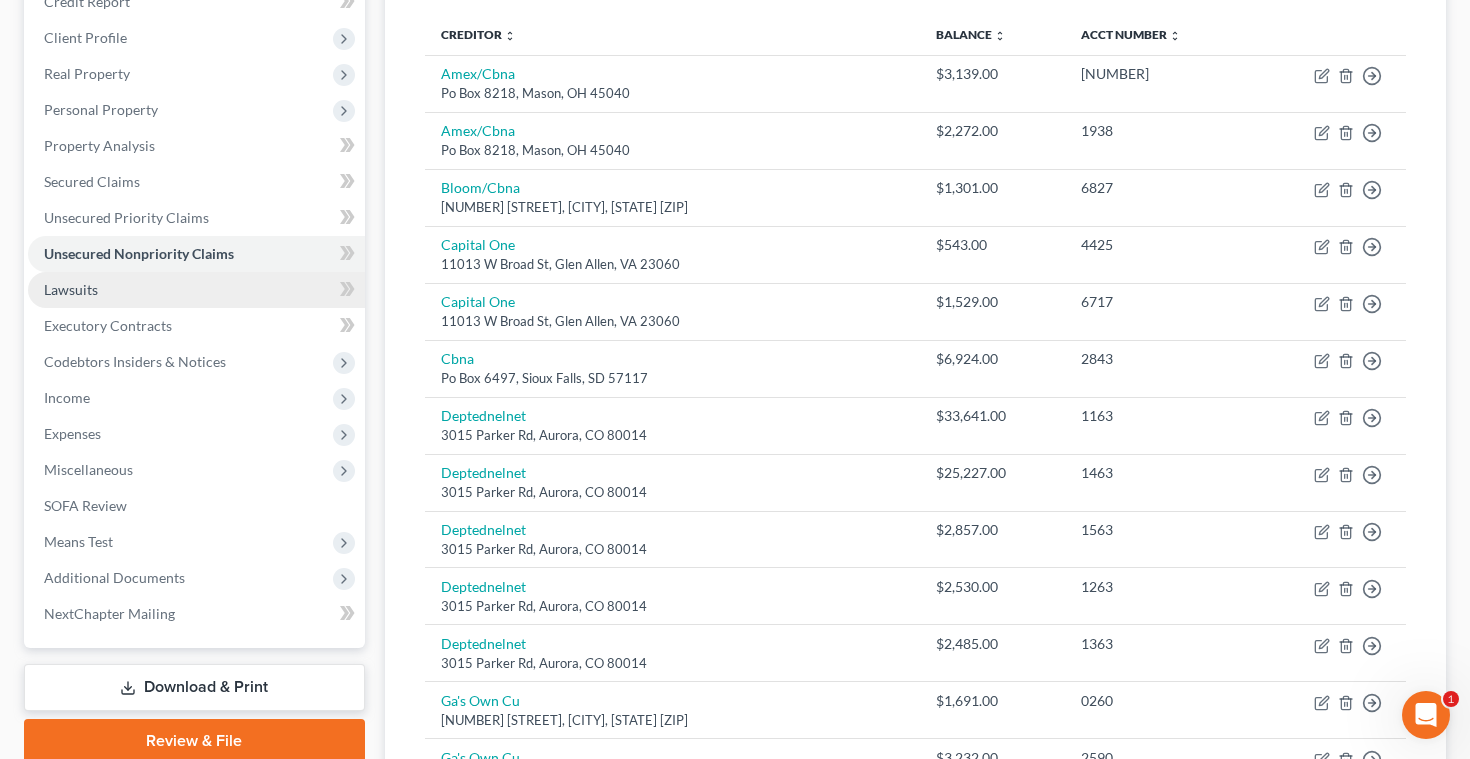 click on "Lawsuits" at bounding box center [71, 289] 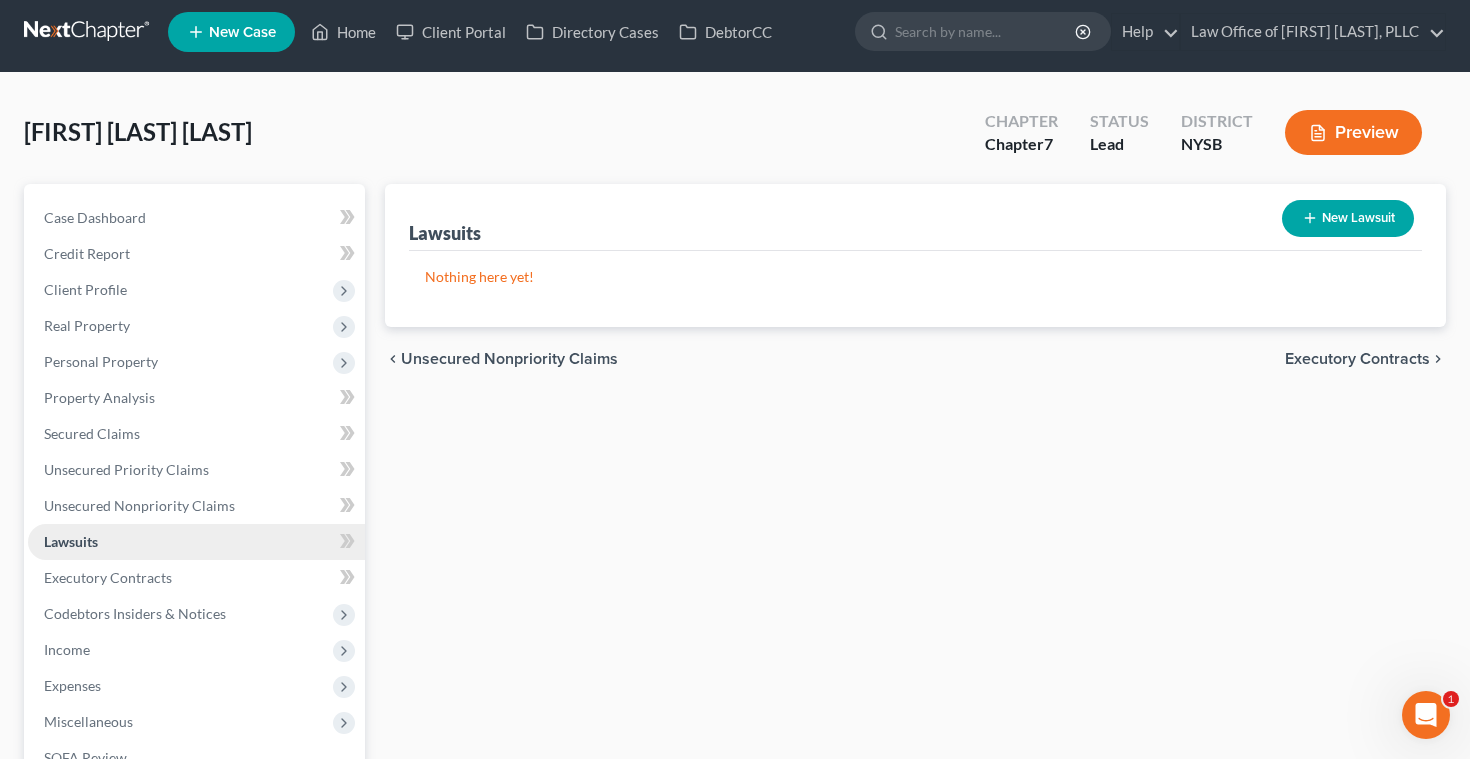scroll, scrollTop: 0, scrollLeft: 0, axis: both 